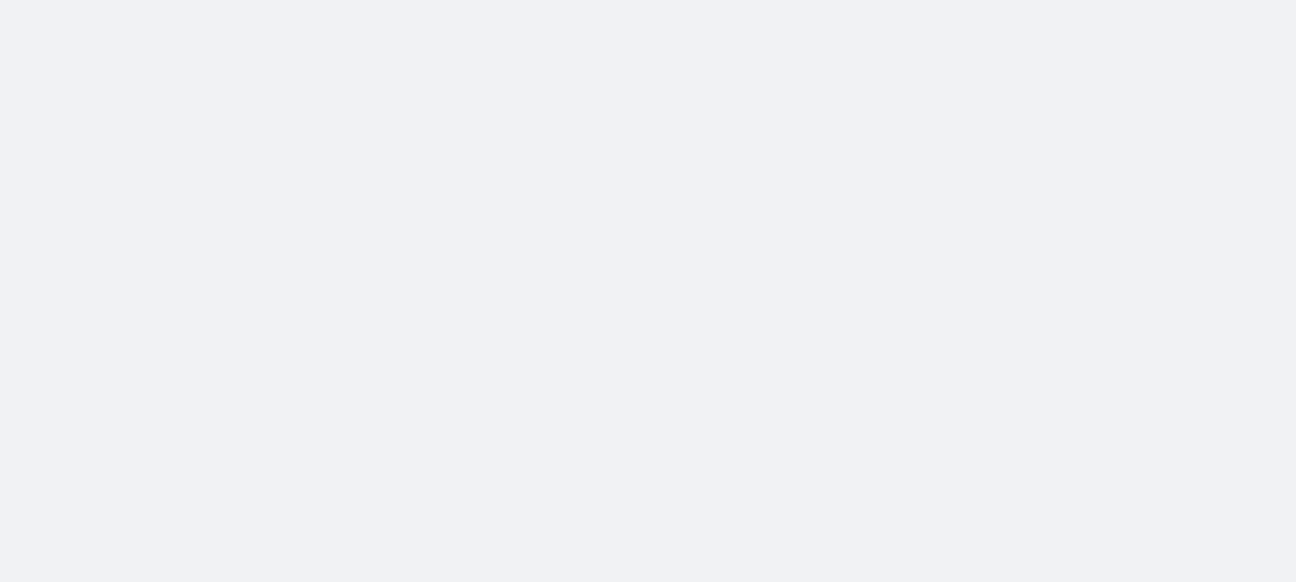 scroll, scrollTop: 0, scrollLeft: 0, axis: both 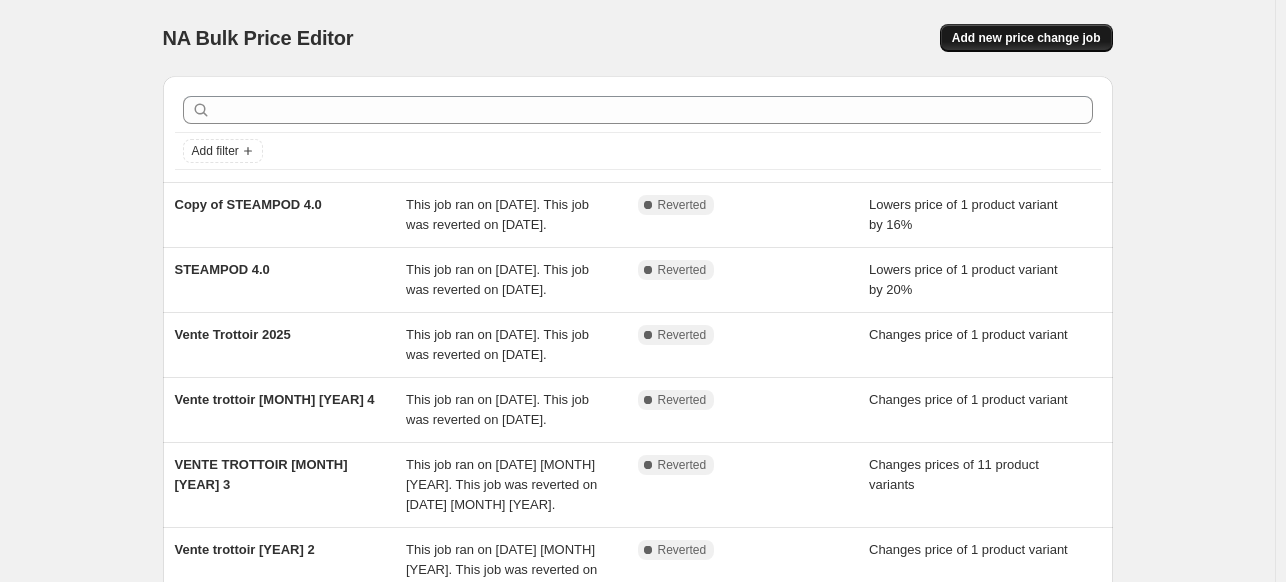 click on "Add new price change job" at bounding box center [1026, 38] 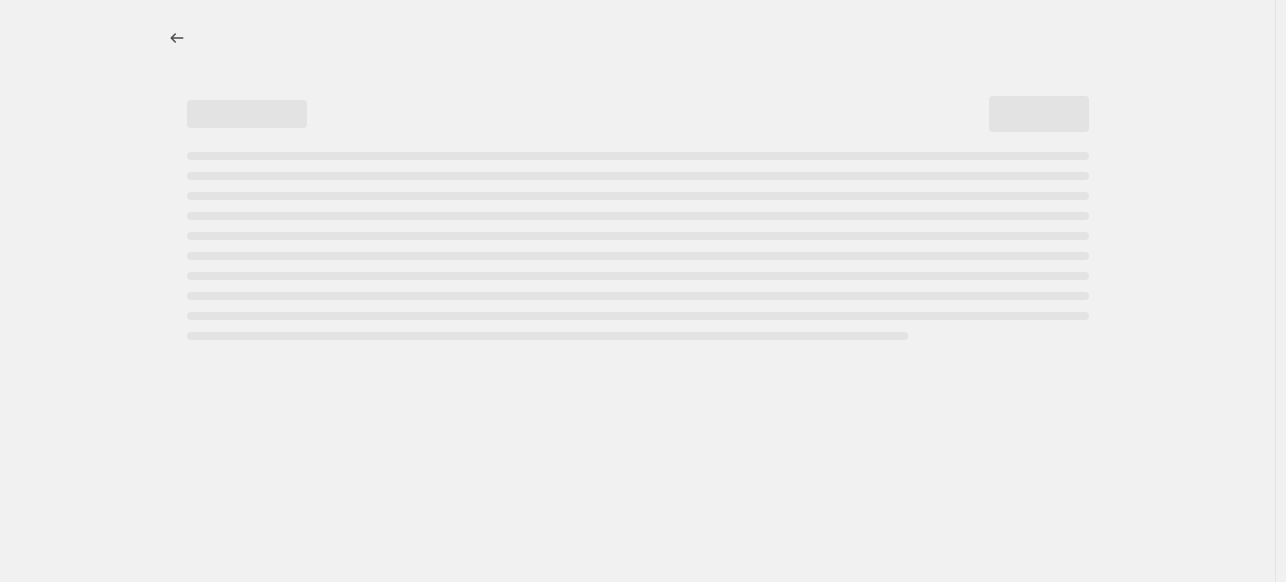 select on "percentage" 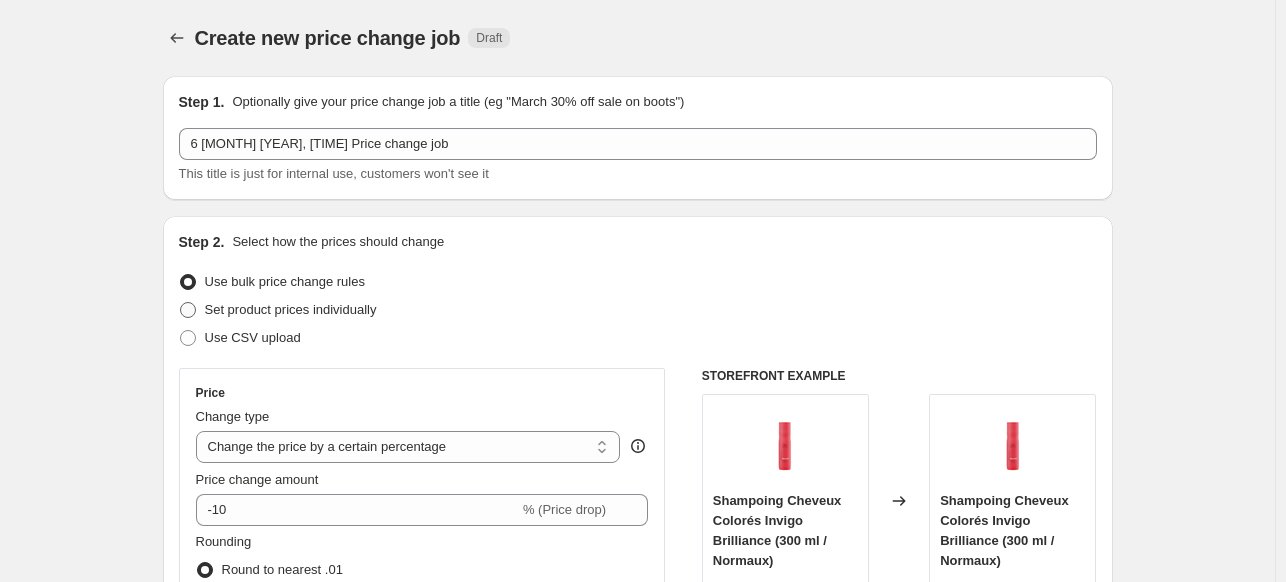 click on "Set product prices individually" at bounding box center (291, 309) 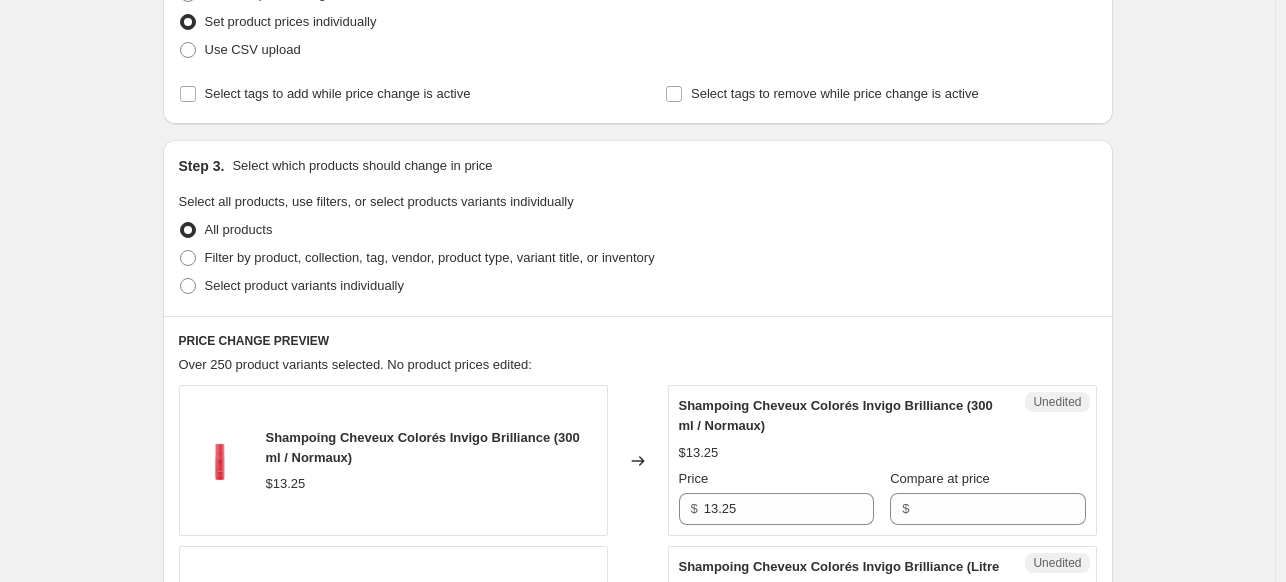 scroll, scrollTop: 300, scrollLeft: 0, axis: vertical 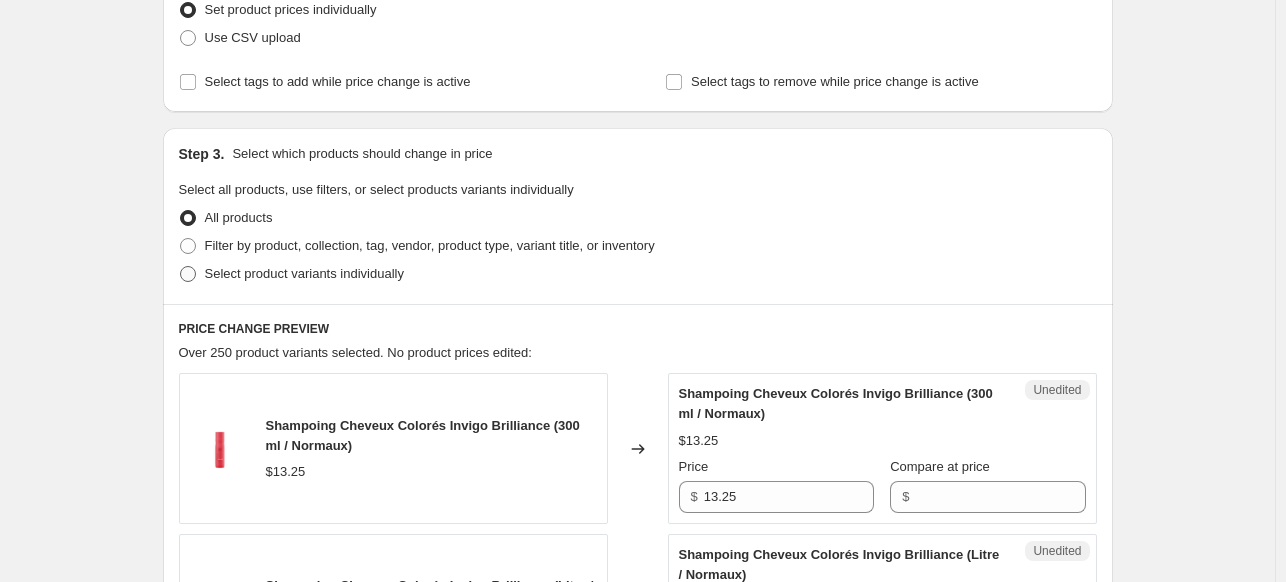 click on "Select product variants individually" at bounding box center (304, 273) 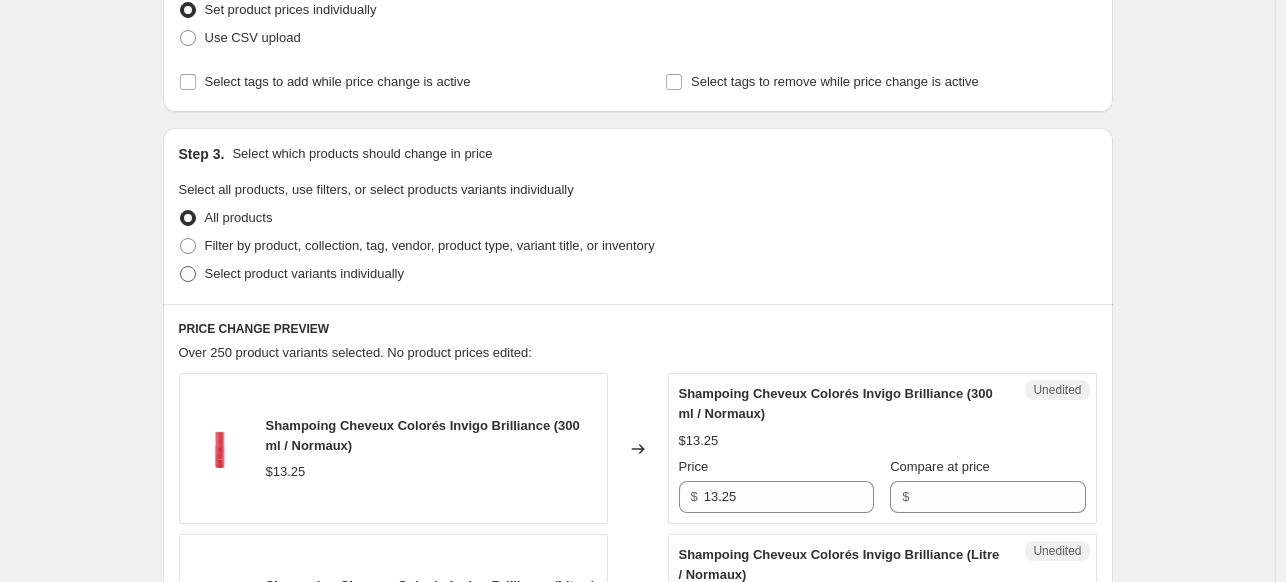 radio on "true" 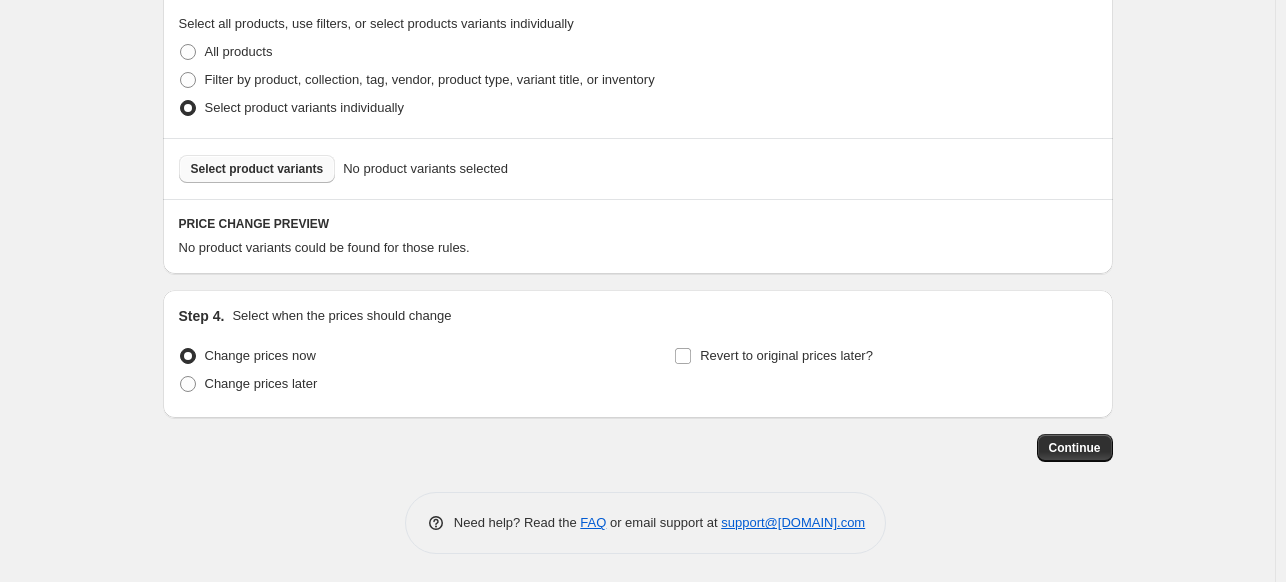 scroll, scrollTop: 467, scrollLeft: 0, axis: vertical 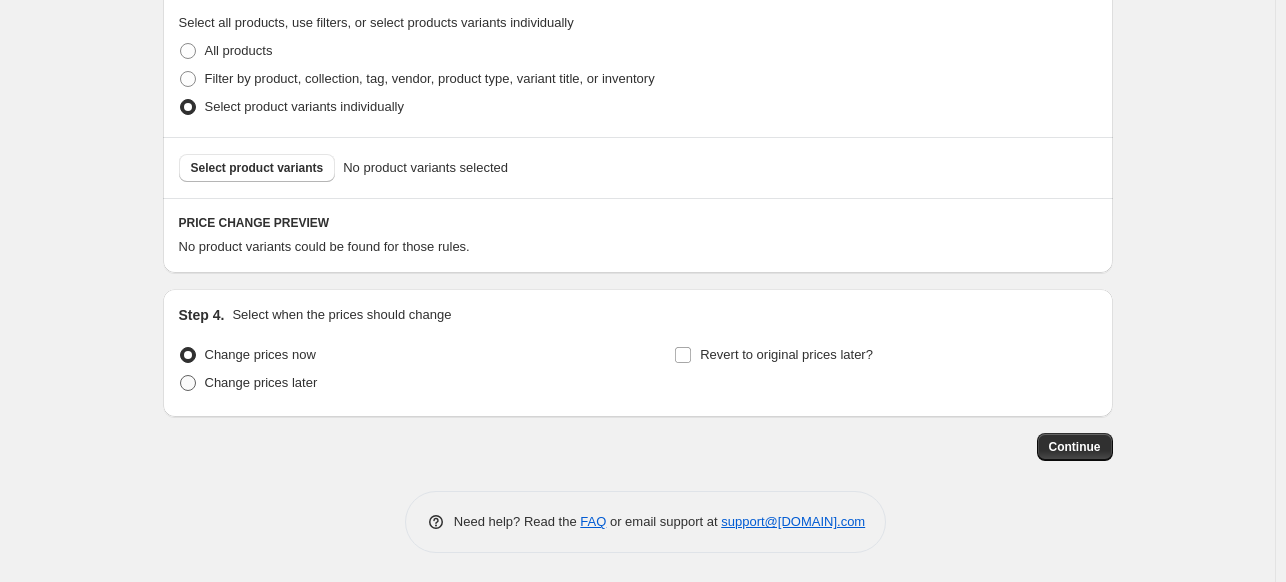 click on "Change prices later" at bounding box center [261, 382] 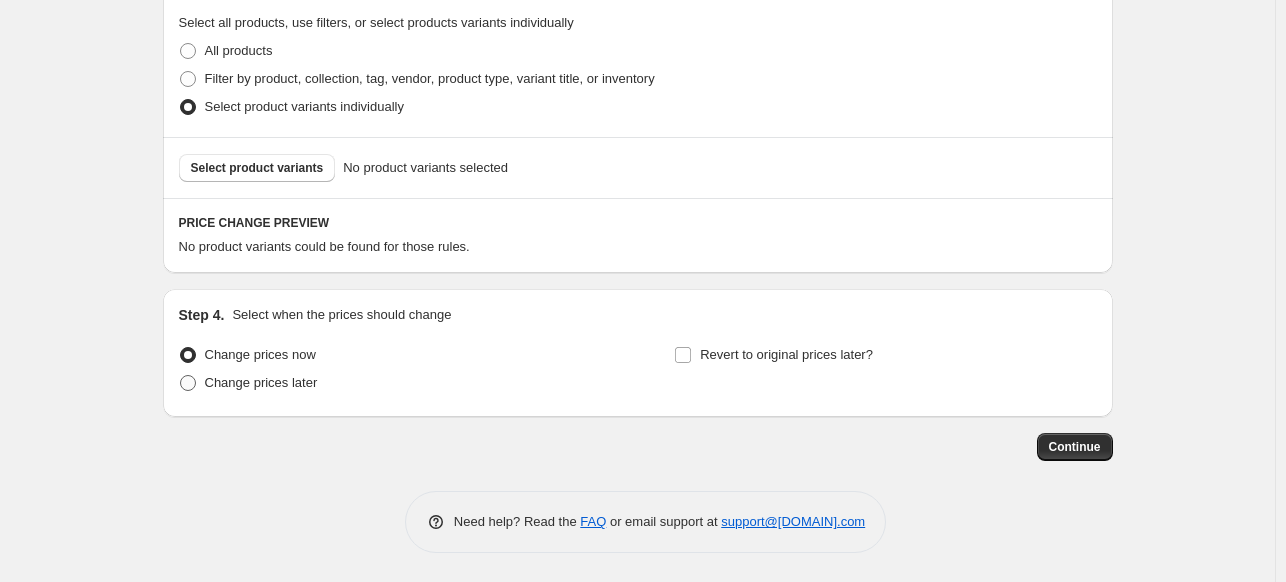 radio on "true" 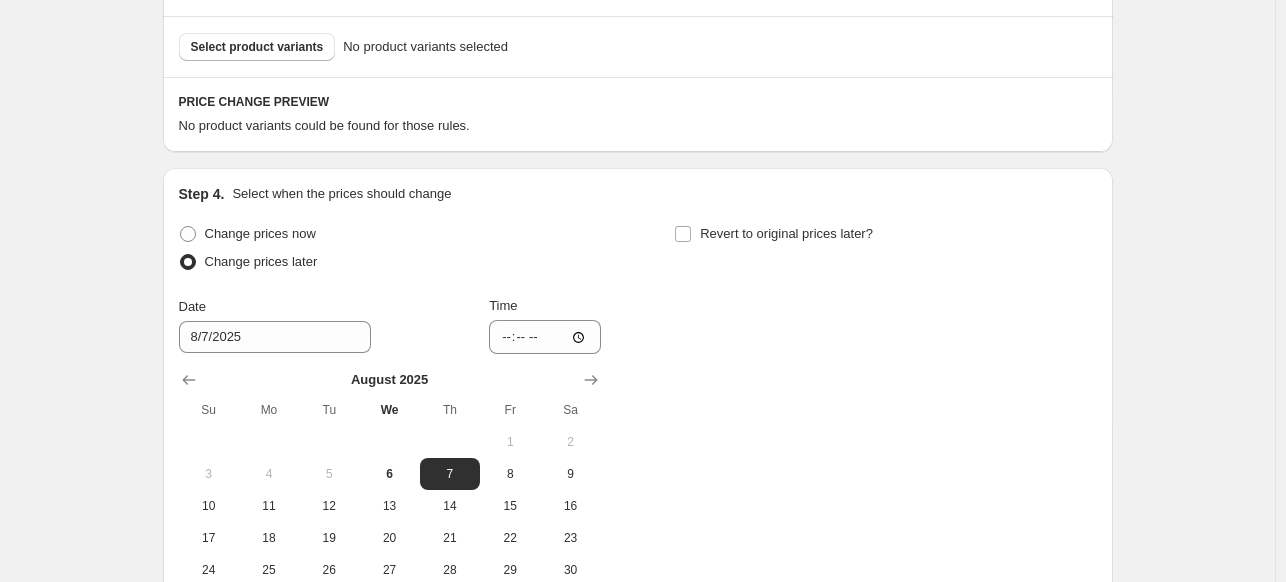 scroll, scrollTop: 667, scrollLeft: 0, axis: vertical 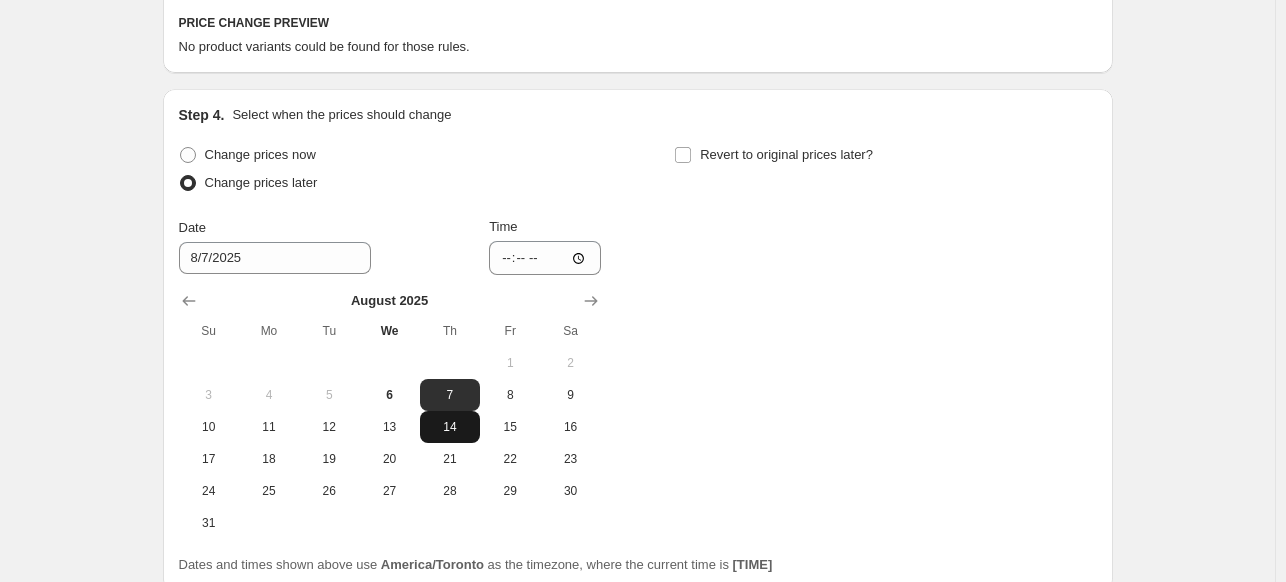 click on "14" at bounding box center (450, 427) 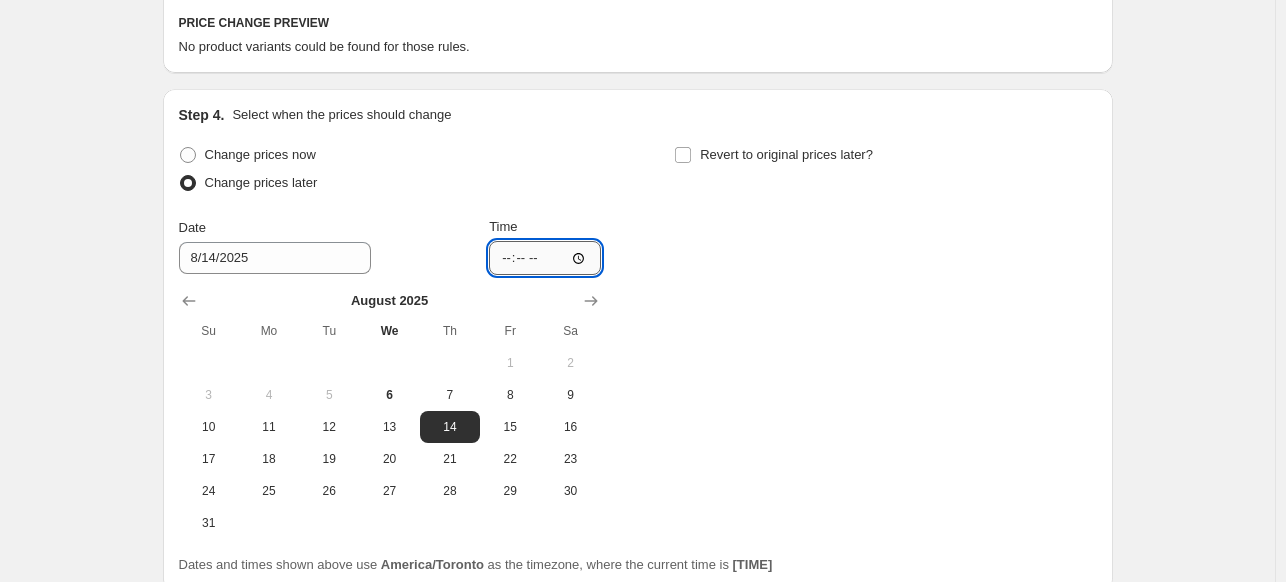 click on "[TIME]" at bounding box center (545, 258) 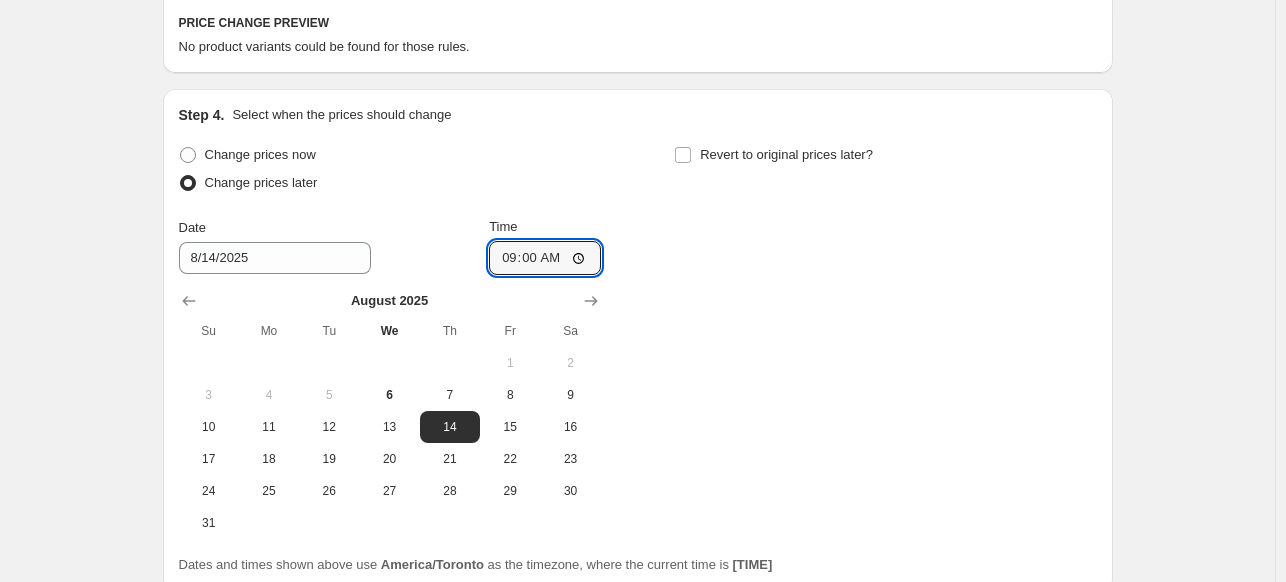 type on "09:00" 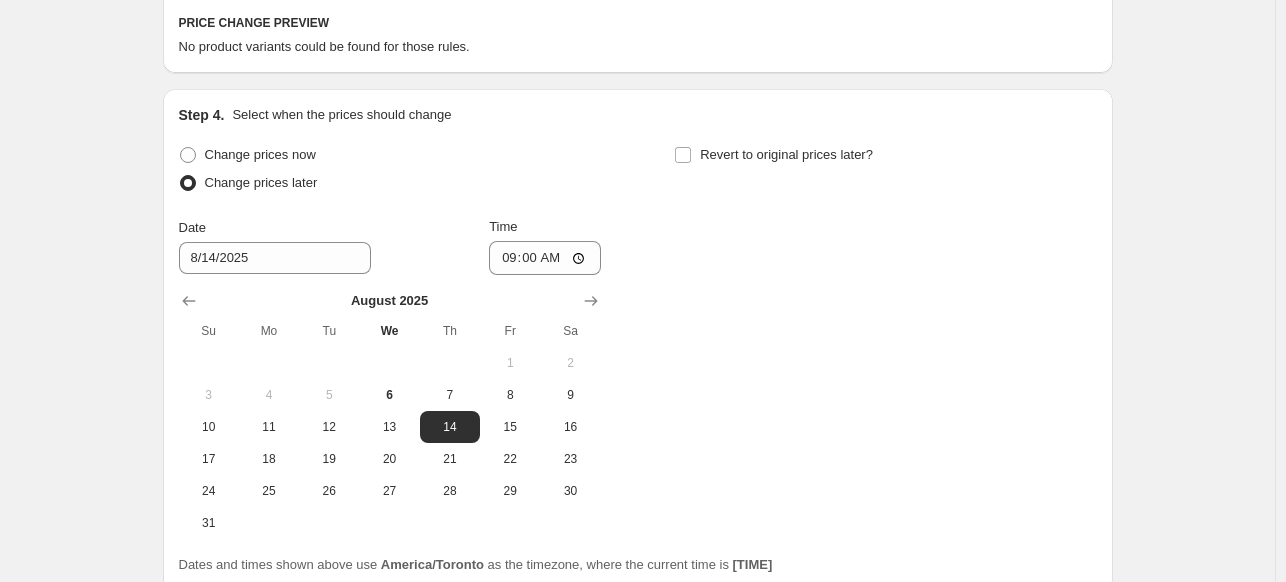 click on "Date [DATE] Time [TIME] [MONTH]  2025 Su Mo Tu We Th Fr Sa 1 2 3 4 5 6 7 8 9 10 11 12 13 14 15 16 17 18 19 20 21 22 23 24 25 26 27 28 29 30 31 Revert to original prices later?" at bounding box center [638, 340] 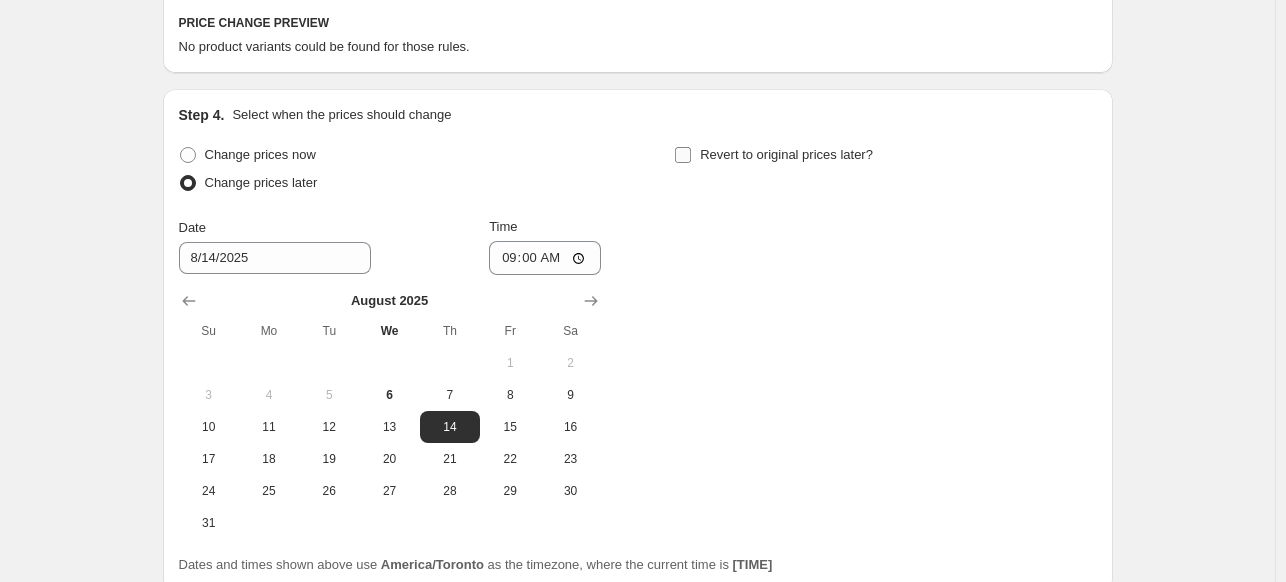 click on "Revert to original prices later?" at bounding box center (786, 154) 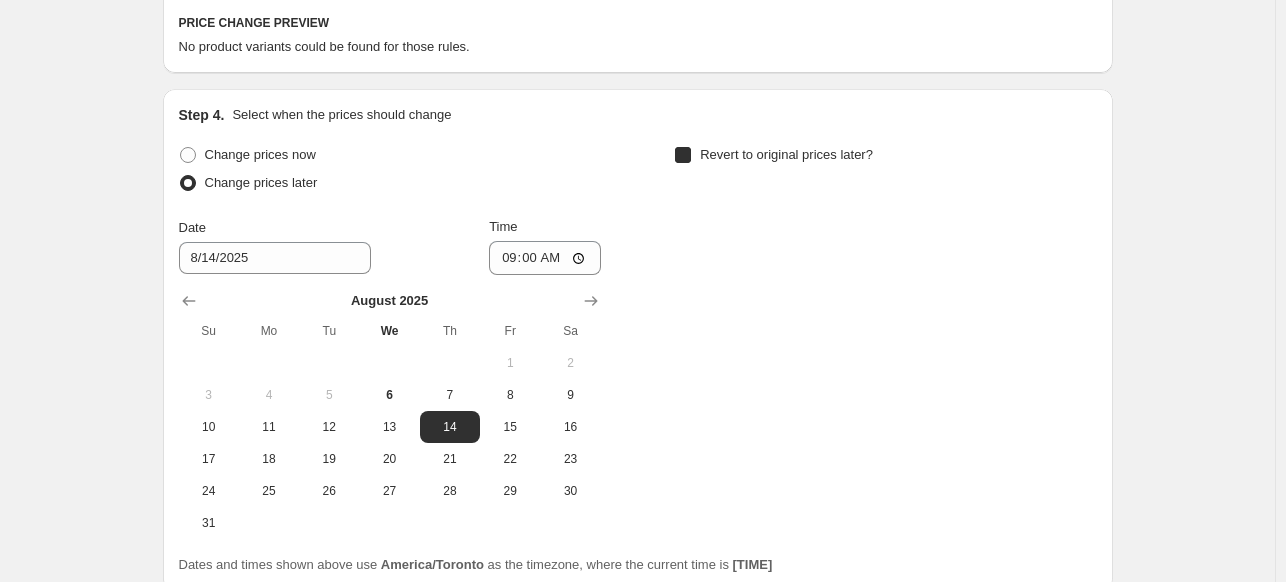 checkbox on "true" 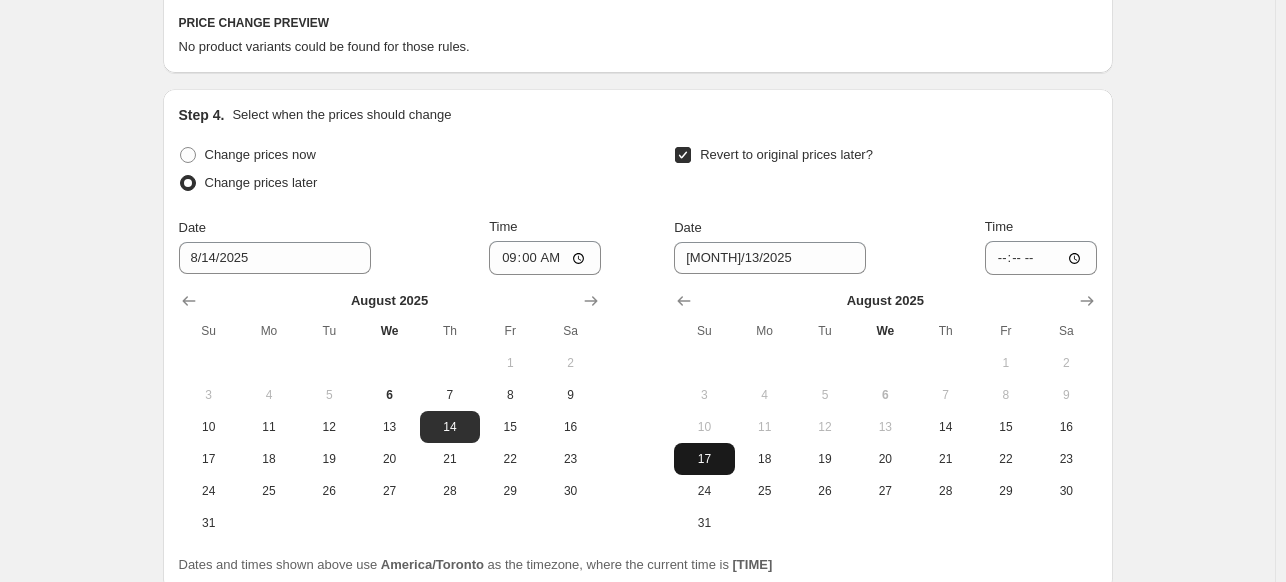 click on "17" at bounding box center (704, 459) 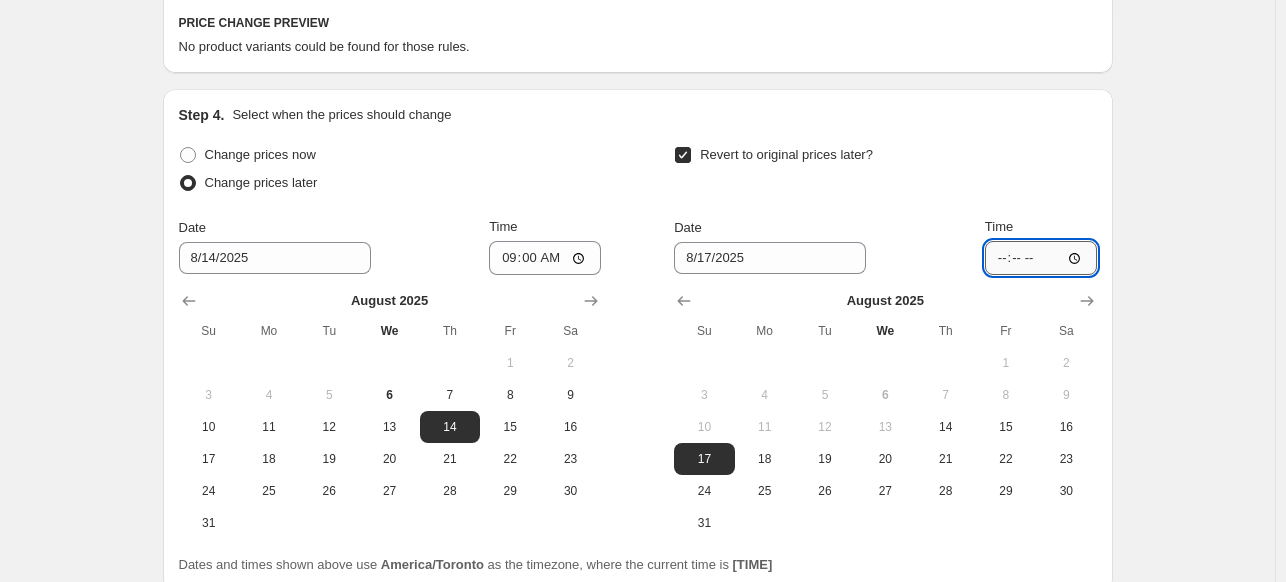 click on "[TIME]" at bounding box center [1041, 258] 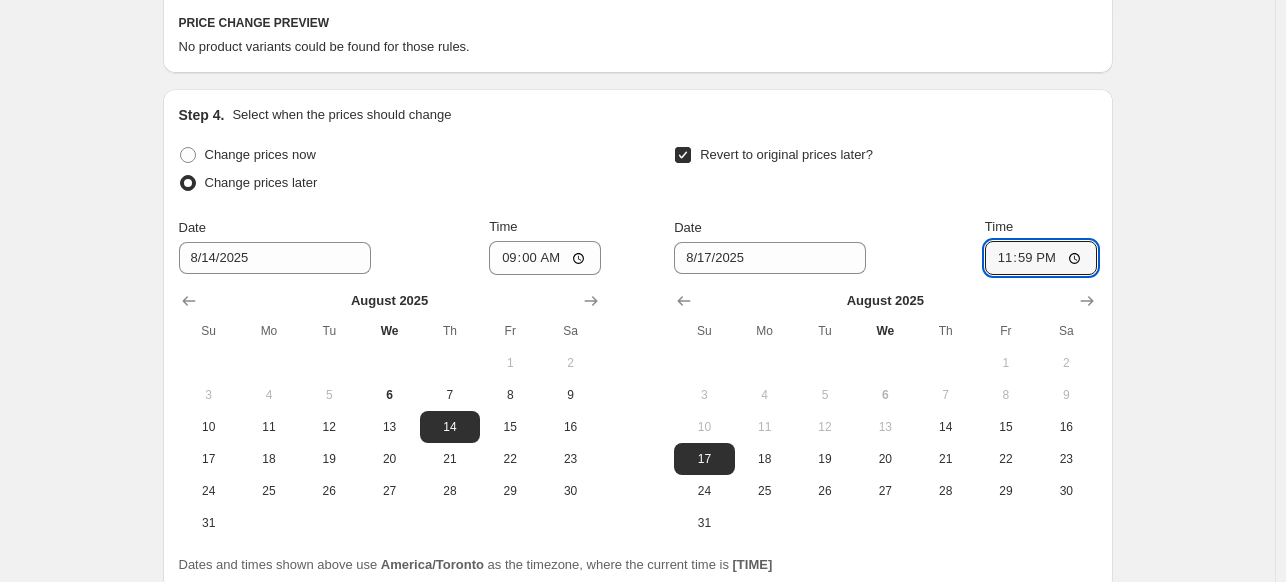 type on "23:59" 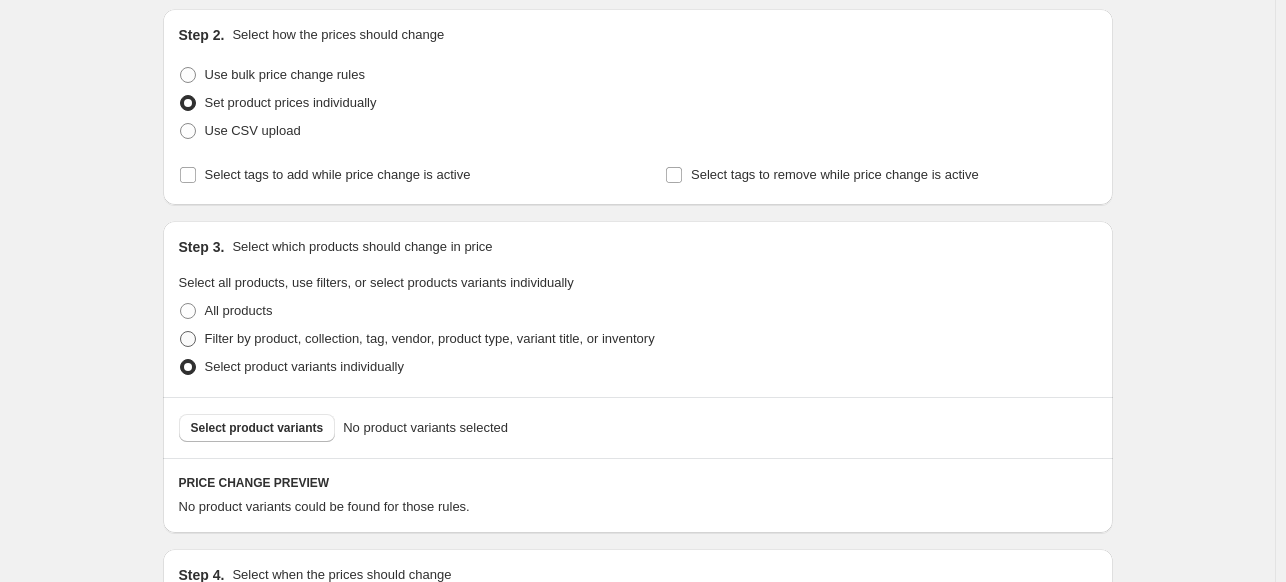 scroll, scrollTop: 241, scrollLeft: 0, axis: vertical 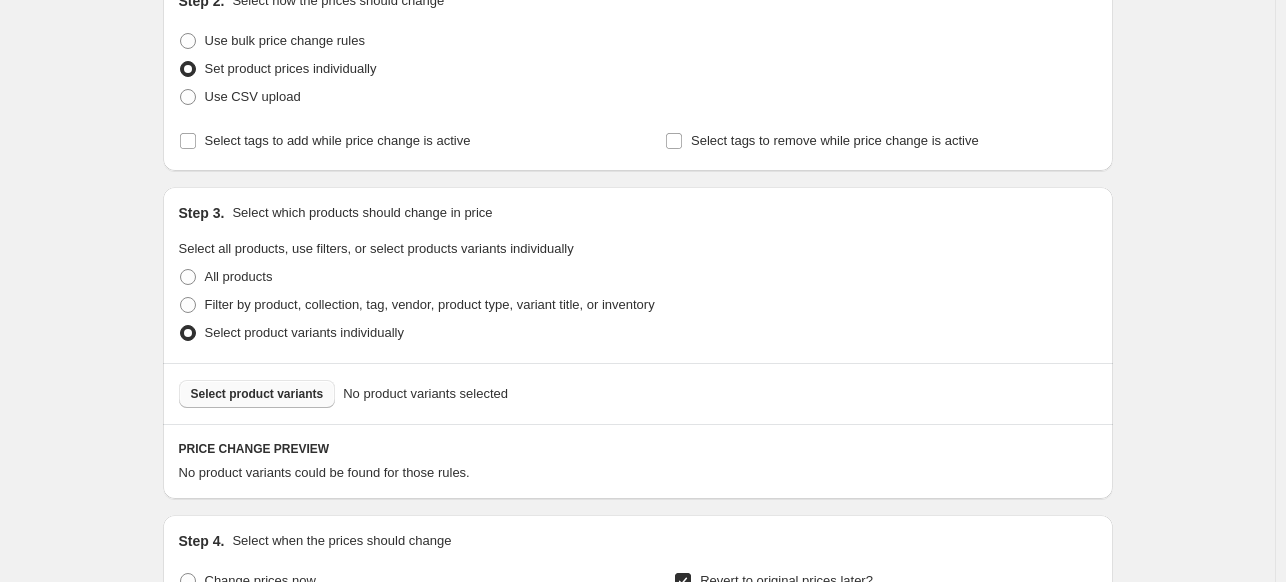 click on "Select product variants" at bounding box center (257, 394) 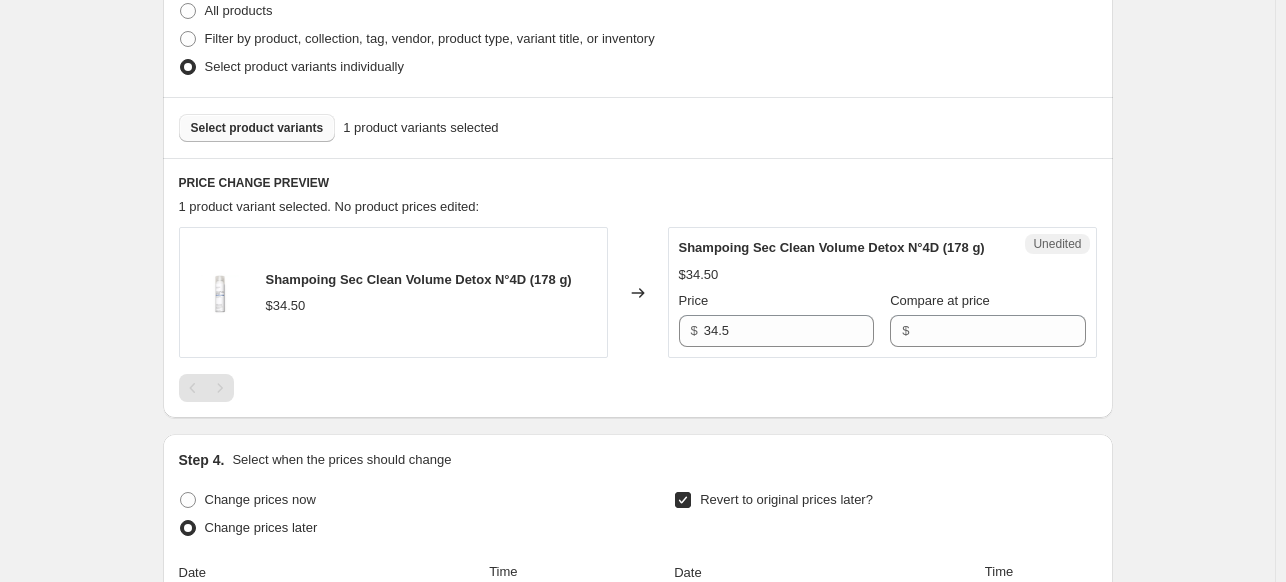 scroll, scrollTop: 541, scrollLeft: 0, axis: vertical 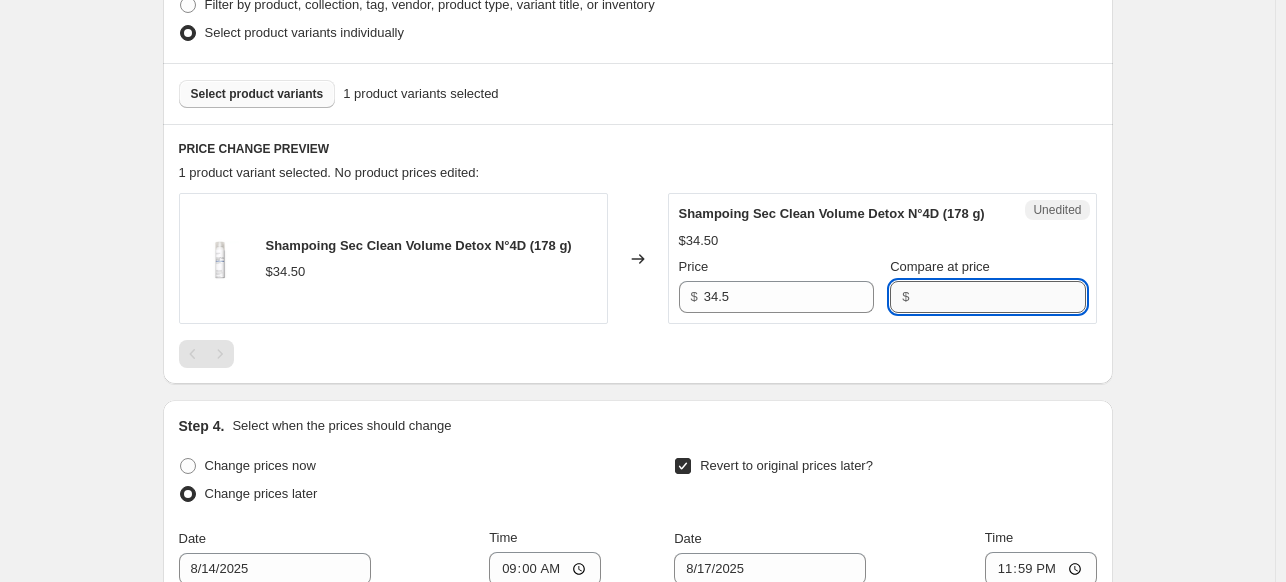 click on "Compare at price" at bounding box center [1000, 297] 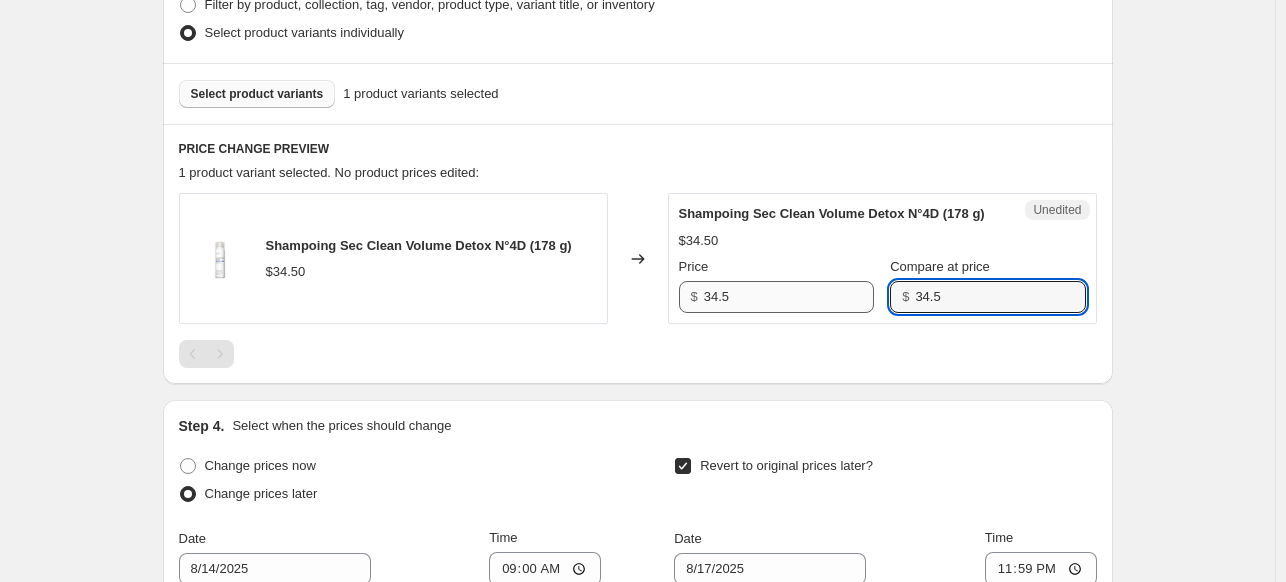 type on "34.5" 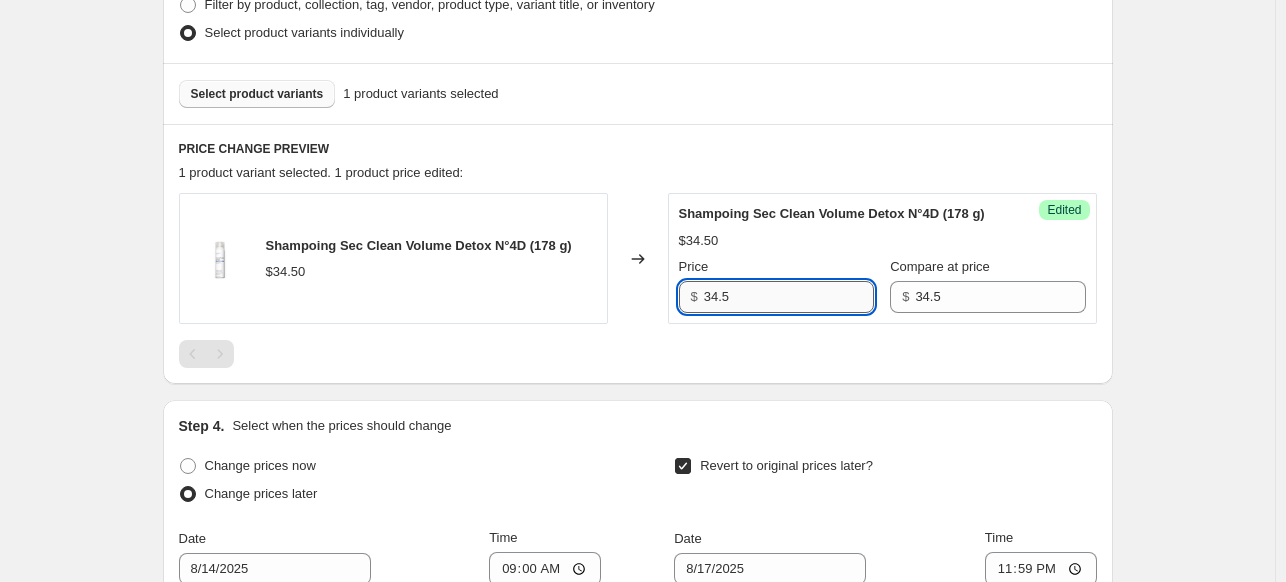 click on "34.5" at bounding box center [789, 297] 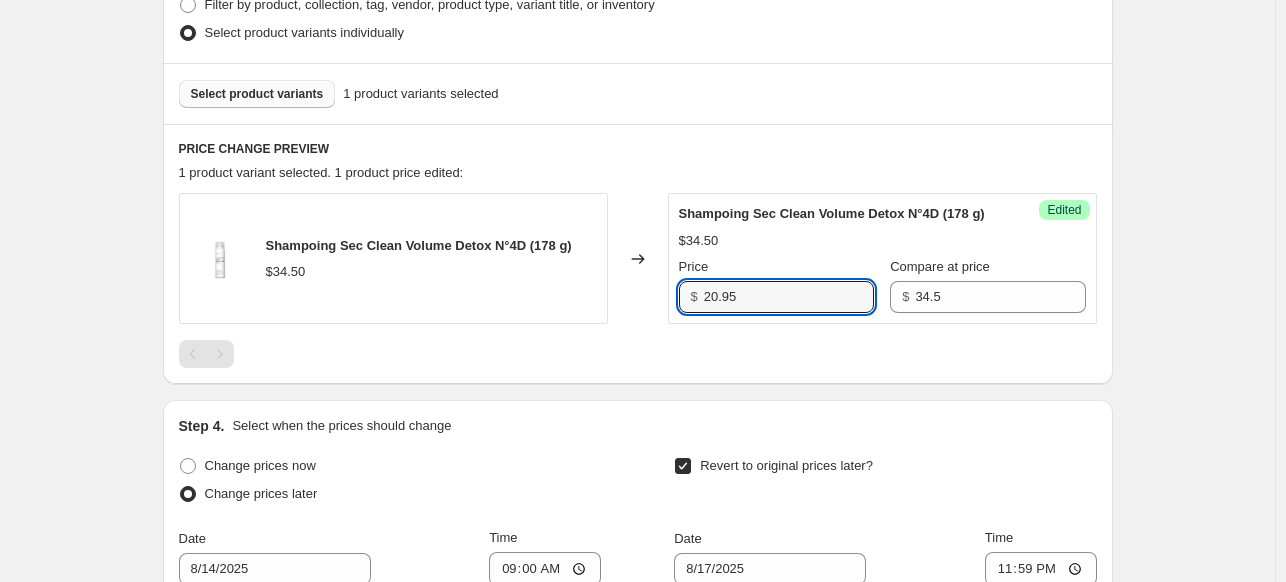 type on "20.95" 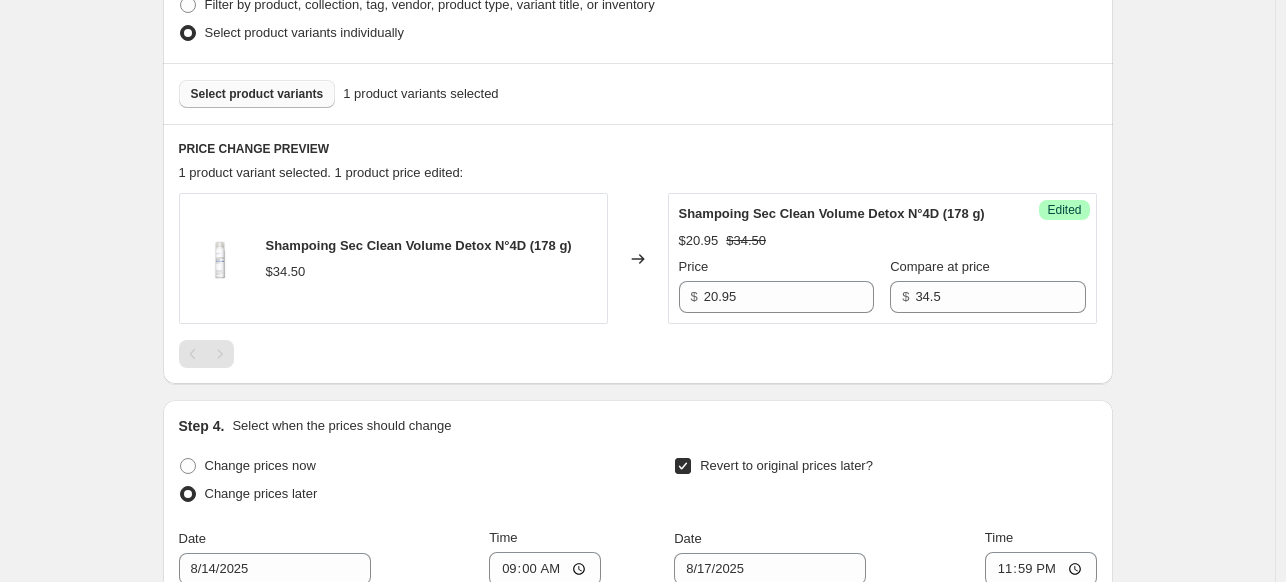 click on "Select product variants" at bounding box center [257, 94] 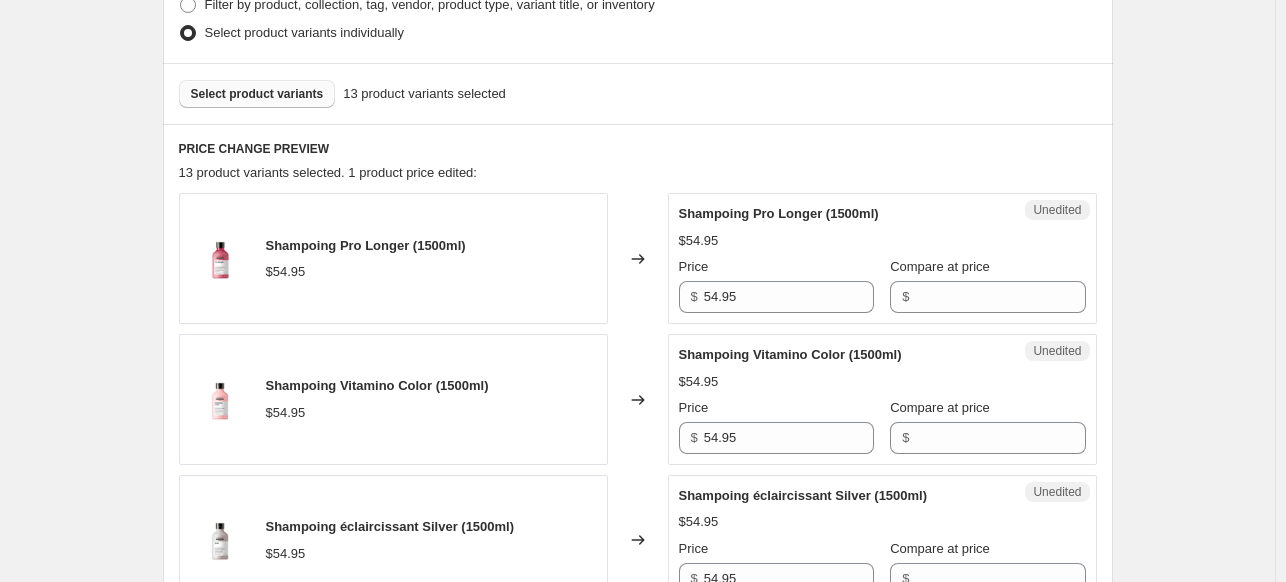 click on "Select product variants" at bounding box center (257, 94) 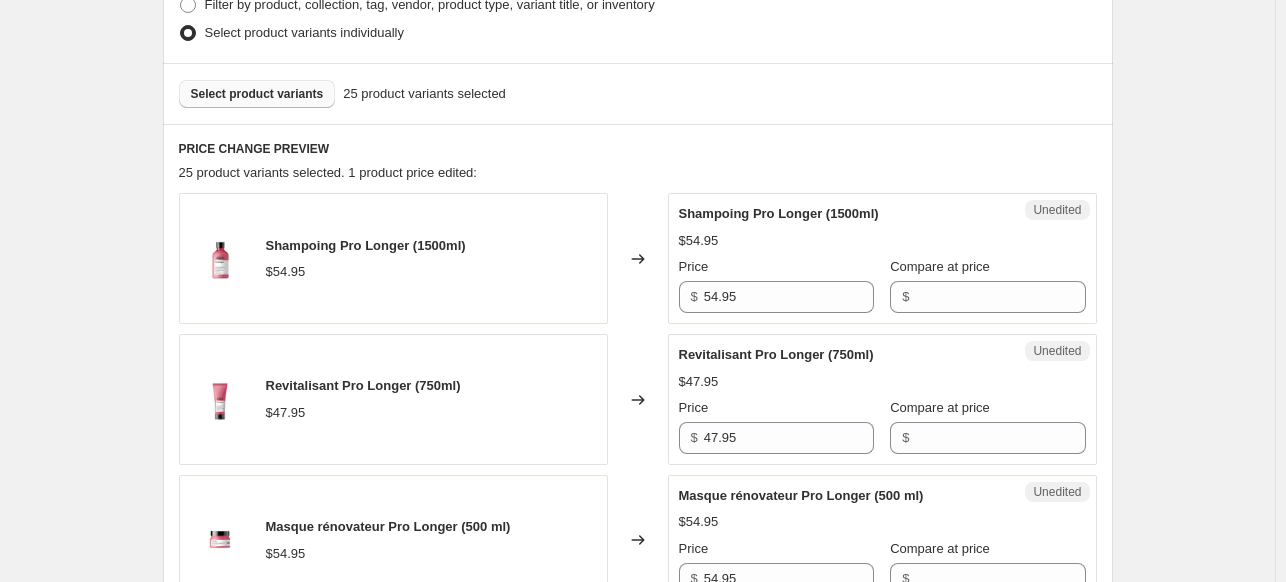 click on "Select product variants" at bounding box center (257, 94) 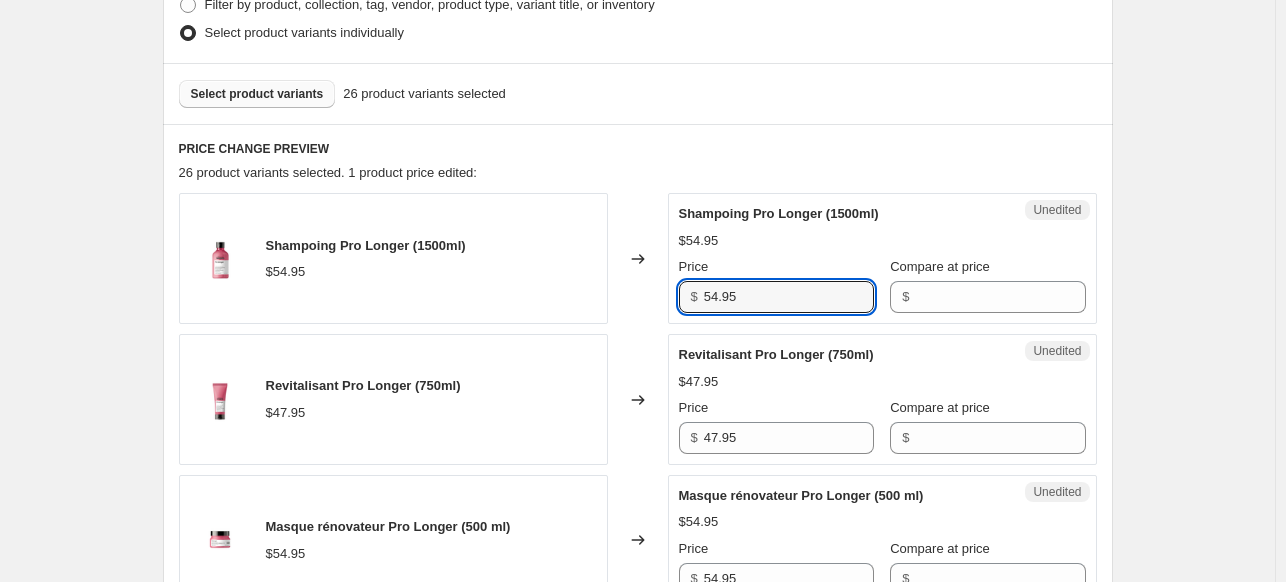 drag, startPoint x: 800, startPoint y: 295, endPoint x: 640, endPoint y: 299, distance: 160.04999 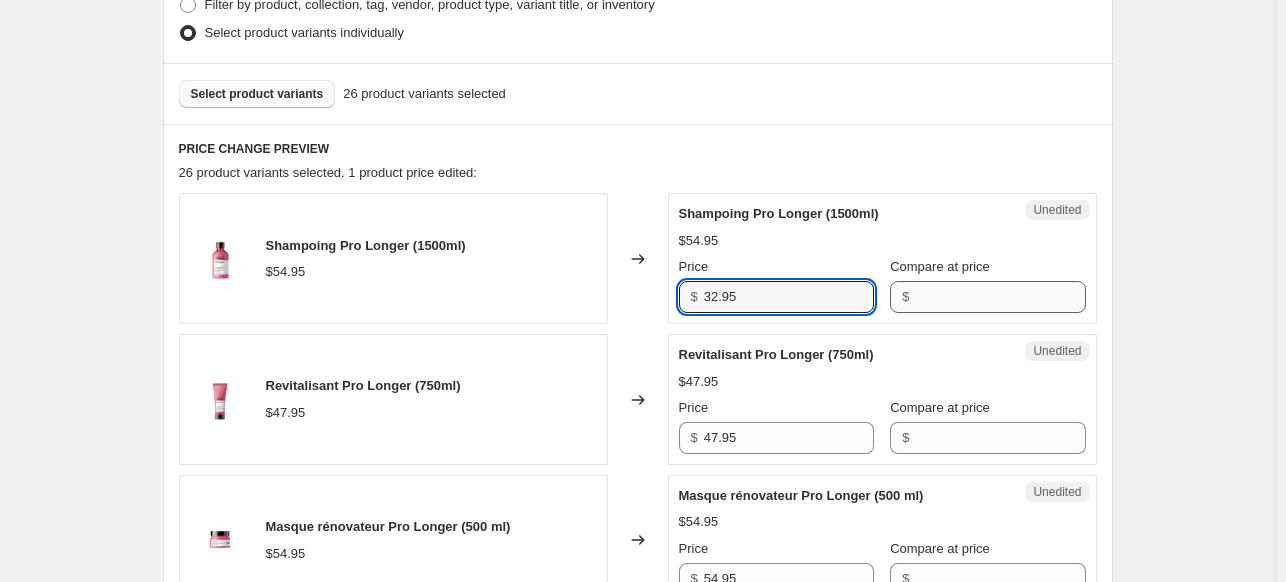 type on "32.95" 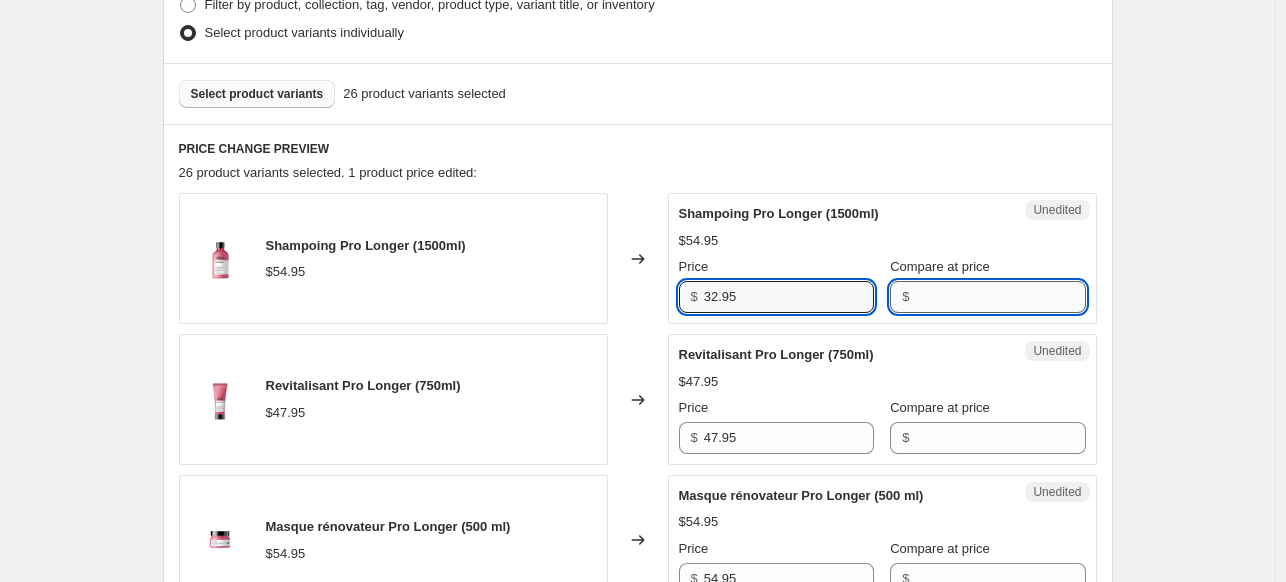 click on "Compare at price" at bounding box center [1000, 297] 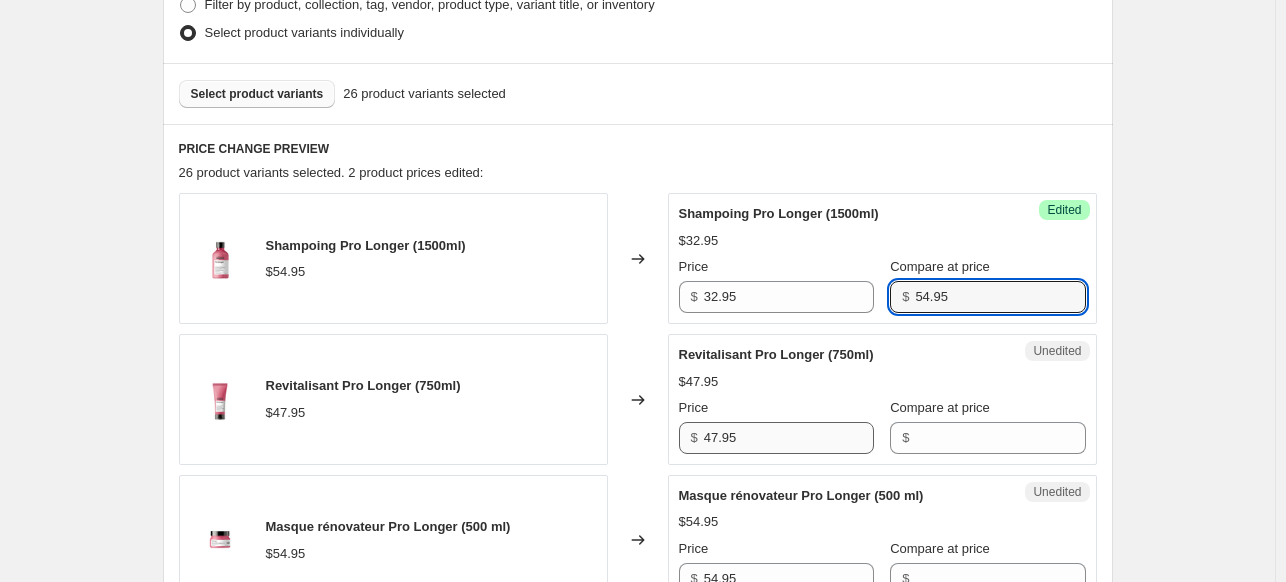 type on "54.95" 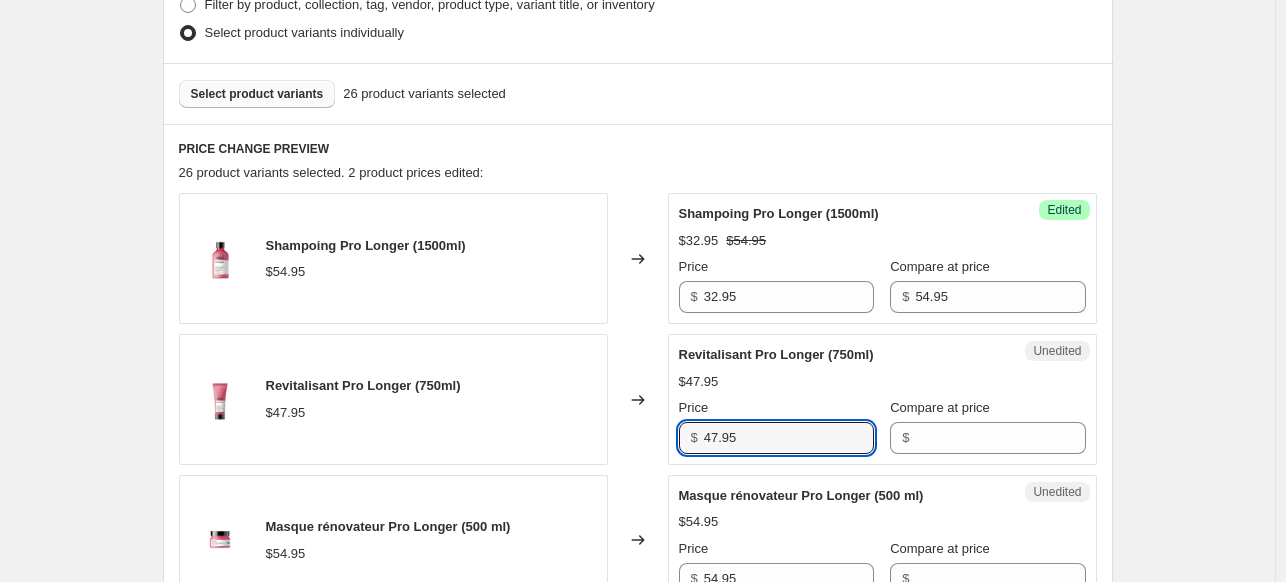 drag, startPoint x: 748, startPoint y: 425, endPoint x: 630, endPoint y: 426, distance: 118.004234 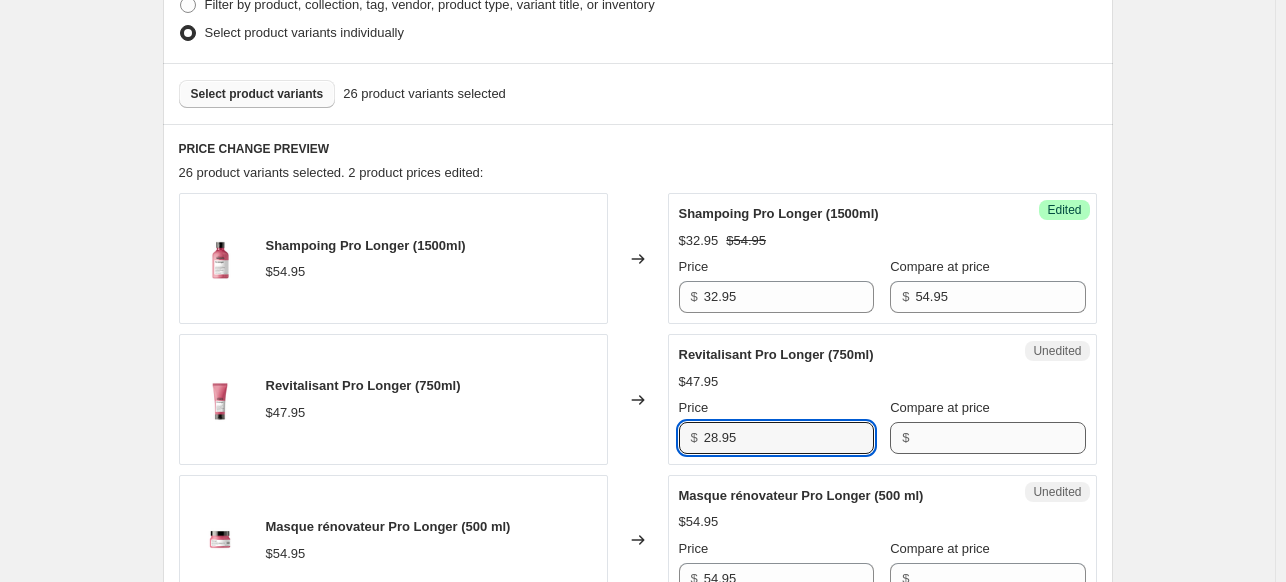 type on "28.95" 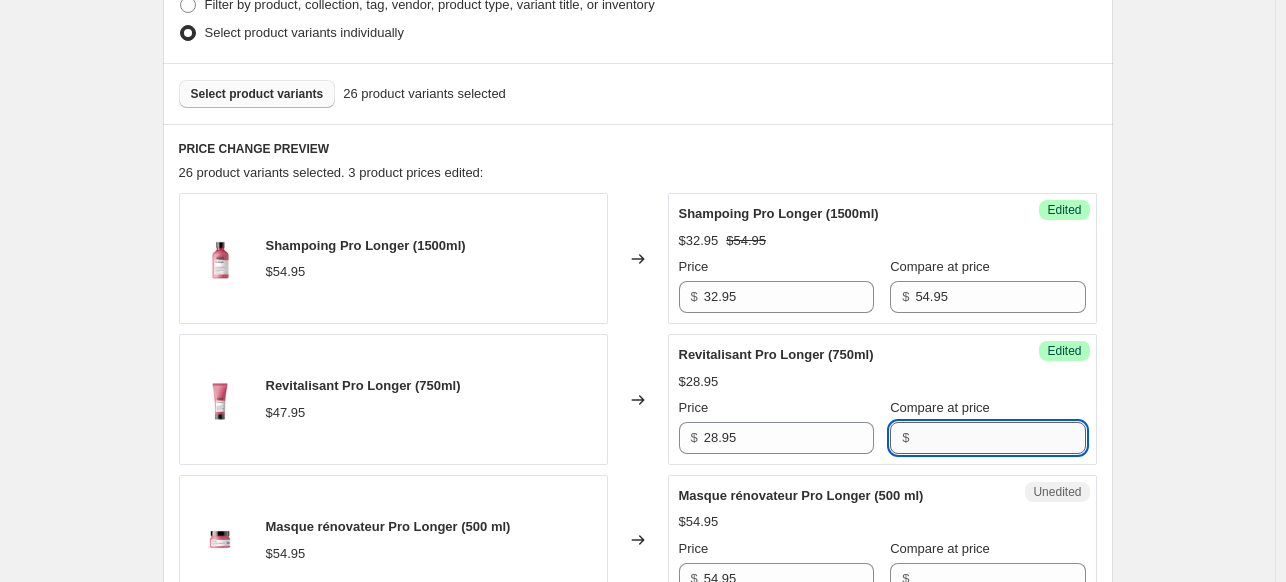 click on "Compare at price" at bounding box center [1000, 438] 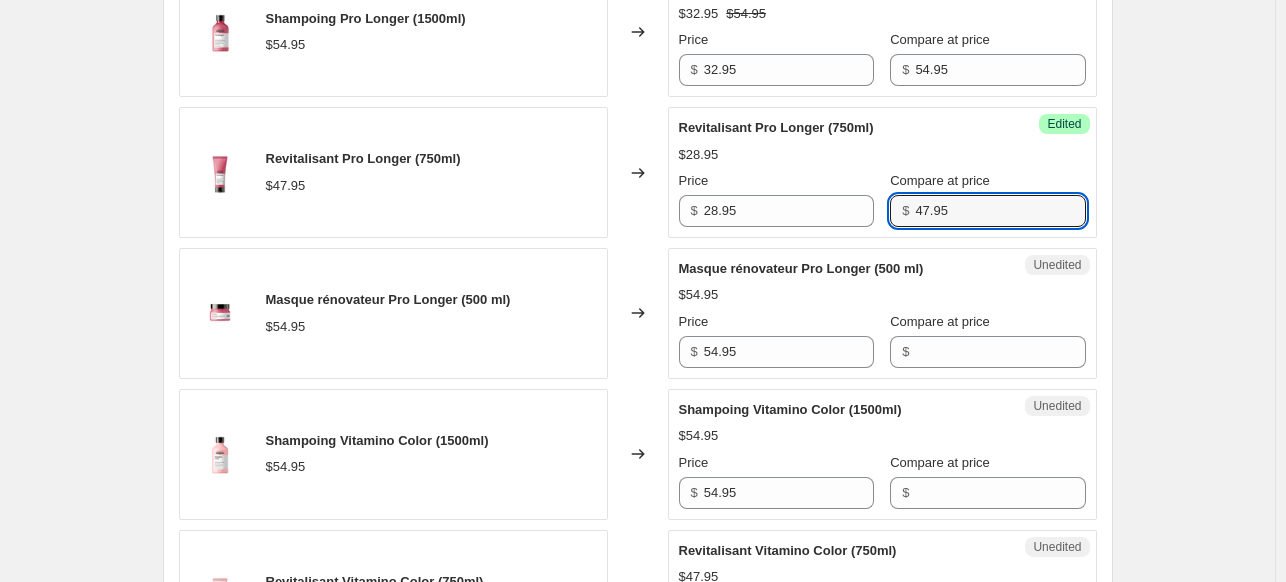 scroll, scrollTop: 841, scrollLeft: 0, axis: vertical 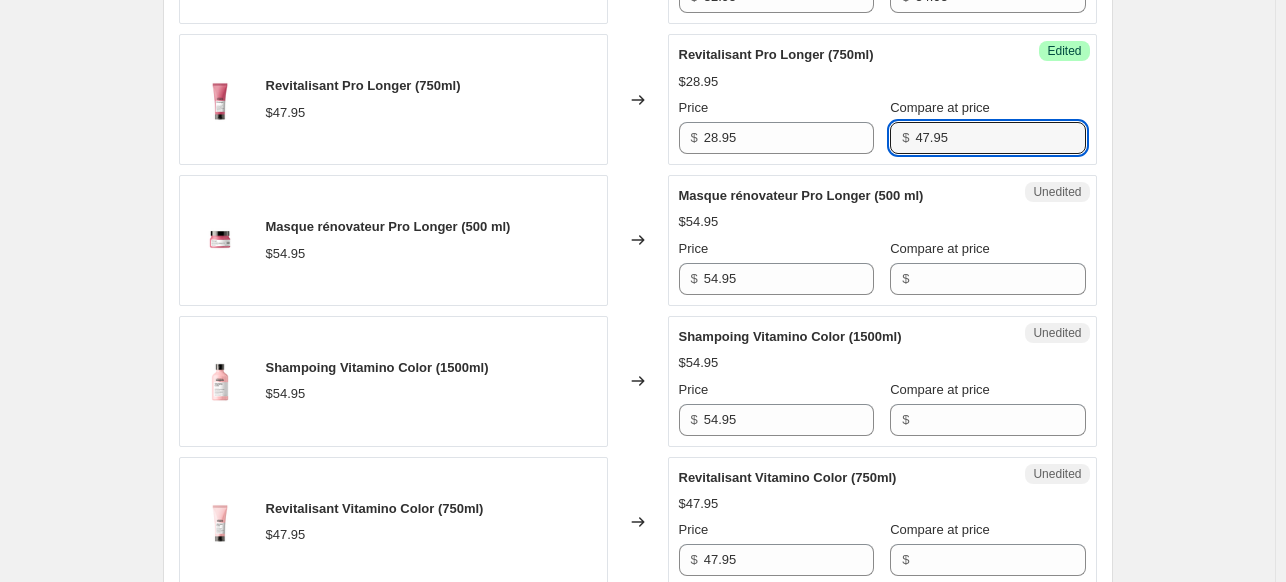 type on "47.95" 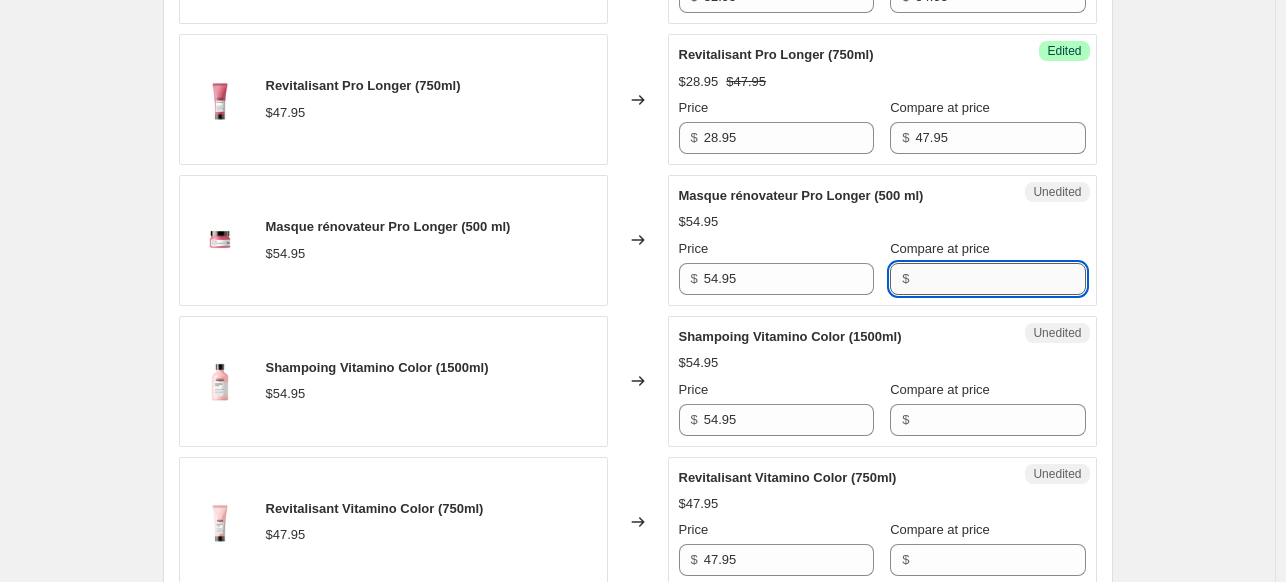 click on "Compare at price" at bounding box center (1000, 279) 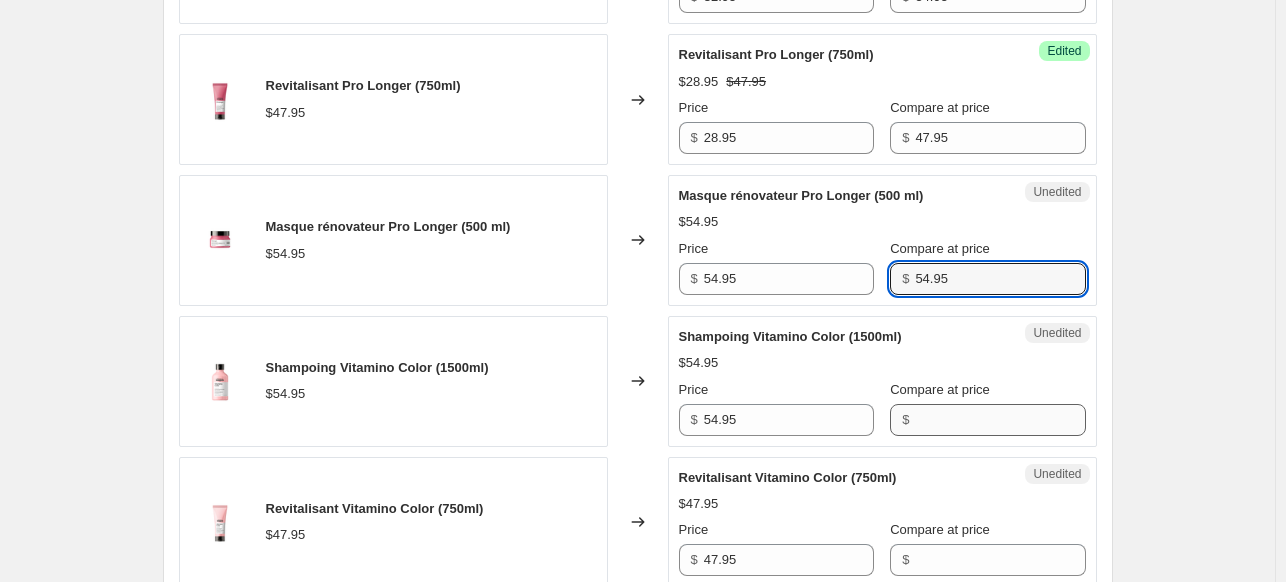 type on "54.95" 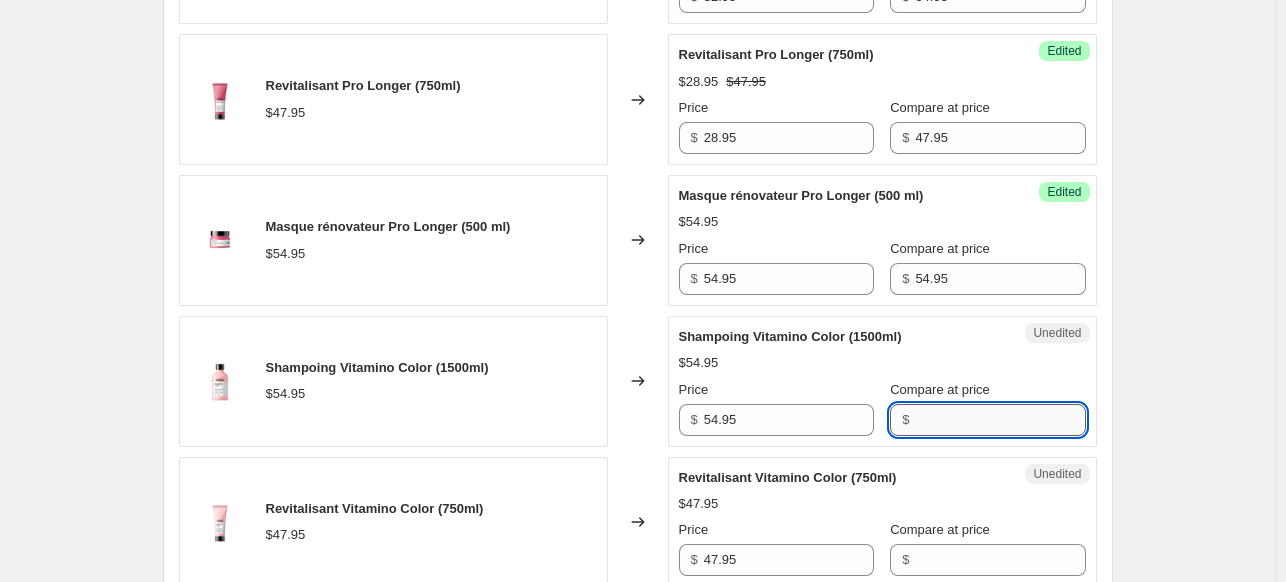 click on "Compare at price" at bounding box center (1000, 420) 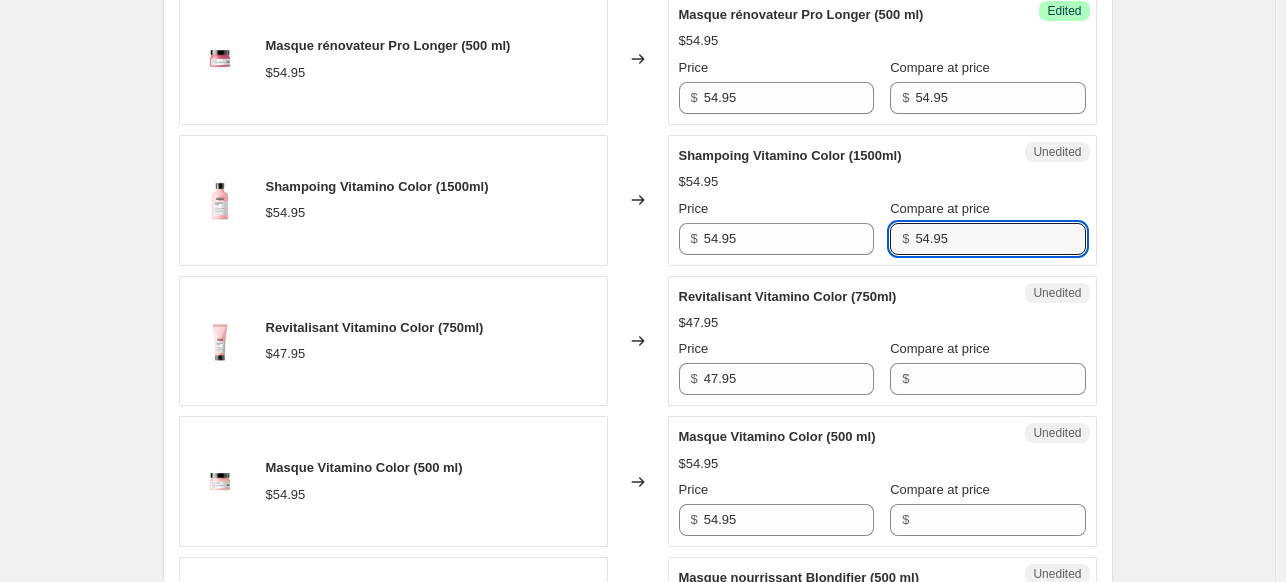 scroll, scrollTop: 1041, scrollLeft: 0, axis: vertical 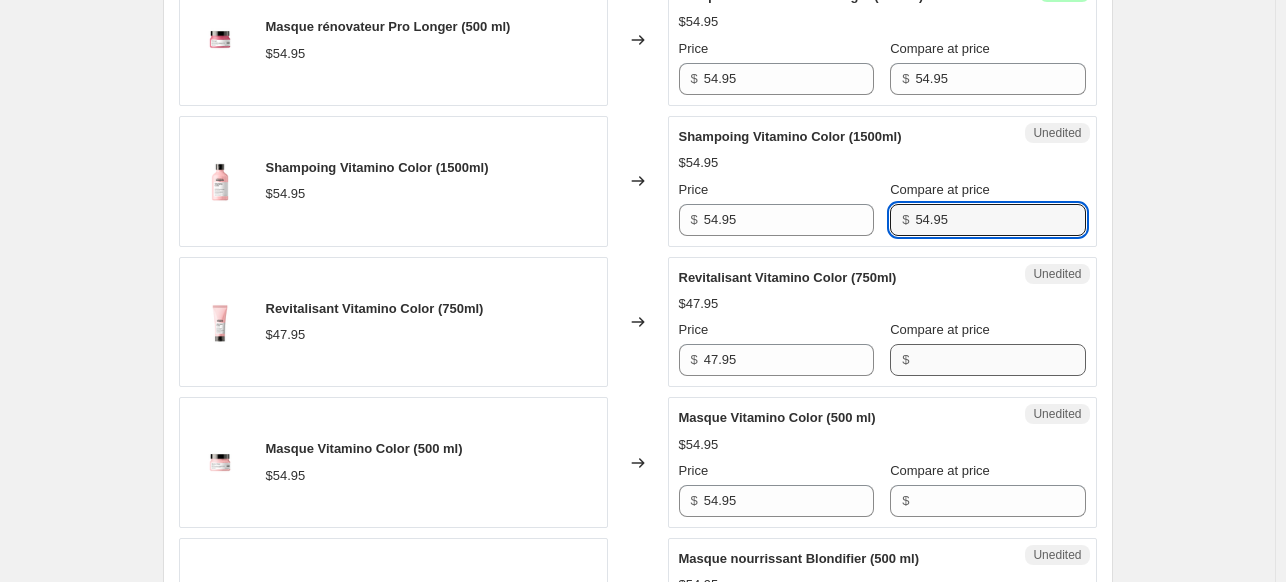 type on "54.95" 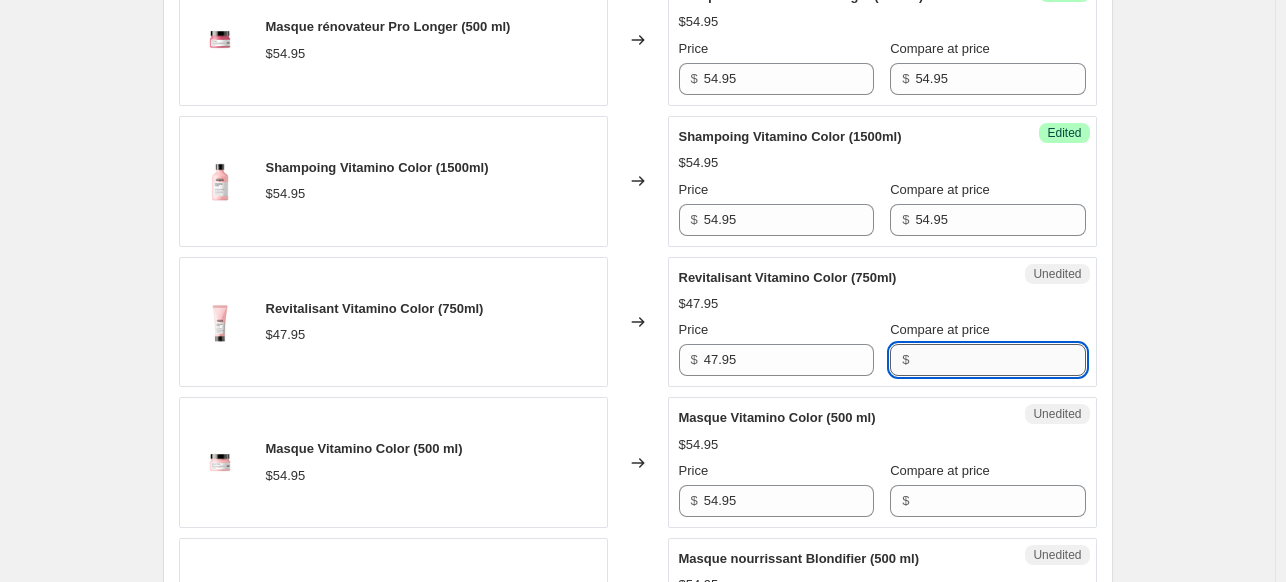 click on "Compare at price" at bounding box center (1000, 360) 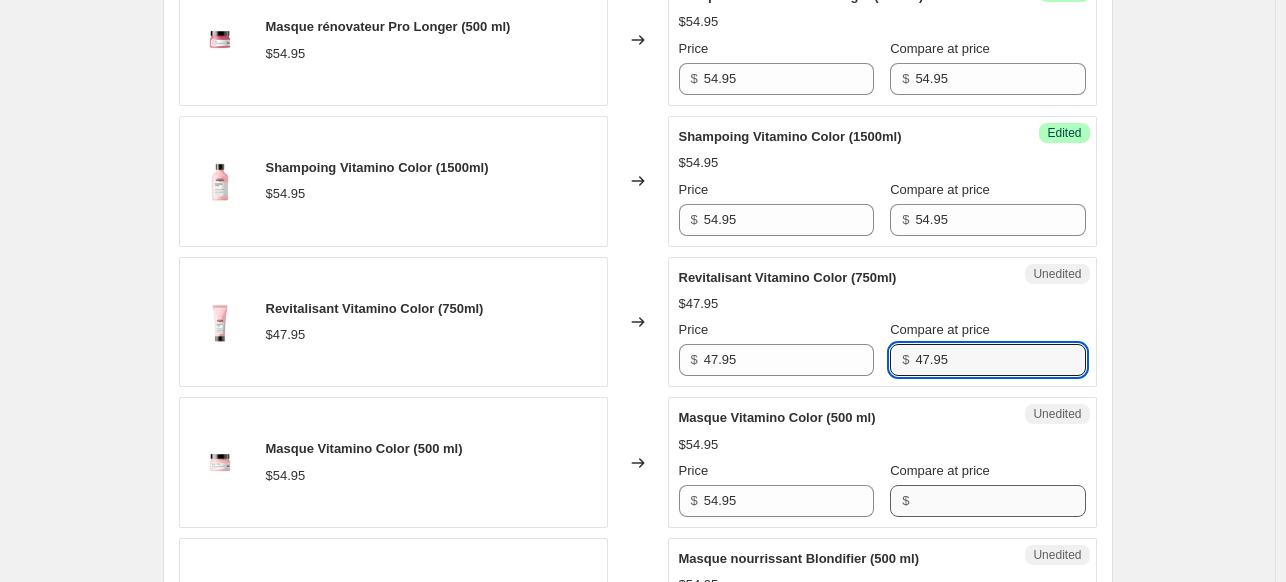 type on "47.95" 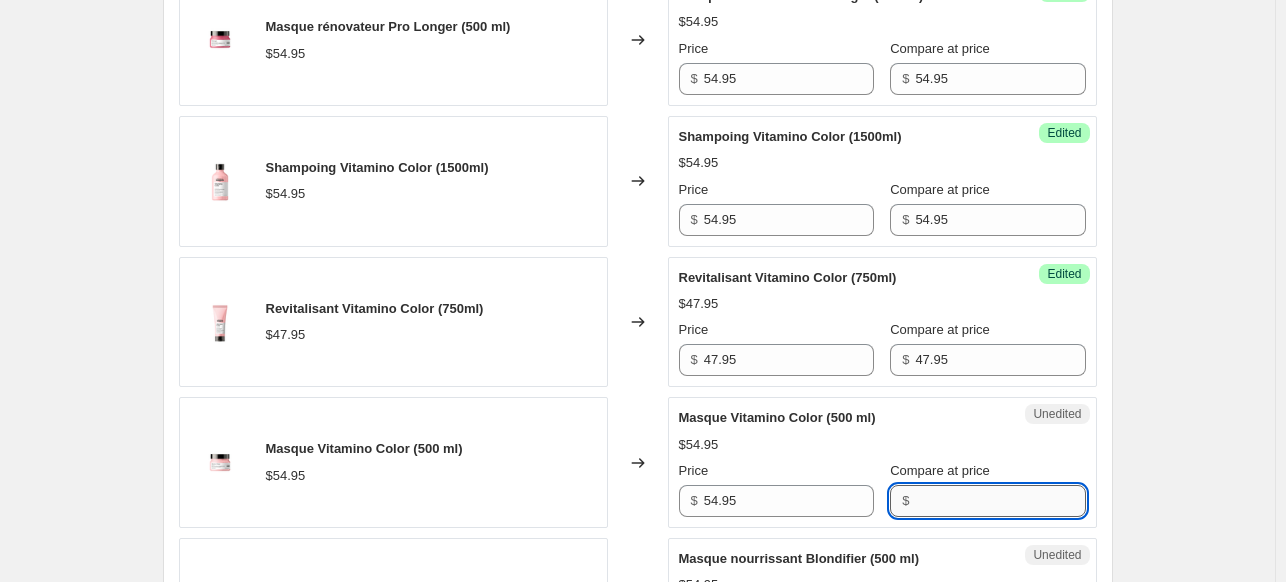 click on "Compare at price" at bounding box center [1000, 501] 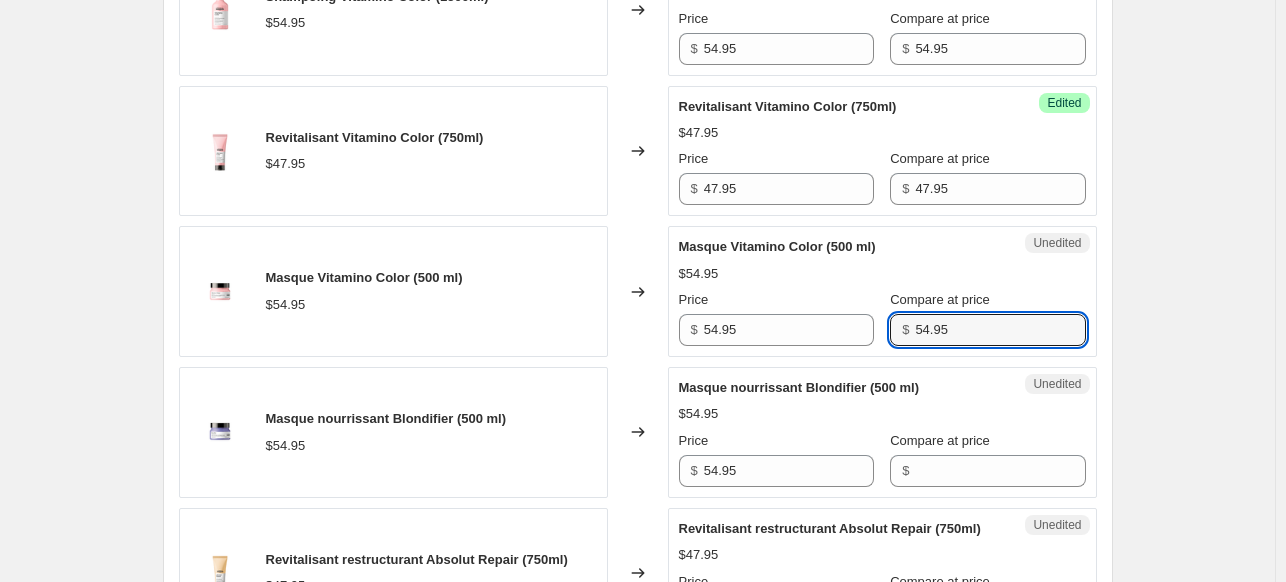 scroll, scrollTop: 1241, scrollLeft: 0, axis: vertical 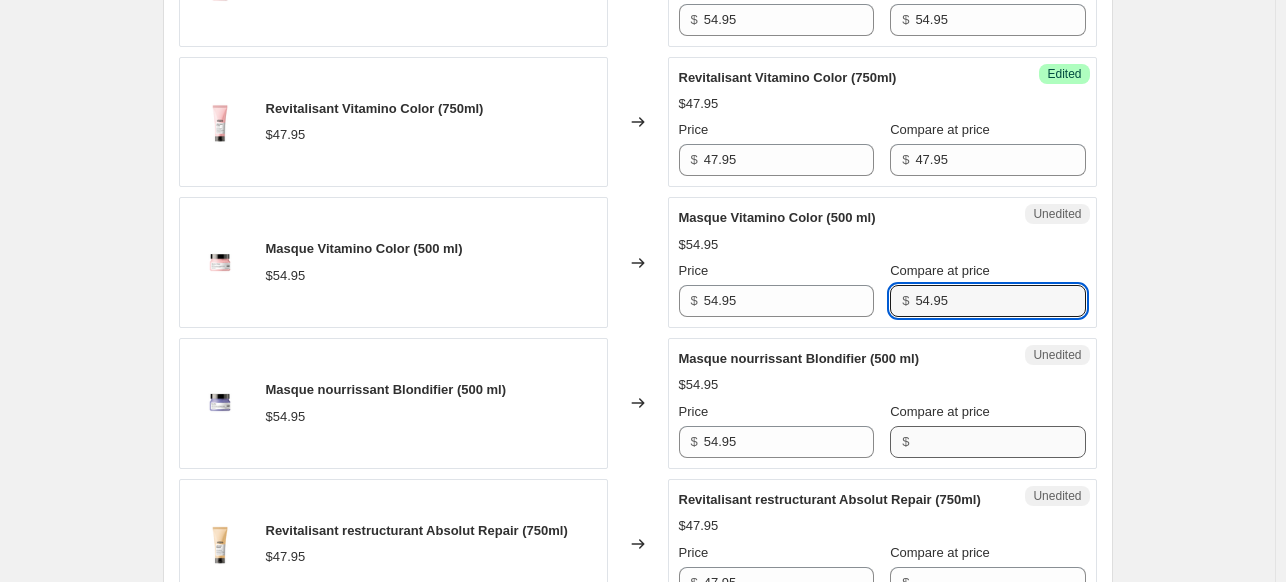 type on "54.95" 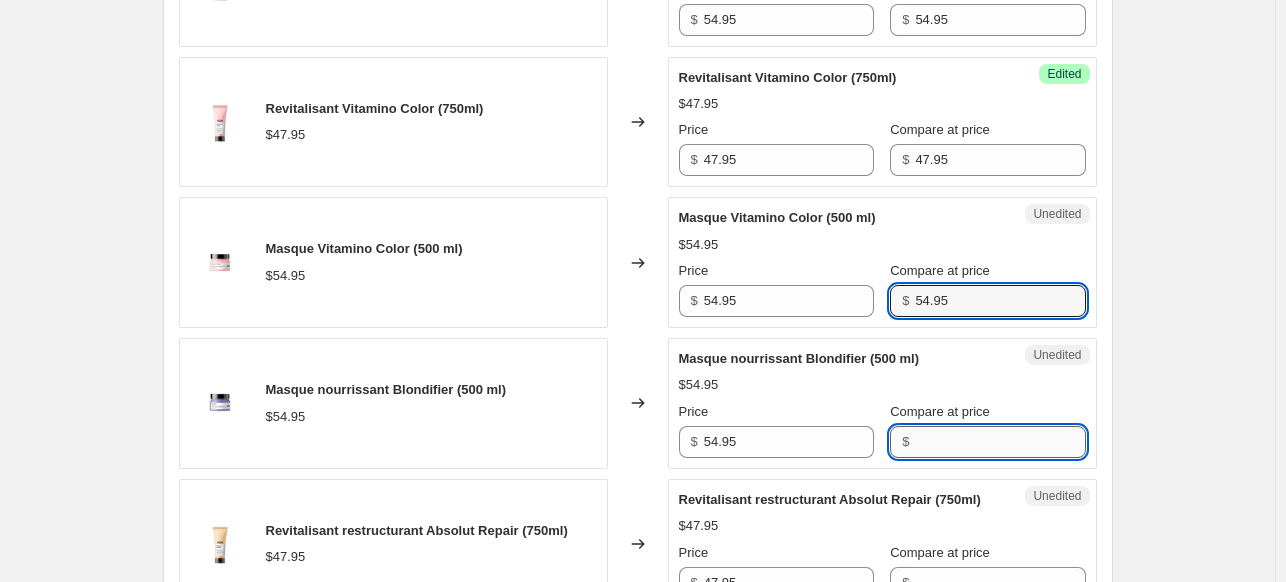 click on "Compare at price" at bounding box center (1000, 442) 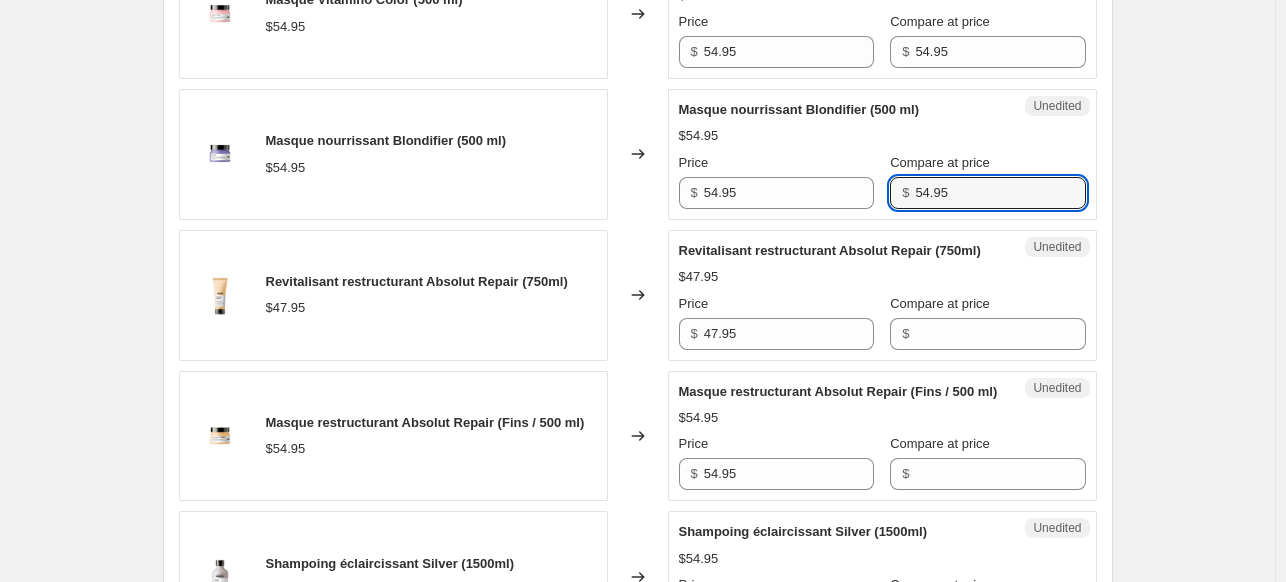 scroll, scrollTop: 1641, scrollLeft: 0, axis: vertical 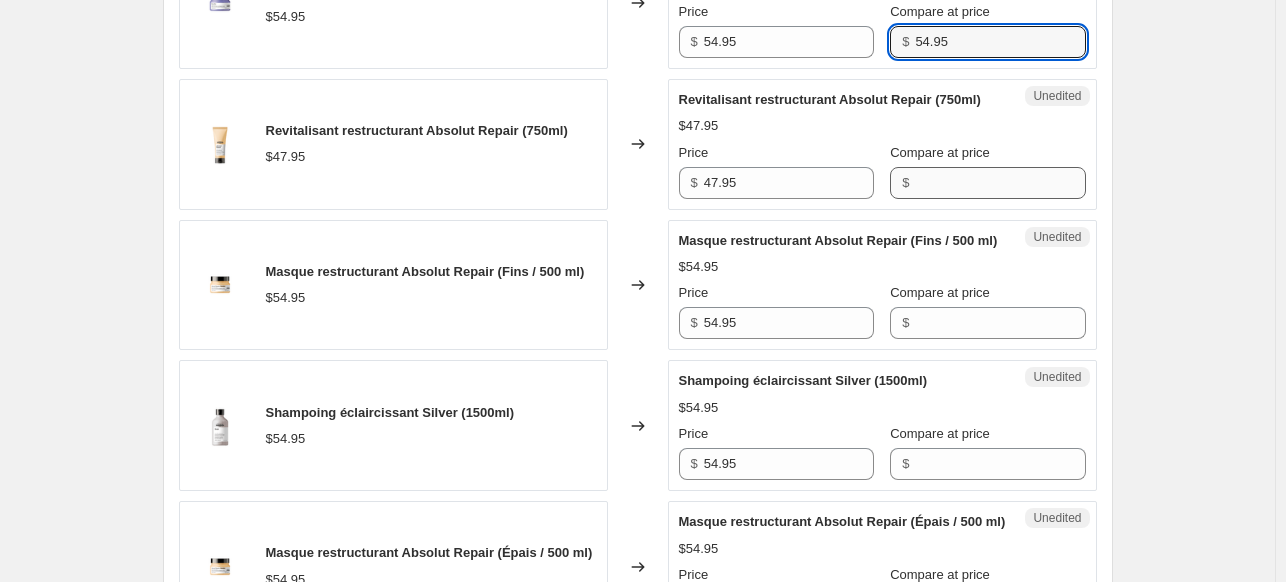 type on "54.95" 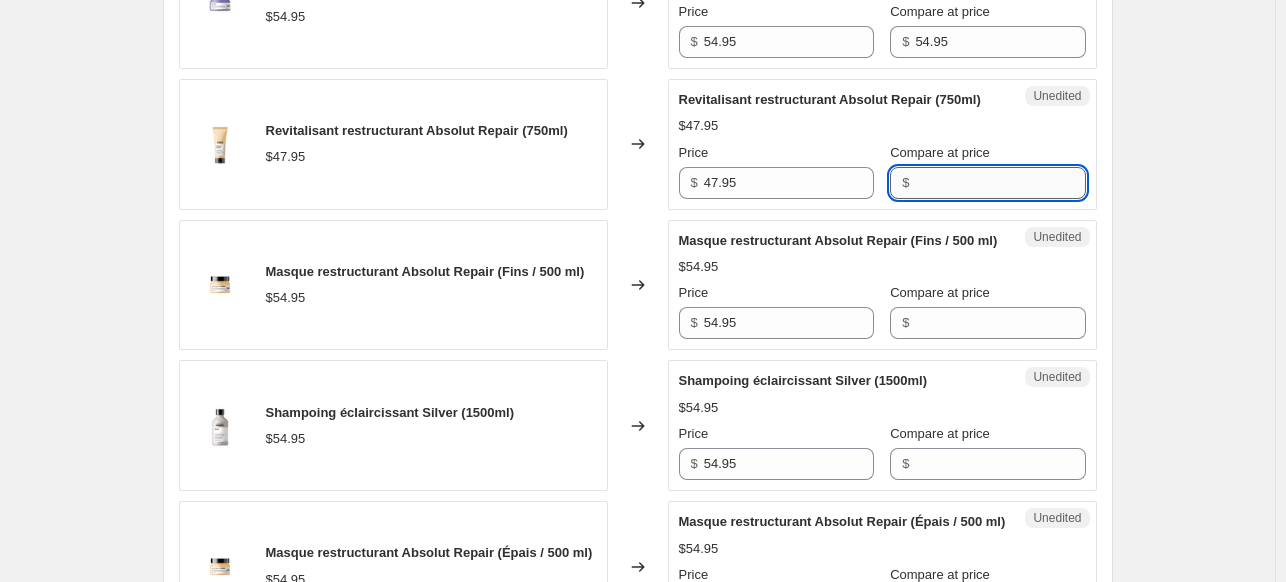click on "Compare at price" at bounding box center [1000, 183] 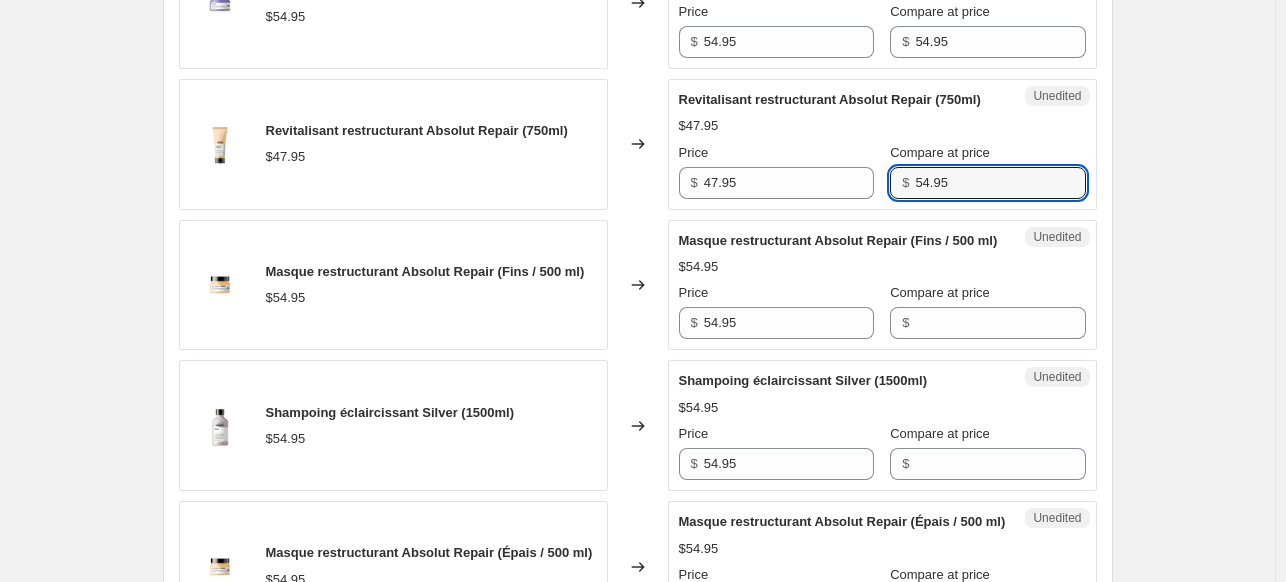drag, startPoint x: 949, startPoint y: 199, endPoint x: 886, endPoint y: 203, distance: 63.126858 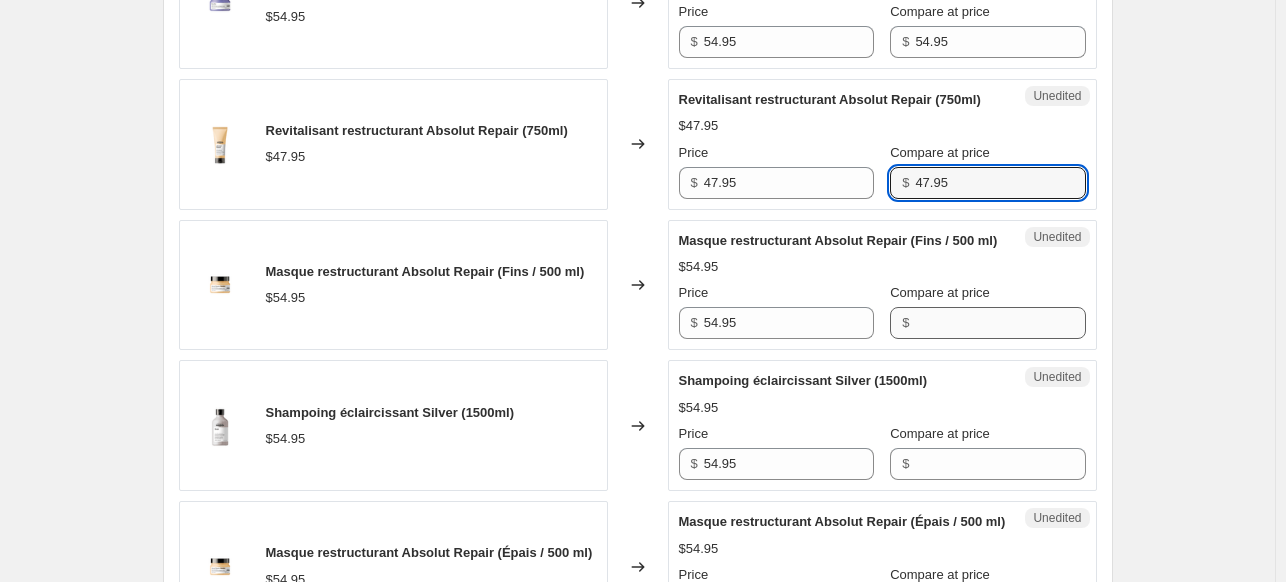 type on "47.95" 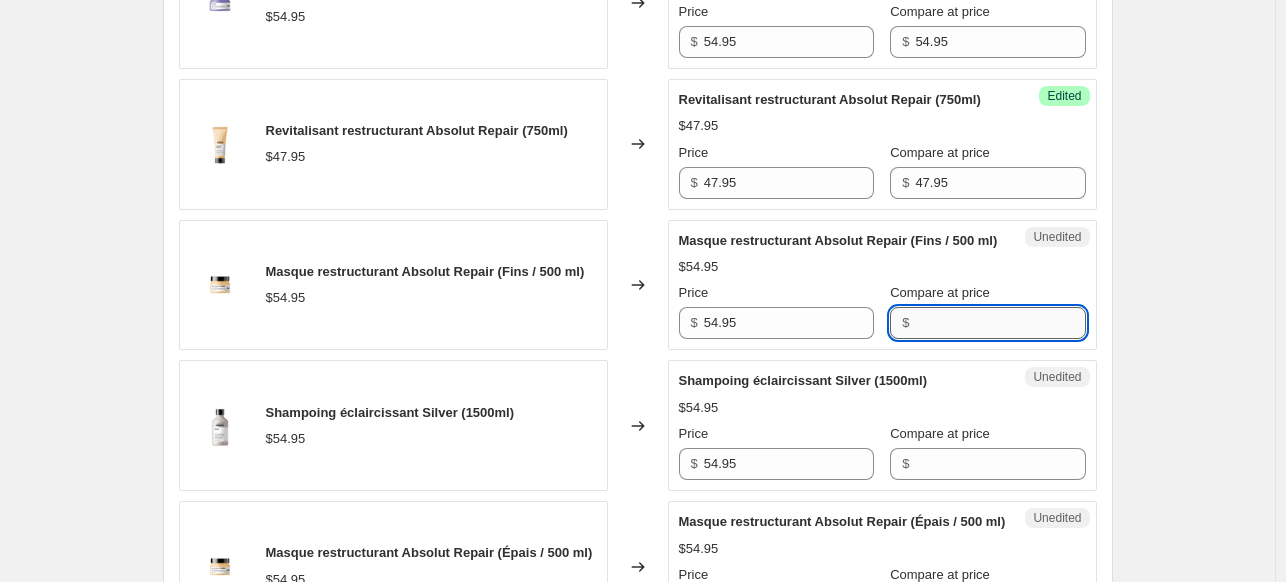 click on "Compare at price" at bounding box center [1000, 323] 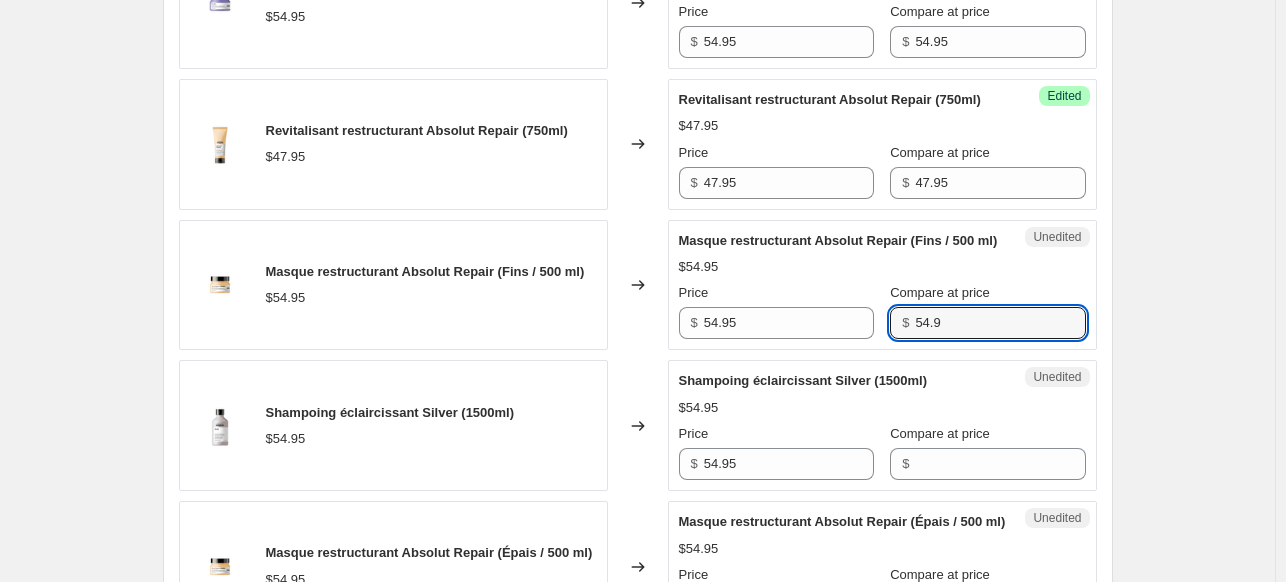 scroll, scrollTop: 1741, scrollLeft: 0, axis: vertical 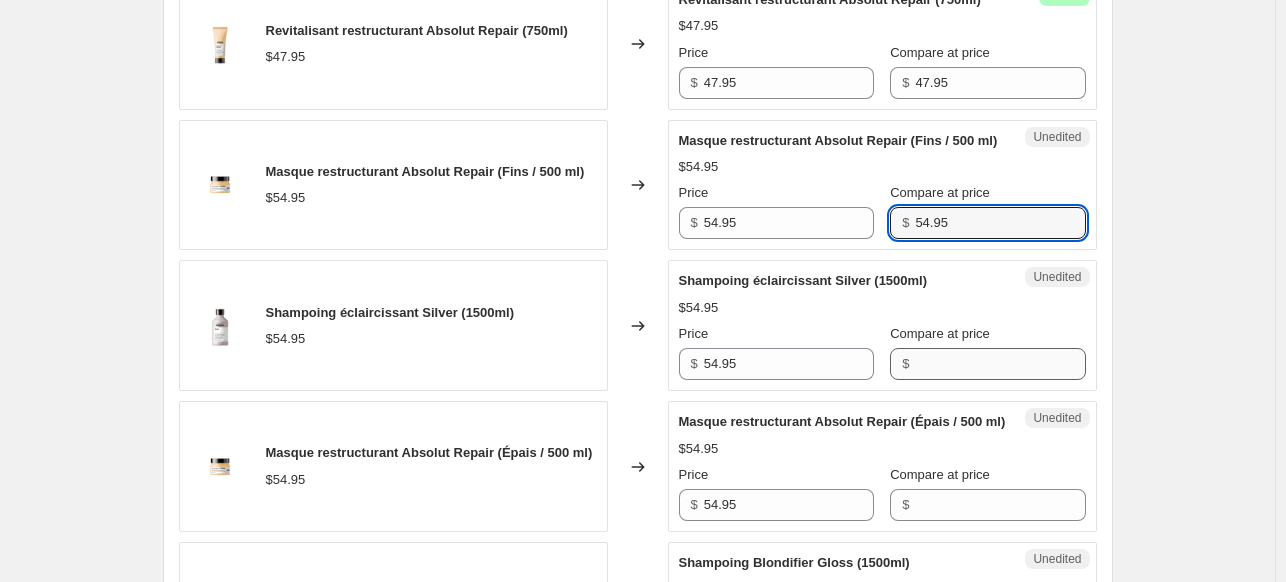 type on "54.95" 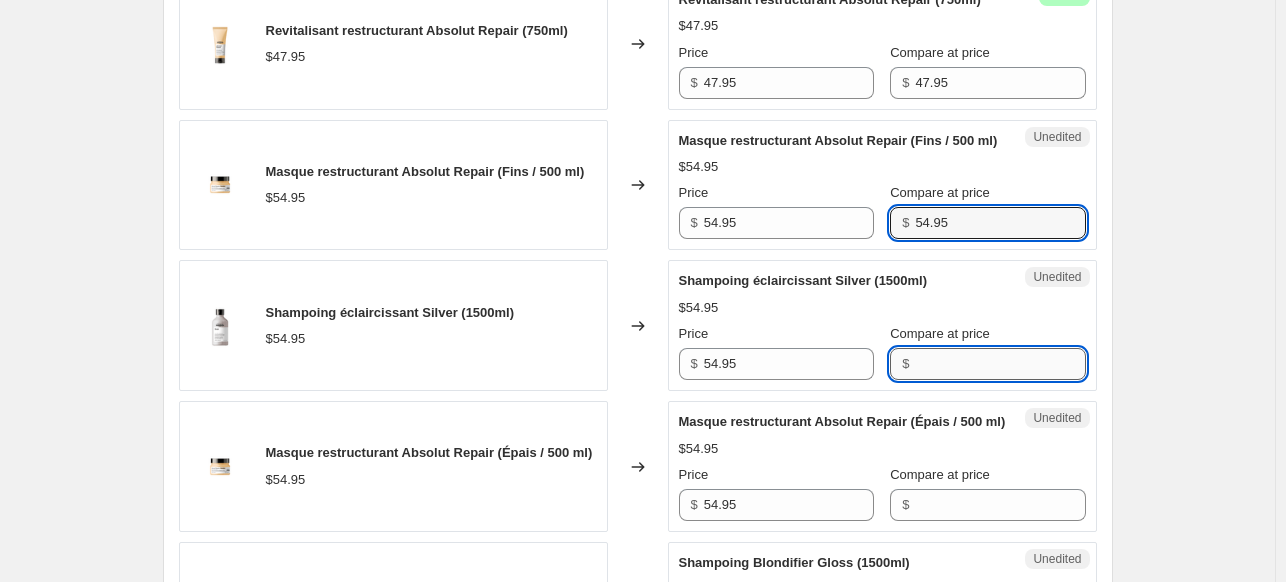 click on "Compare at price" at bounding box center [1000, 364] 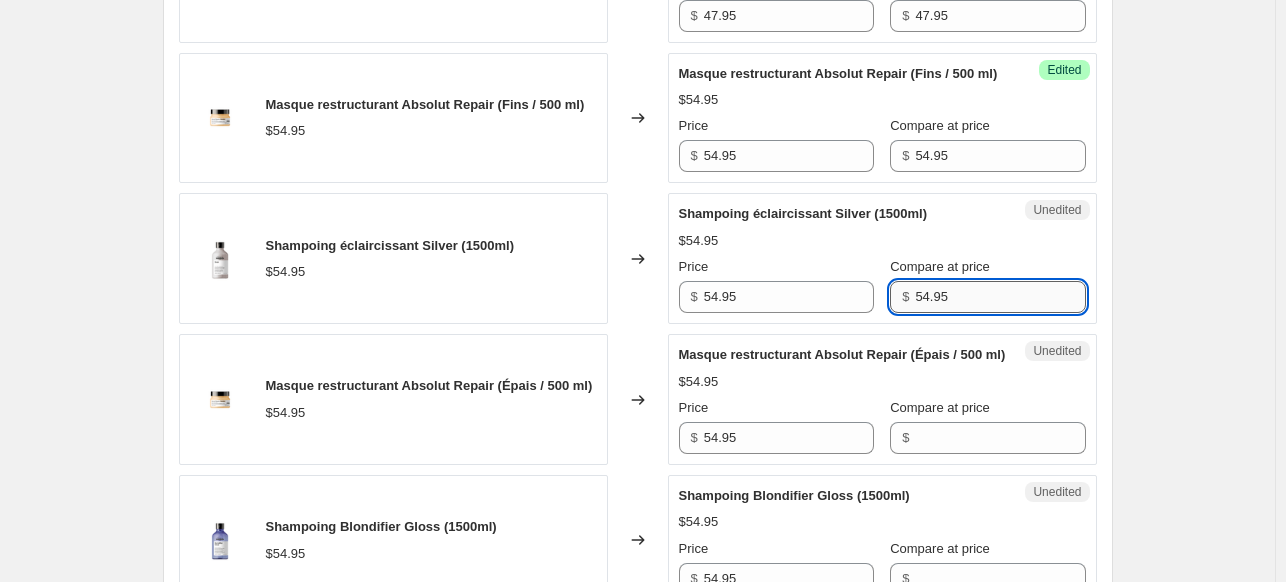 scroll, scrollTop: 1841, scrollLeft: 0, axis: vertical 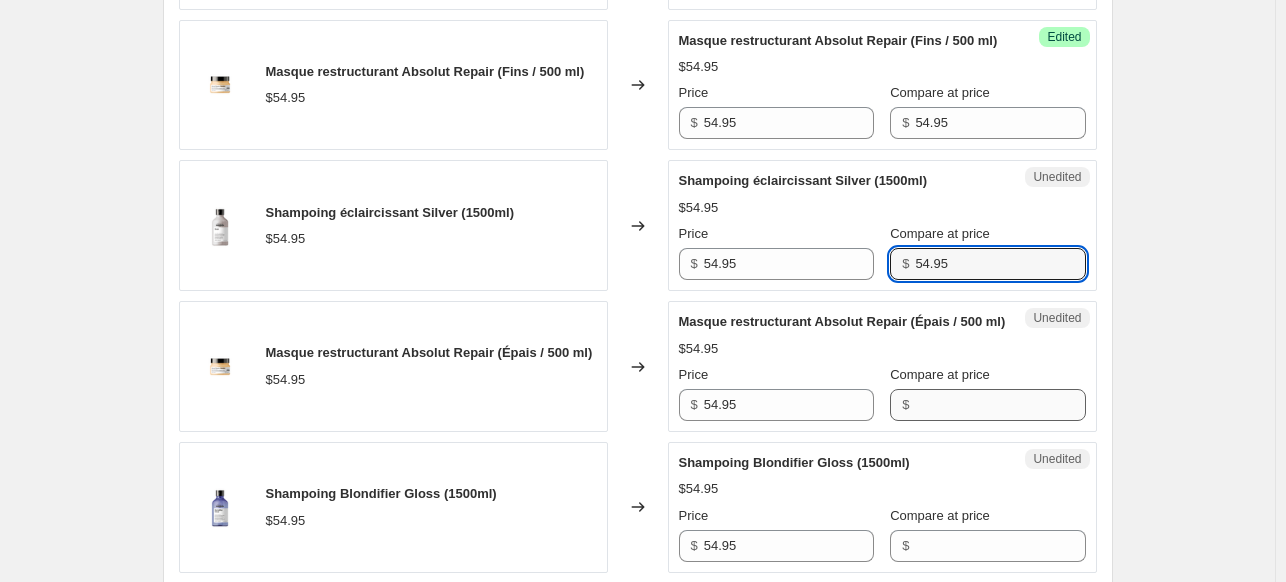 type on "54.95" 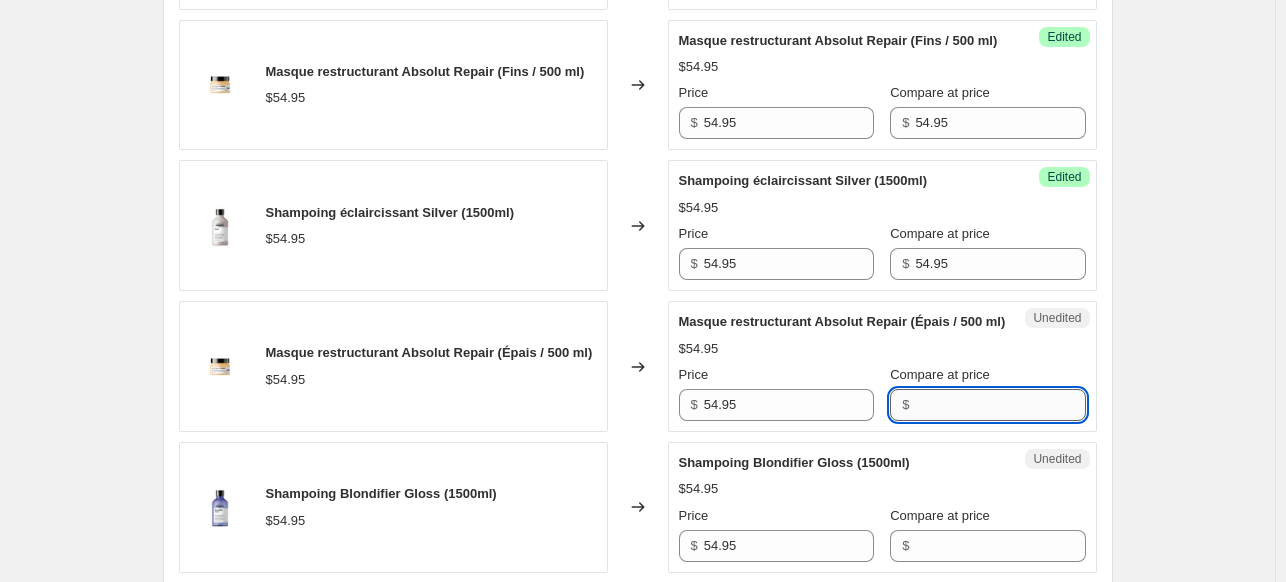 click on "Compare at price" at bounding box center (1000, 405) 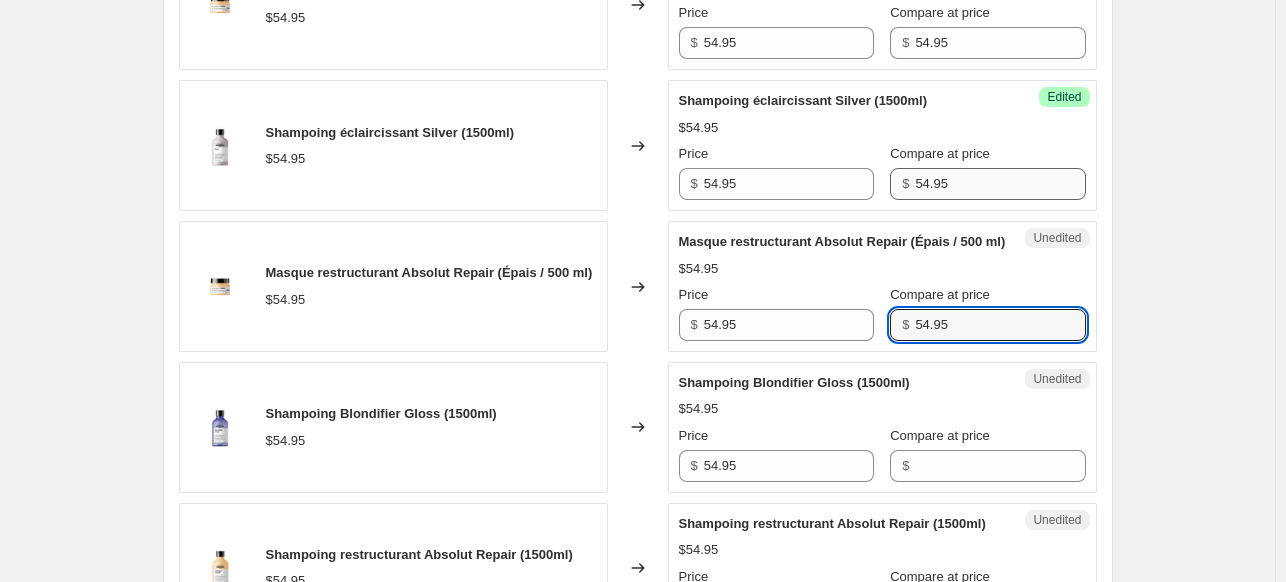 scroll, scrollTop: 2041, scrollLeft: 0, axis: vertical 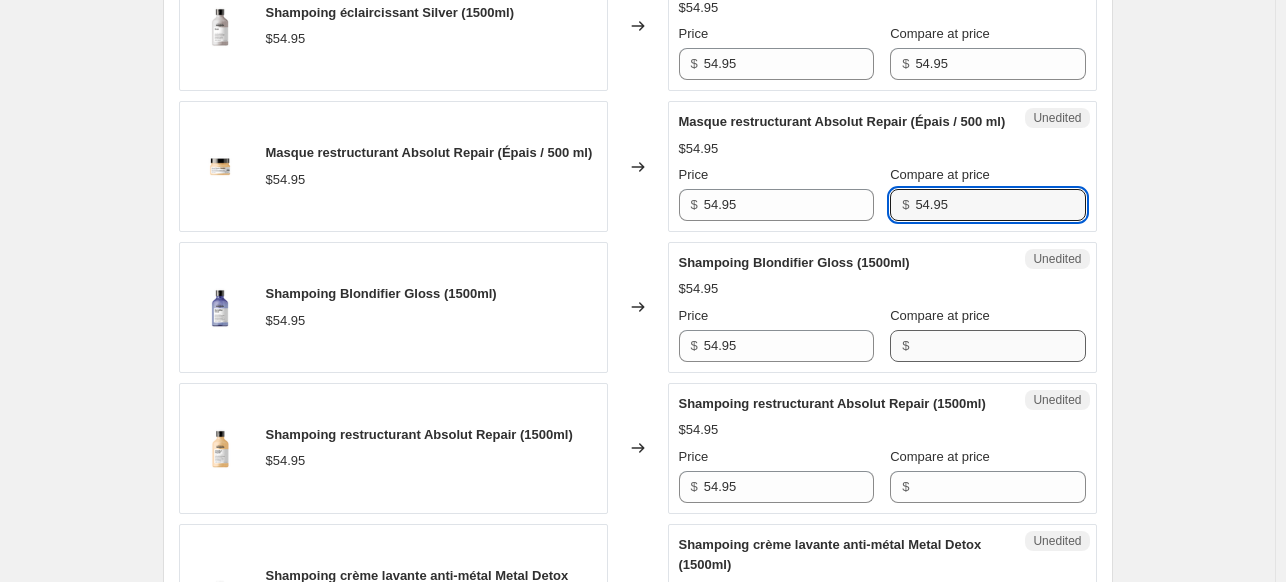 type on "54.95" 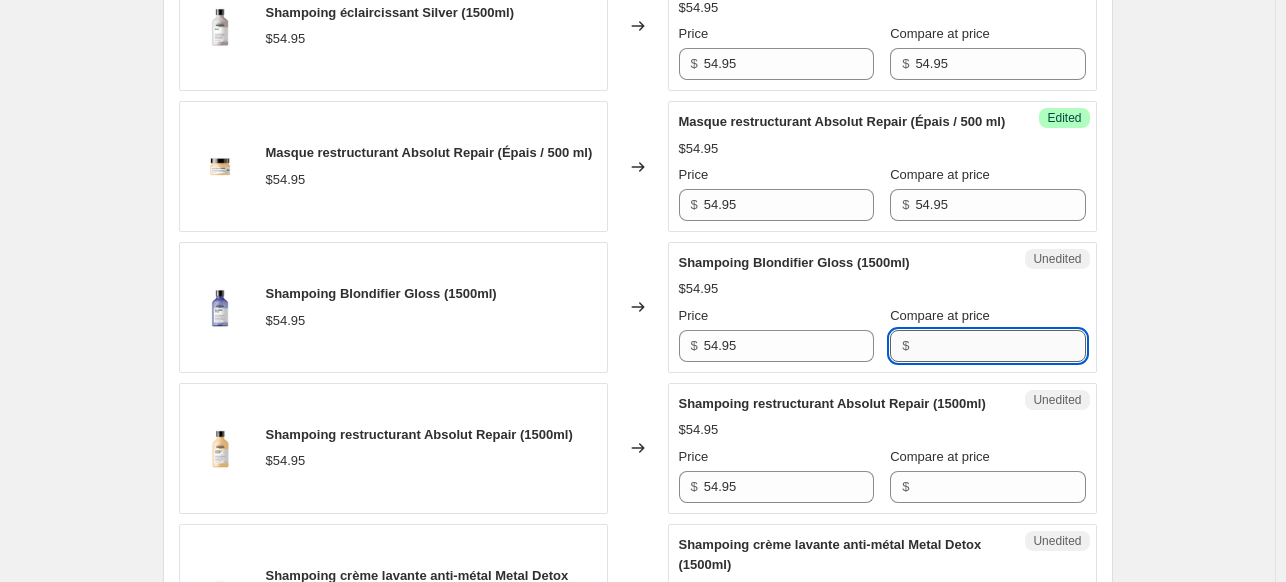 click on "Compare at price" at bounding box center [1000, 346] 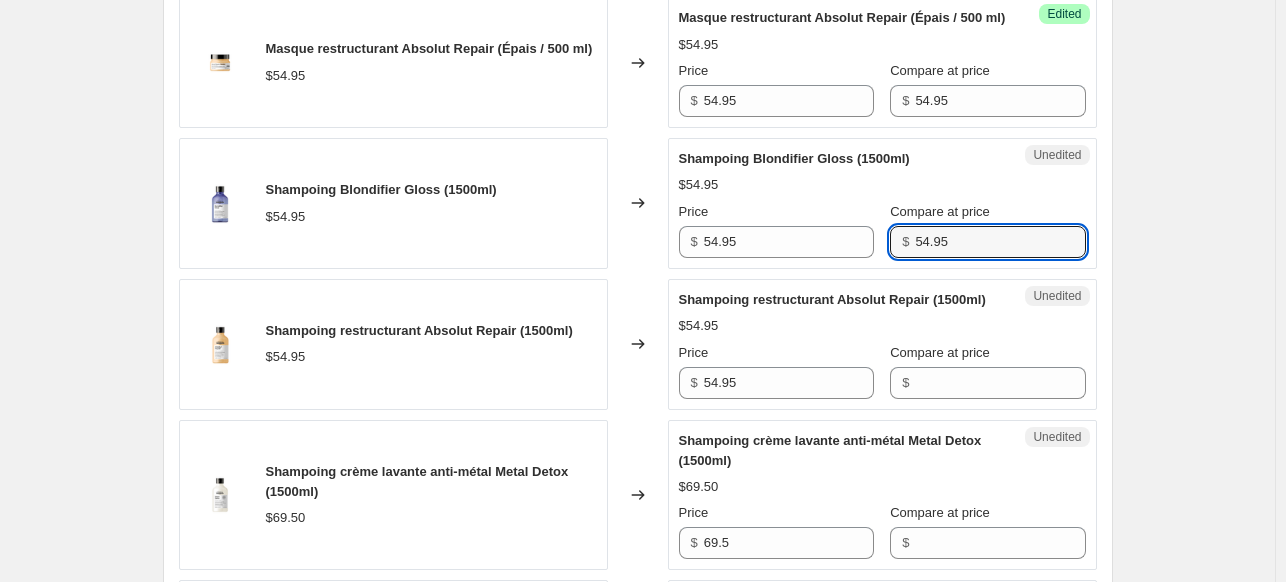scroll, scrollTop: 2341, scrollLeft: 0, axis: vertical 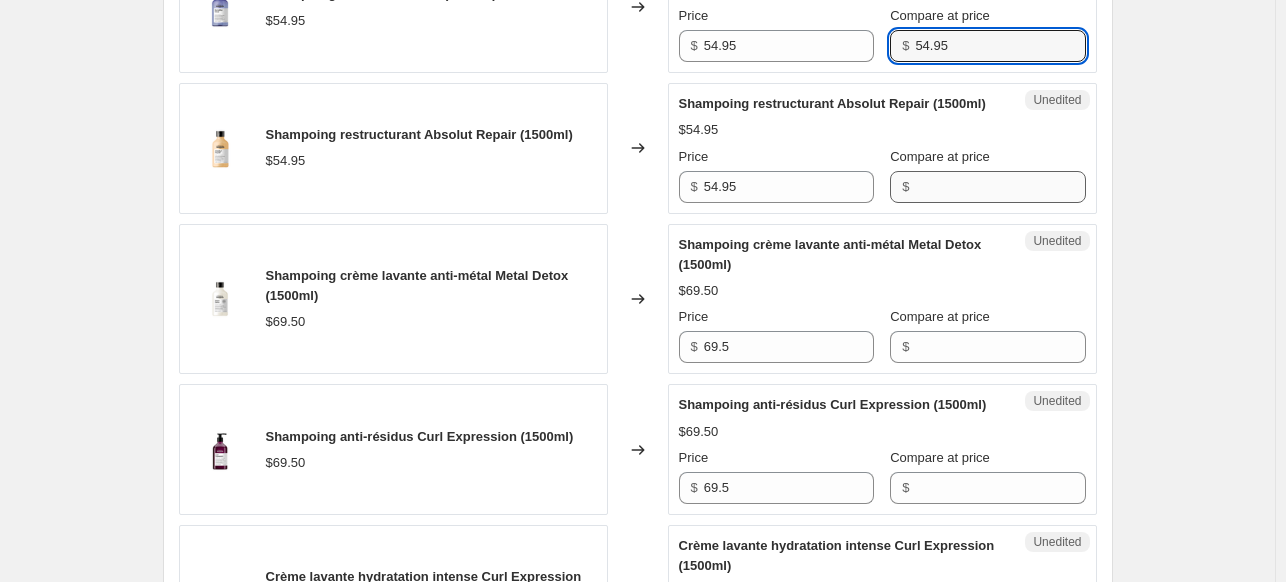 type on "54.95" 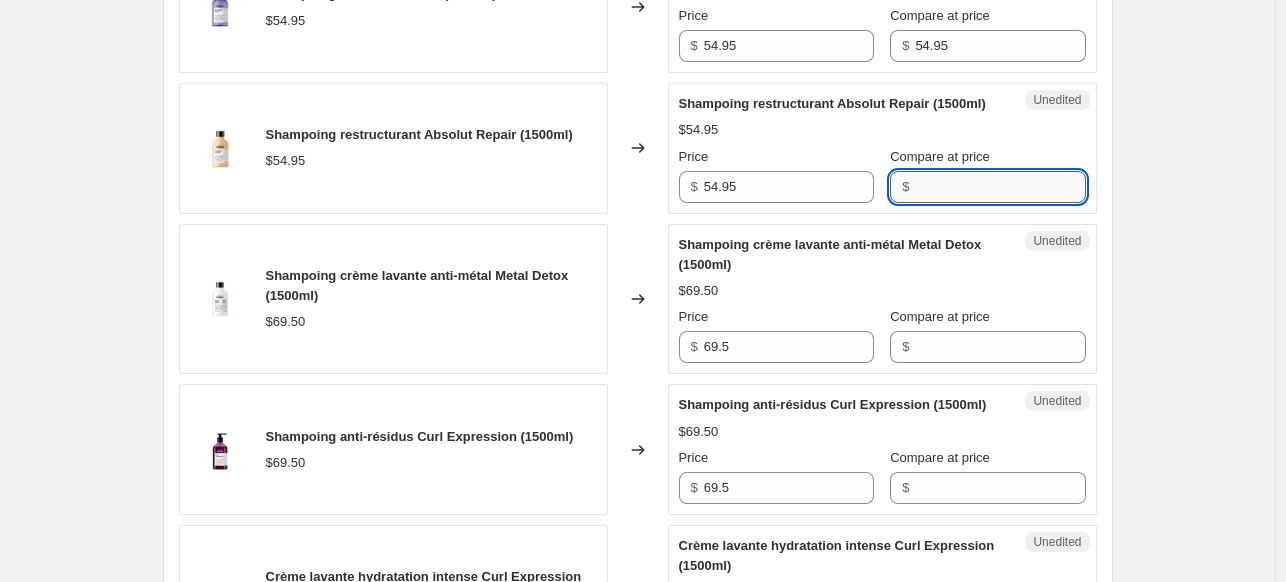 click on "Compare at price" at bounding box center (1000, 187) 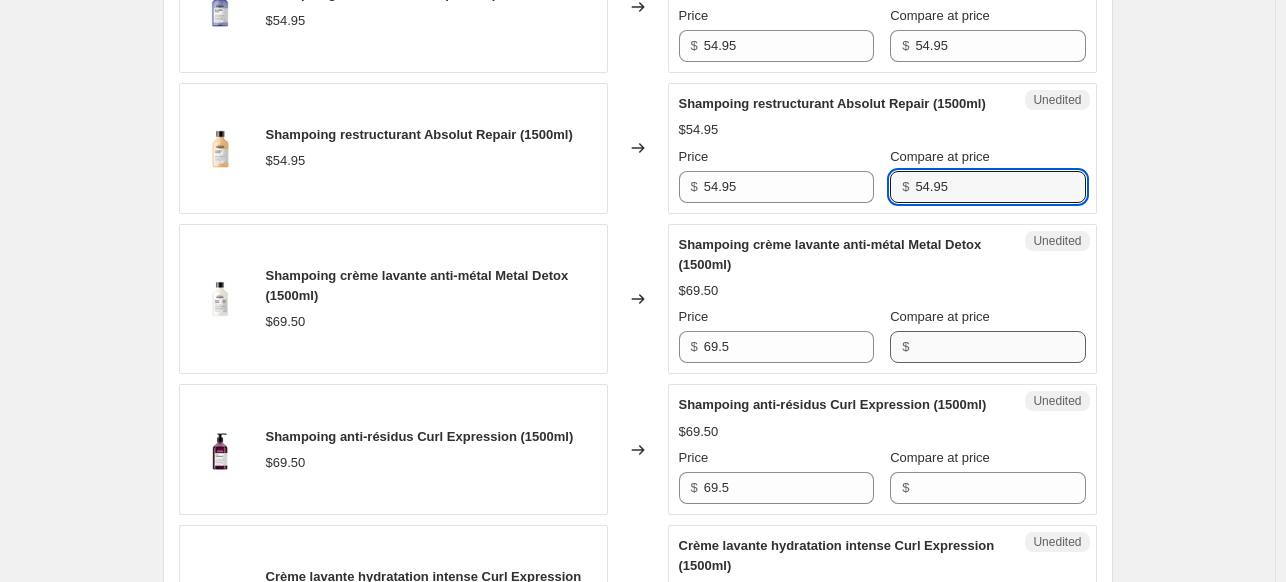 type on "54.95" 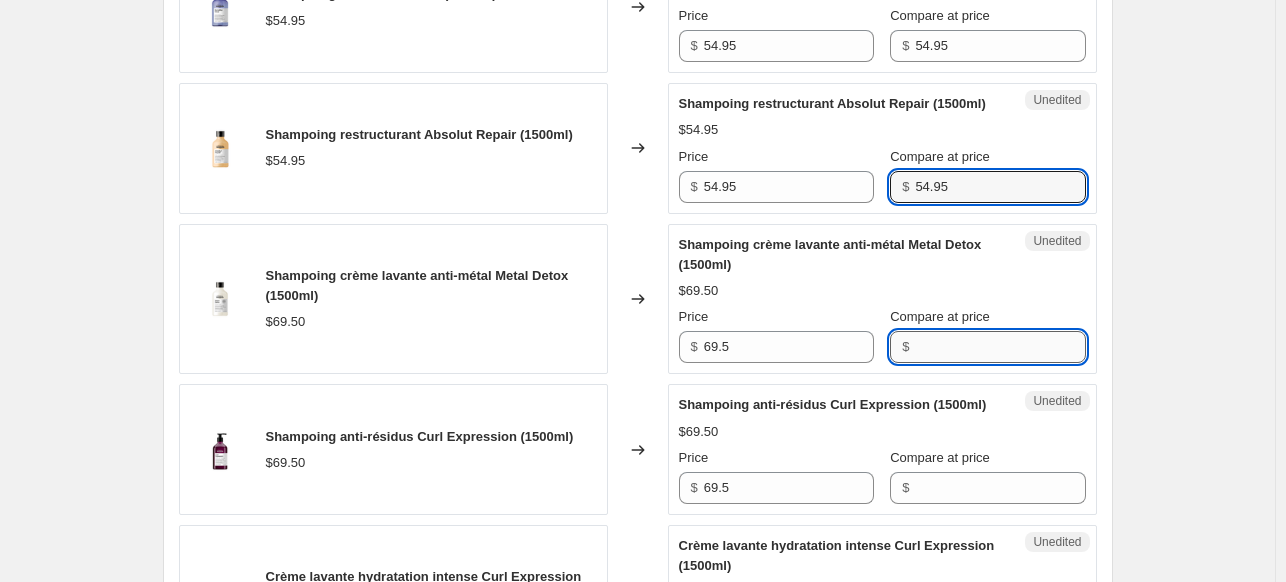 click on "Compare at price" at bounding box center (1000, 347) 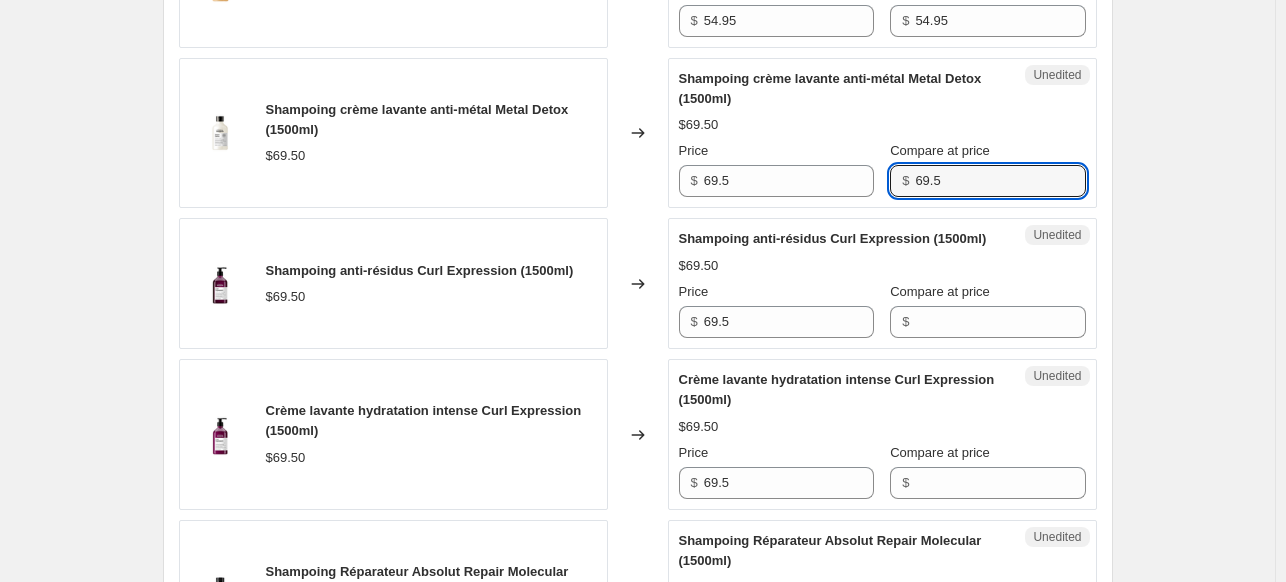 scroll, scrollTop: 2541, scrollLeft: 0, axis: vertical 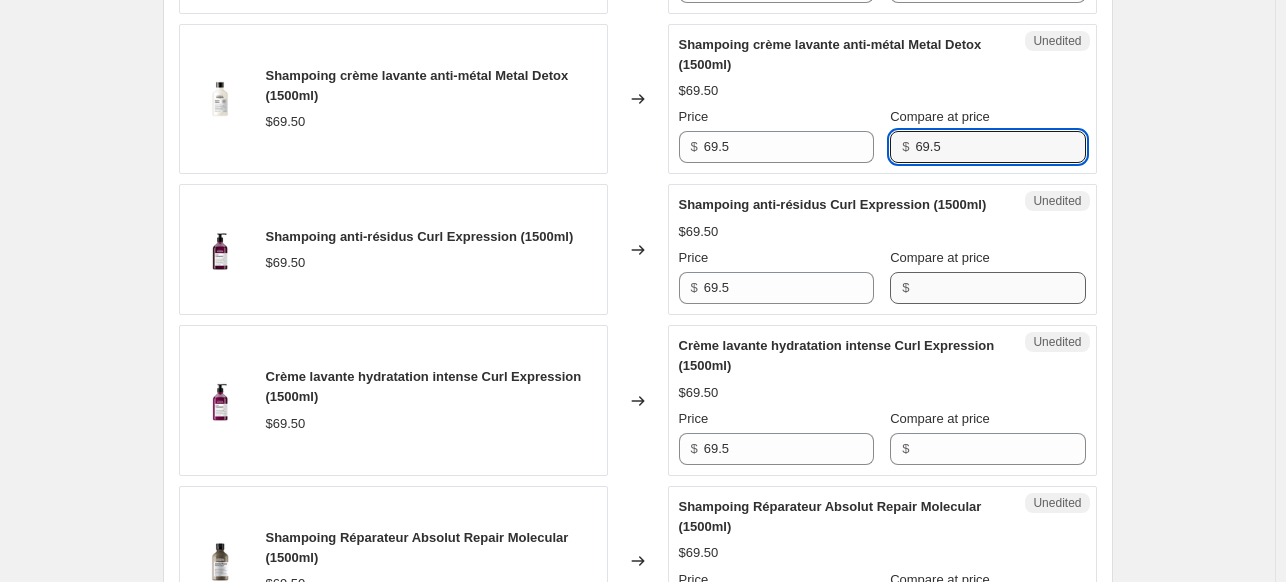 type on "69.5" 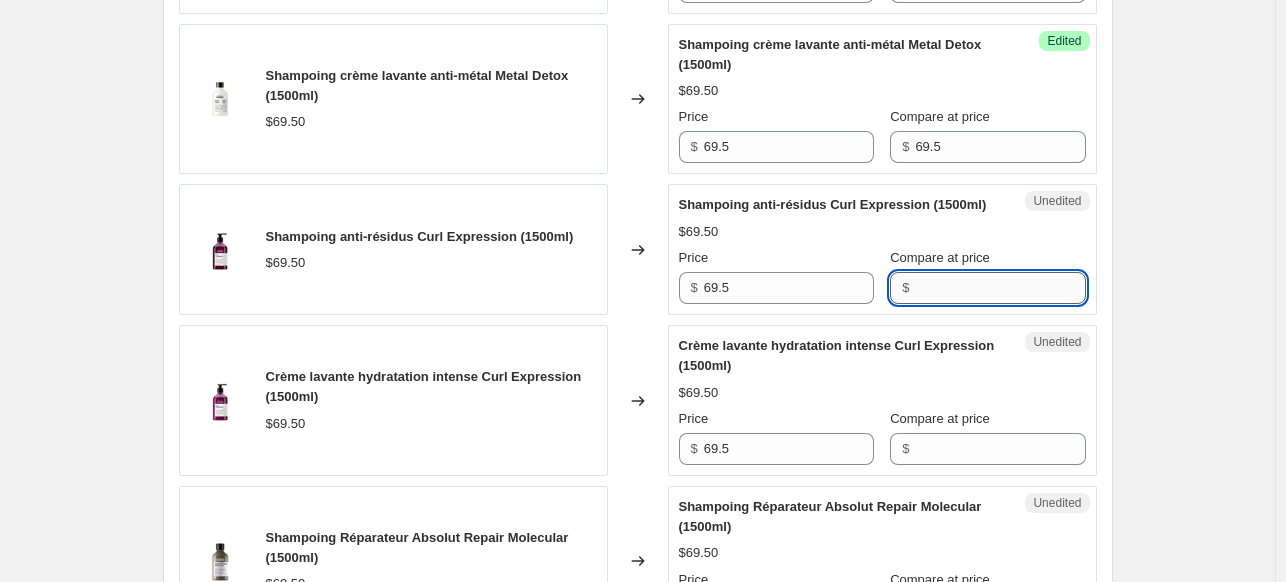 click on "Compare at price" at bounding box center [1000, 288] 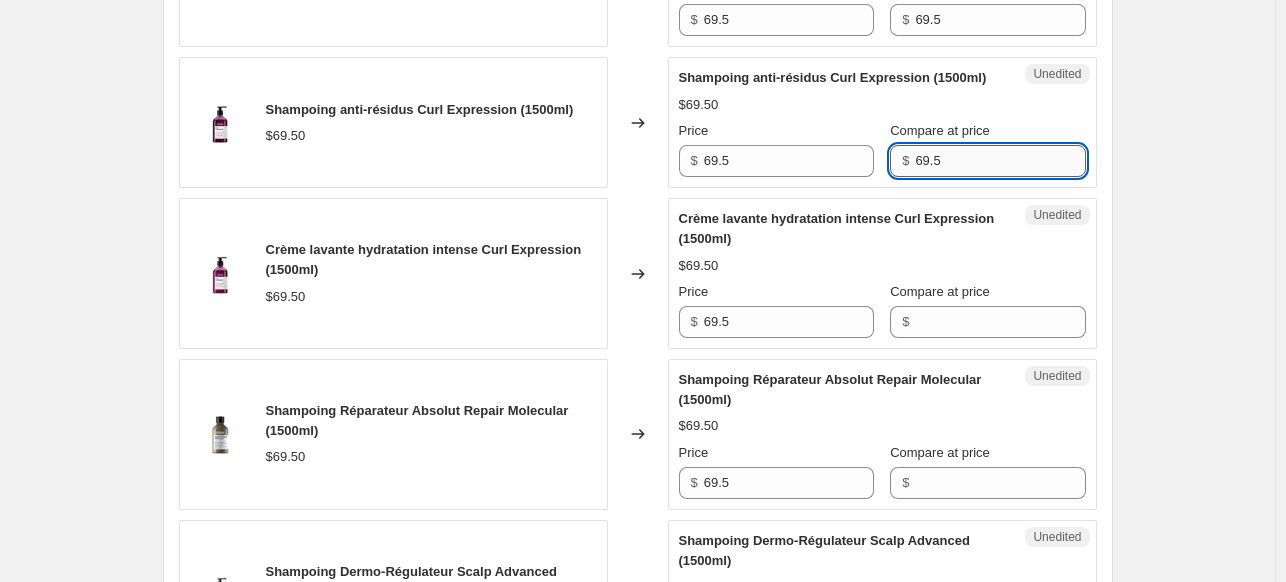 scroll, scrollTop: 2841, scrollLeft: 0, axis: vertical 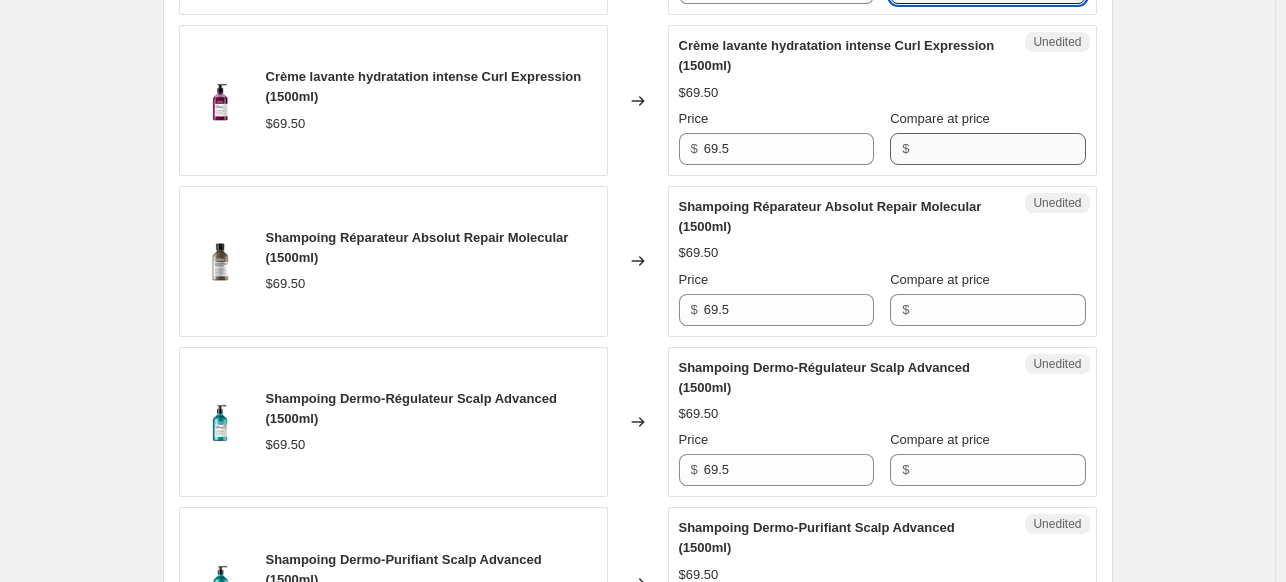 type on "69.5" 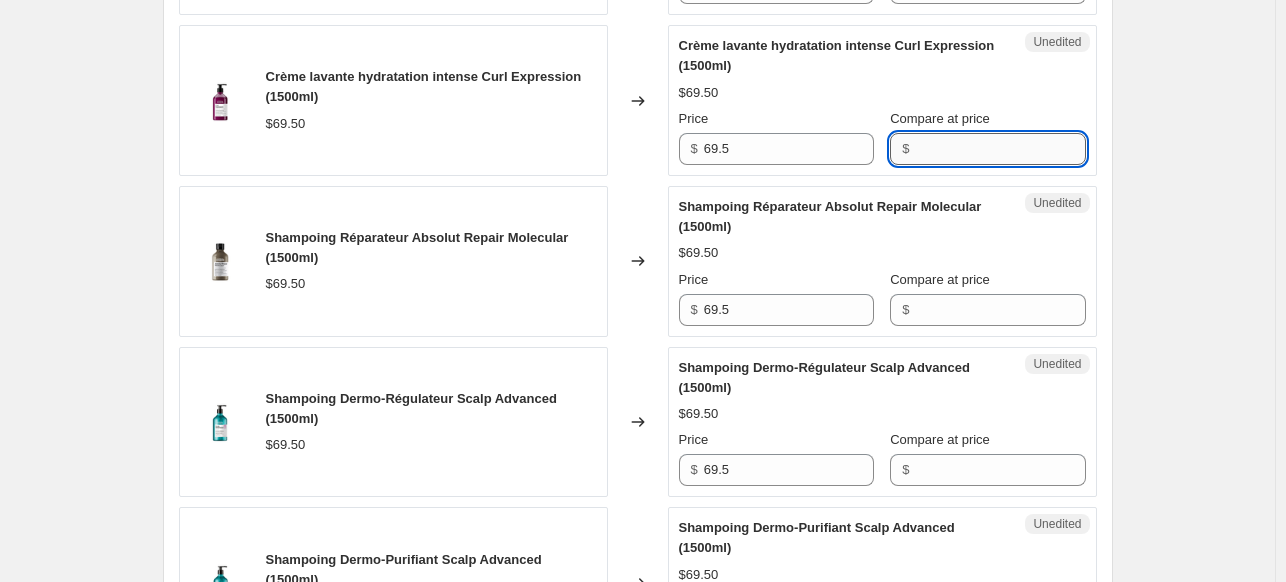 click on "Compare at price" at bounding box center (1000, 149) 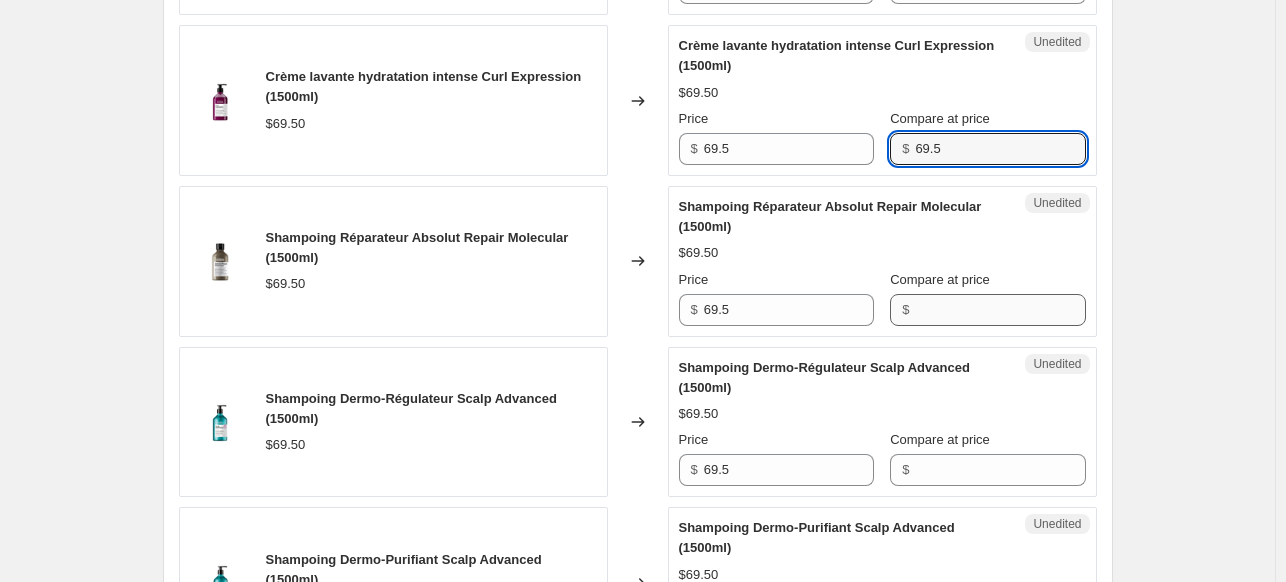 type on "69.5" 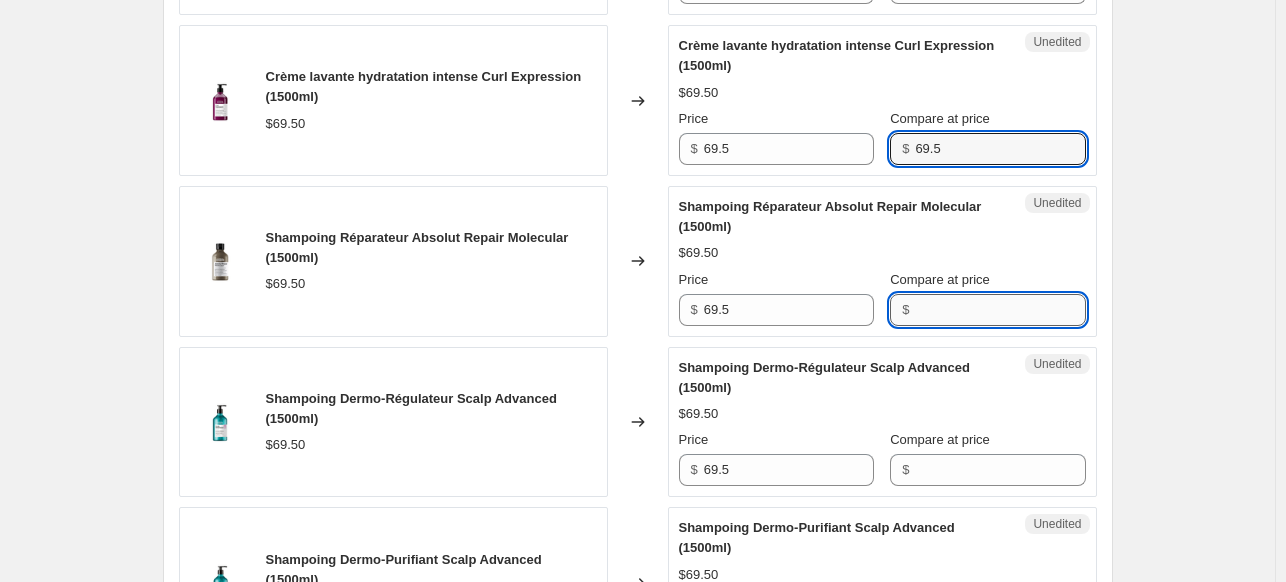 click on "Compare at price" at bounding box center [1000, 310] 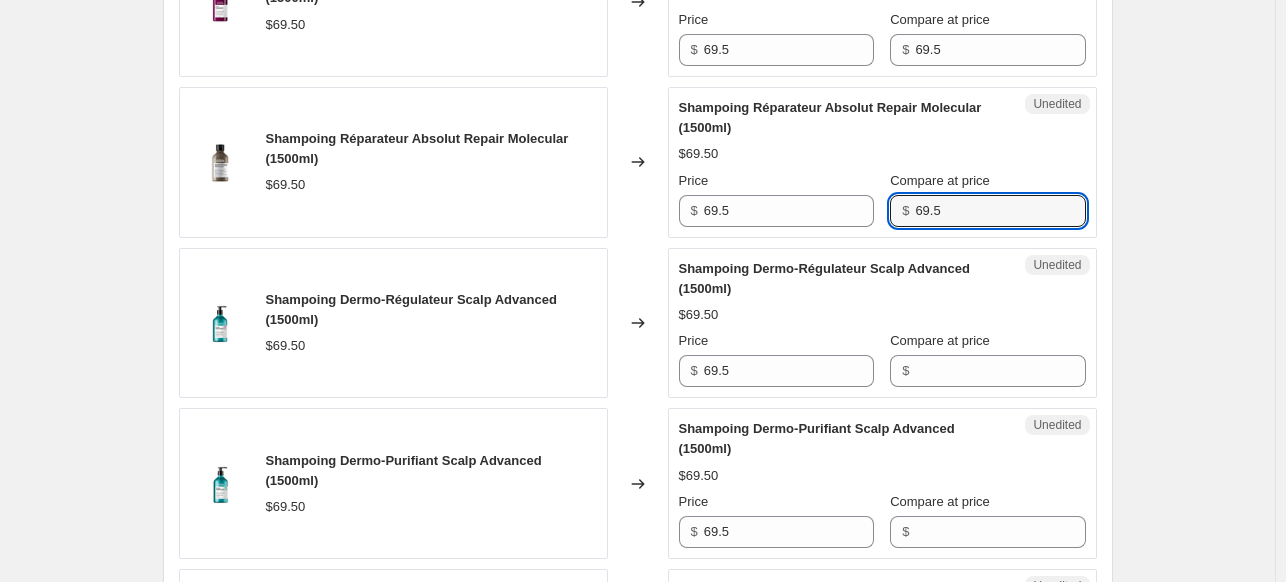 scroll, scrollTop: 3041, scrollLeft: 0, axis: vertical 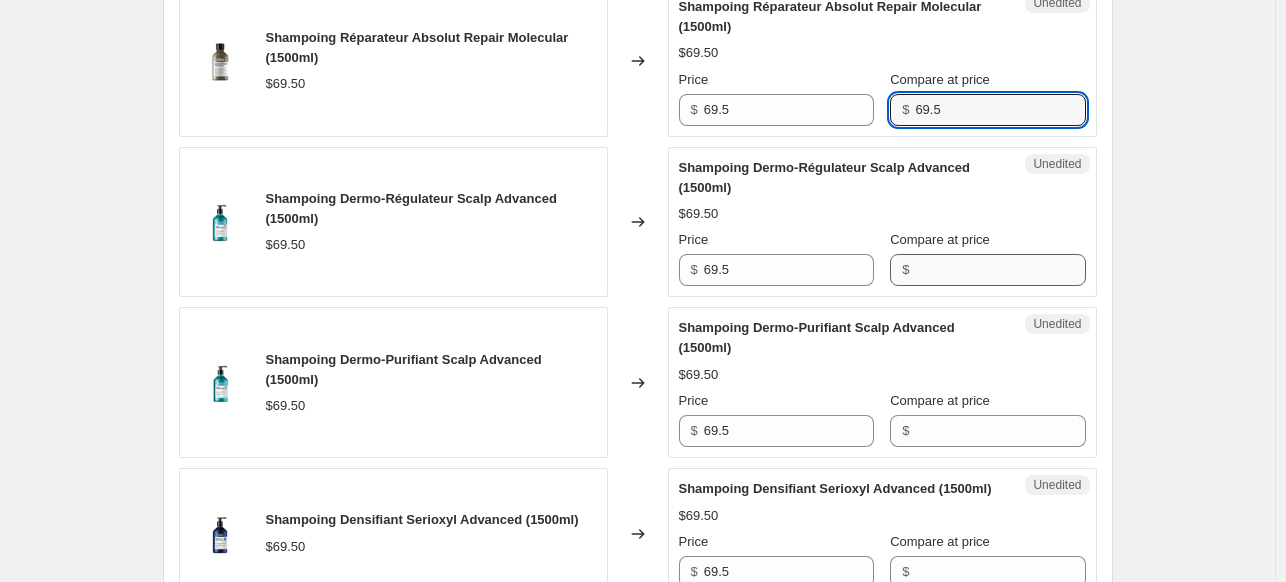 type on "69.5" 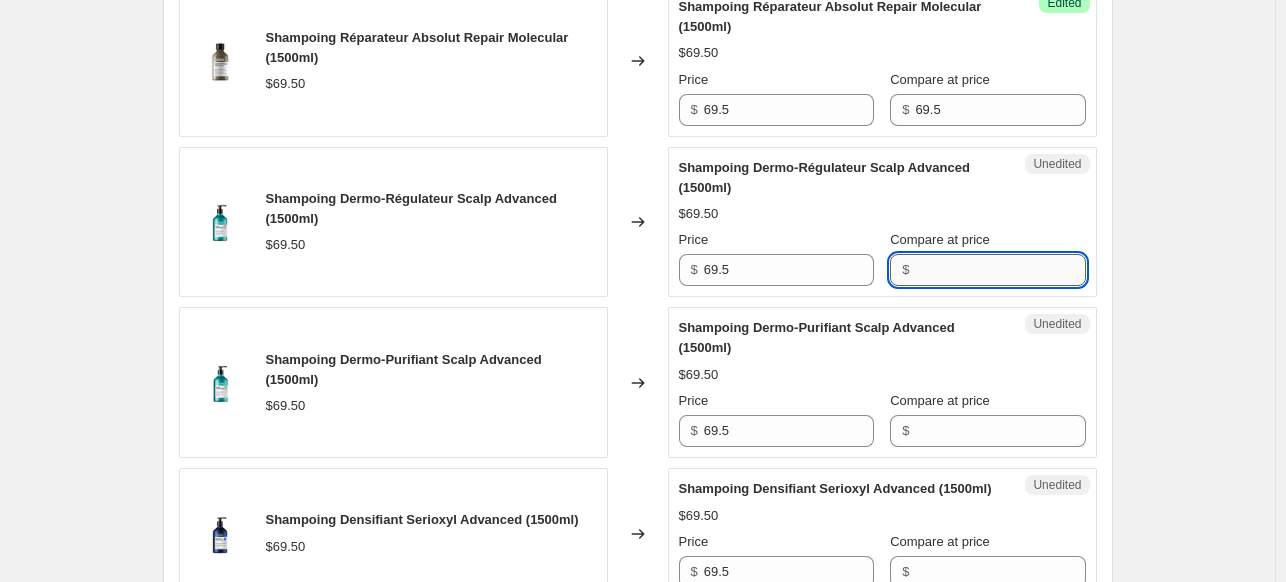 click on "Compare at price" at bounding box center [1000, 270] 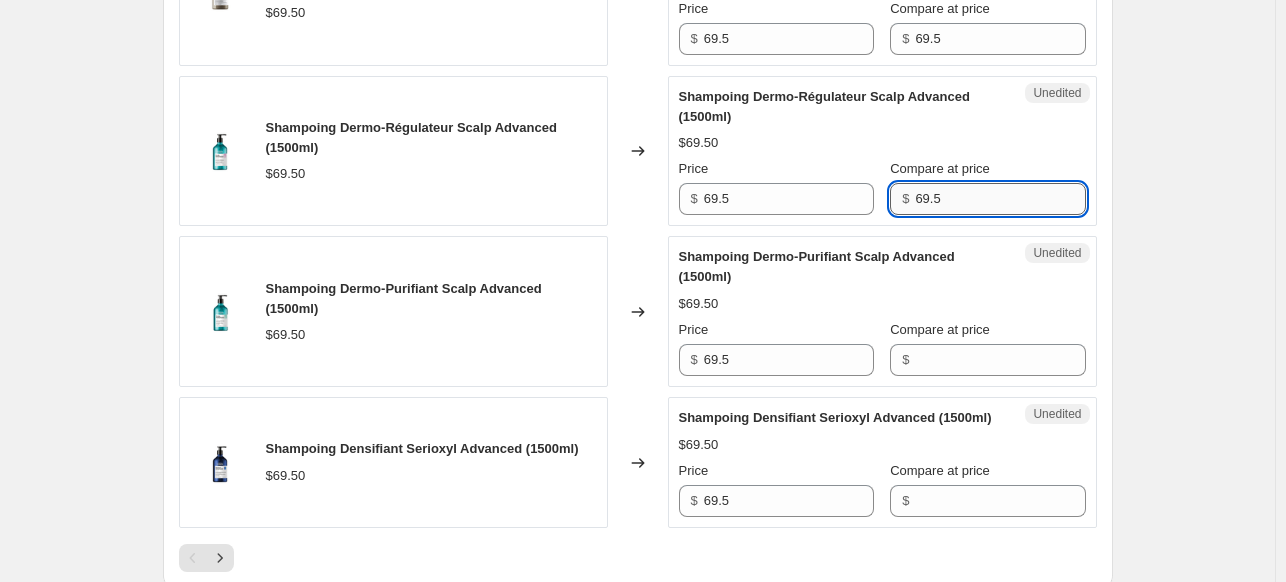 scroll, scrollTop: 3141, scrollLeft: 0, axis: vertical 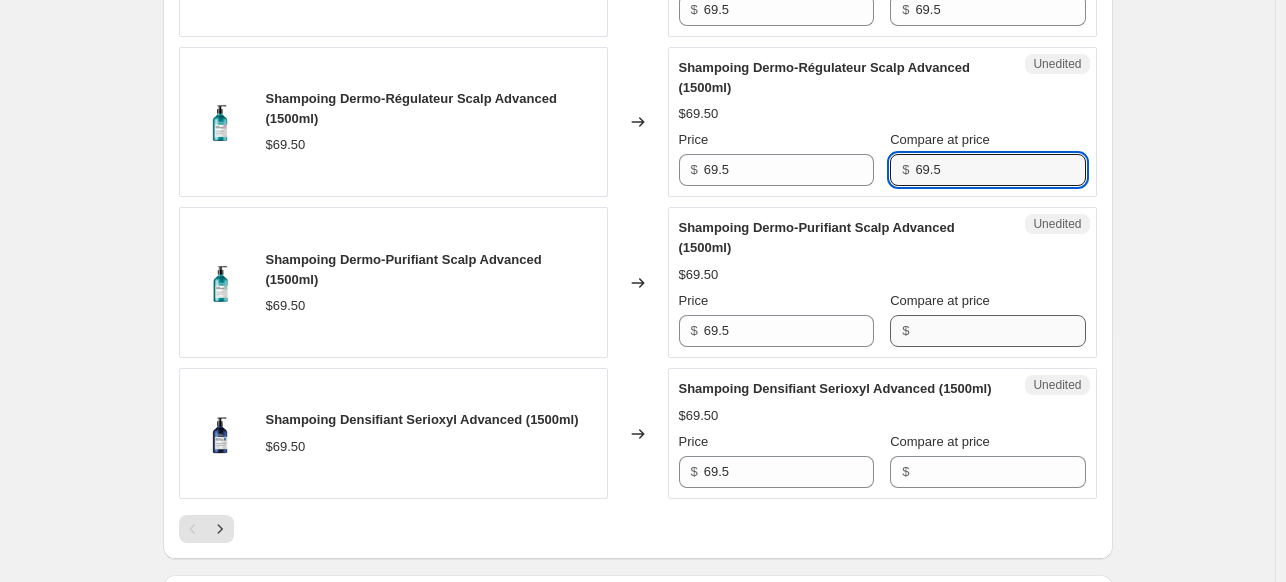 type on "69.5" 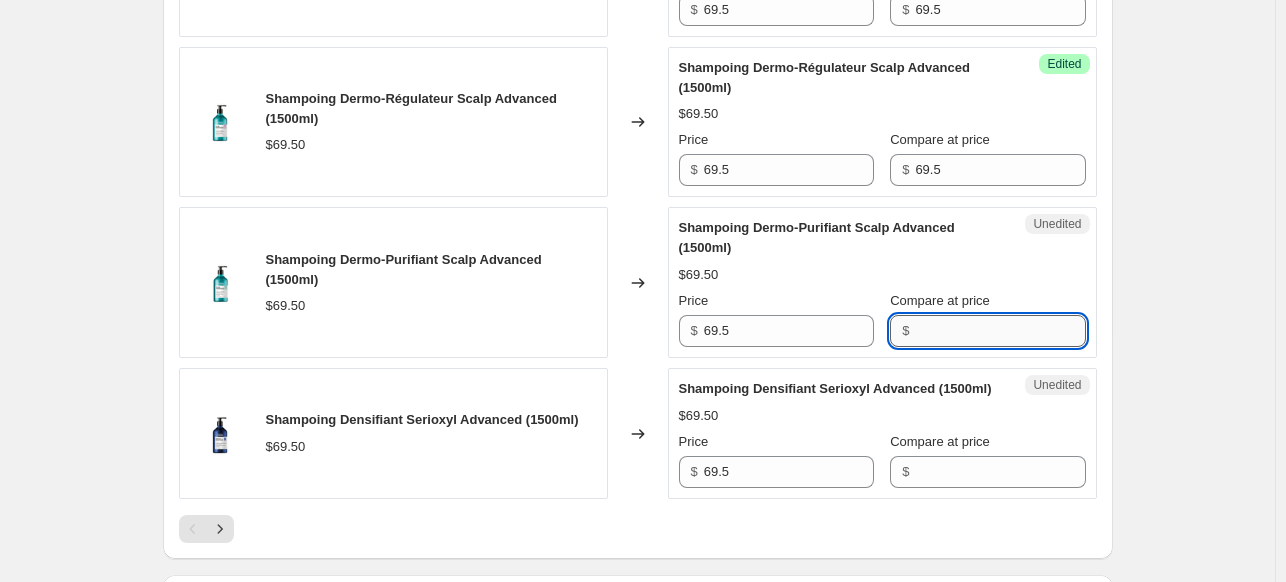 click on "Compare at price" at bounding box center (1000, 331) 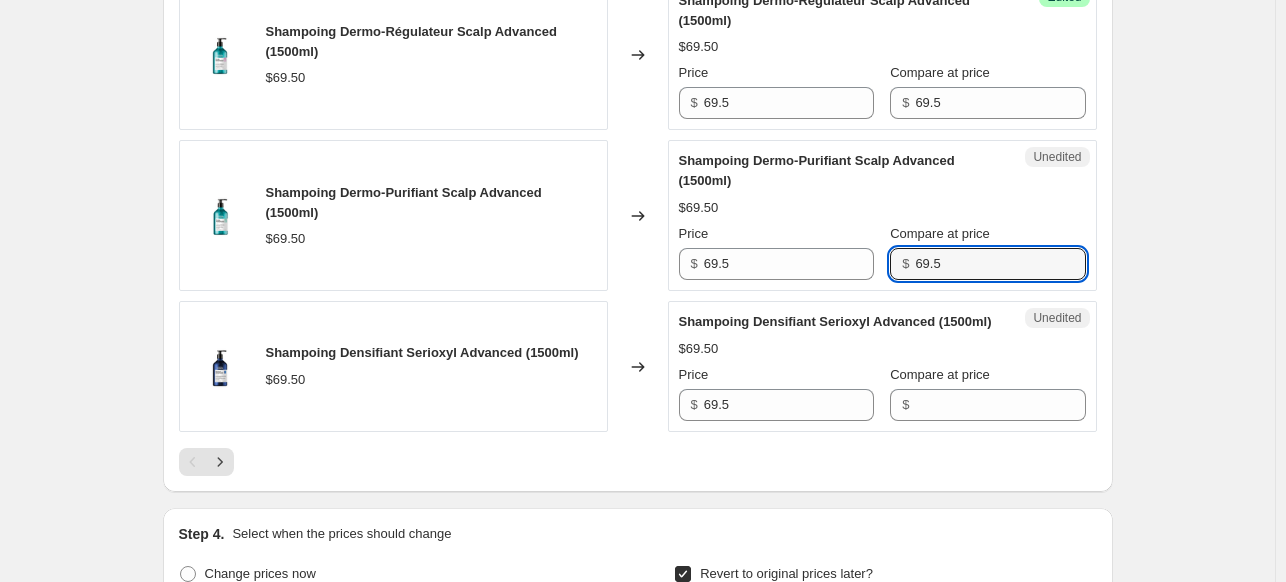 scroll, scrollTop: 3241, scrollLeft: 0, axis: vertical 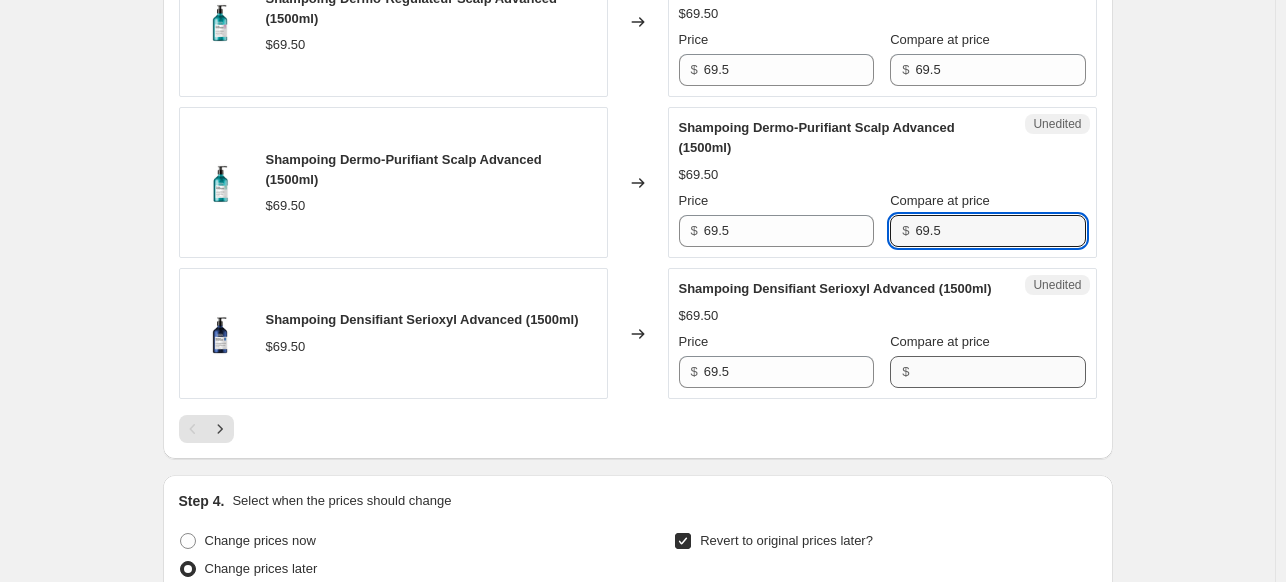 type on "69.5" 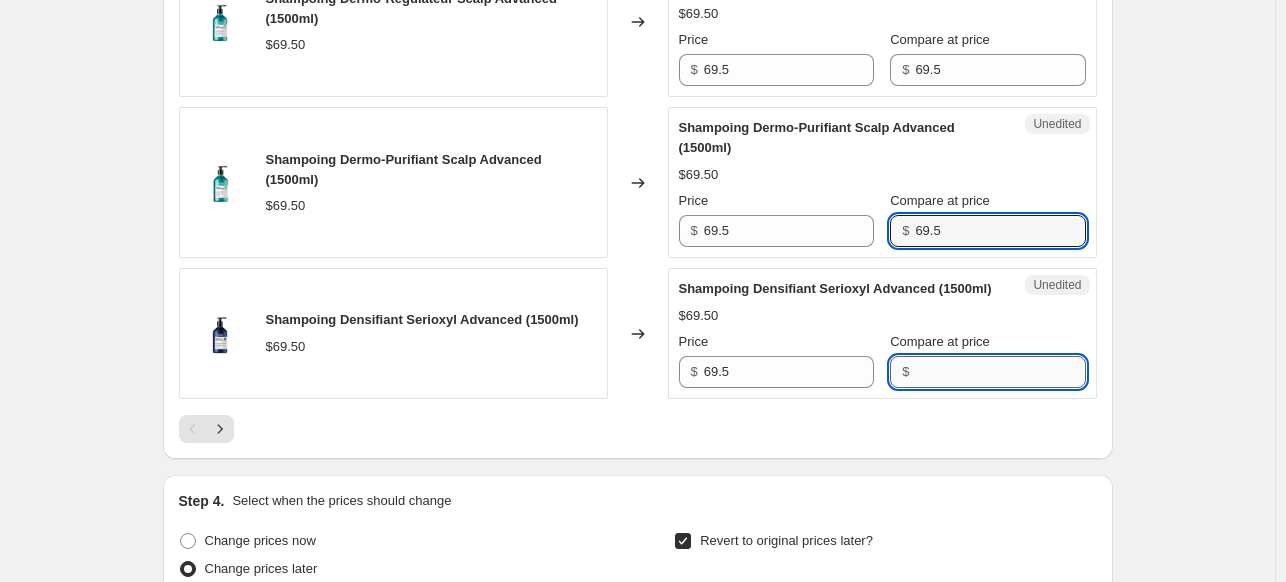 click on "Compare at price" at bounding box center (1000, 372) 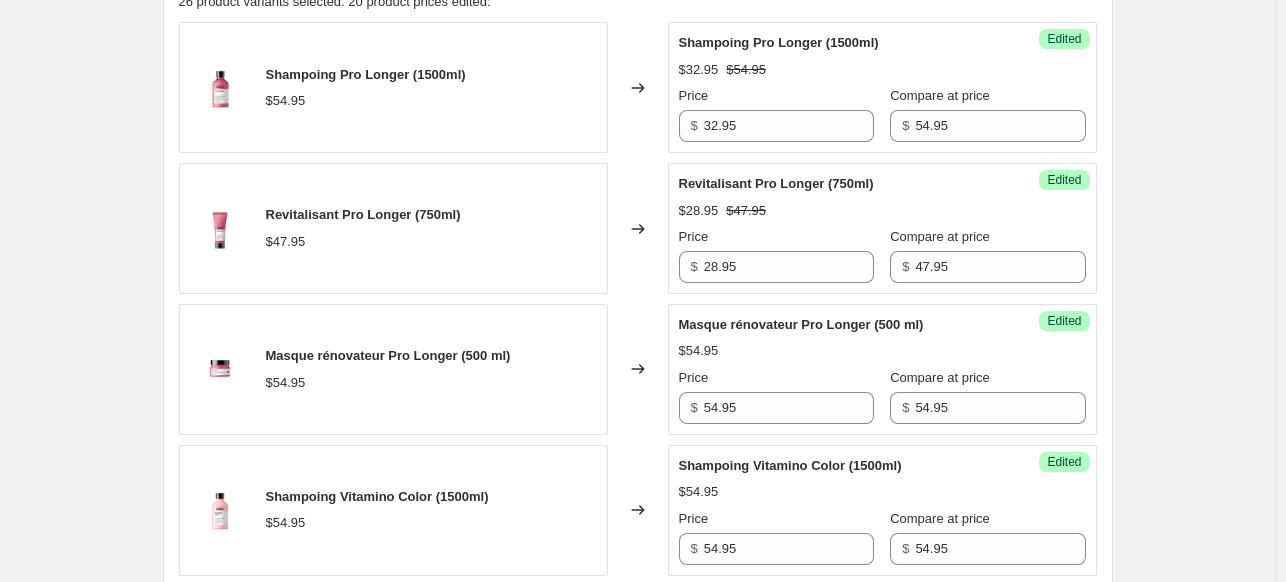 scroll, scrollTop: 741, scrollLeft: 0, axis: vertical 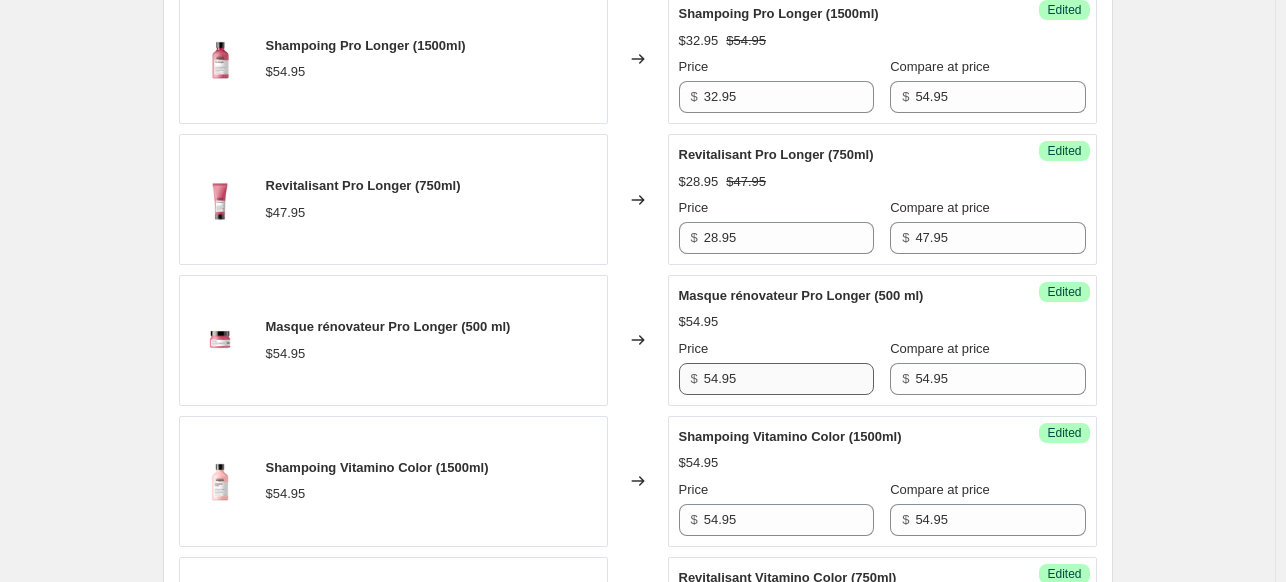 type on "69.5" 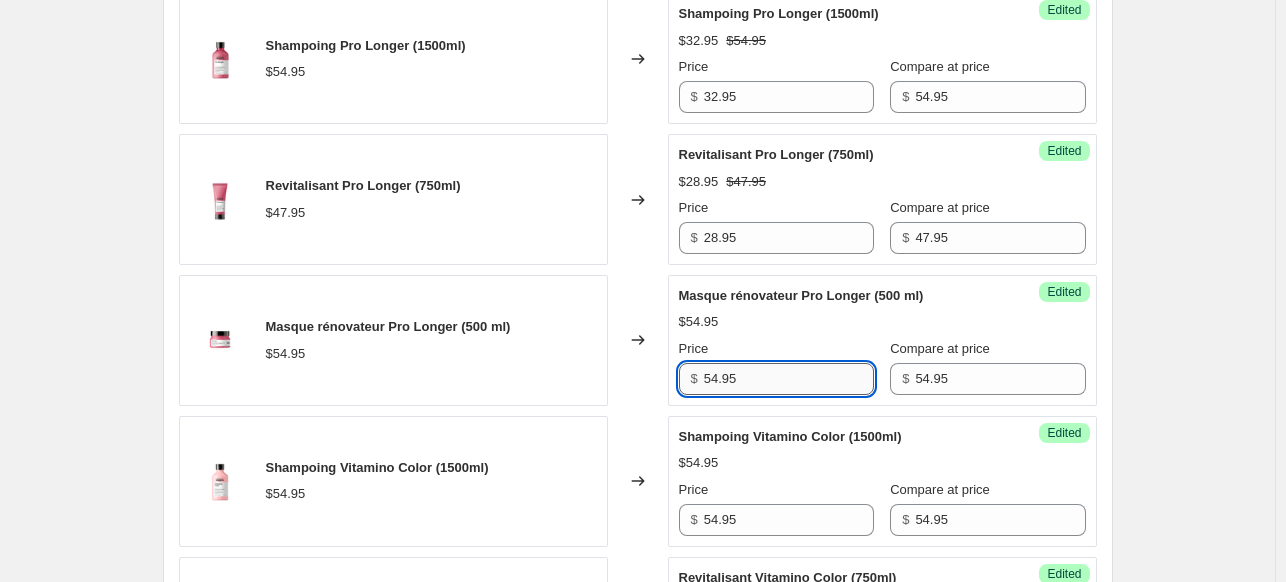 click on "54.95" at bounding box center [789, 379] 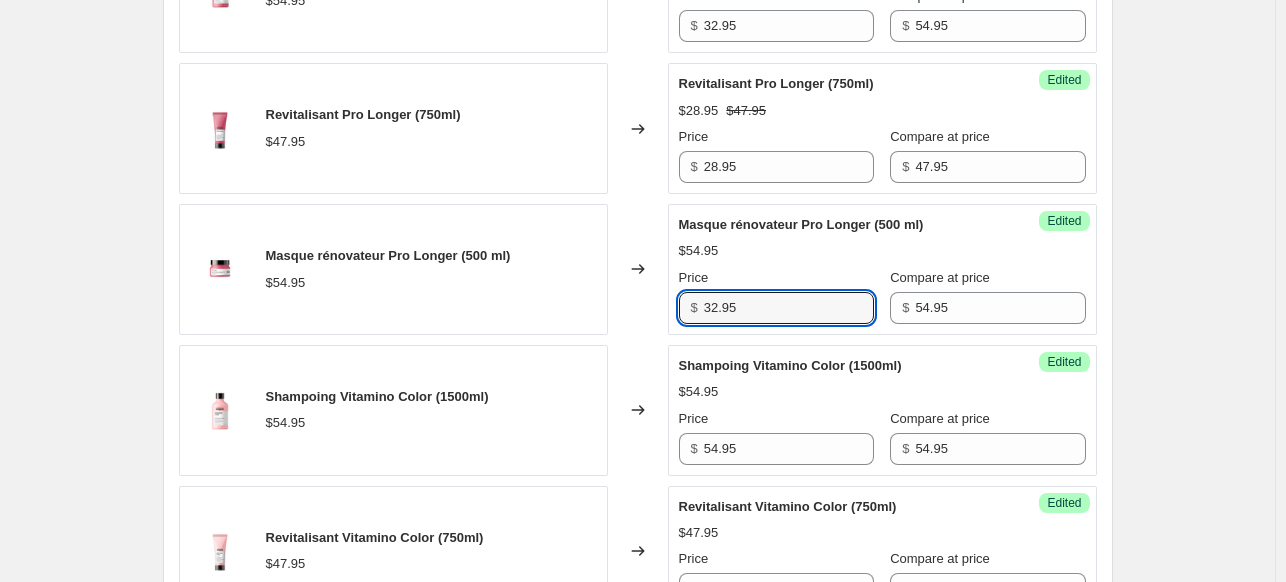 scroll, scrollTop: 841, scrollLeft: 0, axis: vertical 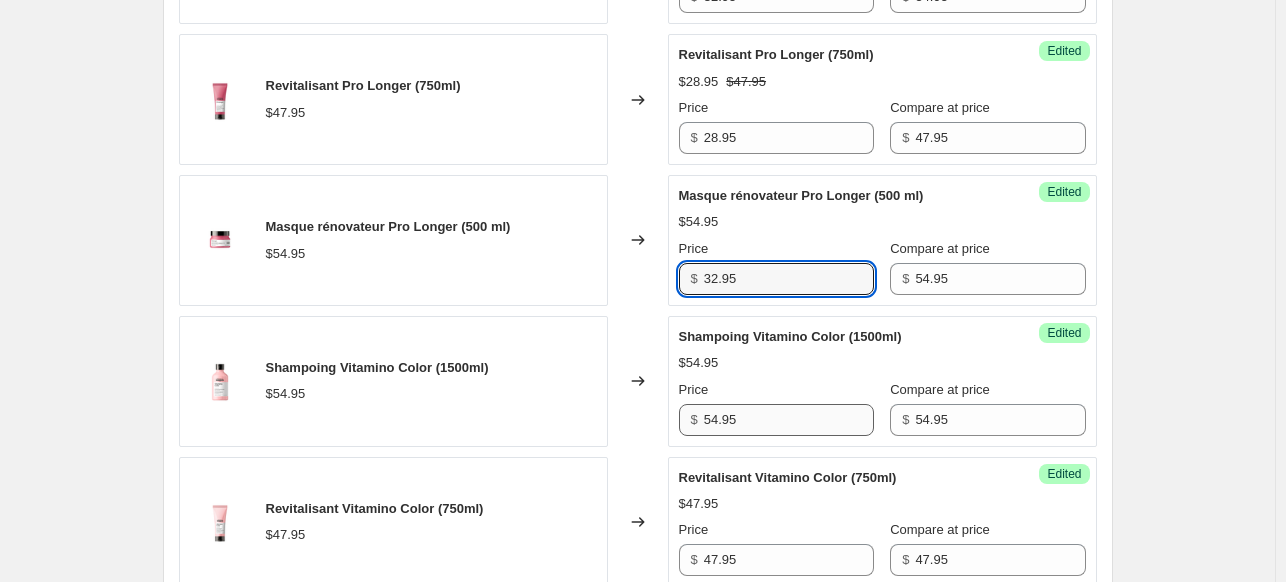 type on "32.95" 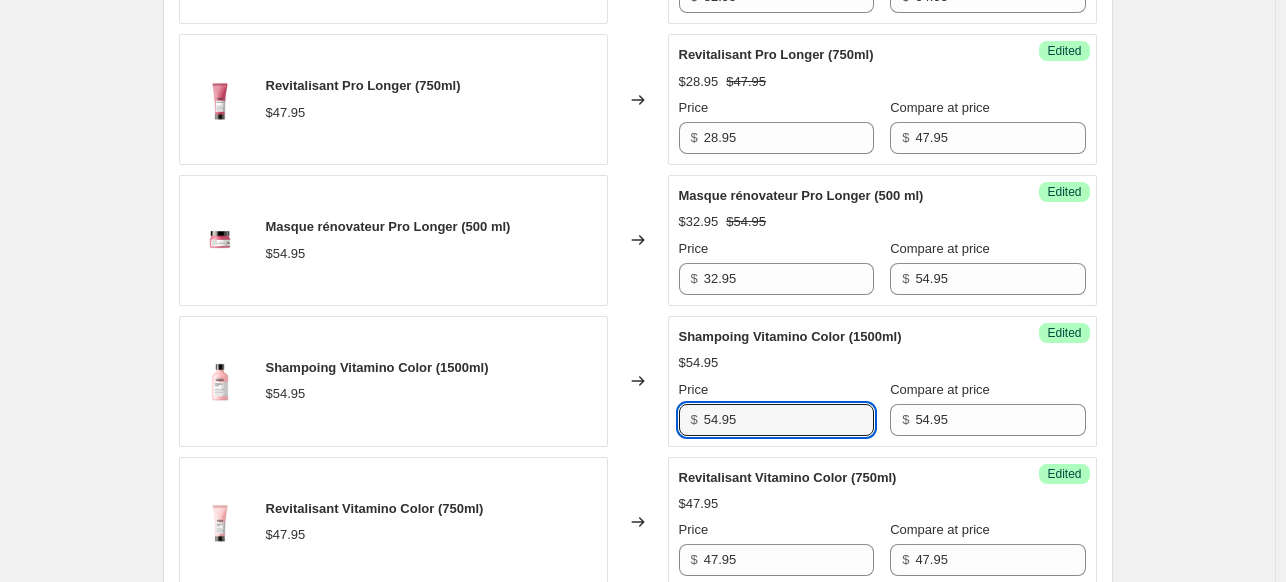 drag, startPoint x: 769, startPoint y: 416, endPoint x: 472, endPoint y: 454, distance: 299.4211 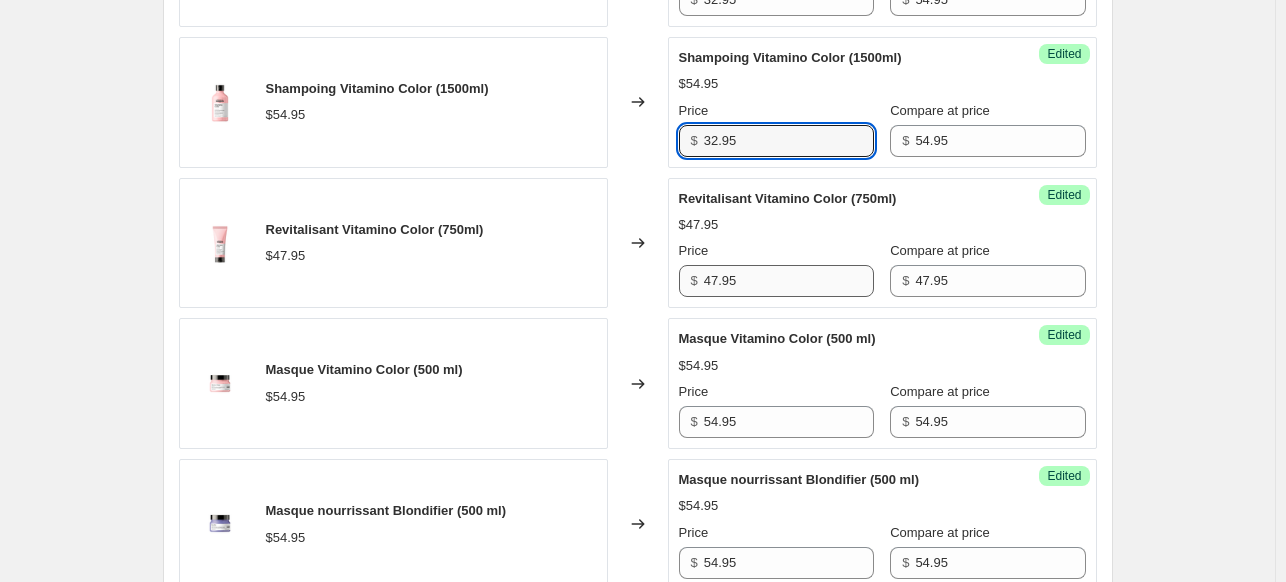 scroll, scrollTop: 1041, scrollLeft: 0, axis: vertical 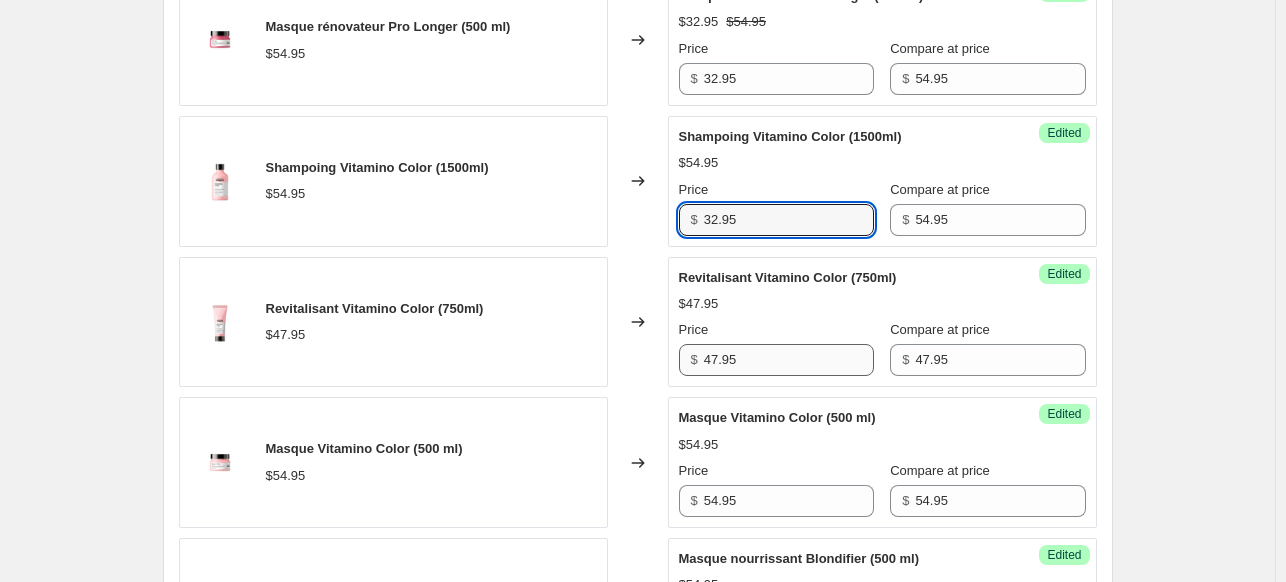 type on "32.95" 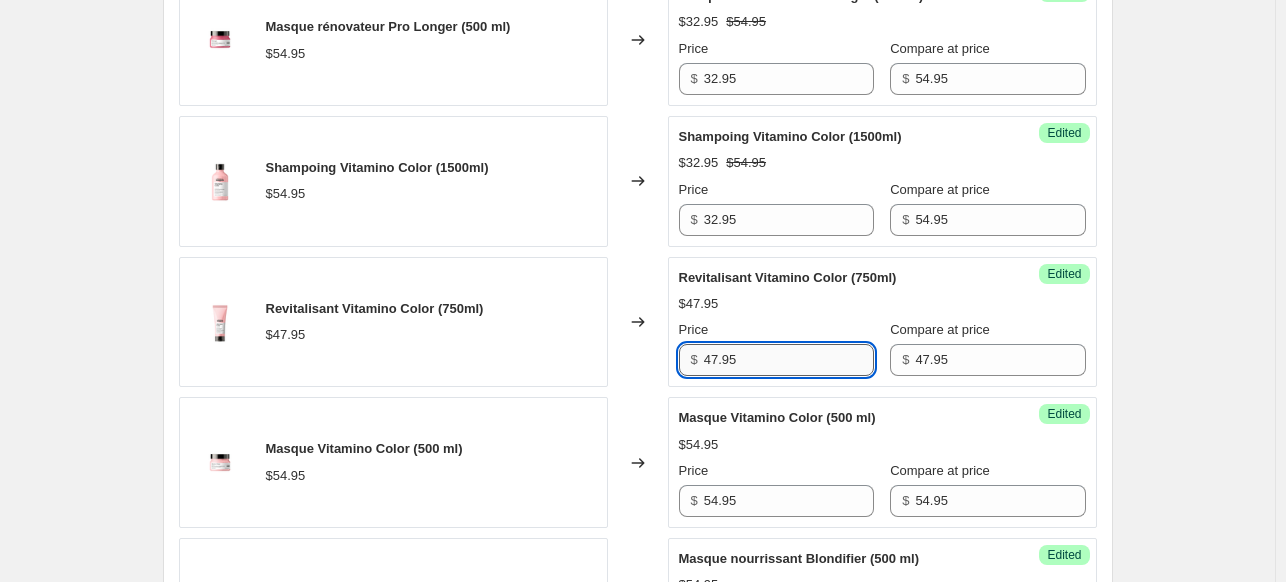 click on "47.95" at bounding box center [789, 360] 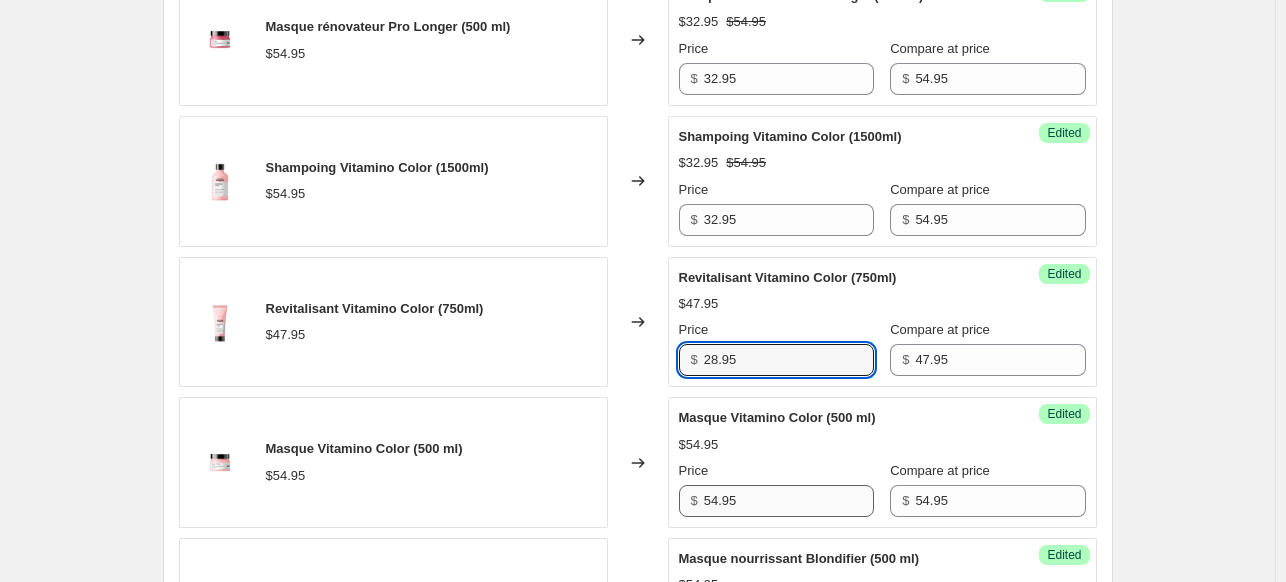 type on "28.95" 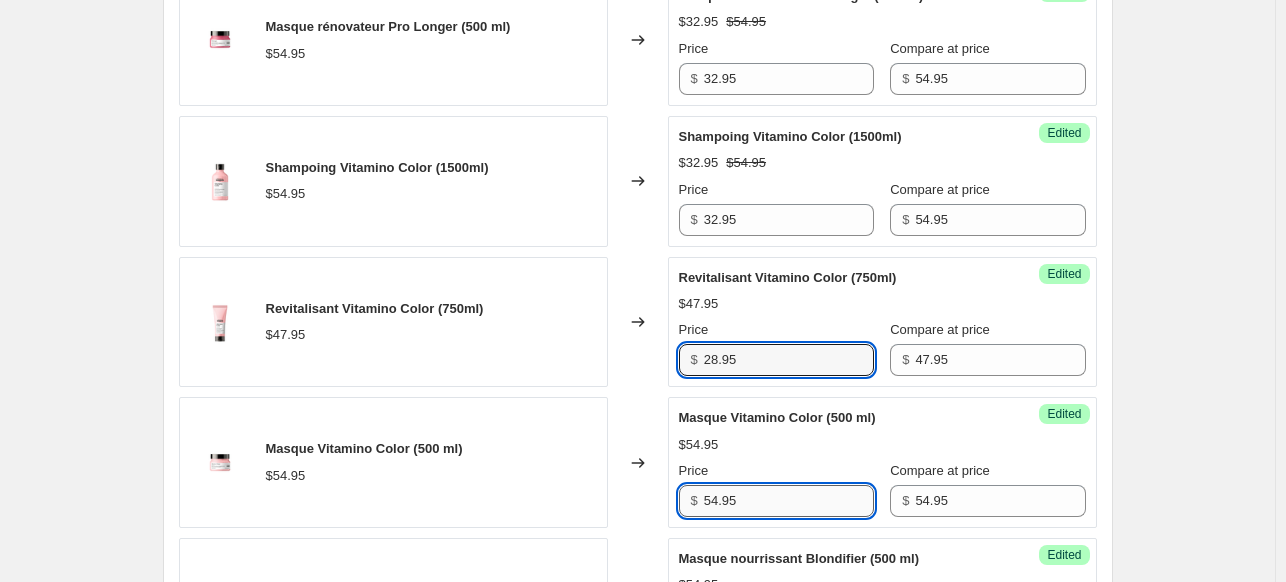 click on "54.95" at bounding box center [789, 501] 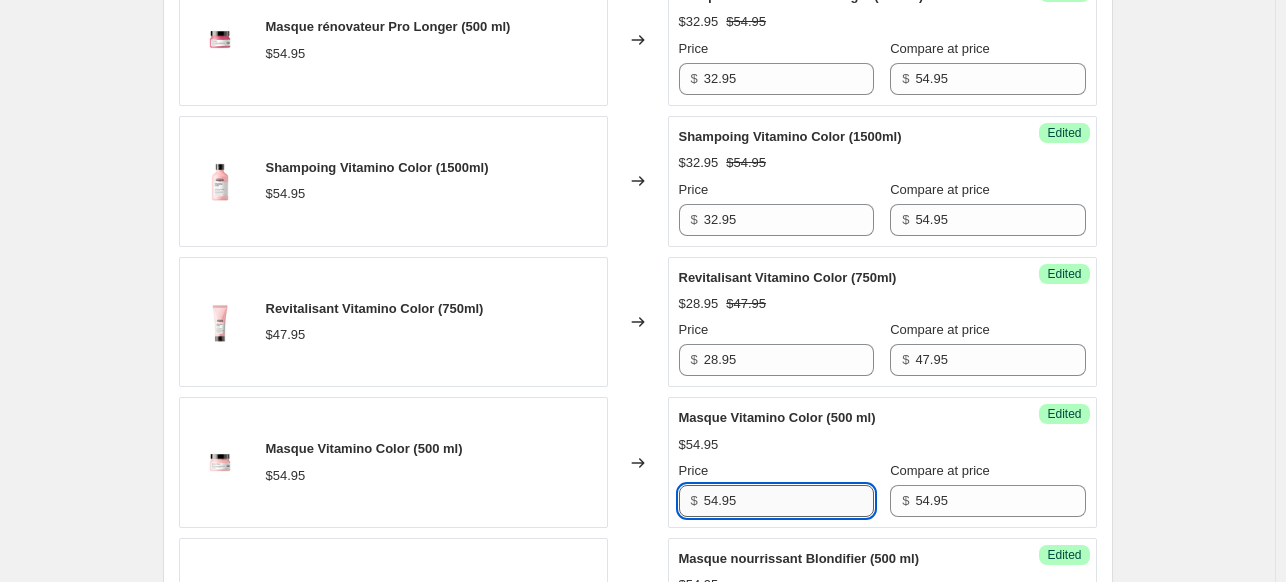 click on "54.95" at bounding box center [789, 501] 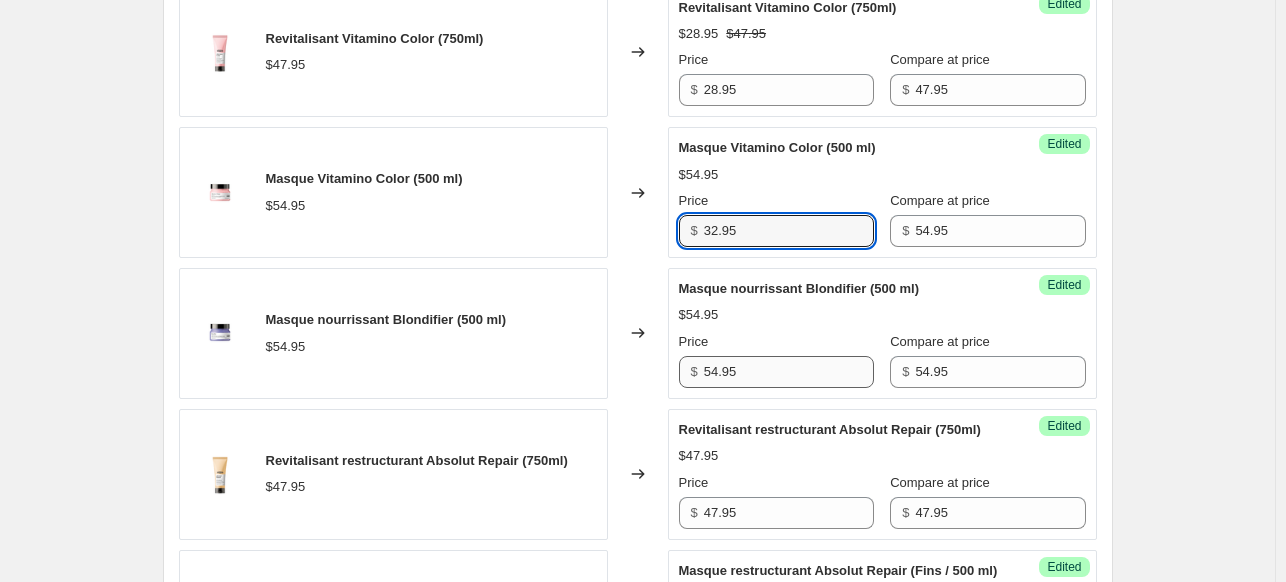 scroll, scrollTop: 1341, scrollLeft: 0, axis: vertical 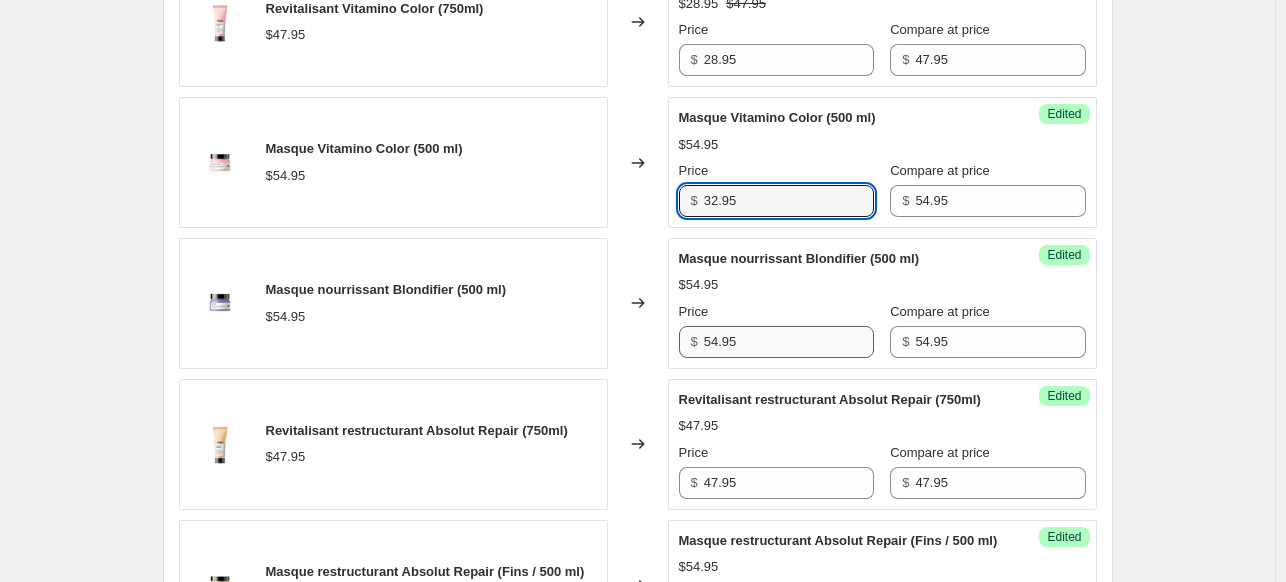 type on "32.95" 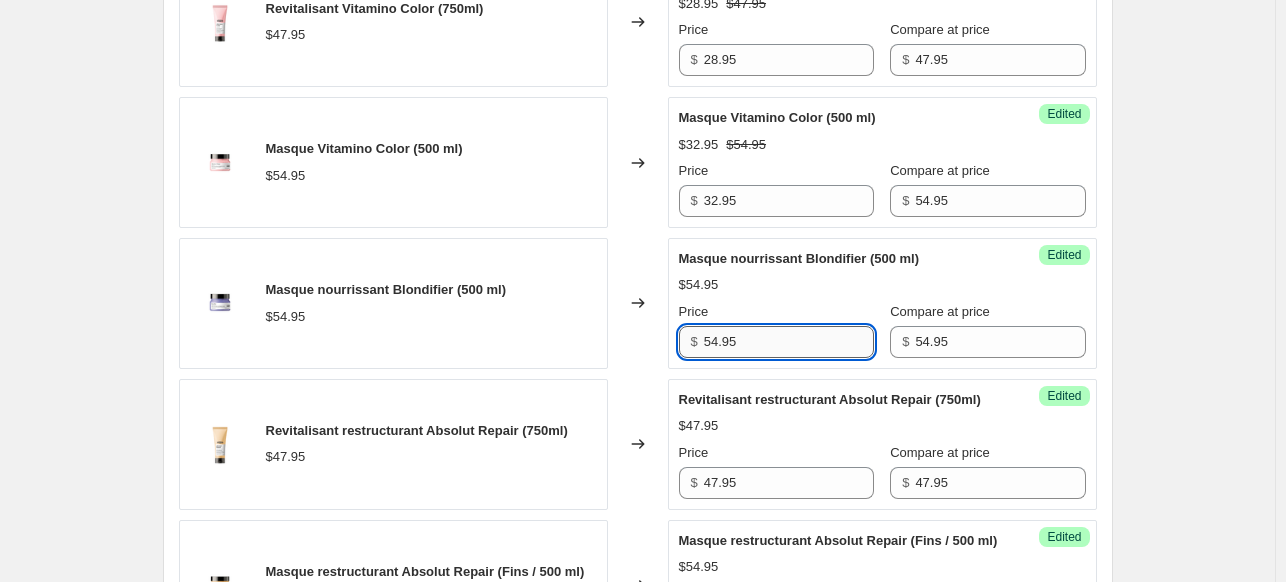 click on "54.95" at bounding box center [789, 342] 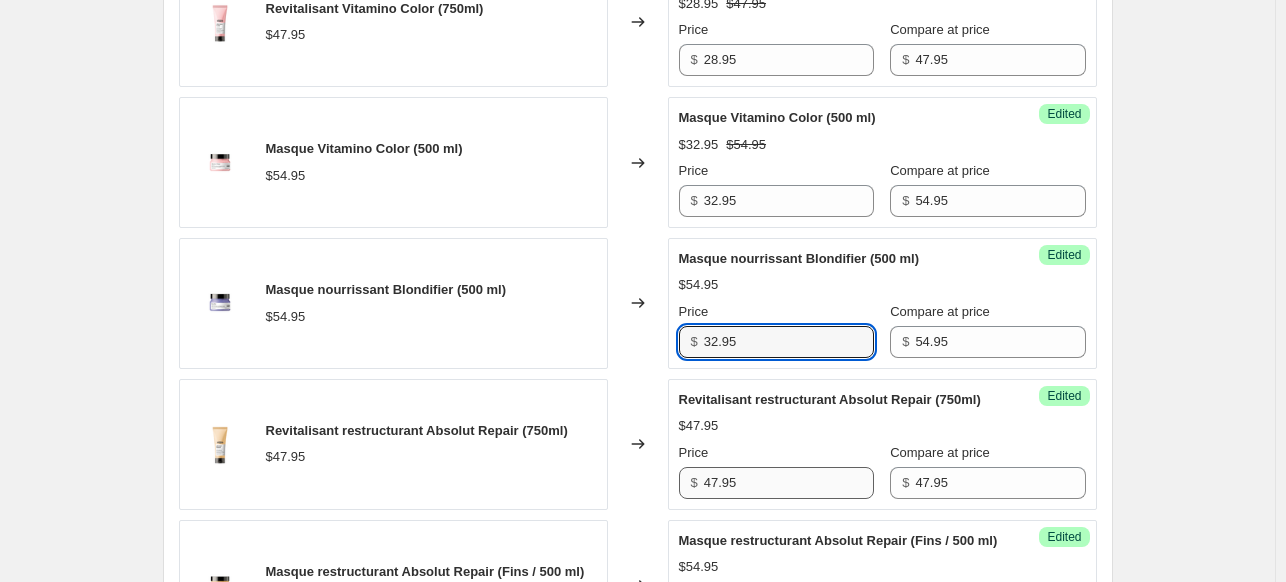 type on "32.95" 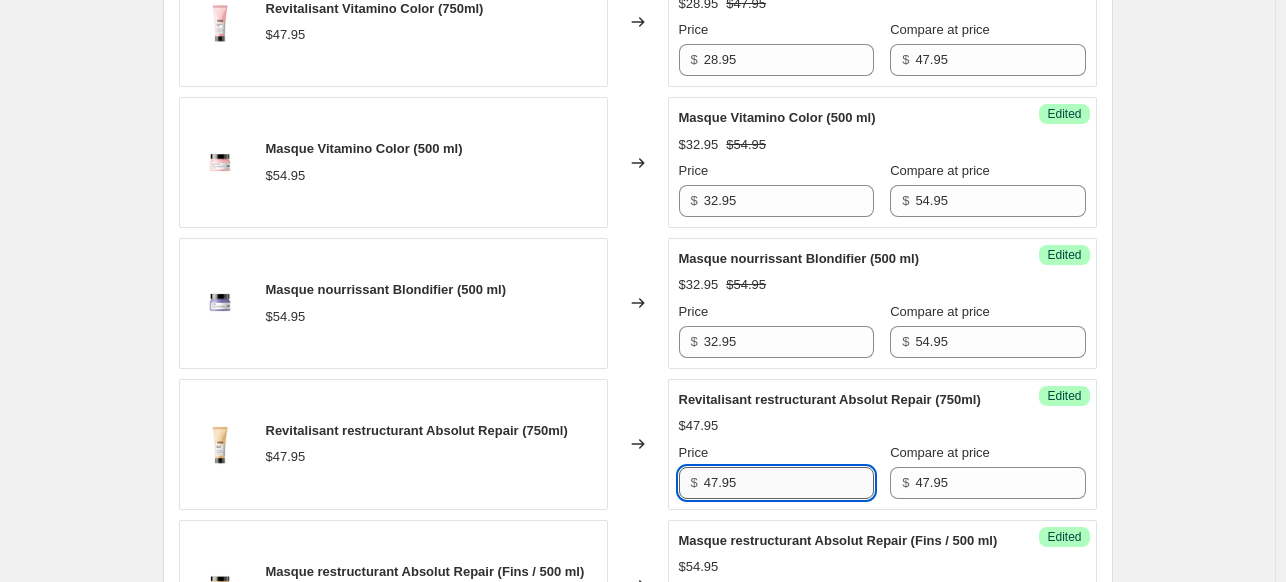 click on "47.95" at bounding box center (789, 483) 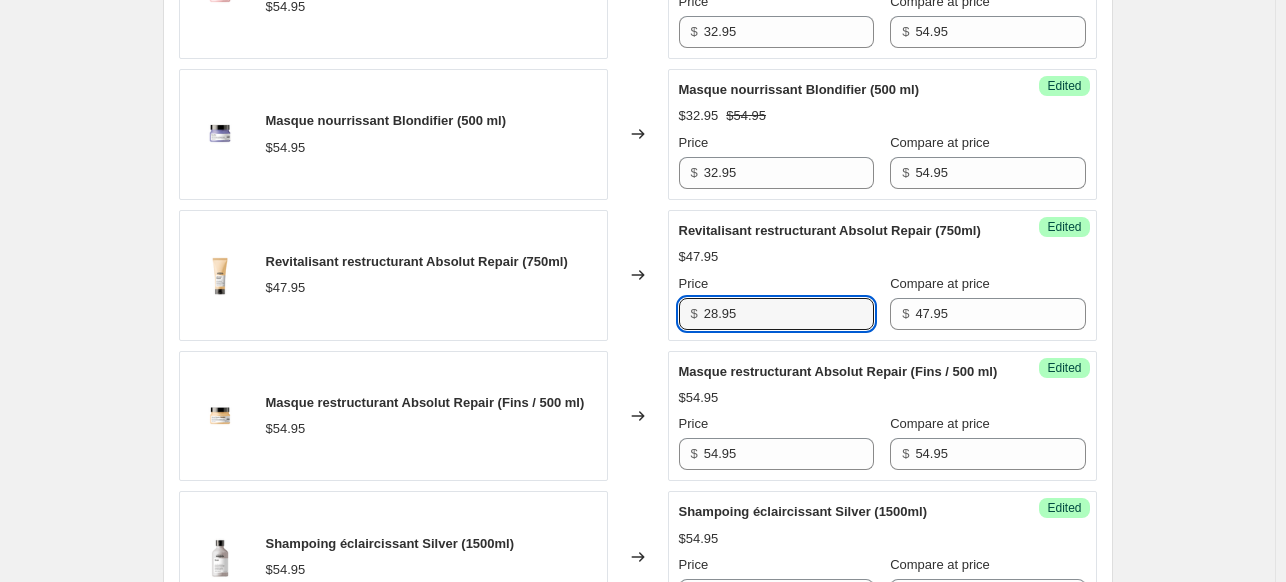 scroll, scrollTop: 1541, scrollLeft: 0, axis: vertical 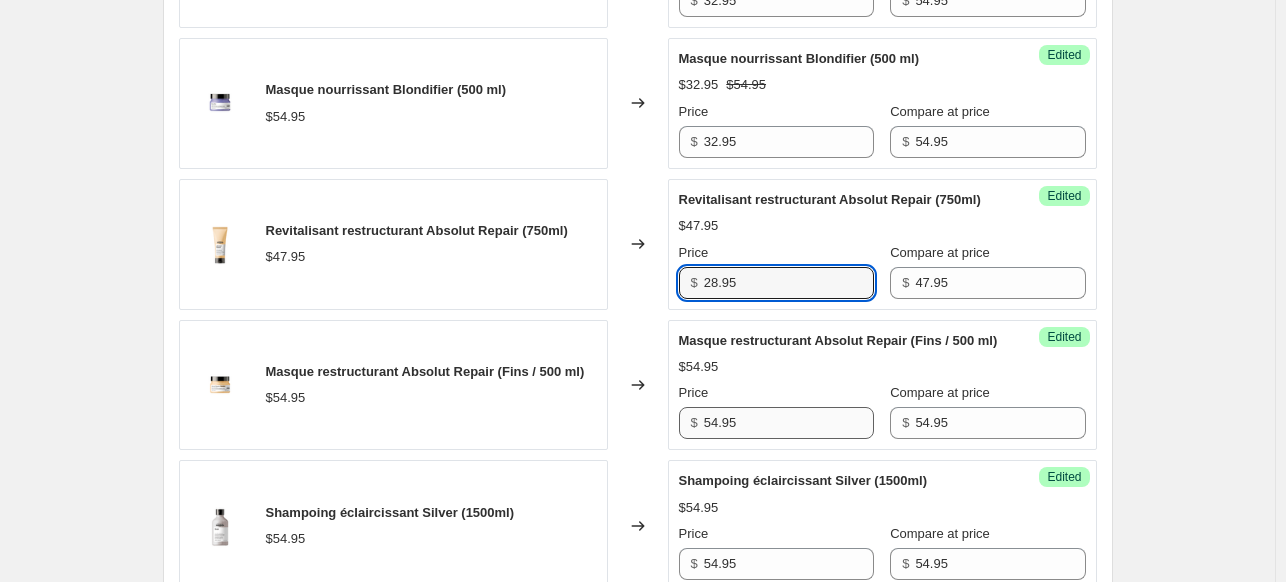 type on "28.95" 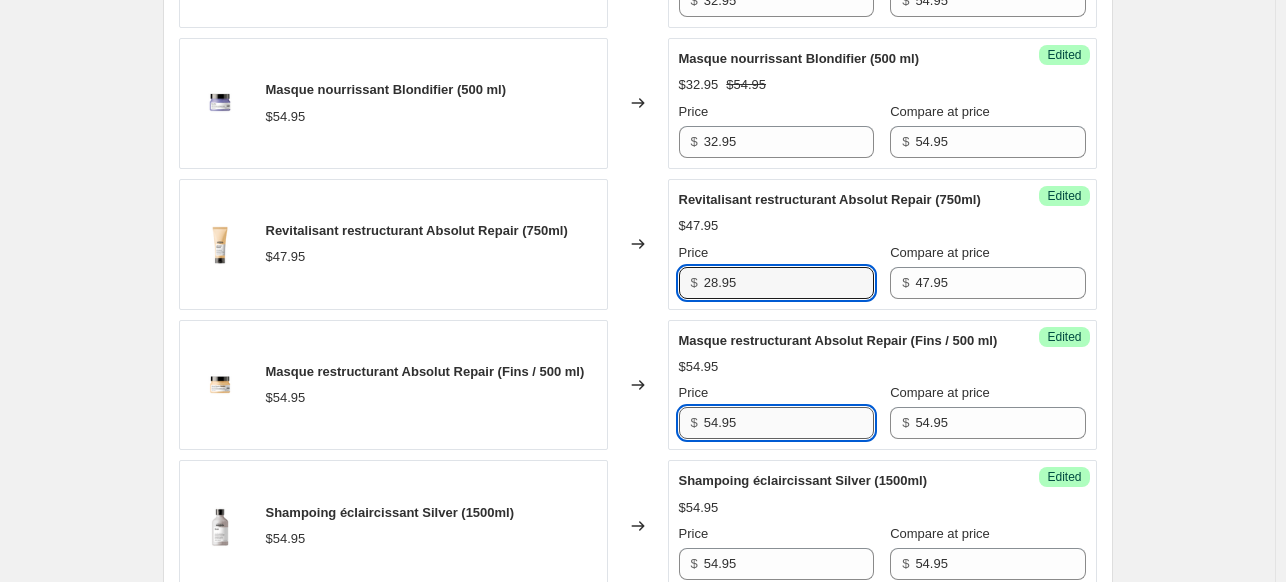 click on "54.95" at bounding box center [789, 423] 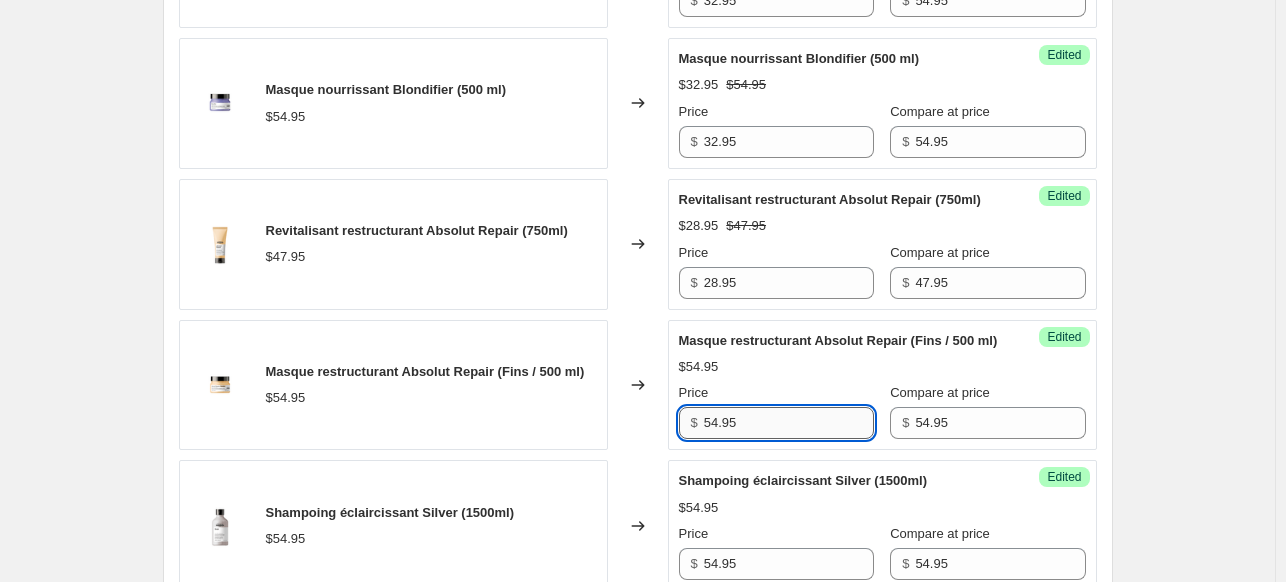 click on "54.95" at bounding box center [789, 423] 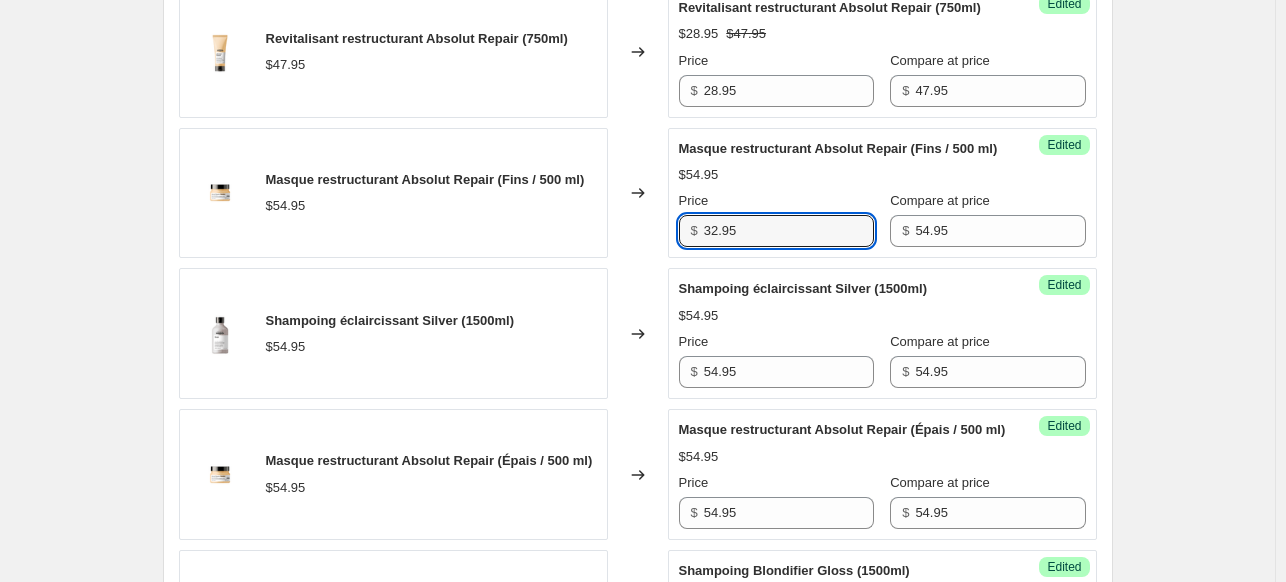 scroll, scrollTop: 1741, scrollLeft: 0, axis: vertical 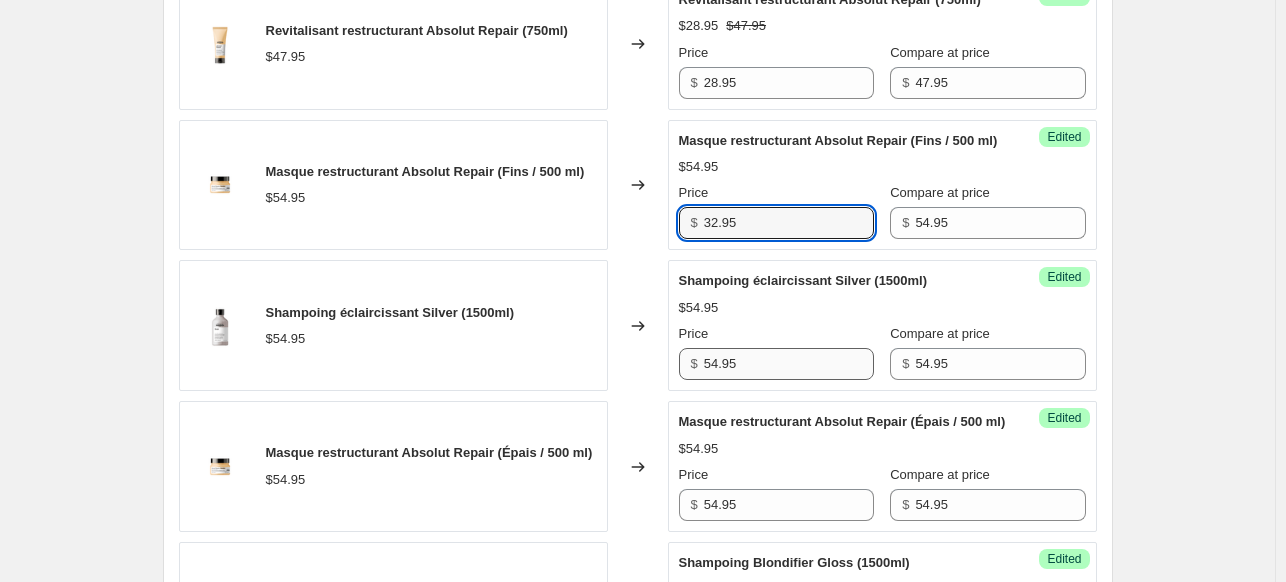 type on "32.95" 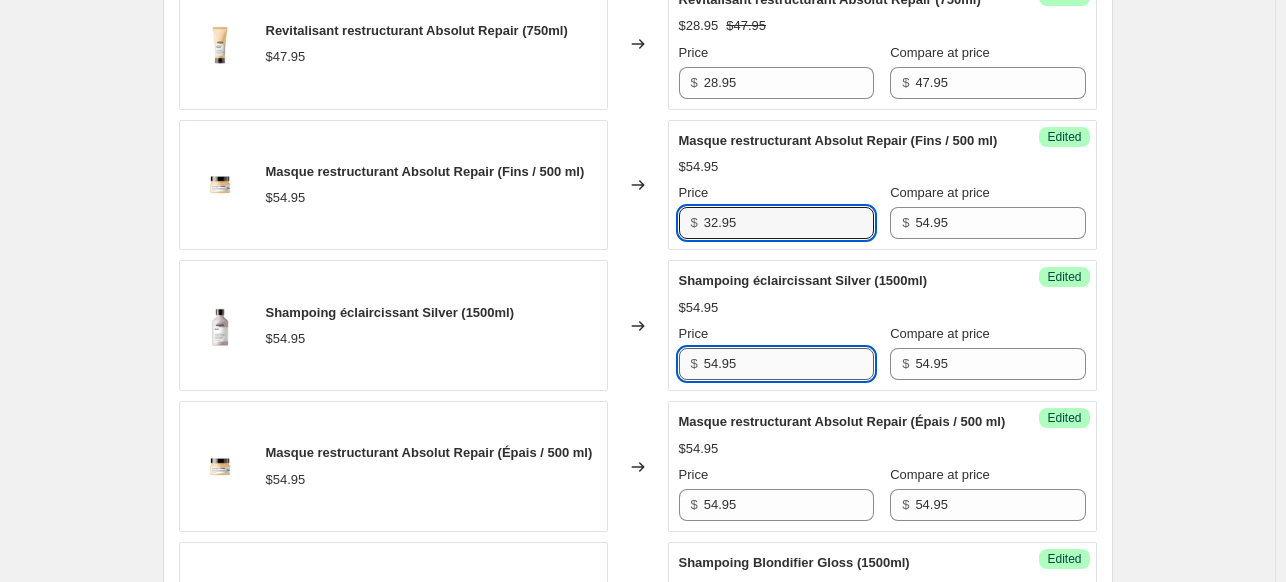 click on "54.95" at bounding box center [789, 364] 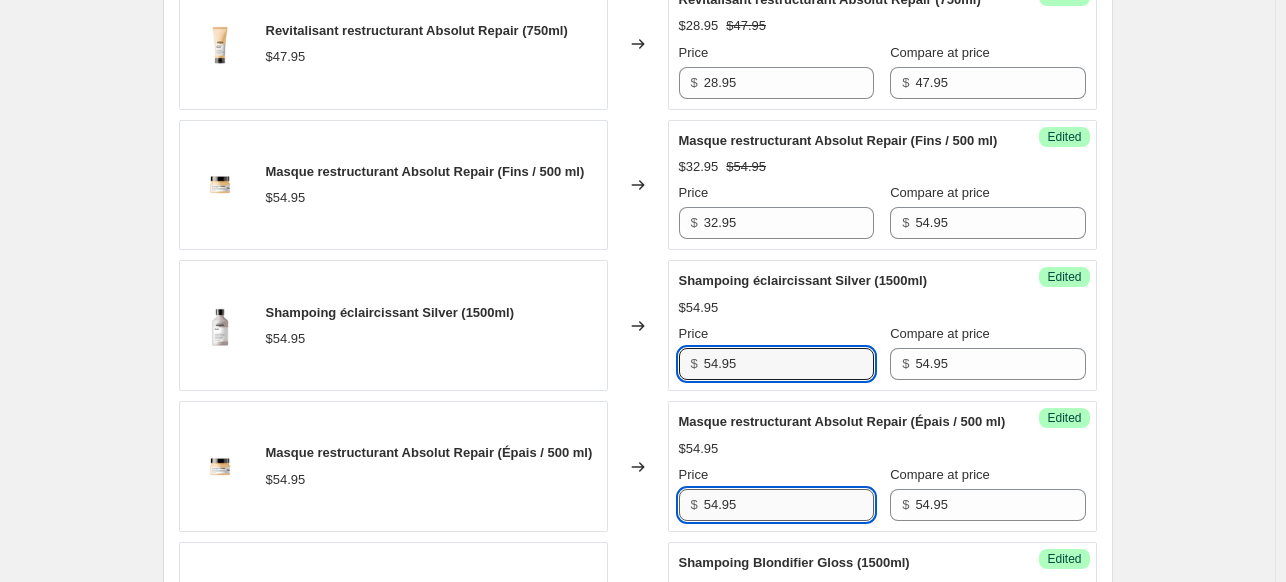 click on "54.95" at bounding box center (789, 505) 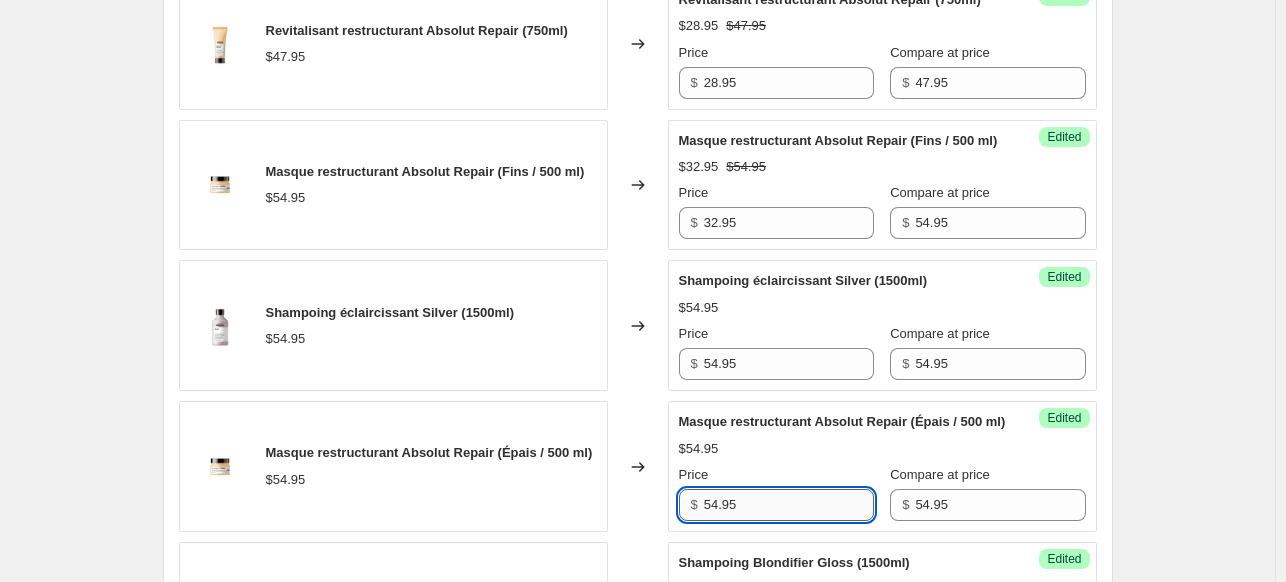 click on "54.95" at bounding box center (789, 505) 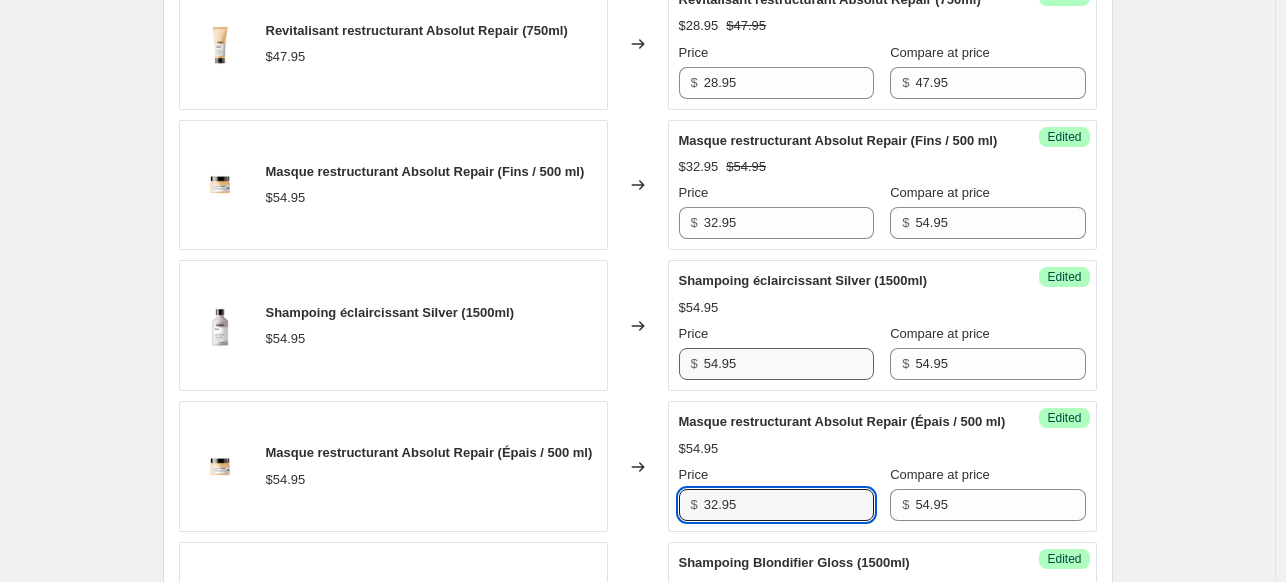 type on "32.95" 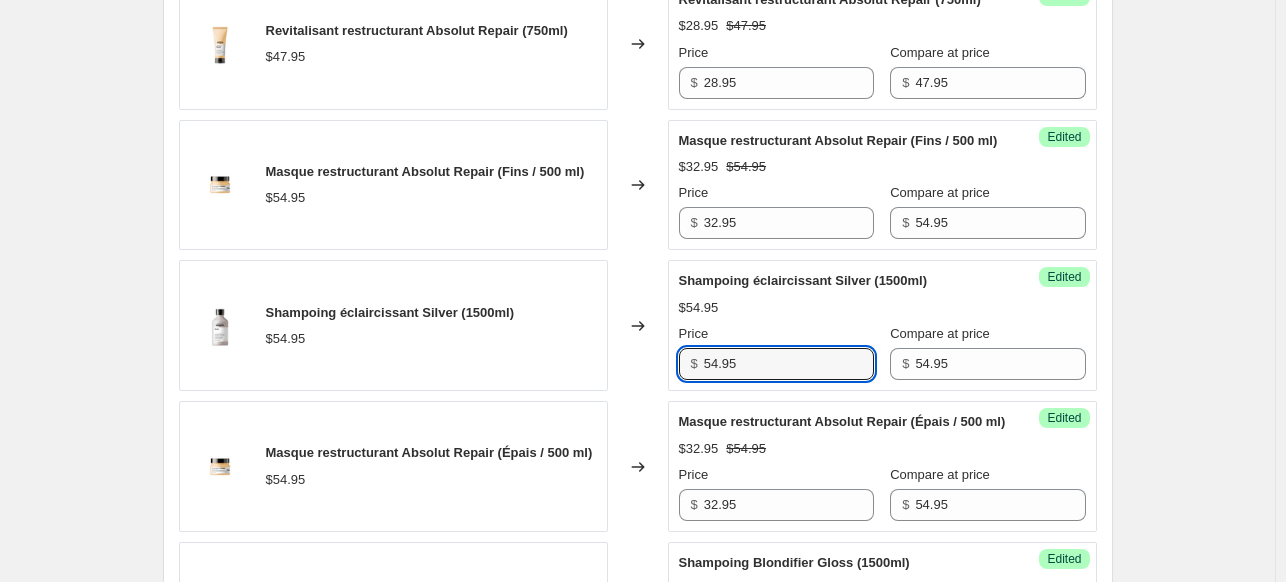 drag, startPoint x: 791, startPoint y: 393, endPoint x: 546, endPoint y: 406, distance: 245.34465 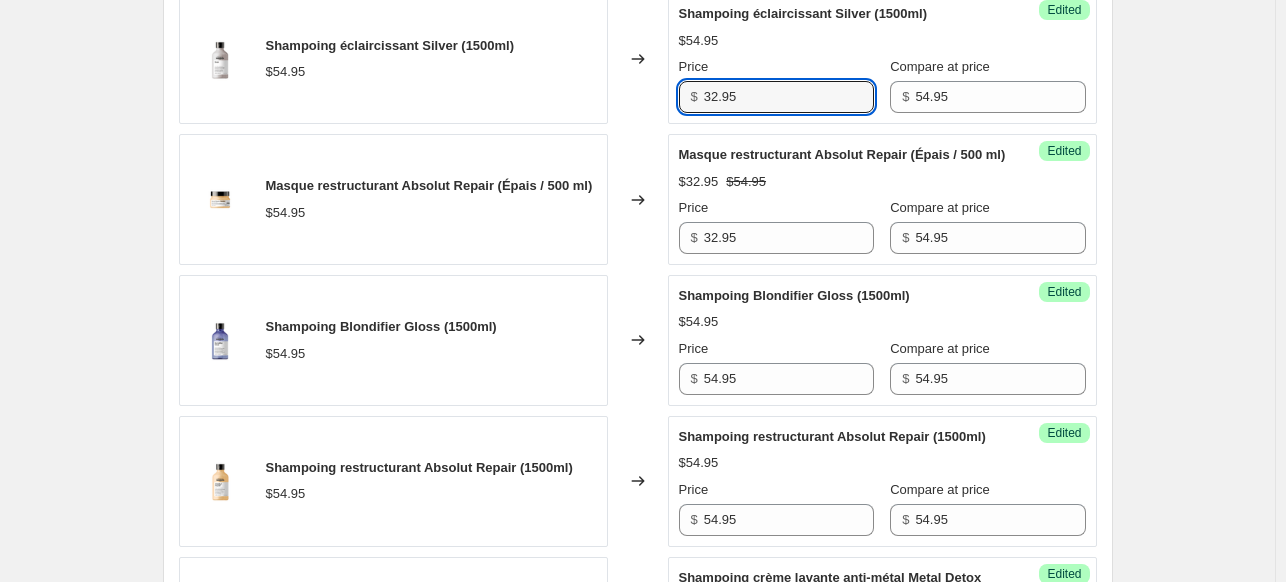 scroll, scrollTop: 2041, scrollLeft: 0, axis: vertical 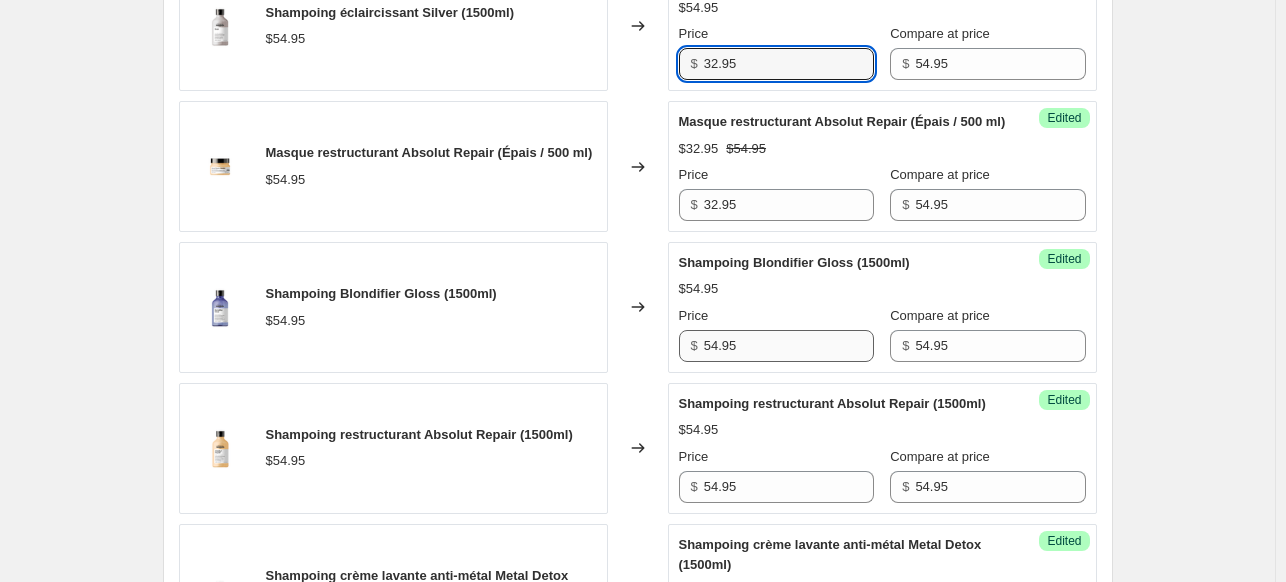 type on "32.95" 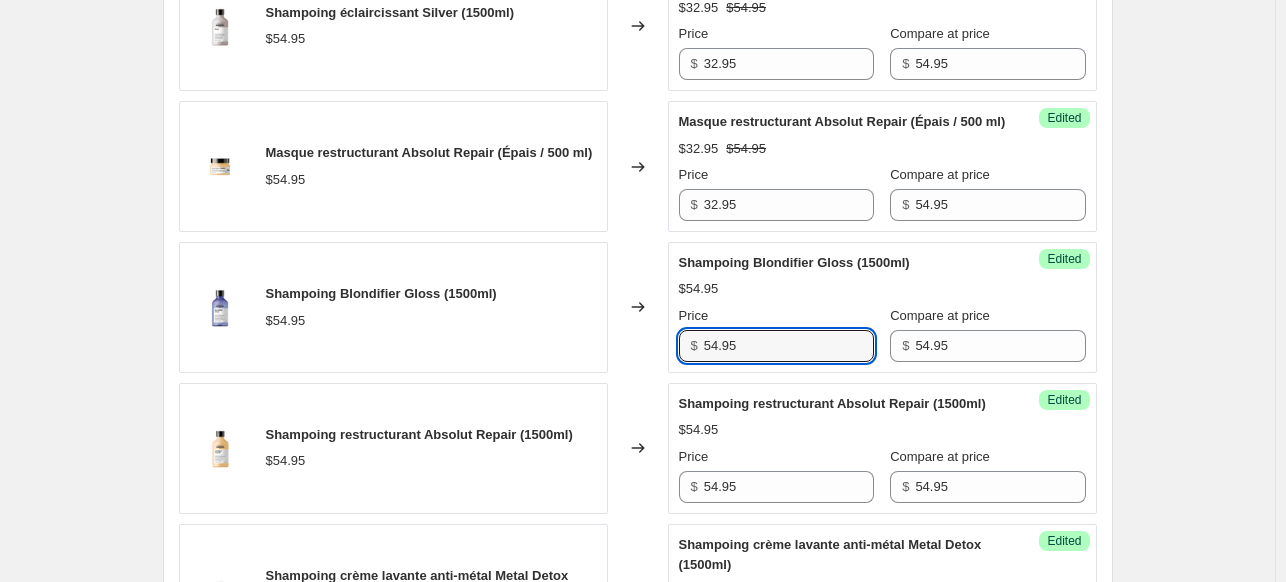 drag, startPoint x: 780, startPoint y: 403, endPoint x: 425, endPoint y: 418, distance: 355.31677 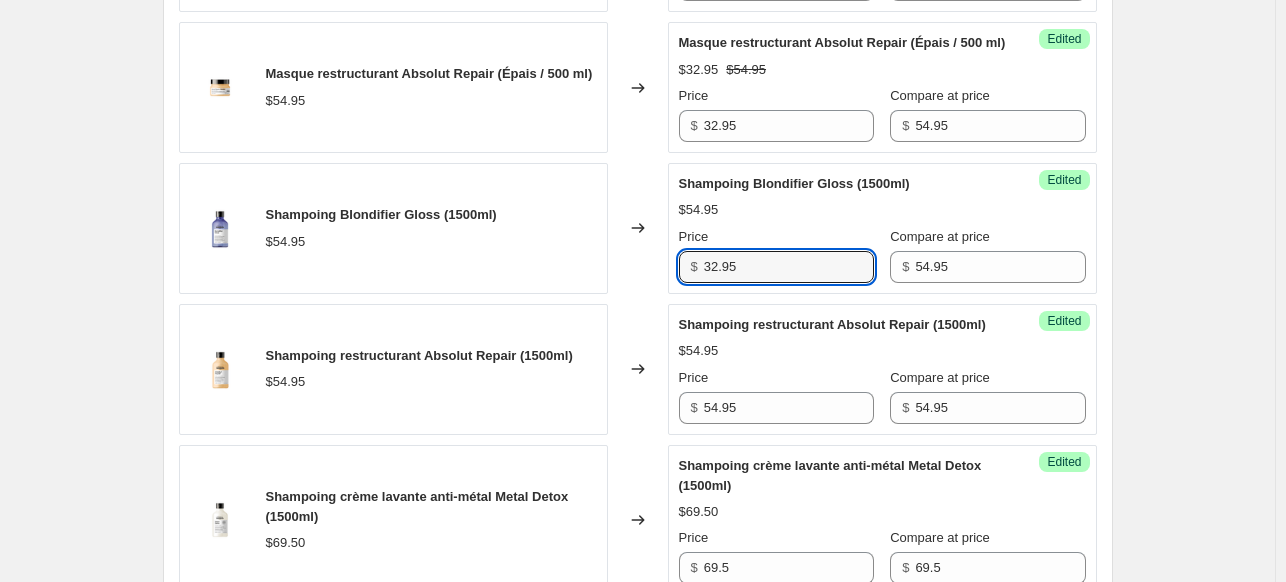 scroll, scrollTop: 2141, scrollLeft: 0, axis: vertical 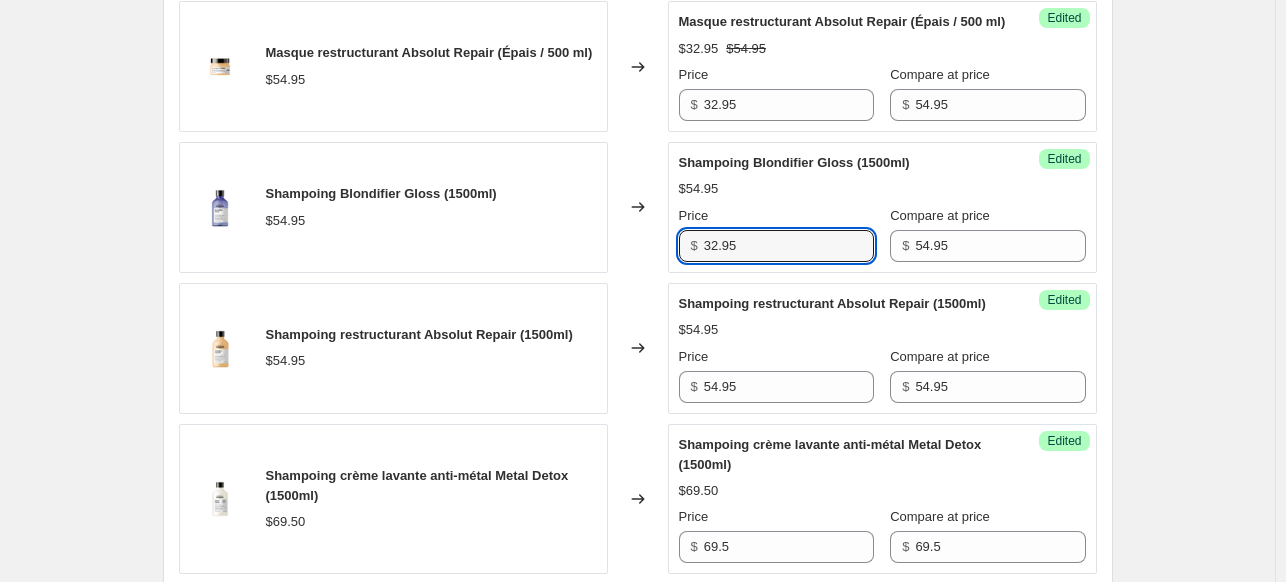 type on "32.95" 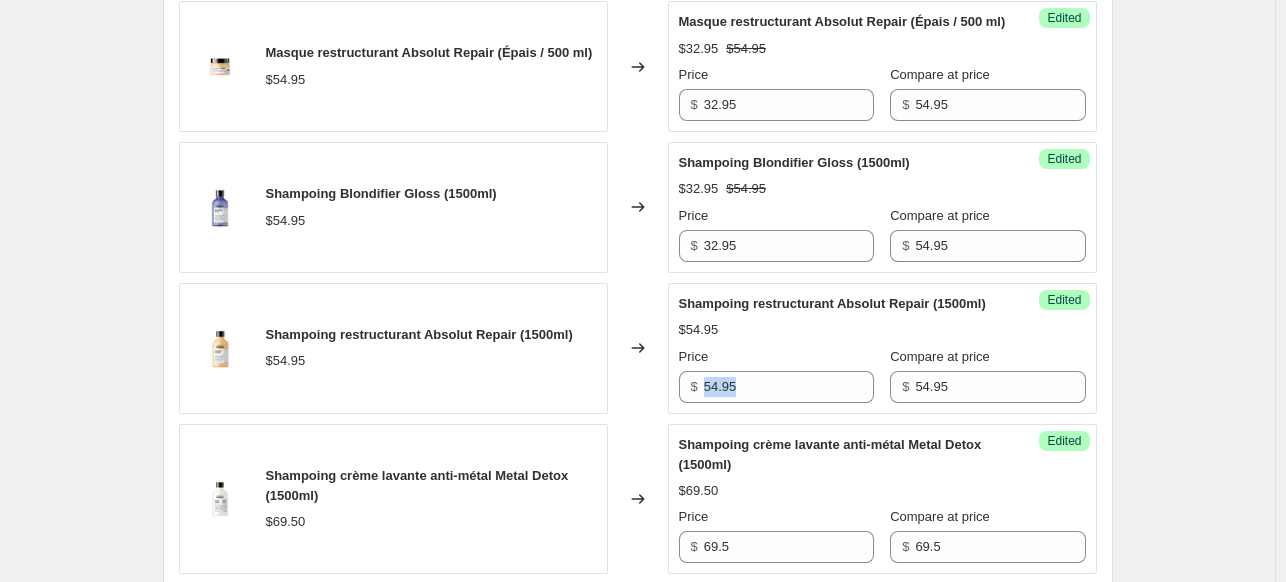drag, startPoint x: 784, startPoint y: 478, endPoint x: 758, endPoint y: 477, distance: 26.019224 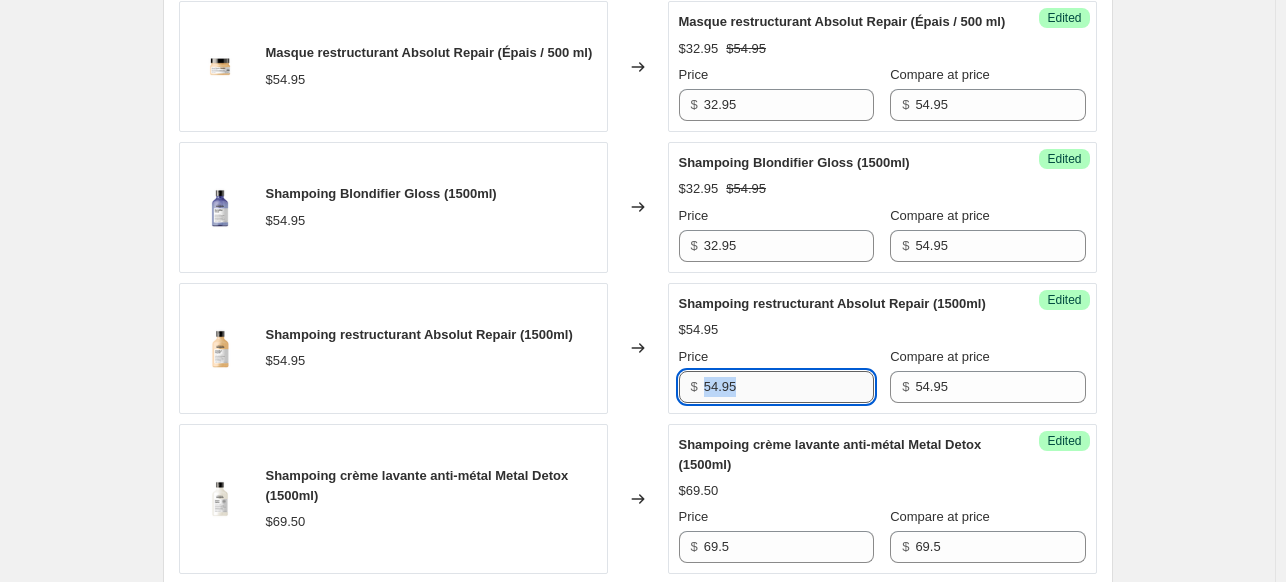 click on "54.95" at bounding box center [789, 387] 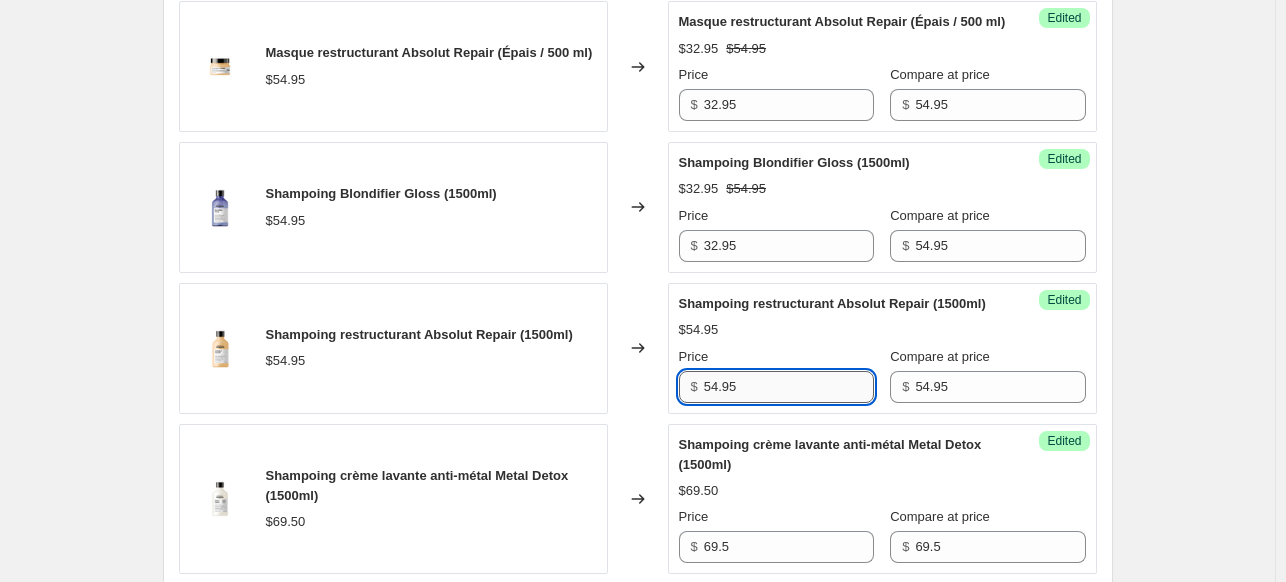 click on "54.95" at bounding box center (789, 387) 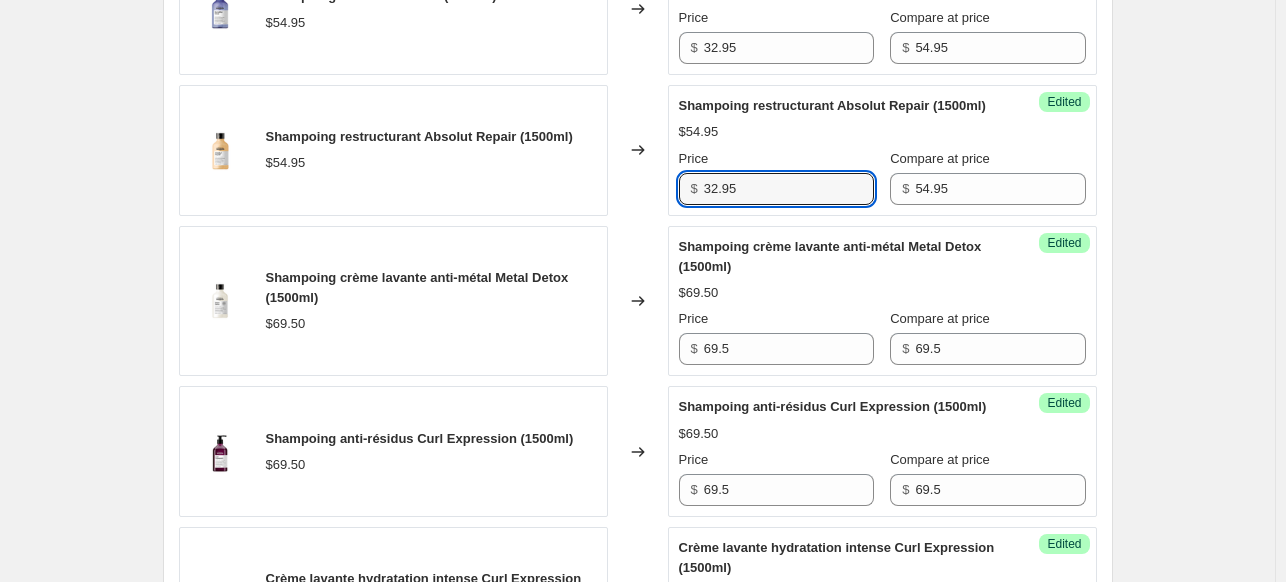 scroll, scrollTop: 2341, scrollLeft: 0, axis: vertical 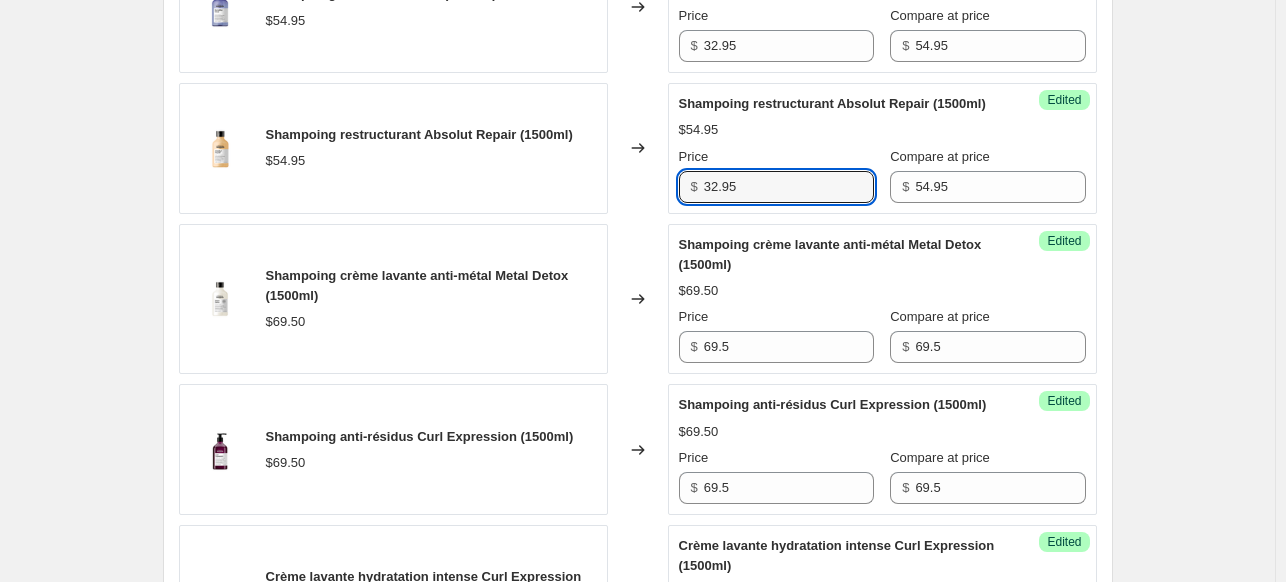 type on "32.95" 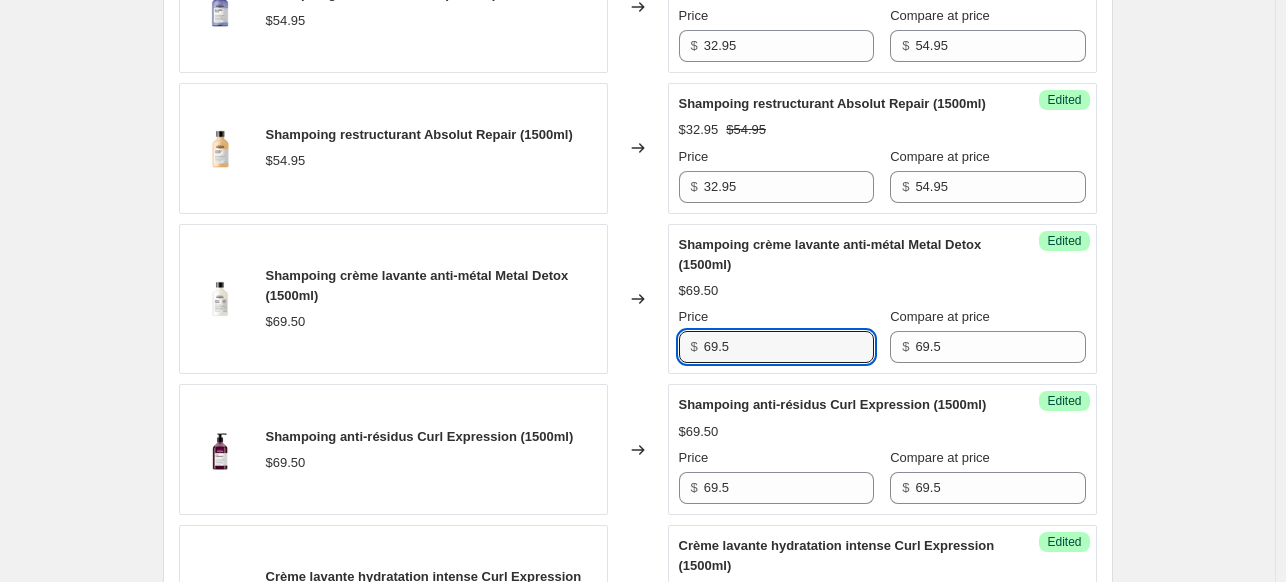 drag, startPoint x: 746, startPoint y: 419, endPoint x: 618, endPoint y: 416, distance: 128.03516 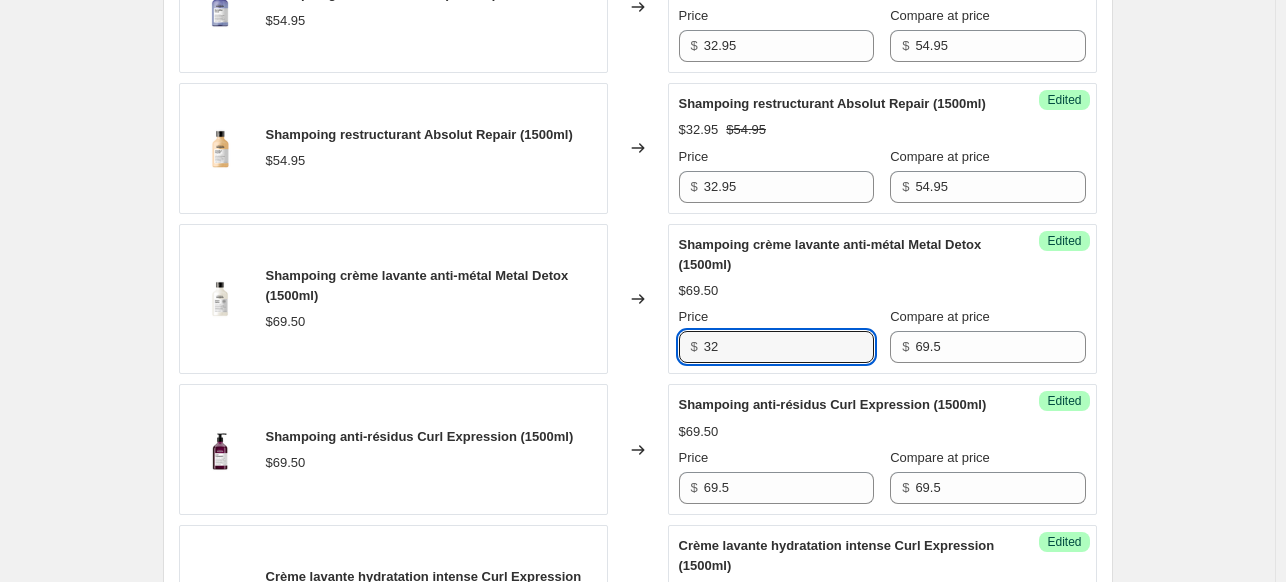 type on "3" 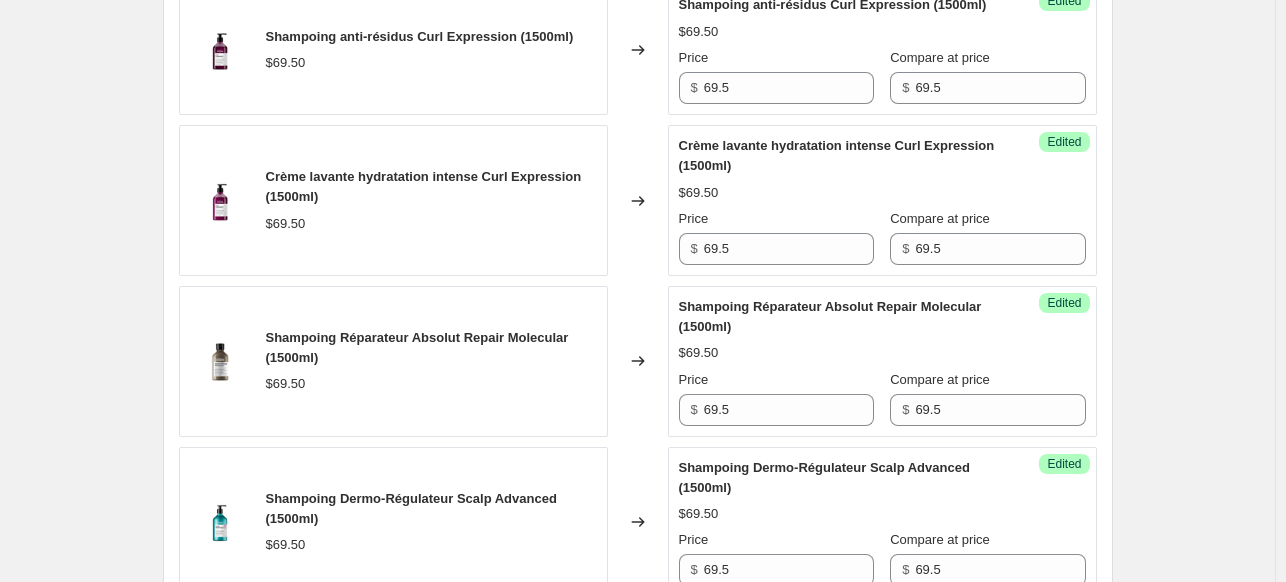scroll, scrollTop: 2641, scrollLeft: 0, axis: vertical 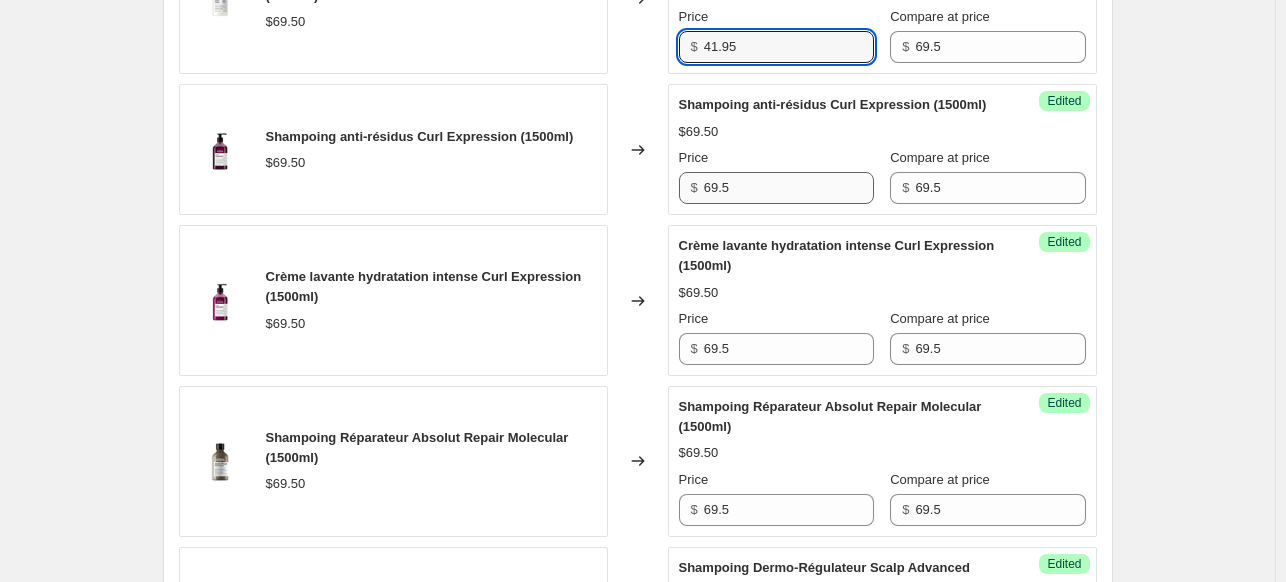 type on "41.95" 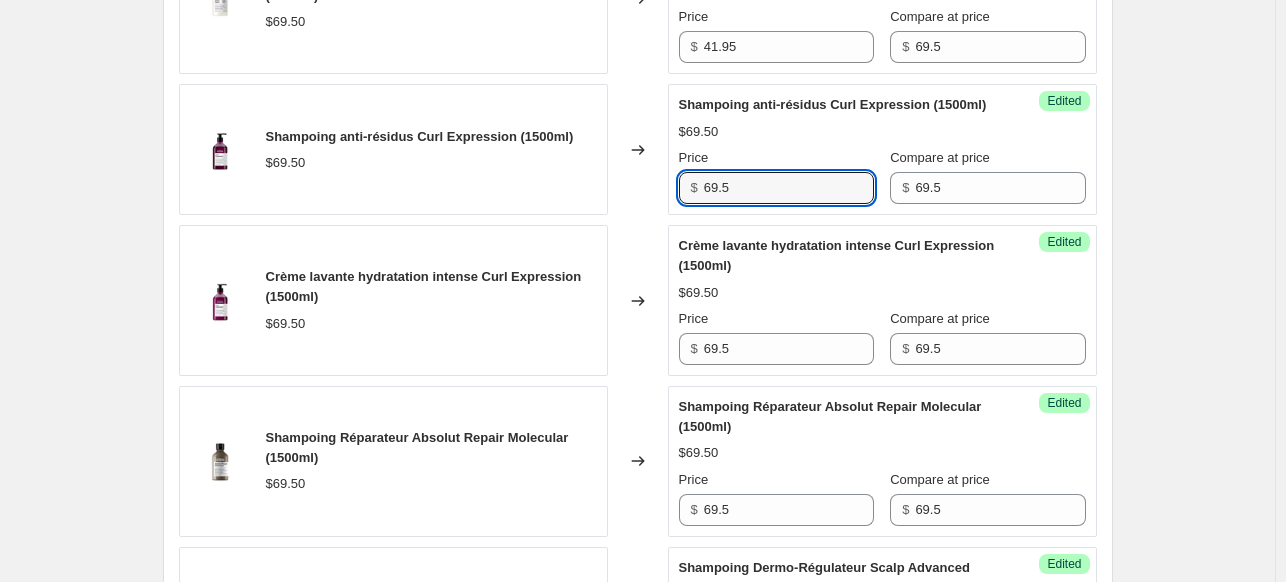 drag, startPoint x: 809, startPoint y: 289, endPoint x: 672, endPoint y: 292, distance: 137.03284 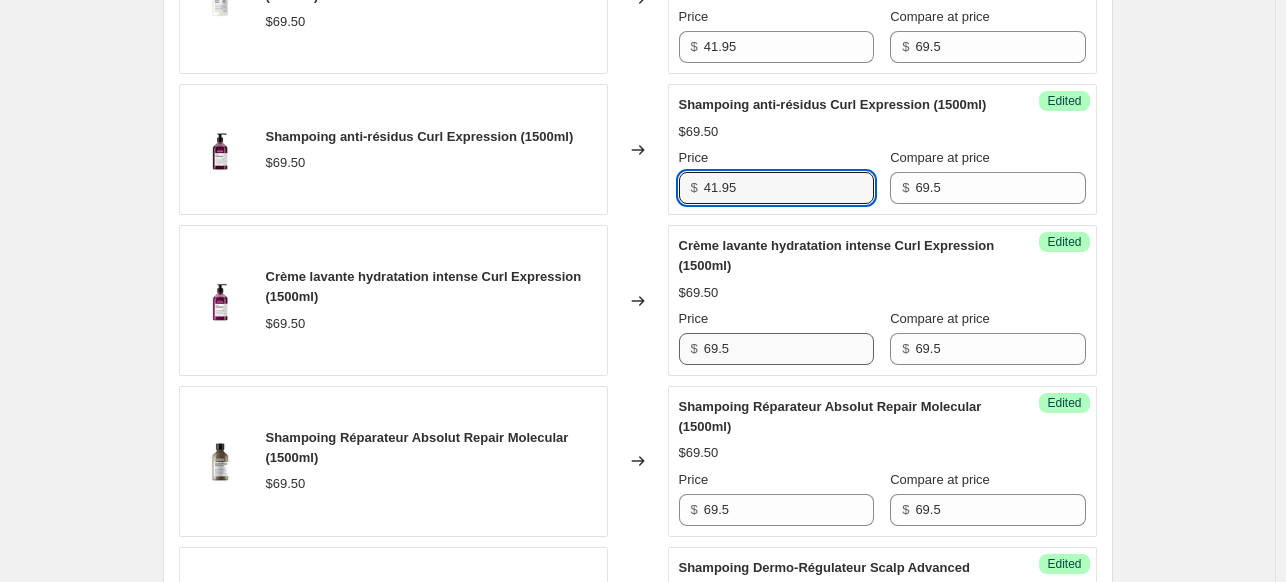 type on "41.95" 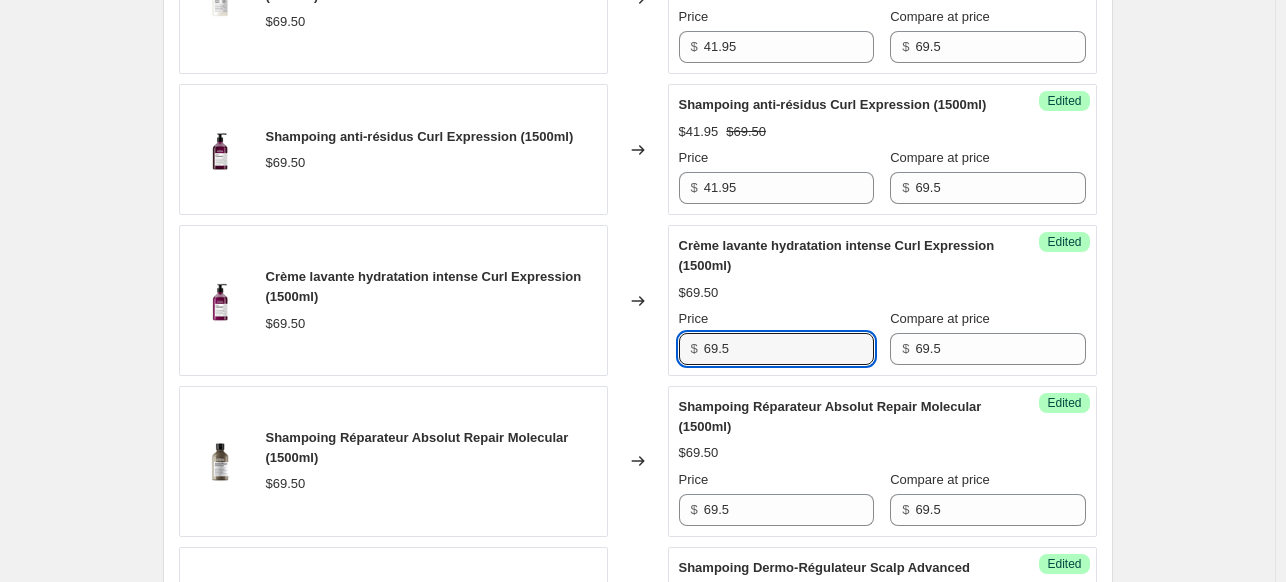 drag, startPoint x: 800, startPoint y: 443, endPoint x: 540, endPoint y: 477, distance: 262.21365 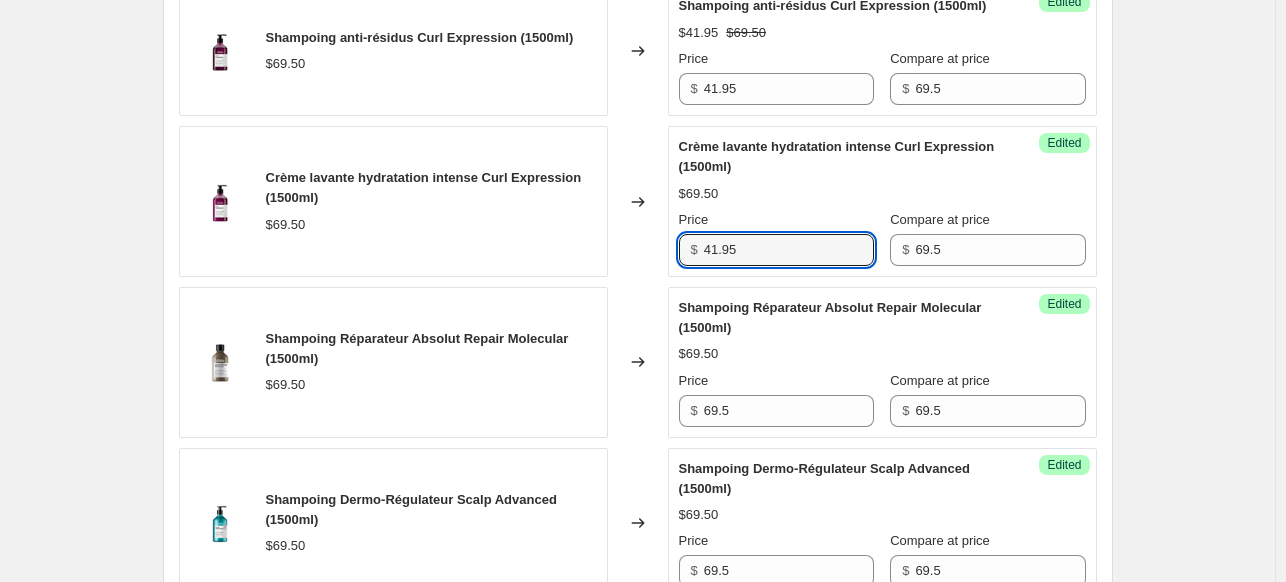 scroll, scrollTop: 2841, scrollLeft: 0, axis: vertical 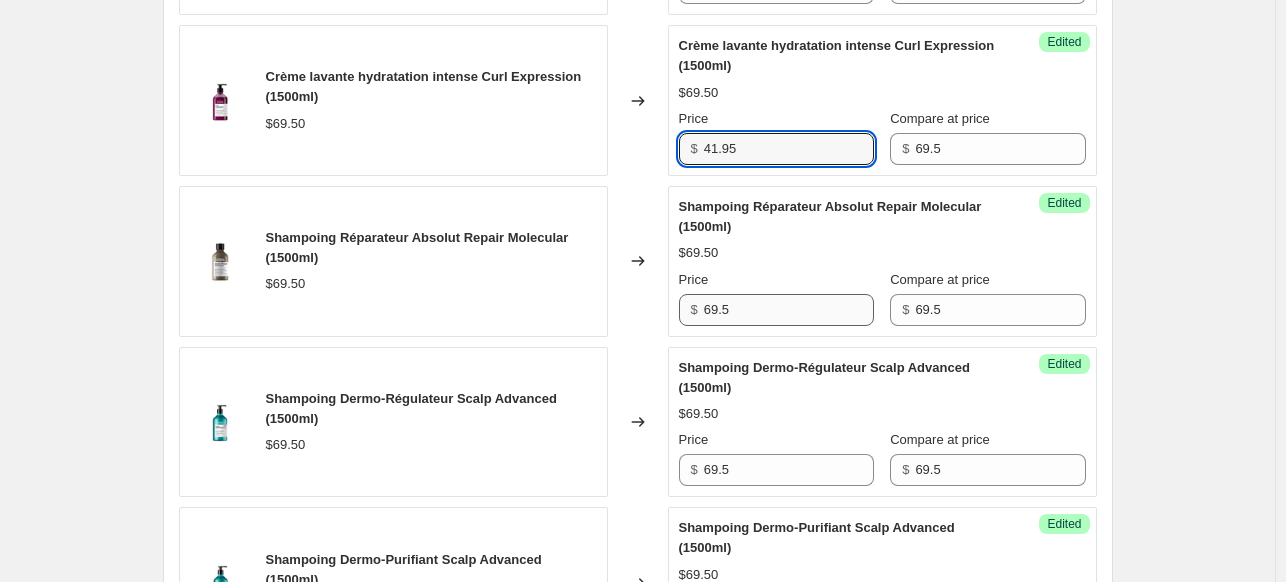 type on "41.95" 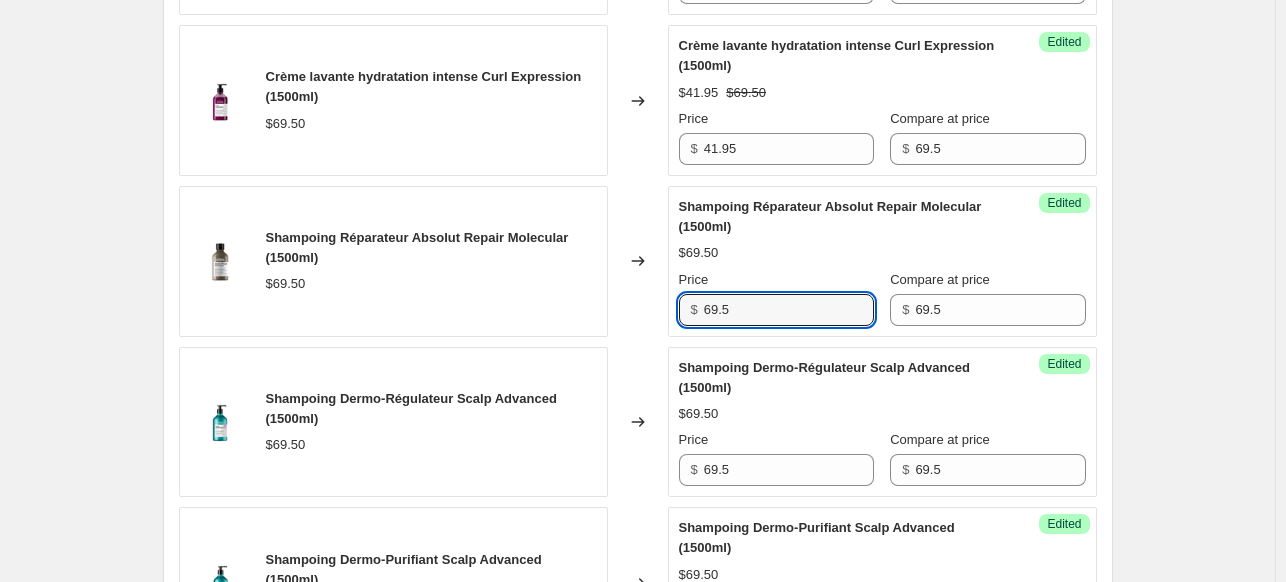 drag, startPoint x: 770, startPoint y: 415, endPoint x: 664, endPoint y: 426, distance: 106.56923 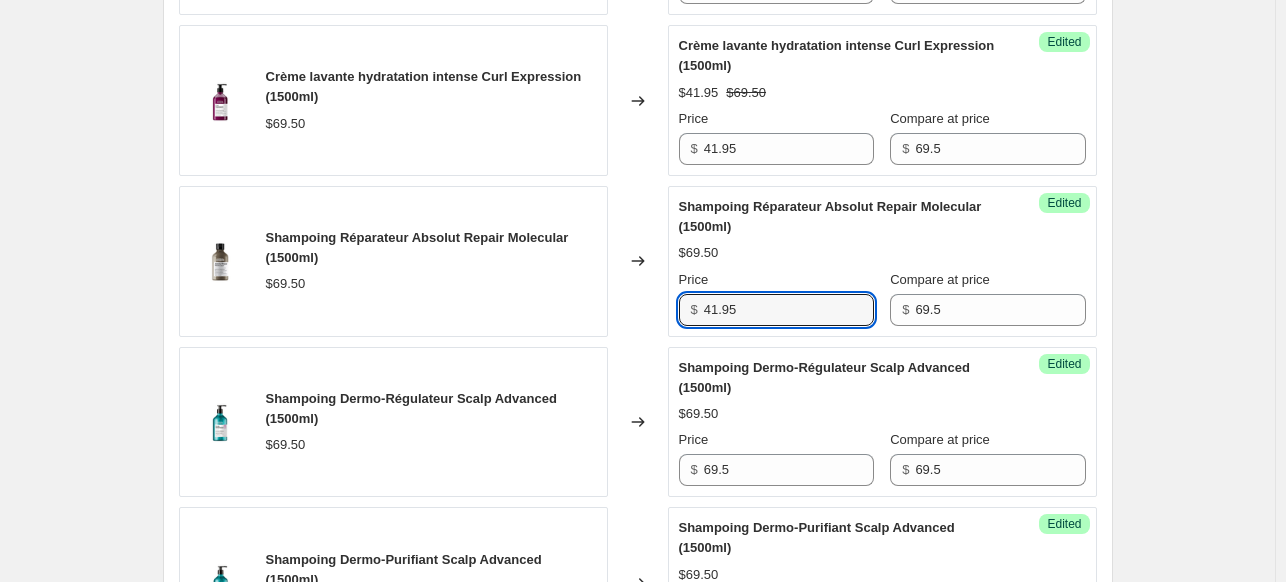 scroll, scrollTop: 2941, scrollLeft: 0, axis: vertical 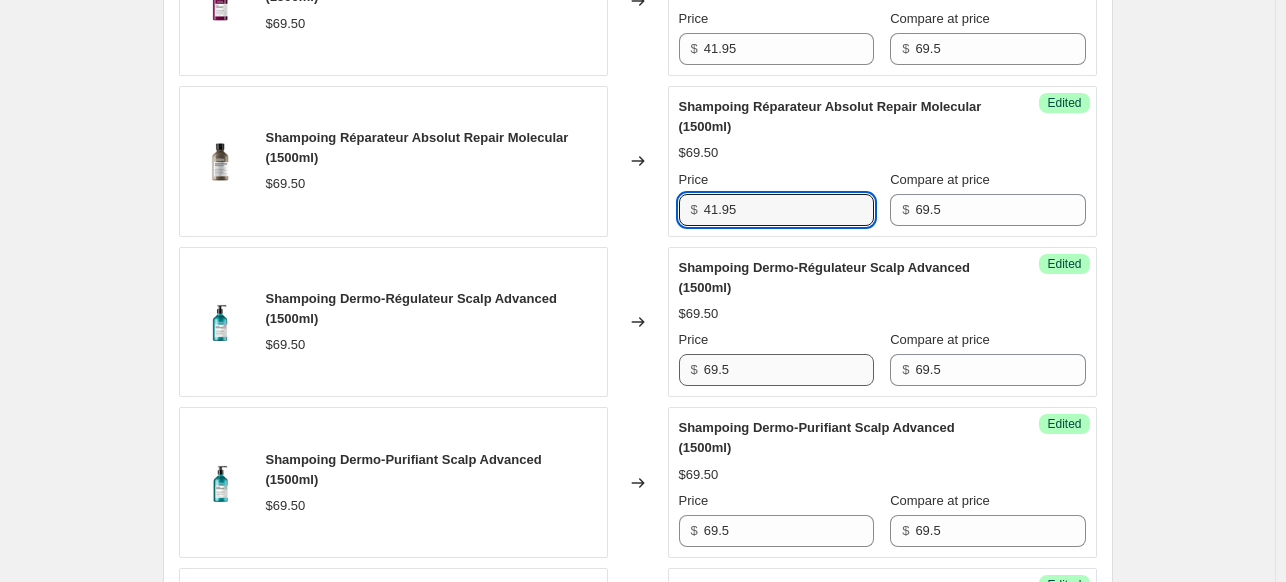 type on "41.95" 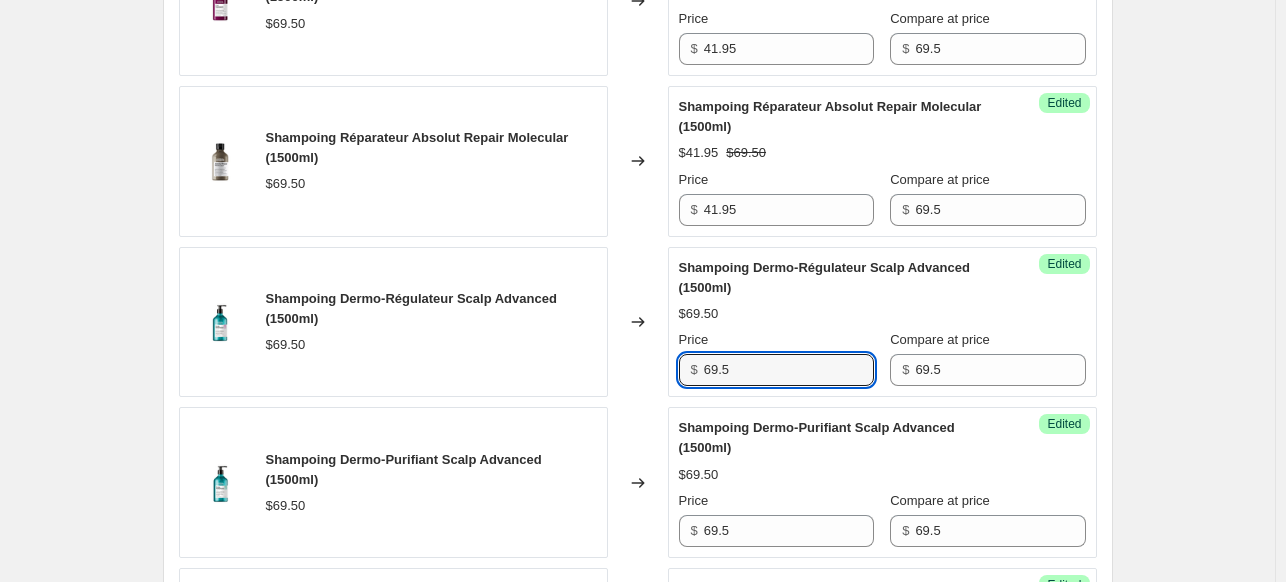 drag, startPoint x: 797, startPoint y: 472, endPoint x: 641, endPoint y: 491, distance: 157.15279 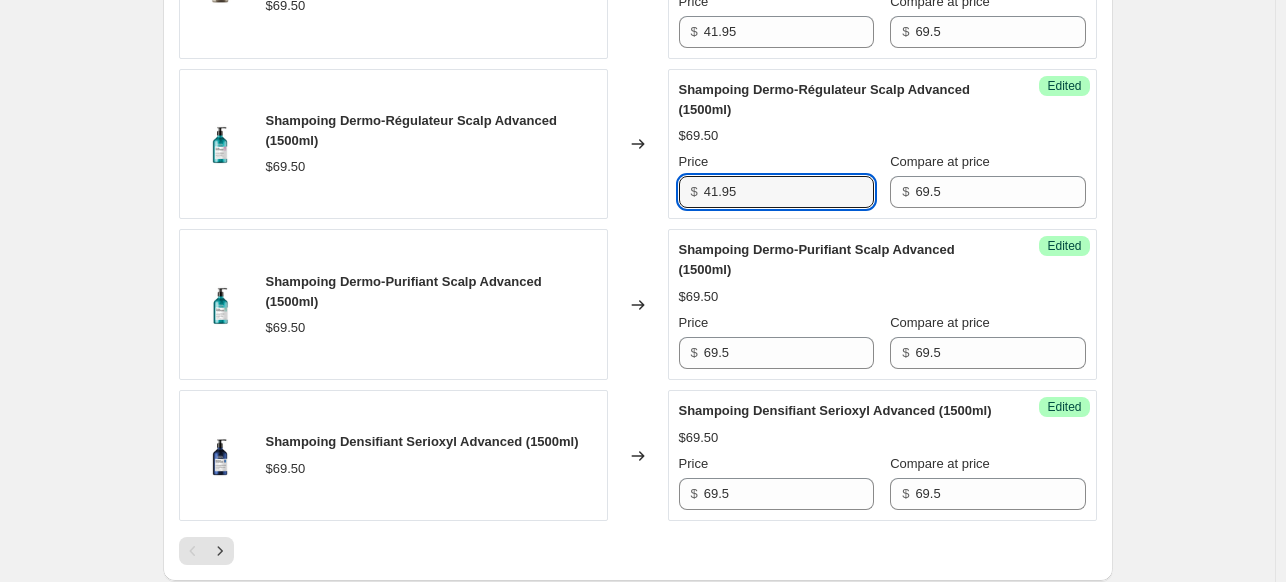 scroll, scrollTop: 3141, scrollLeft: 0, axis: vertical 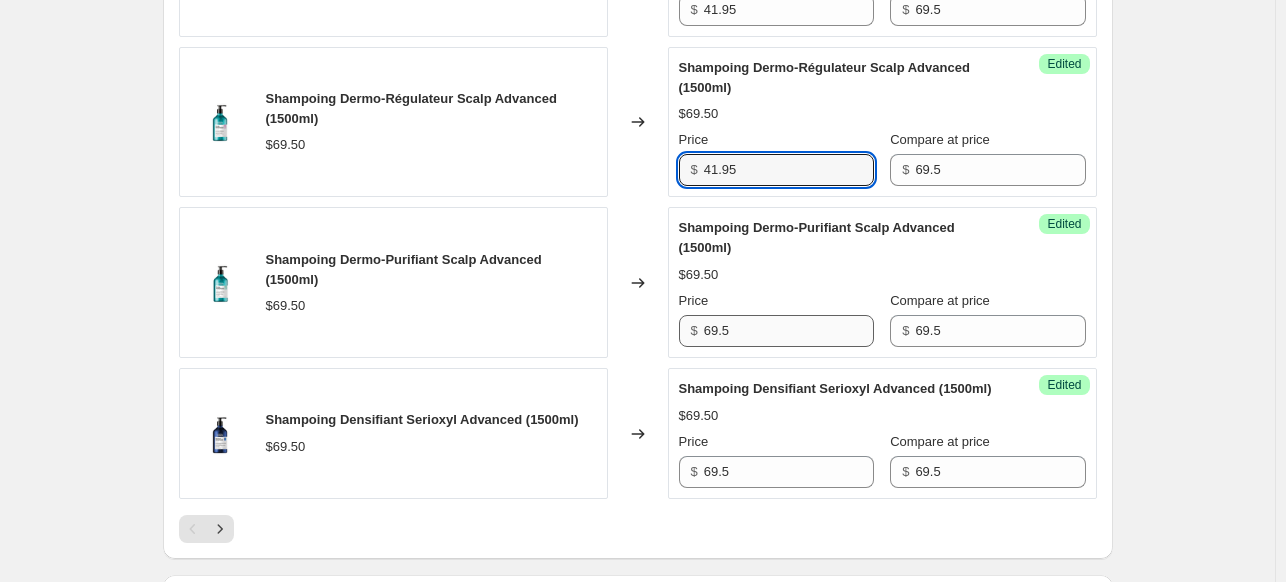 type on "41.95" 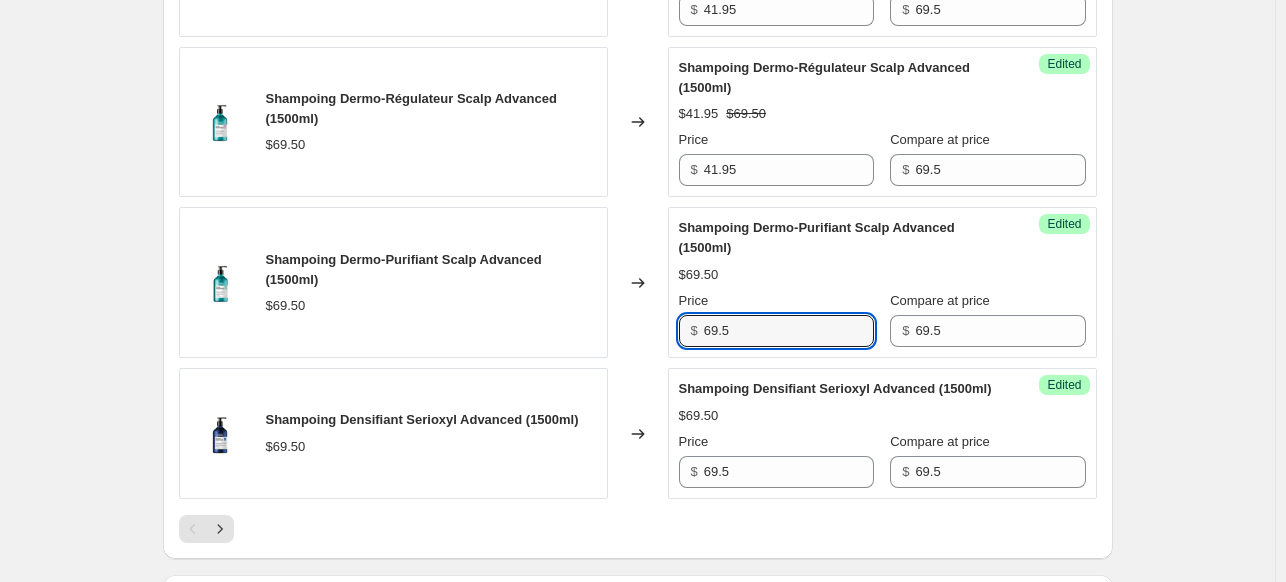 drag, startPoint x: 734, startPoint y: 421, endPoint x: 679, endPoint y: 438, distance: 57.567352 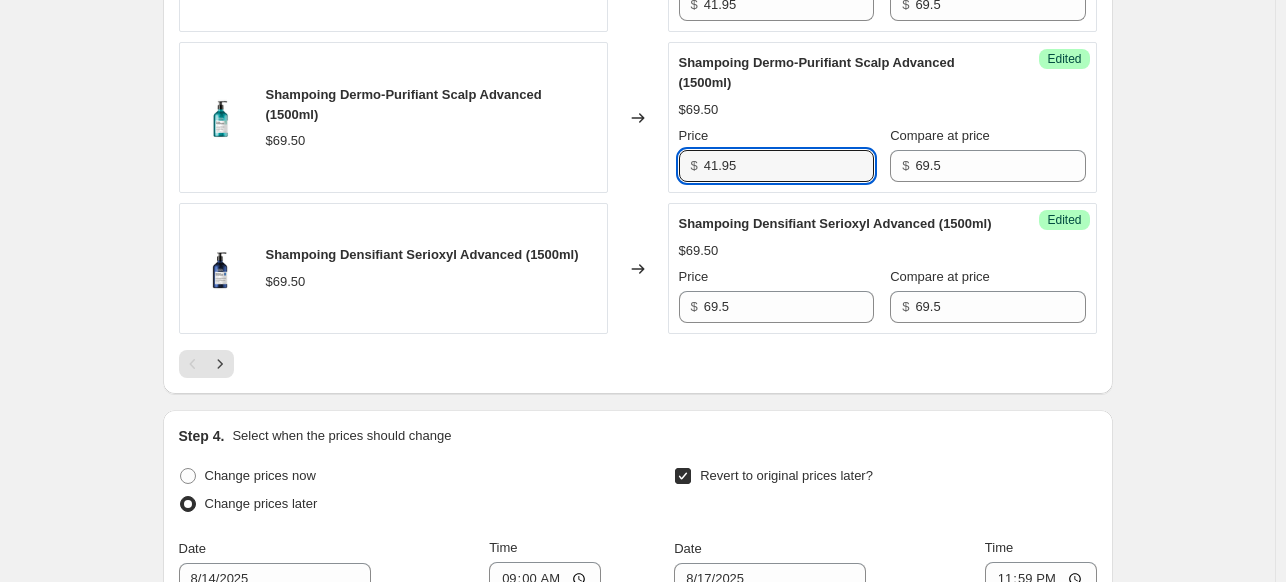 scroll, scrollTop: 3341, scrollLeft: 0, axis: vertical 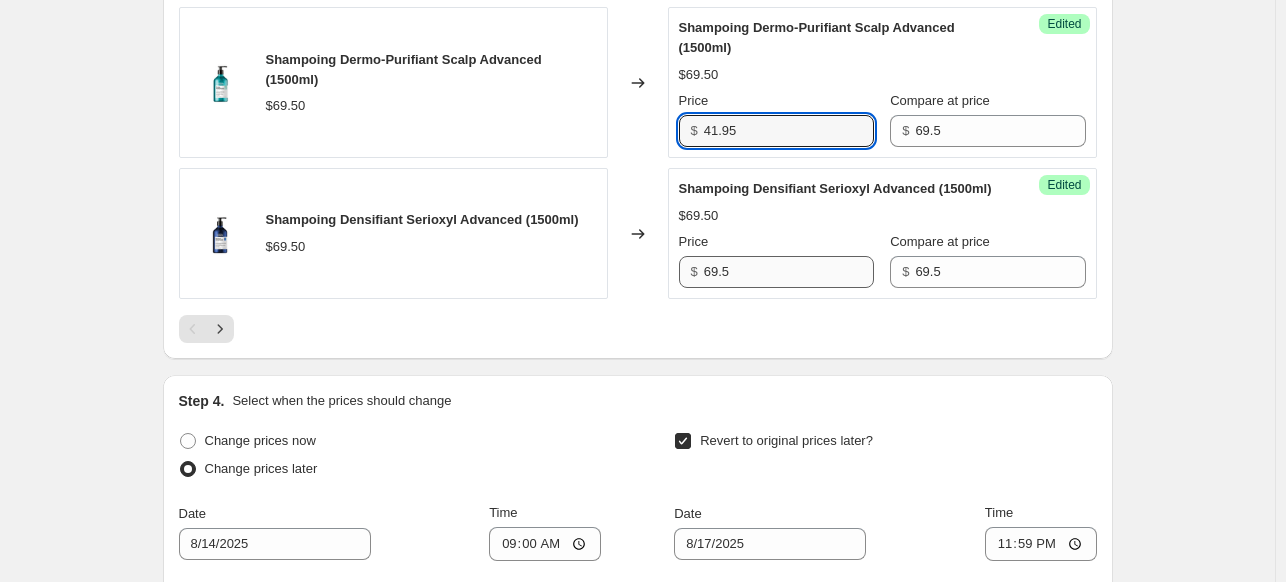 type on "41.95" 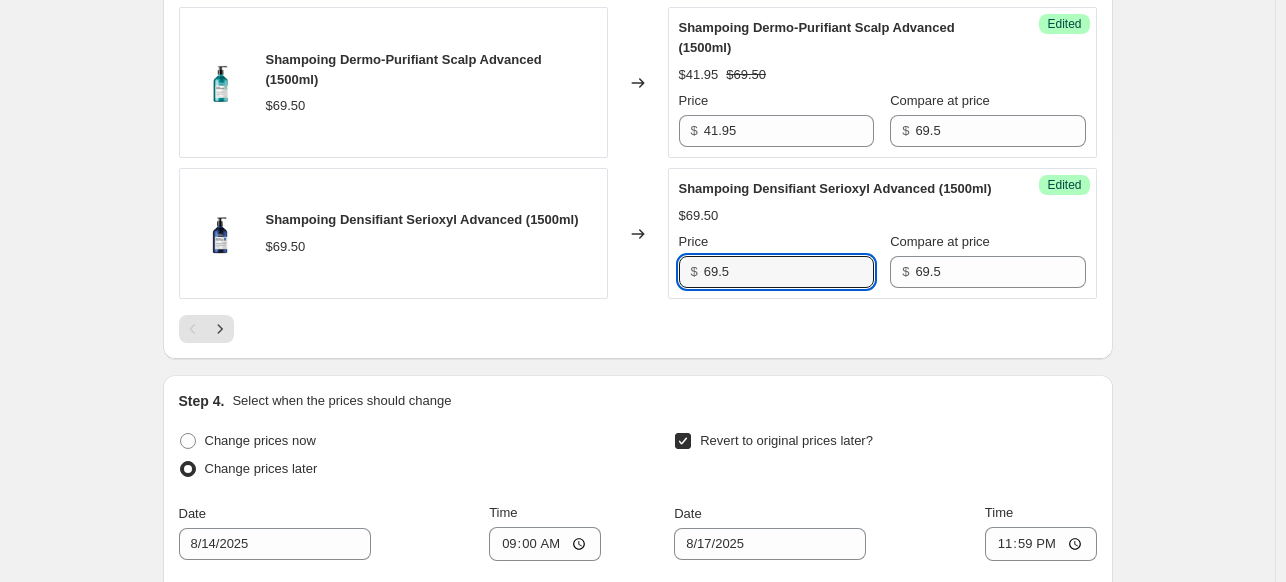 drag, startPoint x: 744, startPoint y: 374, endPoint x: 604, endPoint y: 395, distance: 141.56624 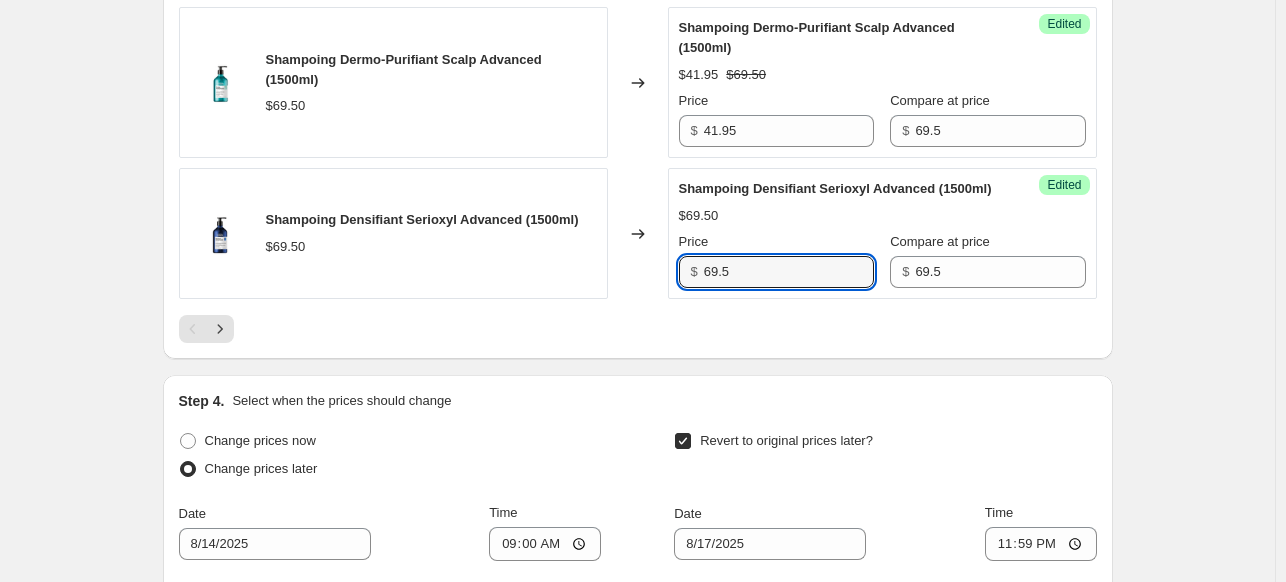 click on "Shampoing Densifiant Serioxyl Advanced (1500ml) $[PRICE] Changed to Success Edited Shampoing Densifiant Serioxyl Advanced (1500ml) $[PRICE] Price $ $[PRICE] Compare at price $ $[PRICE]" at bounding box center [638, 233] 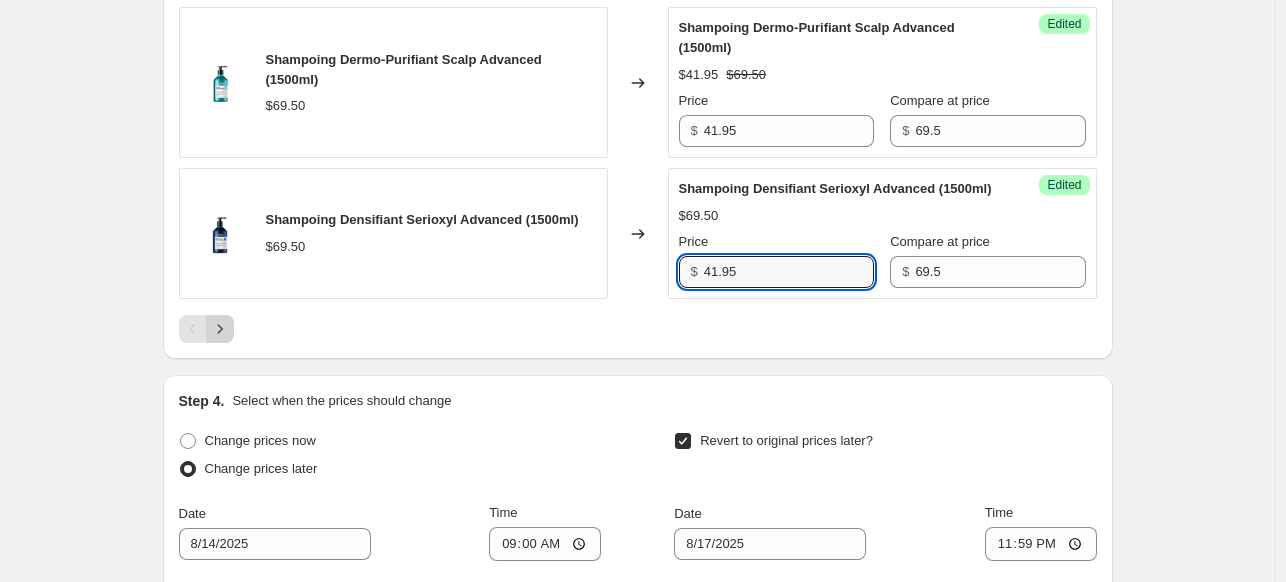 type on "41.95" 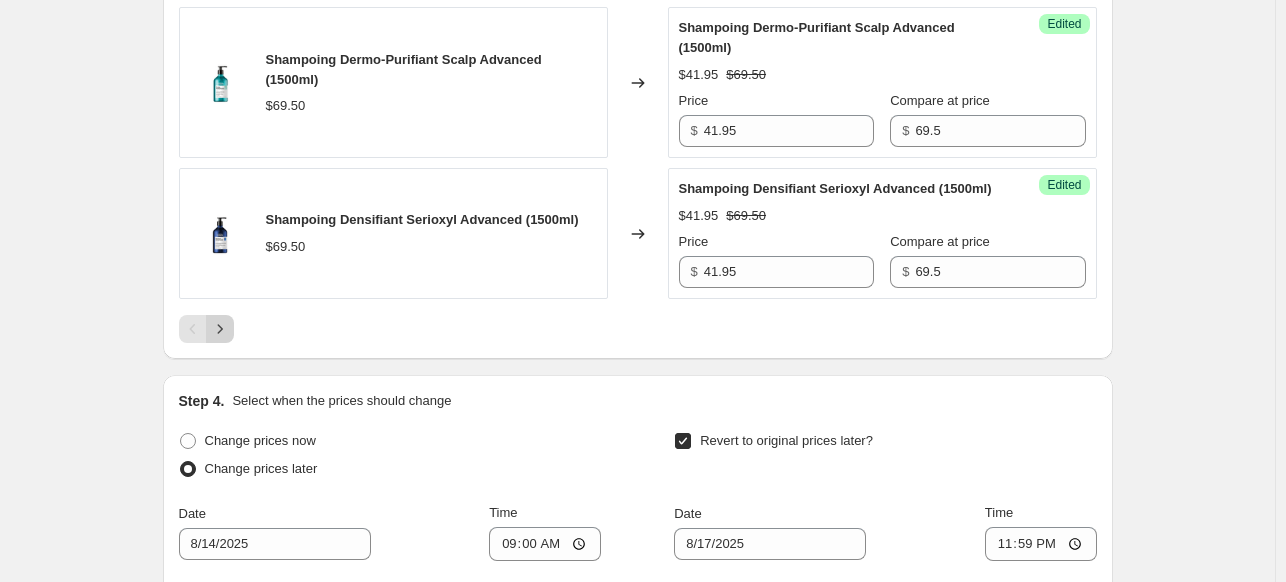 click 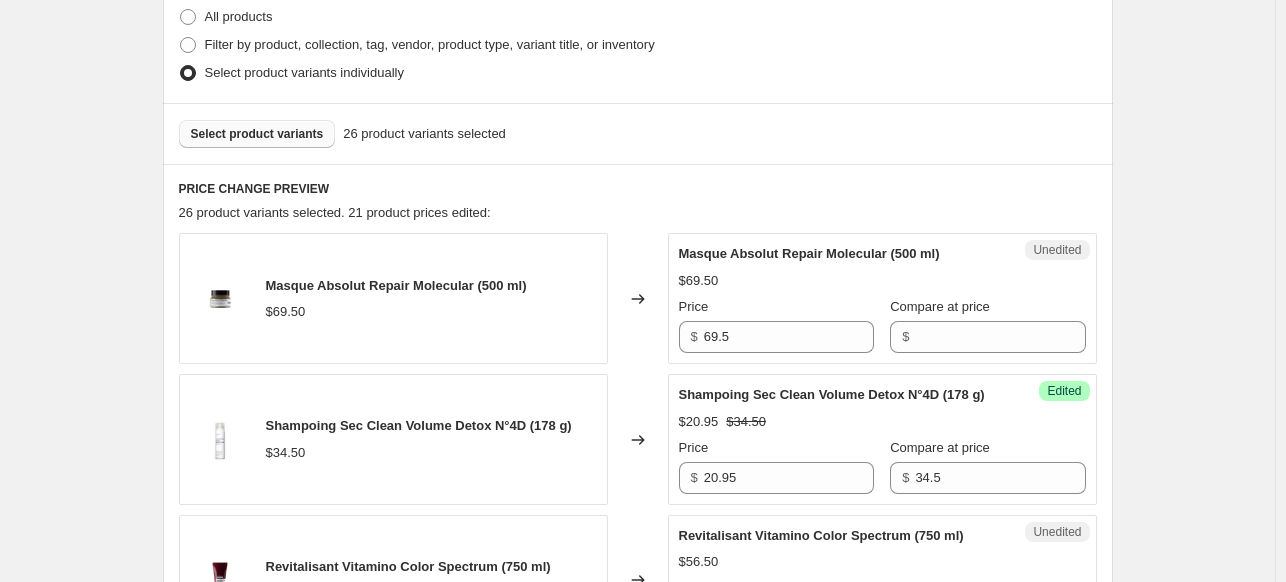 scroll, scrollTop: 668, scrollLeft: 0, axis: vertical 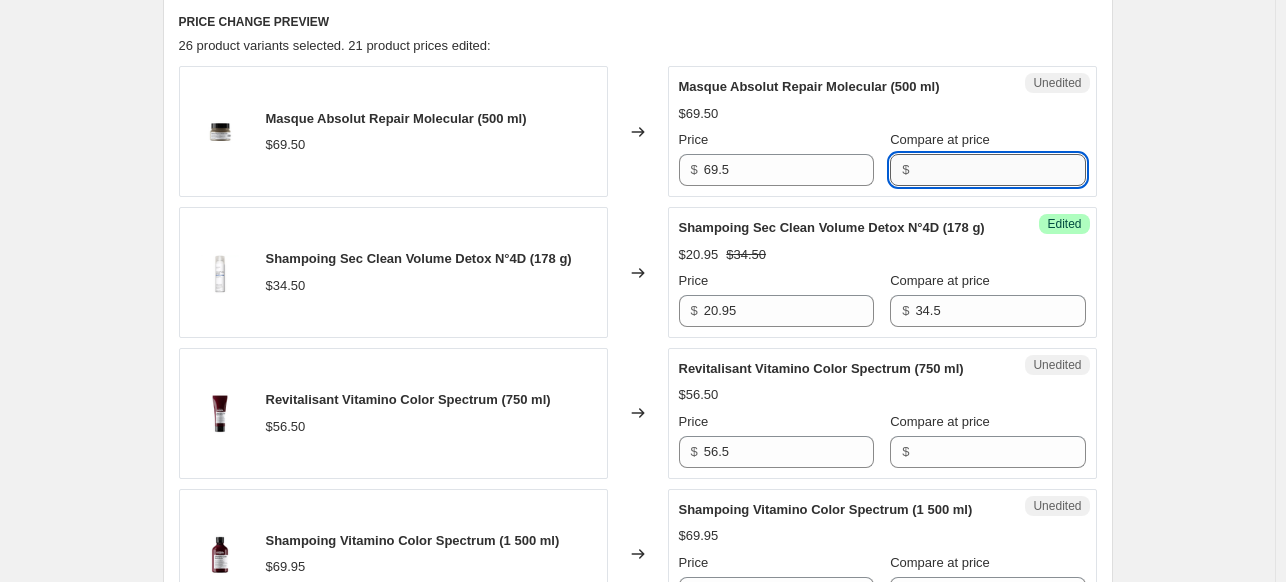 click on "Compare at price" at bounding box center [1000, 170] 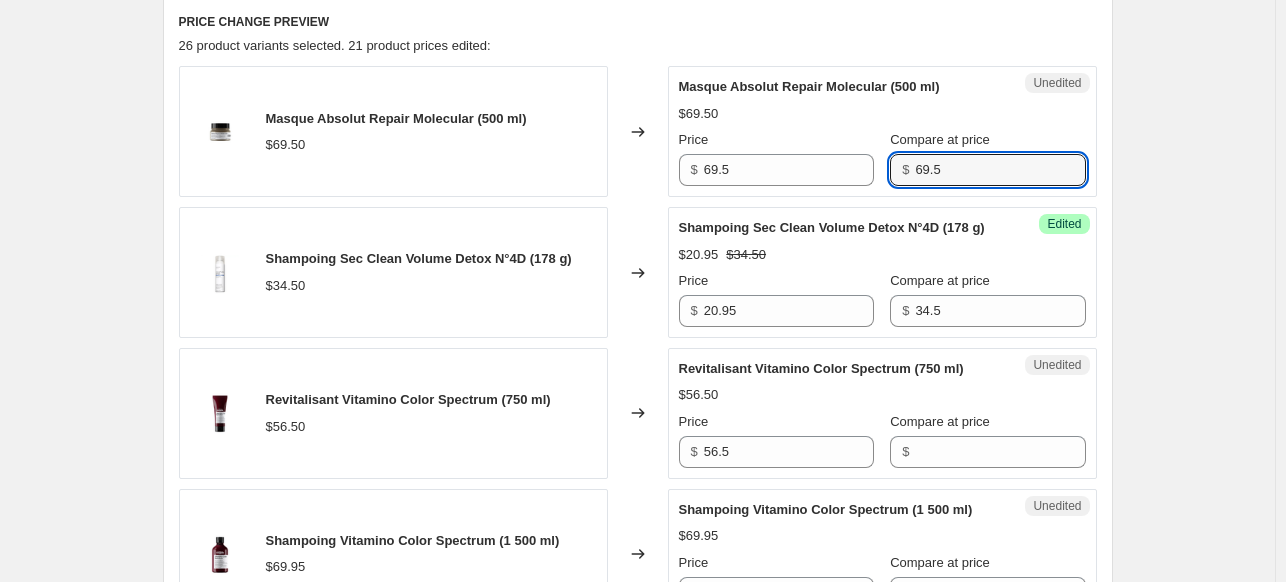 type on "69.5" 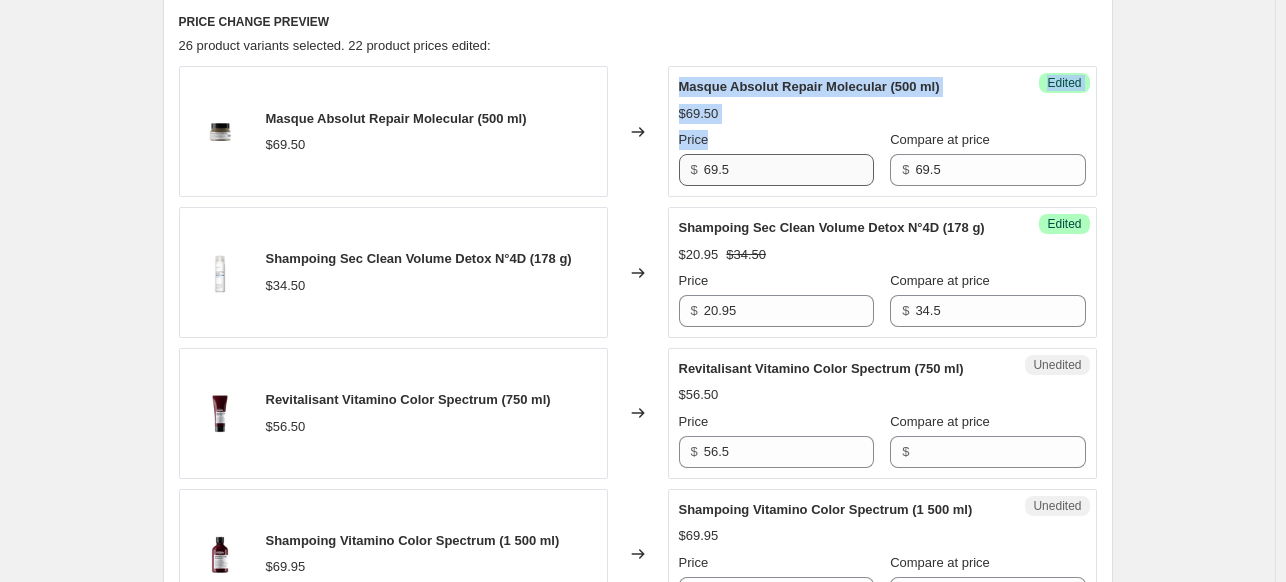 drag, startPoint x: 777, startPoint y: 151, endPoint x: 728, endPoint y: 159, distance: 49.648766 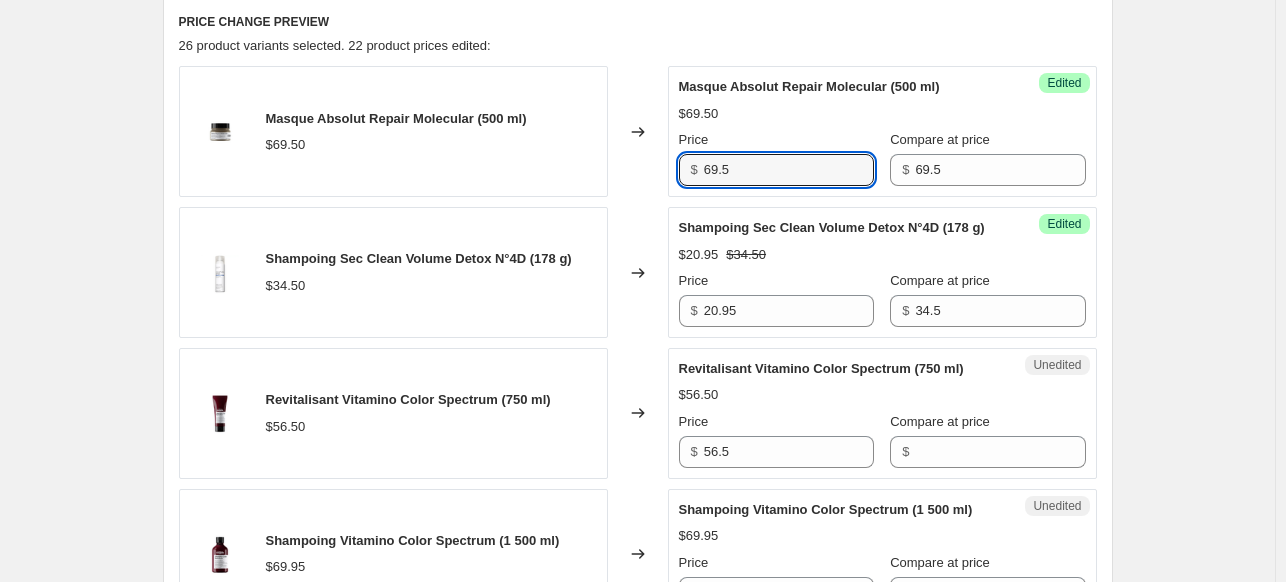 drag, startPoint x: 769, startPoint y: 169, endPoint x: 613, endPoint y: 175, distance: 156.11534 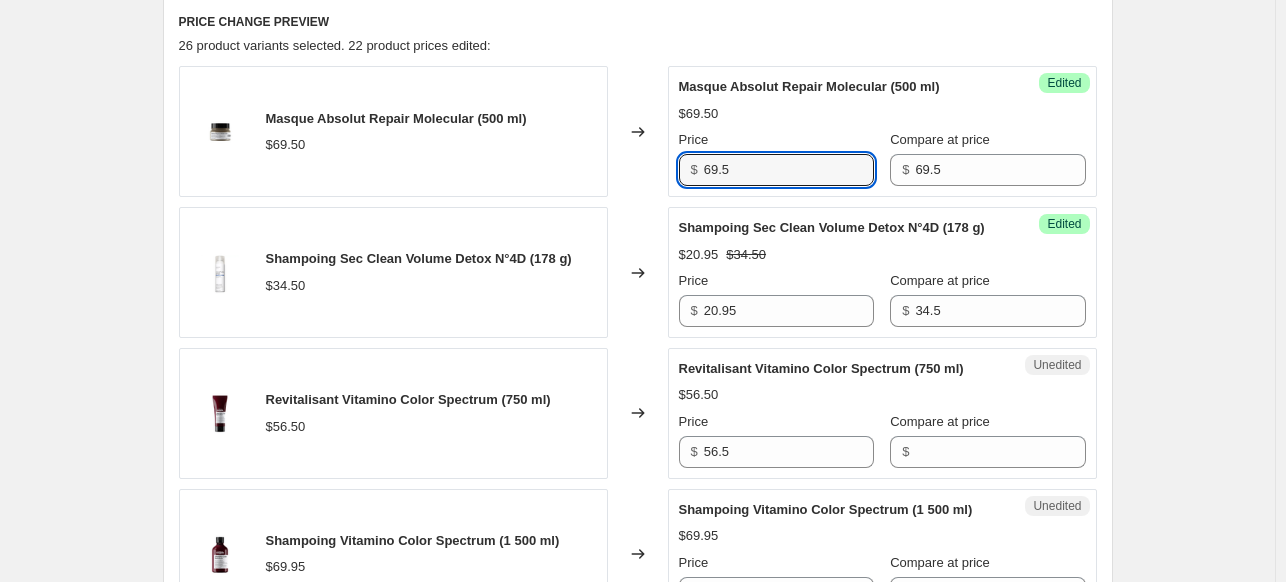 click on "Masque Absolut Repair Molecular (500 ml) $69.50 Changed to Success Edited Masque Absolut Repair Molecular (500 ml) $69.50 Price $ 69.5 Compare at price $ 69.5" at bounding box center (638, 131) 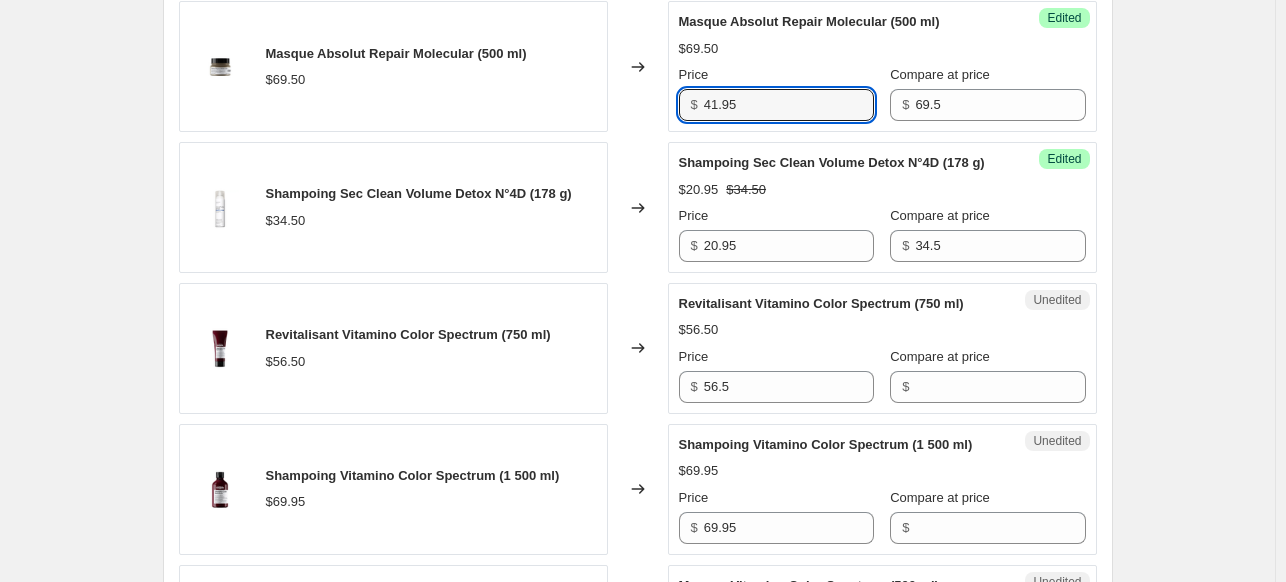 scroll, scrollTop: 768, scrollLeft: 0, axis: vertical 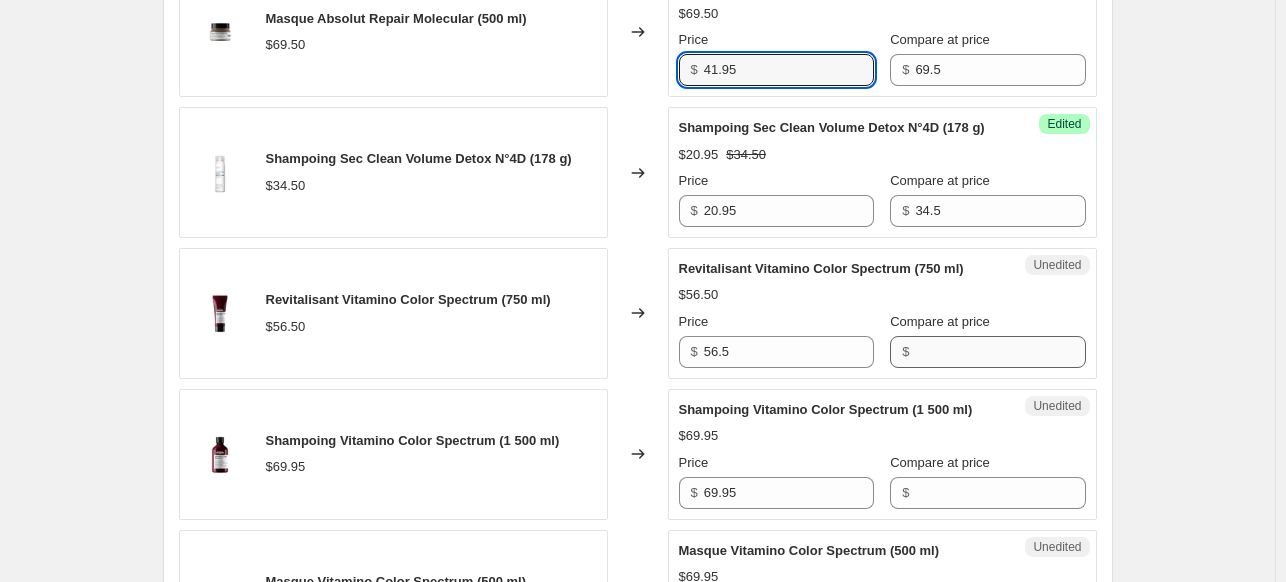 type on "41.95" 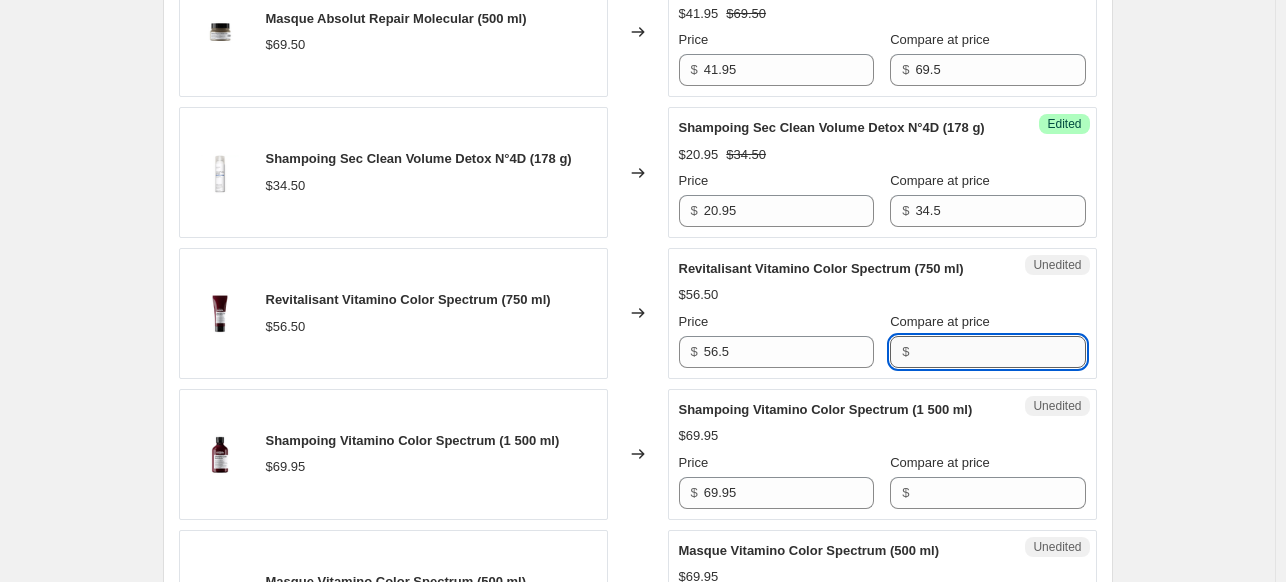 click on "Compare at price" at bounding box center [1000, 352] 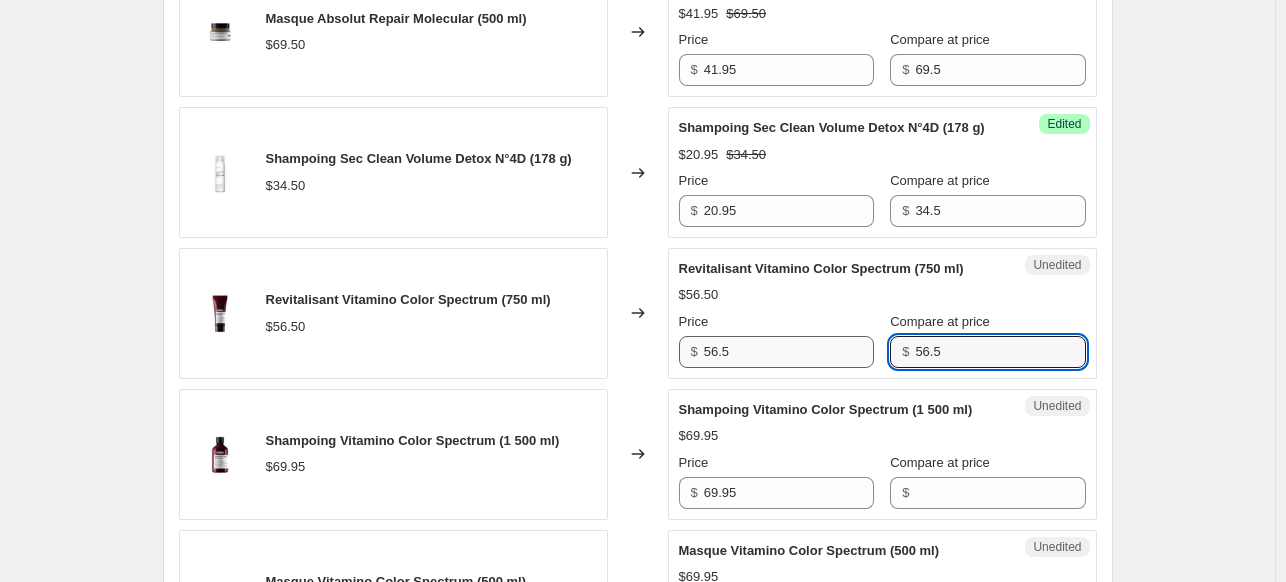type on "56.5" 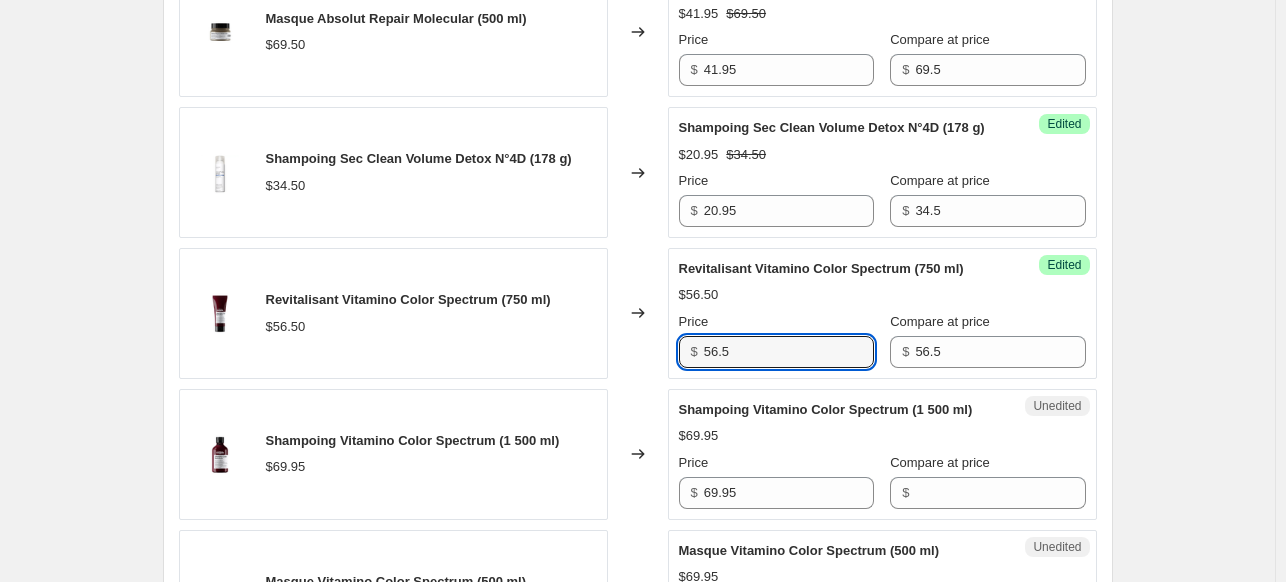 drag, startPoint x: 769, startPoint y: 371, endPoint x: 357, endPoint y: 371, distance: 412 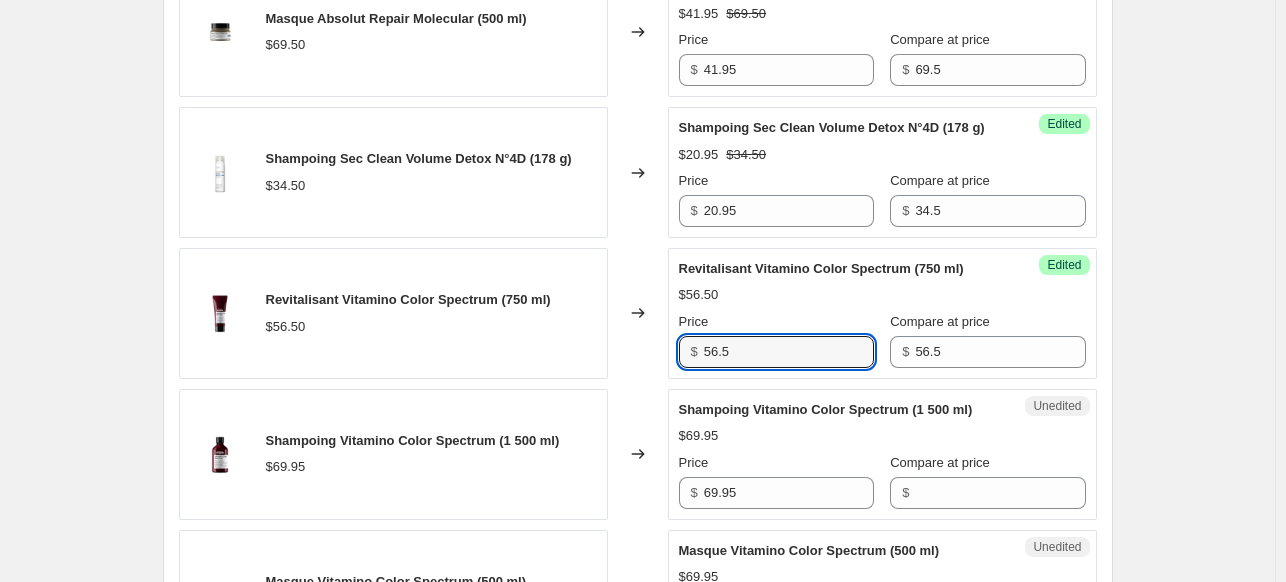 click on "Revitalisant Vitamino Color Spectrum (750 ml) $[PRICE] Changed to Success Edited Revitalisant Vitamino Color Spectrum (750 ml) $[PRICE] Price $ $[PRICE] Compare at price $ $[PRICE]" at bounding box center (638, 313) 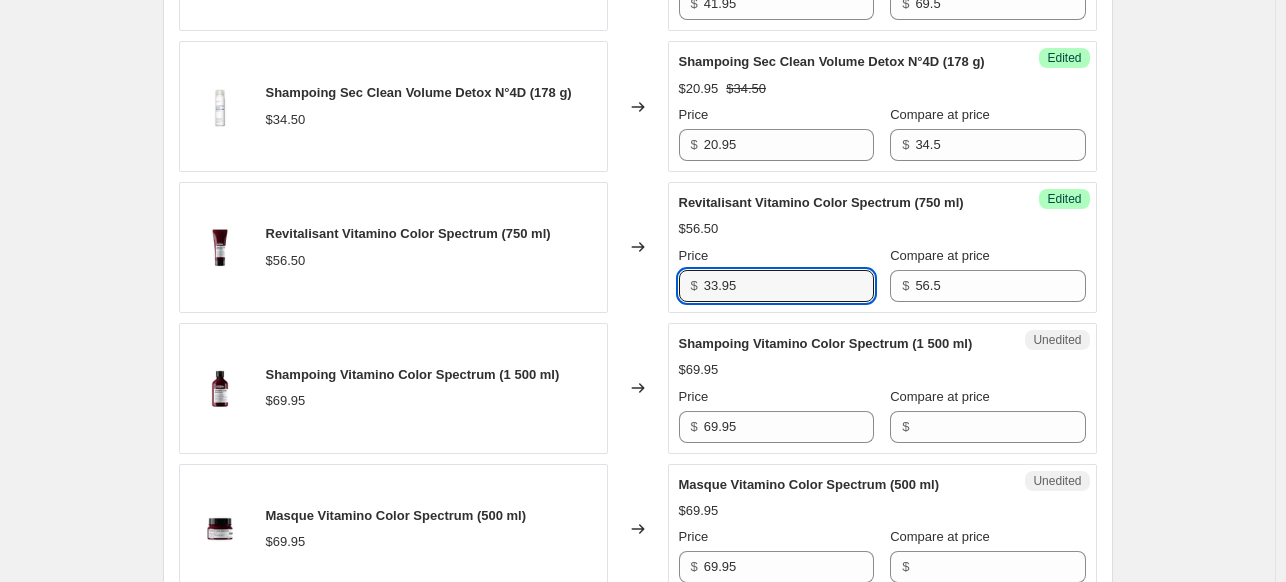 scroll, scrollTop: 868, scrollLeft: 0, axis: vertical 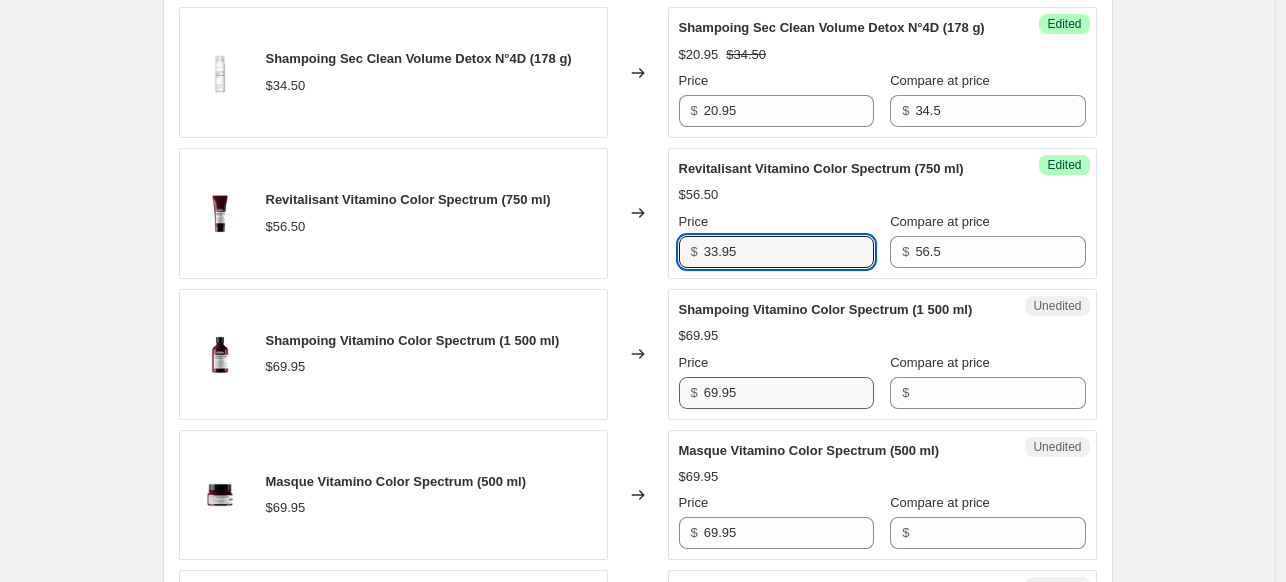 type on "33.95" 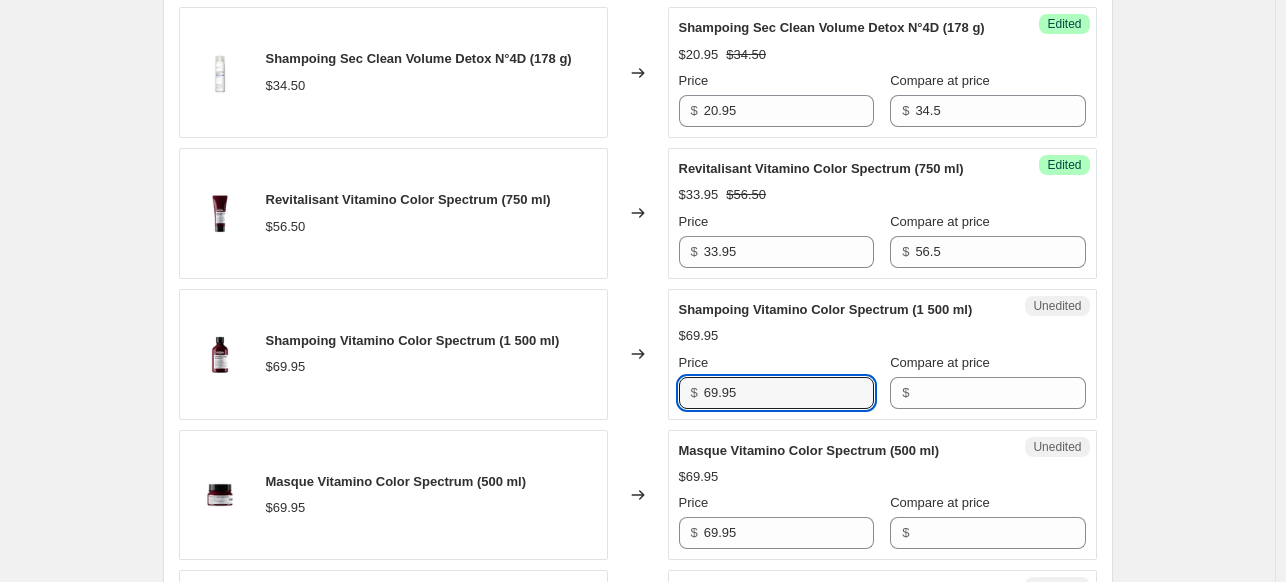 drag, startPoint x: 767, startPoint y: 430, endPoint x: 666, endPoint y: 440, distance: 101.49384 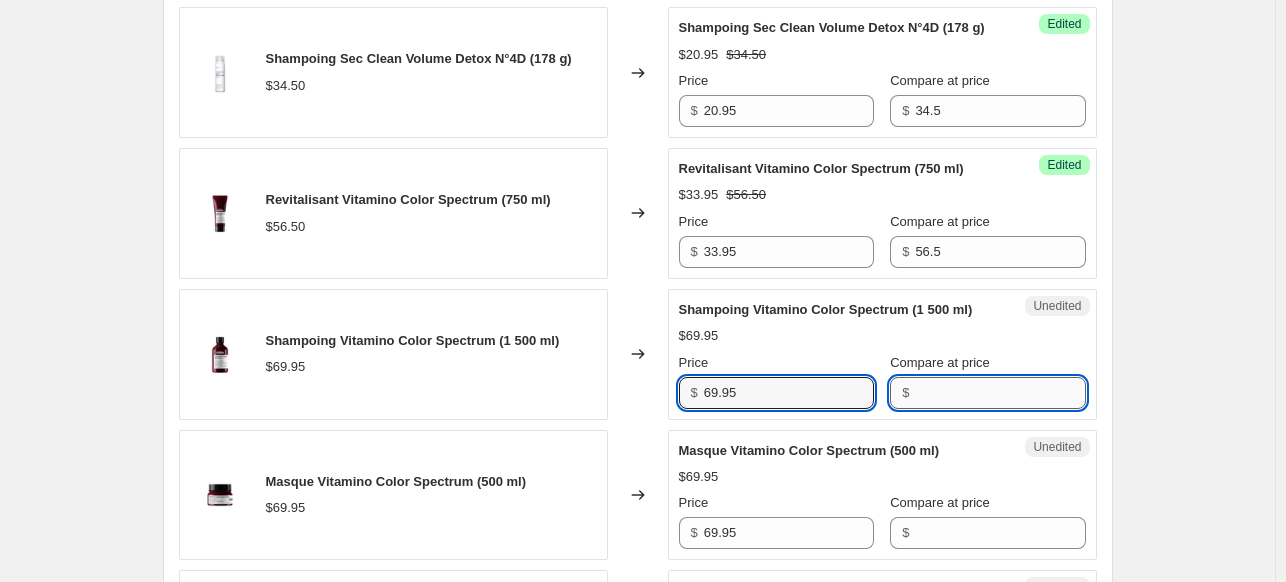 click on "Compare at price" at bounding box center (1000, 393) 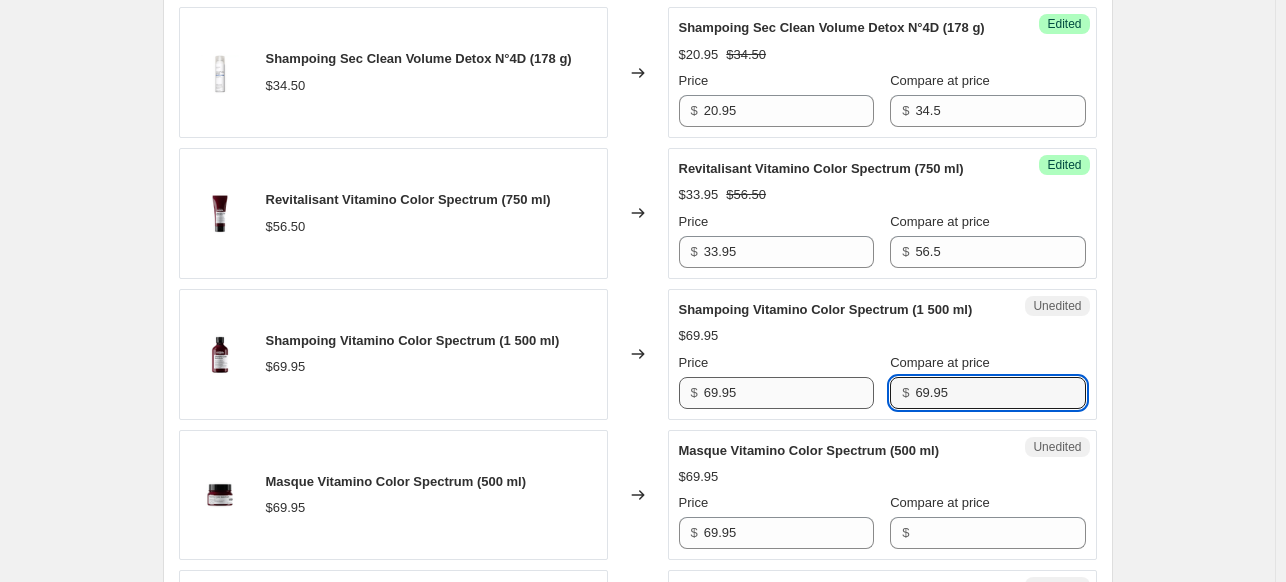 type on "69.95" 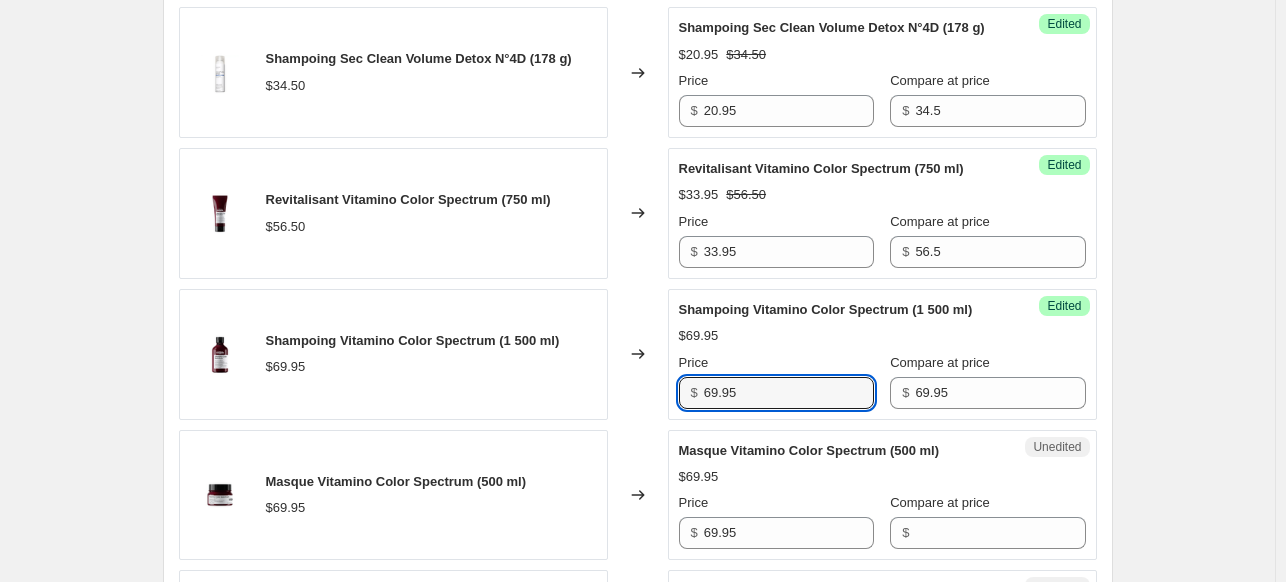 drag, startPoint x: 812, startPoint y: 437, endPoint x: 600, endPoint y: 451, distance: 212.46176 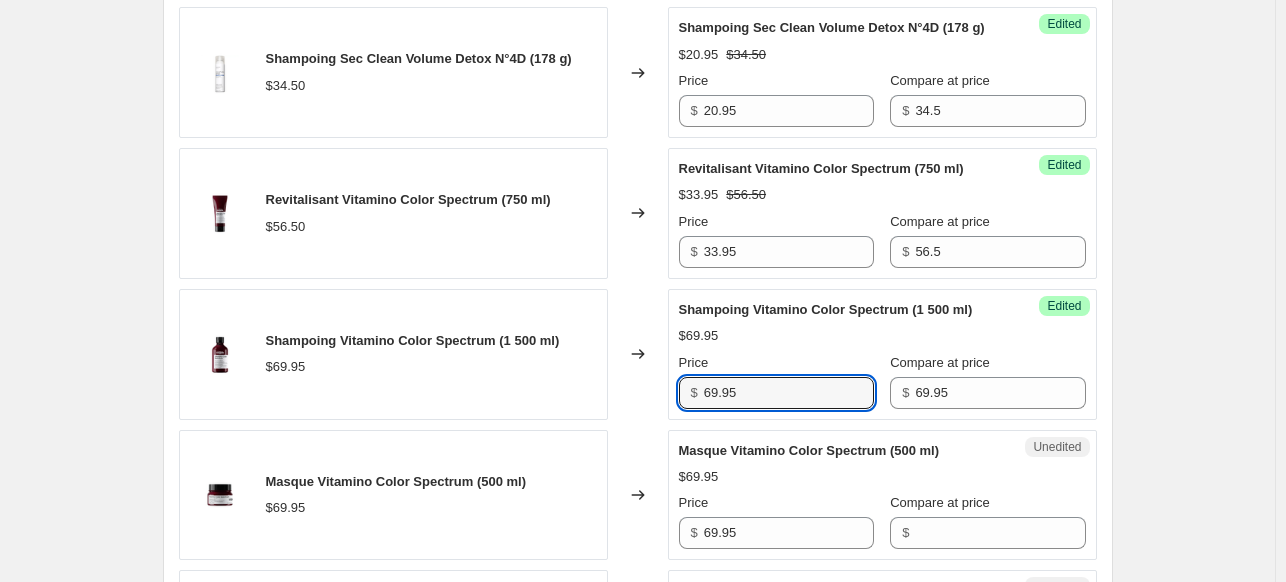 click on "Shampoing Vitamino Color Spectrum (1 500 ml) $[PRICE] Changed to Success Edited Shampoing Vitamino Color Spectrum (1 500 ml) $[PRICE] Price $ [PRICE] Compare at price $ [PRICE]" at bounding box center (638, 354) 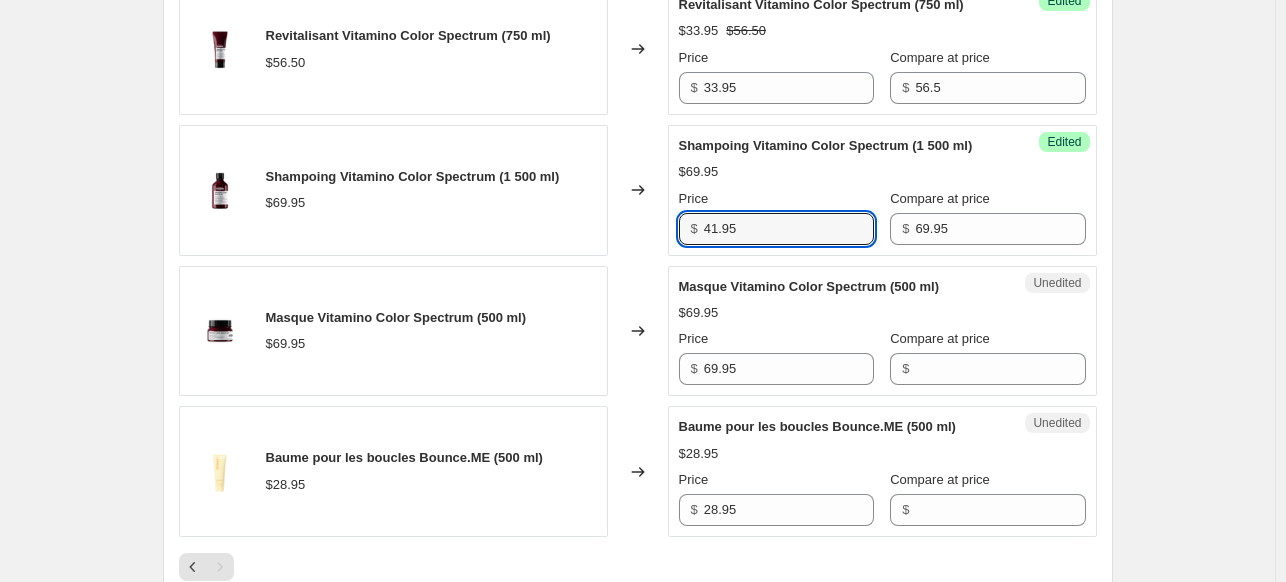 scroll, scrollTop: 1068, scrollLeft: 0, axis: vertical 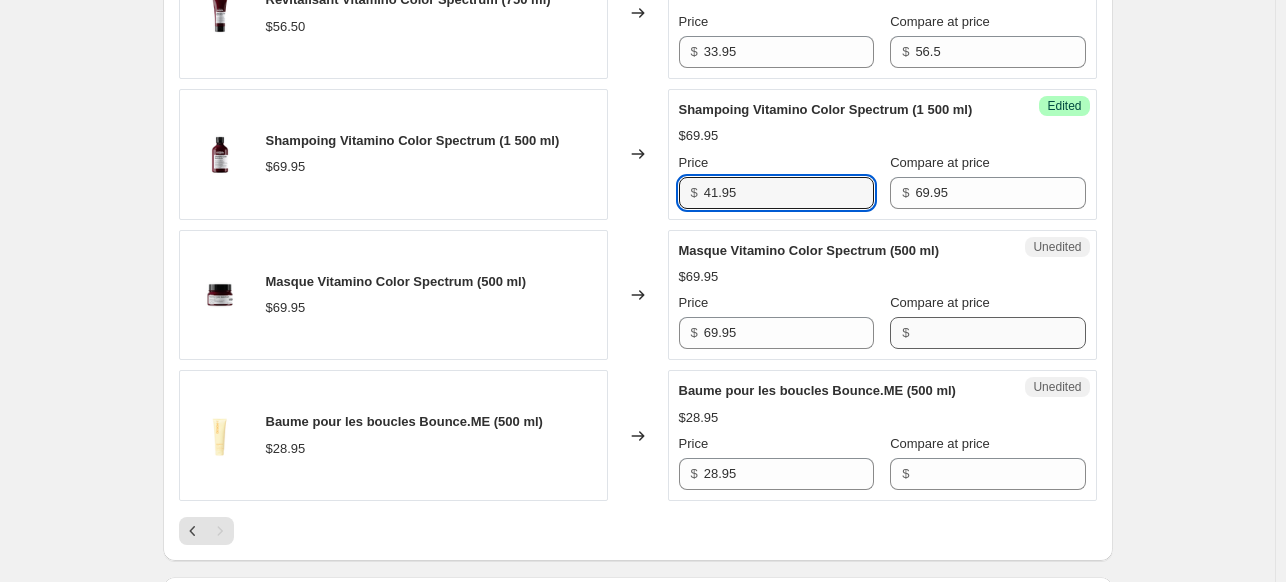 type on "41.95" 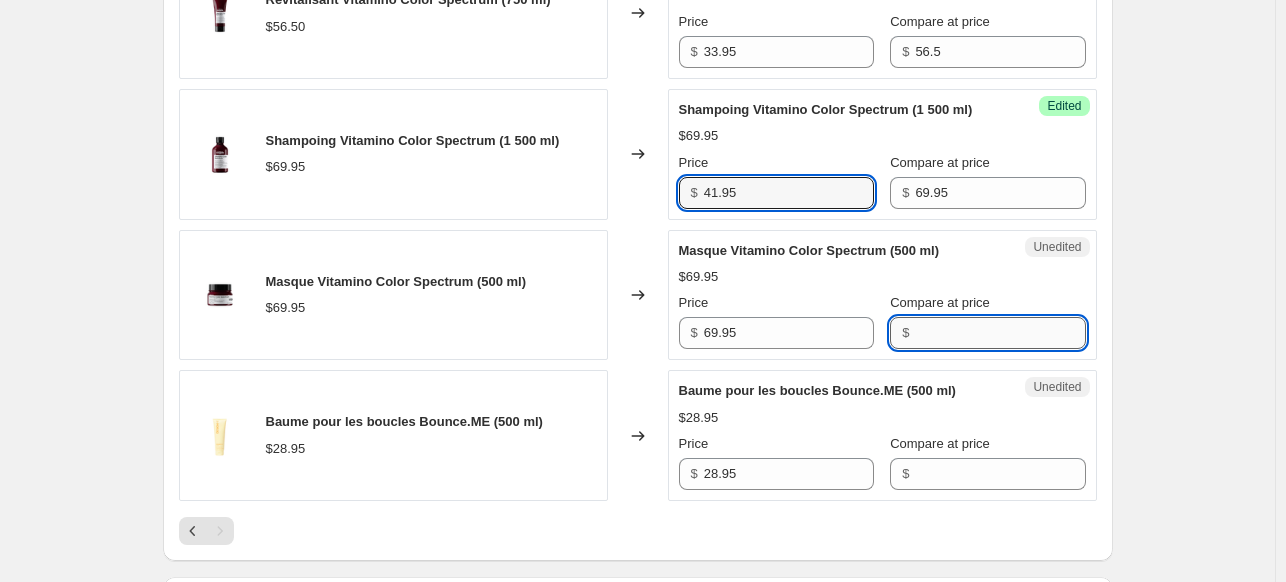click on "Compare at price" at bounding box center [1000, 333] 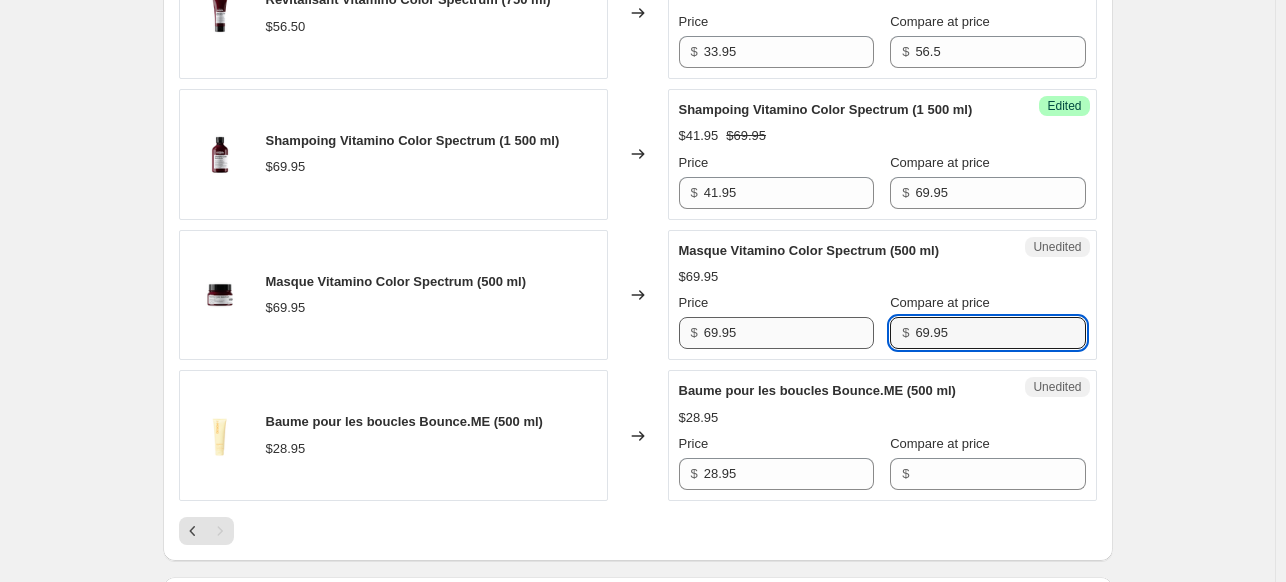 type on "69.95" 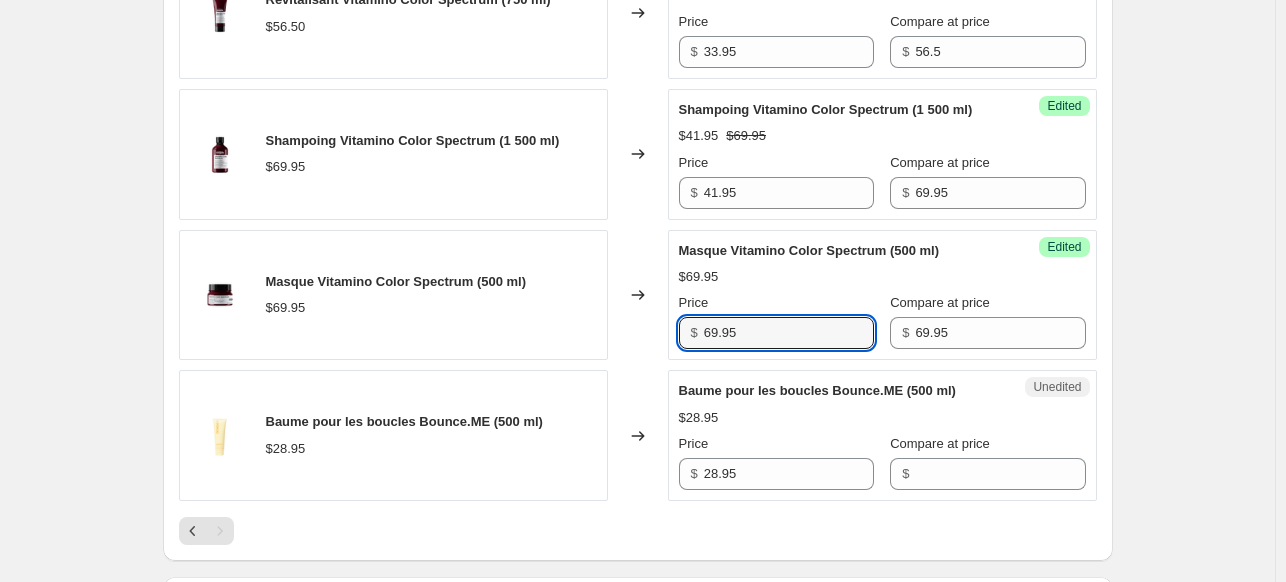 drag, startPoint x: 780, startPoint y: 374, endPoint x: 634, endPoint y: 383, distance: 146.27713 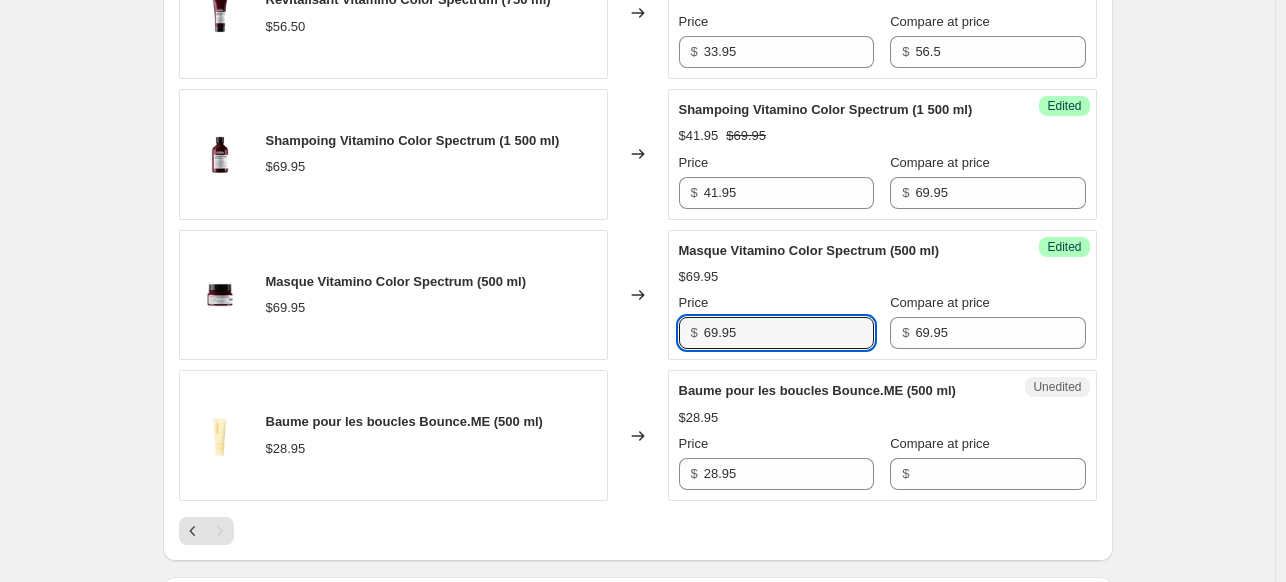 click on "Masque Vitamino Color Spectrum (500 ml) $[PRICE] Changed to Success Edited Masque Vitamino Color Spectrum (500 ml) $[PRICE] Price $ [PRICE] Compare at price $ [PRICE]" at bounding box center [638, 295] 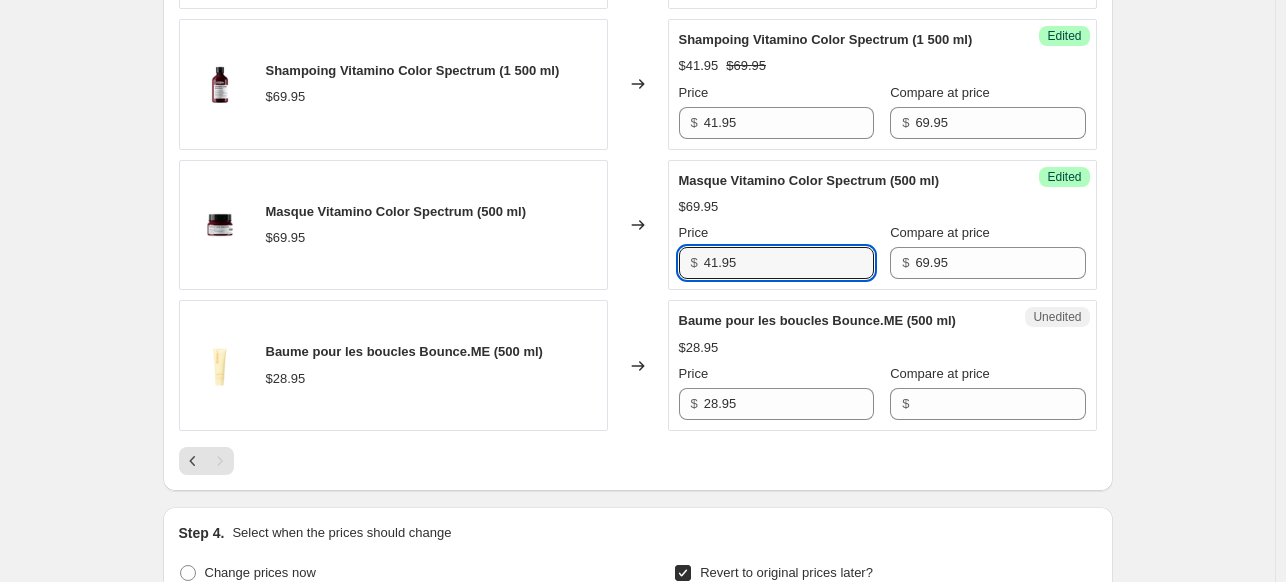 scroll, scrollTop: 1168, scrollLeft: 0, axis: vertical 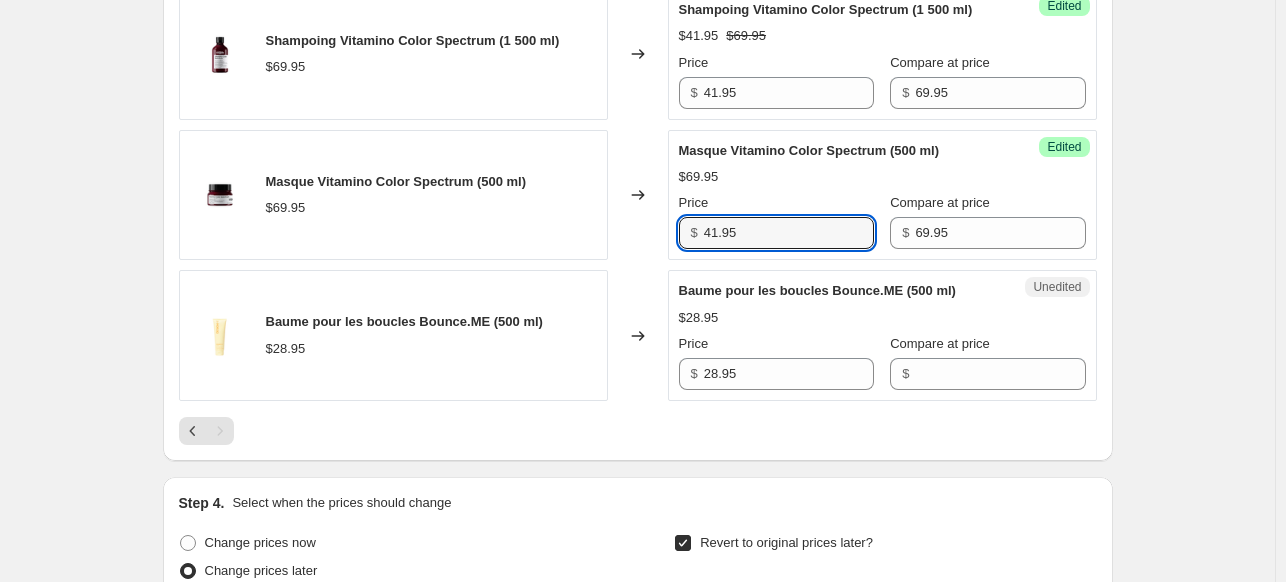 type on "41.95" 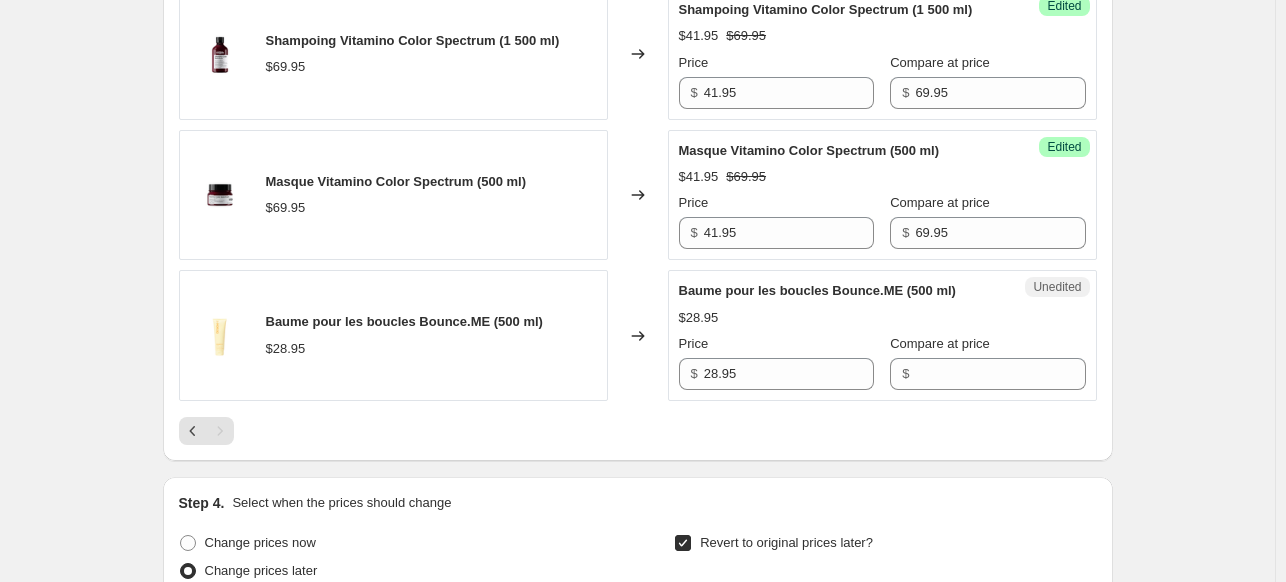click on "PRICE CHANGE PREVIEW 26 product variants selected. 25 product prices edited: Masque Absolut Repair Molecular (500 ml) $[PRICE] Changed to Success Edited Masque Absolut Repair Molecular (500 ml) $[PRICE] $[PRICE] Price $ $[PRICE] Compare at price $ $[PRICE] Shampoing Sec Clean Volume Detox N°4D (178 g) $[PRICE] Changed to Success Edited Shampoing Sec Clean Volume Detox N°4D (178 g) $[PRICE] $[PRICE] Price $ $[PRICE] Compare at price $ $[PRICE] Revitalisant Vitamino Color Spectrum (750 ml) $[PRICE] Changed to Success Edited Revitalisant Vitamino Color Spectrum (750 ml) $[PRICE] $[PRICE] Price $ $[PRICE] Compare at price $ $[PRICE] Shampoing Vitamino Color Spectrum (1 500 ml) $[PRICE] Changed to Success Edited Shampoing Vitamino Color Spectrum (1 500 ml) $[PRICE] $[PRICE] Price $ $[PRICE] Compare at price $ $[PRICE] Masque Vitamino Color Spectrum (500 ml) $[PRICE] Changed to Success Edited Masque Vitamino Color Spectrum (500 ml) $[PRICE] $[PRICE] Price $ $[PRICE] Compare at price $ $[PRICE] Baume pour les boucles Bounce.ME (500 ml) $[PRICE] Changed to Unedited $[PRICE] Price" at bounding box center (638, -21) 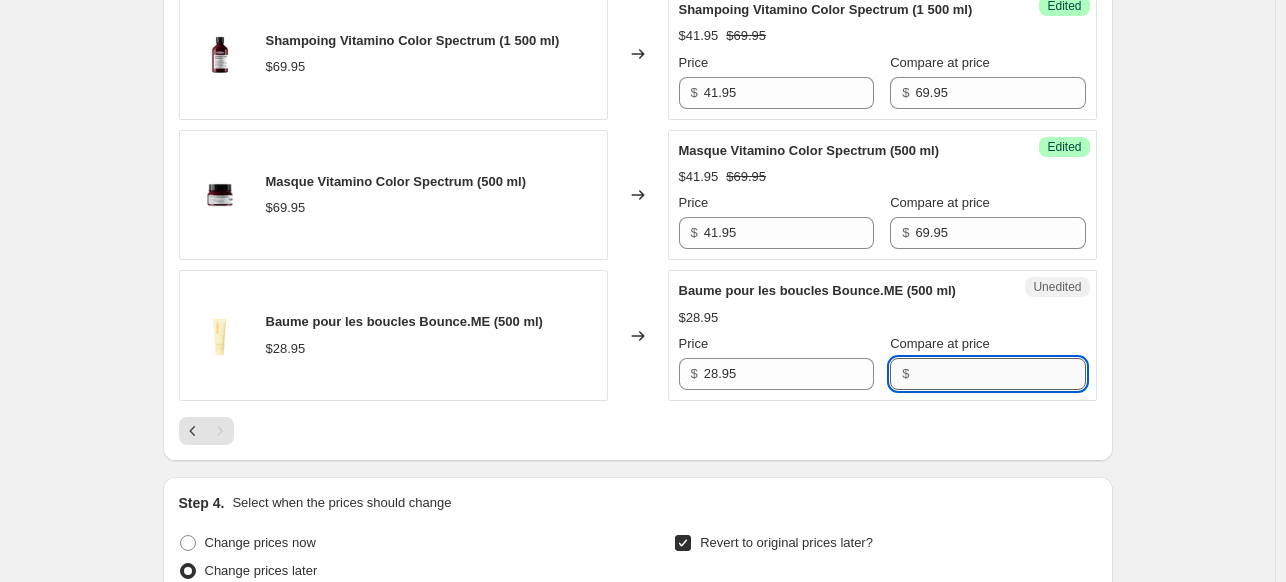 click on "Compare at price" at bounding box center (1000, 374) 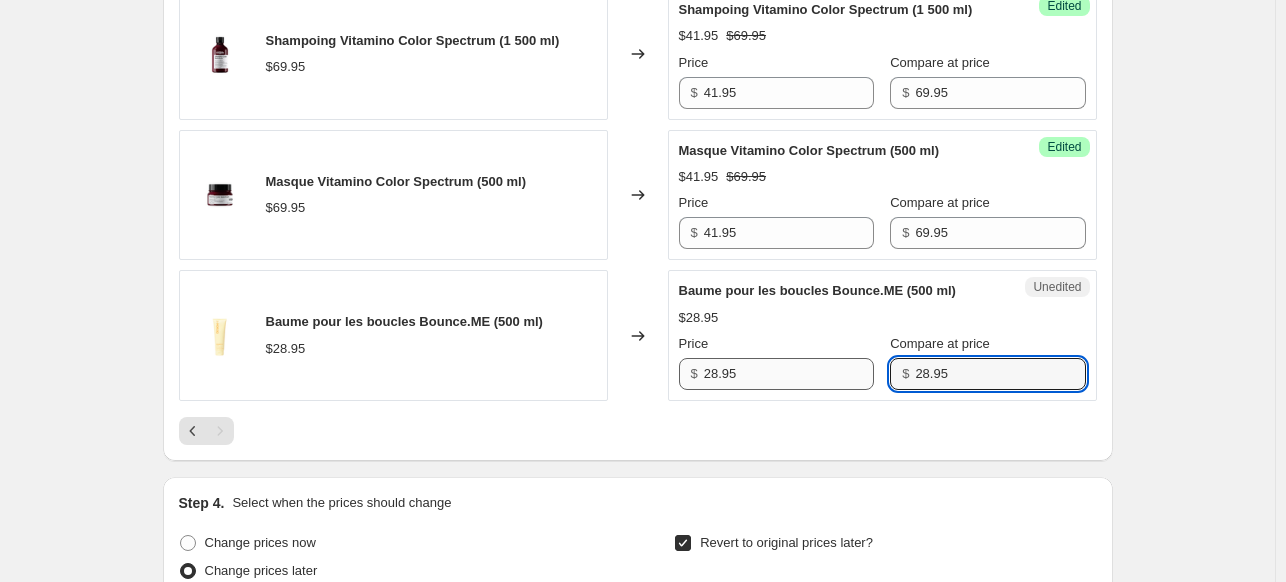 type on "28.95" 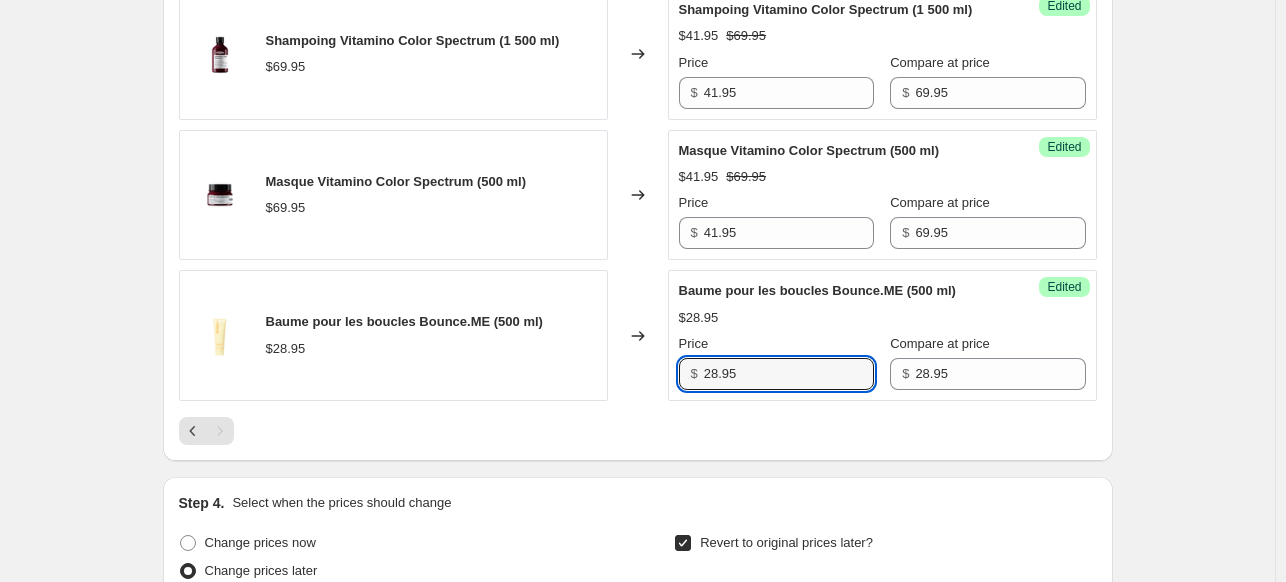 drag, startPoint x: 808, startPoint y: 409, endPoint x: 578, endPoint y: 393, distance: 230.55585 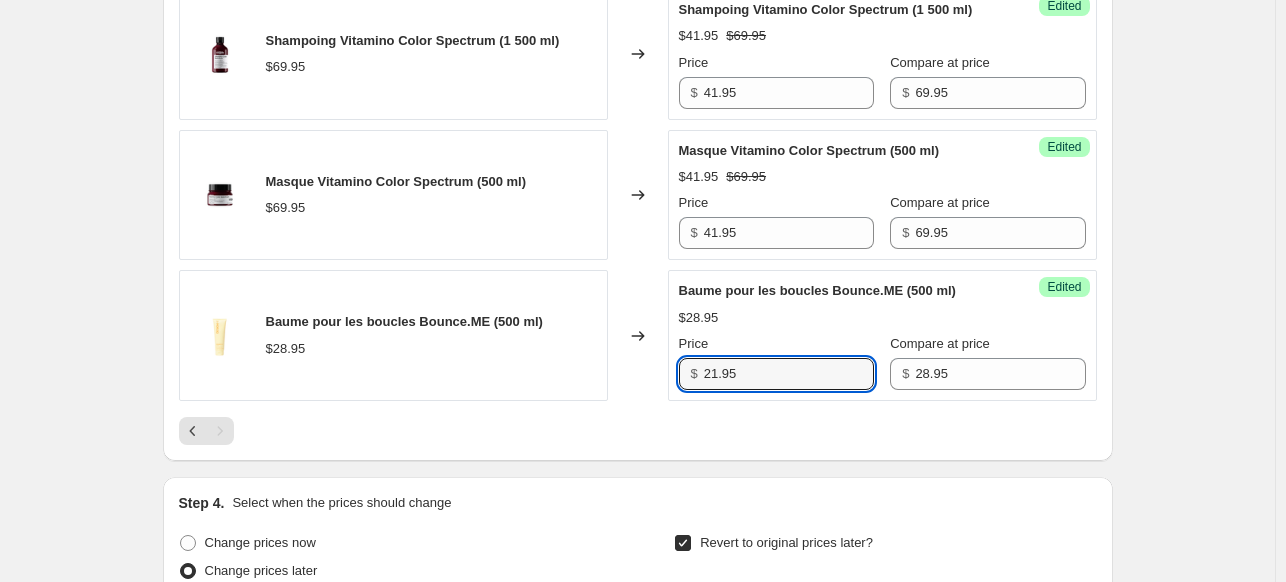scroll, scrollTop: 1368, scrollLeft: 0, axis: vertical 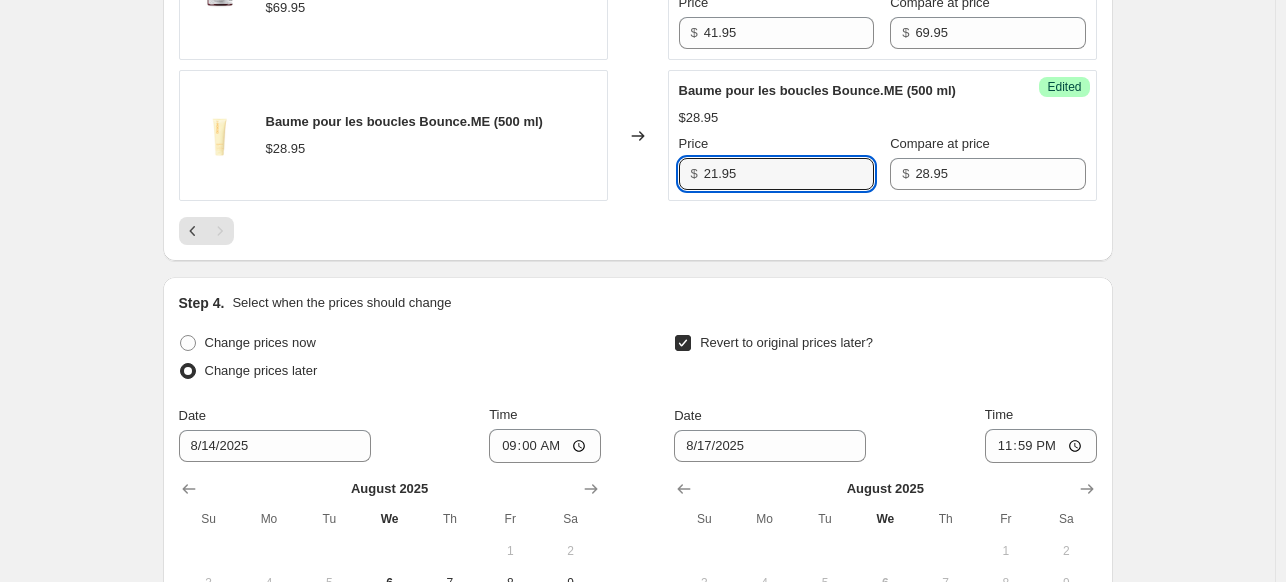 type on "21.95" 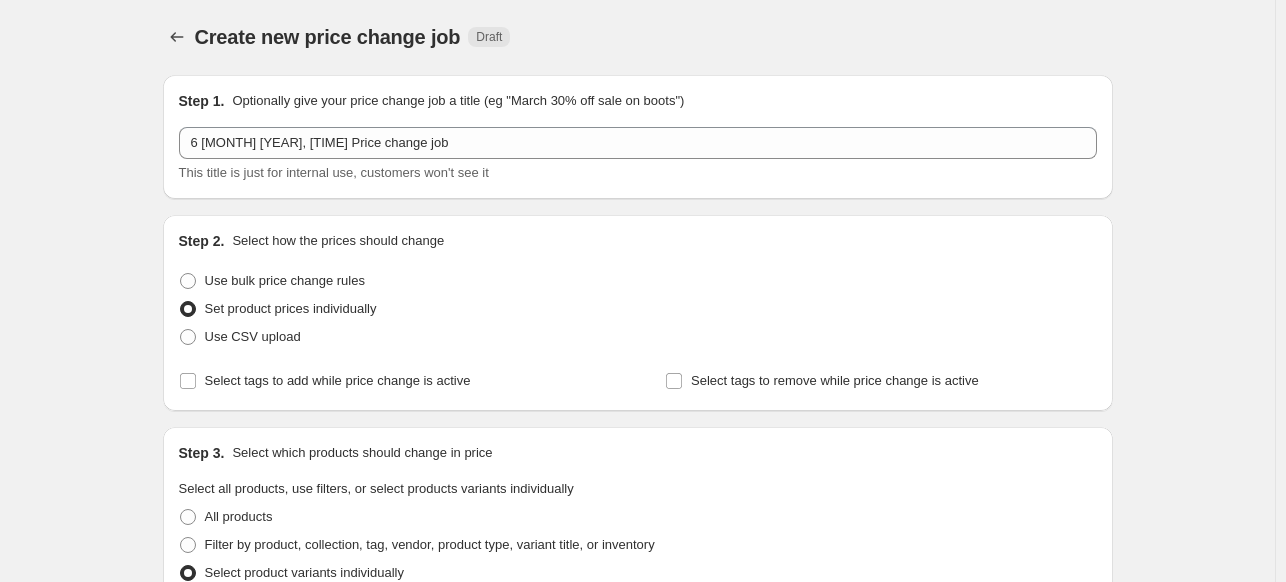 scroll, scrollTop: 0, scrollLeft: 0, axis: both 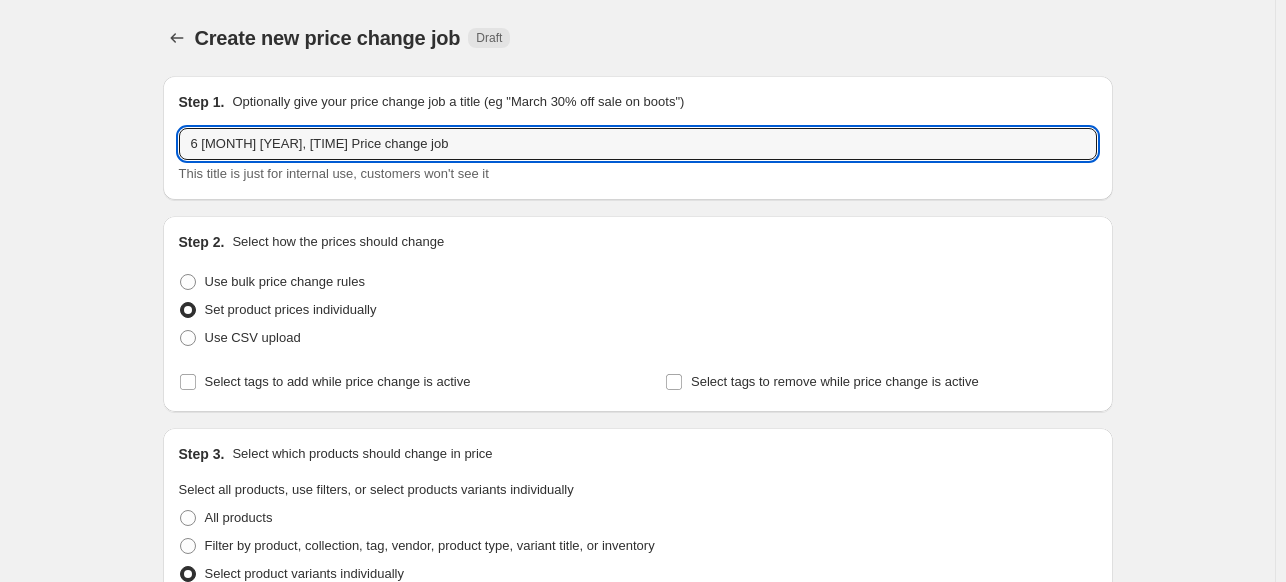 drag, startPoint x: 481, startPoint y: 142, endPoint x: 120, endPoint y: 129, distance: 361.234 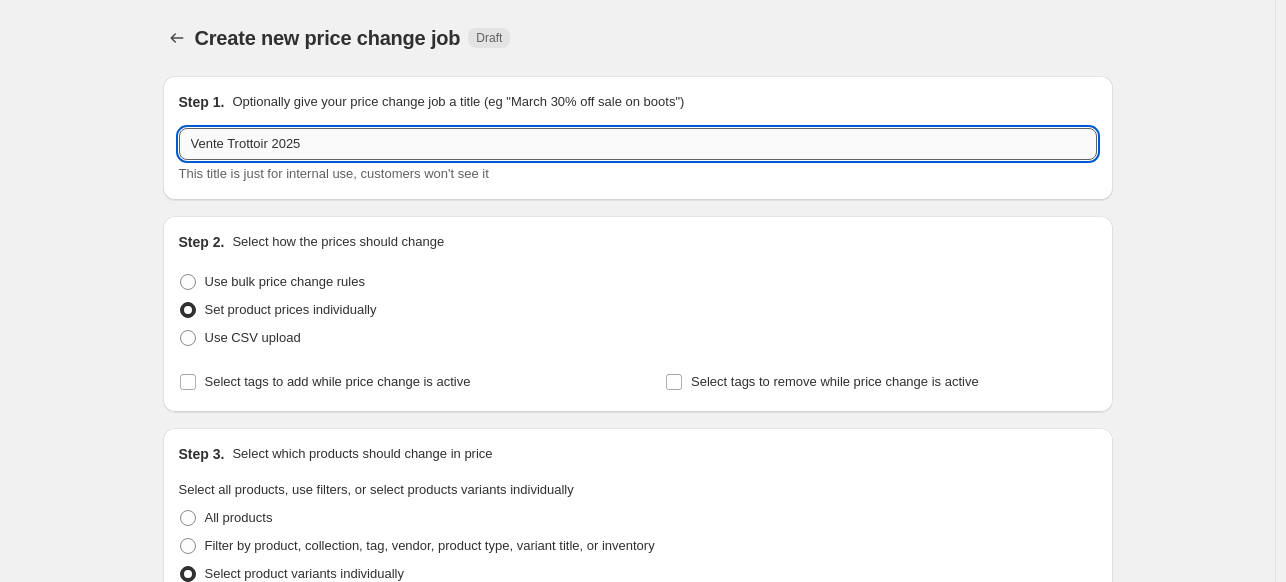 click on "Vente Trottoir 2025" at bounding box center [638, 144] 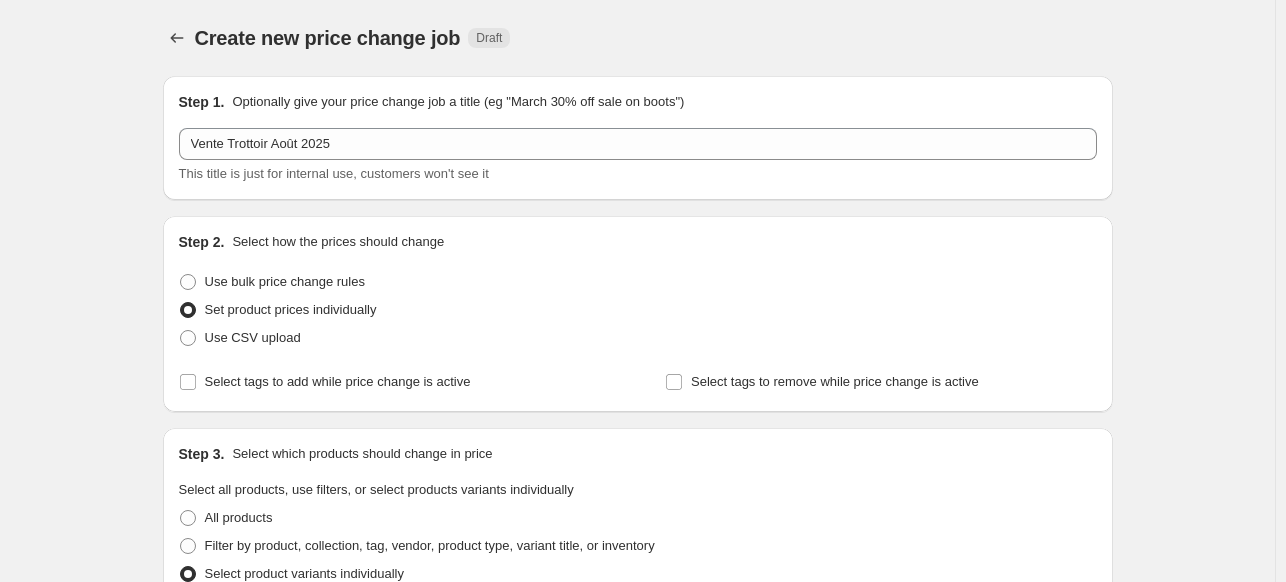 click on "Step 1. Optionally give your price change job a title (eg "March 30% off sale on boots") Vente Trottoir [MONTH] [YEAR] This title is just for internal use, customers won't see it" at bounding box center [638, 138] 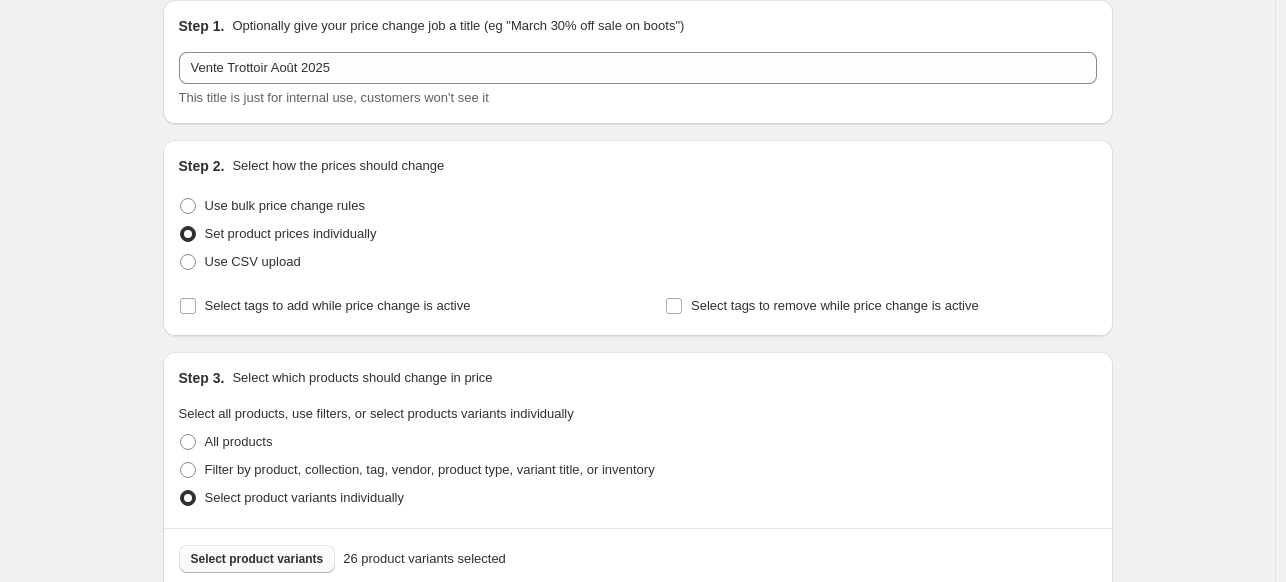 scroll, scrollTop: 0, scrollLeft: 0, axis: both 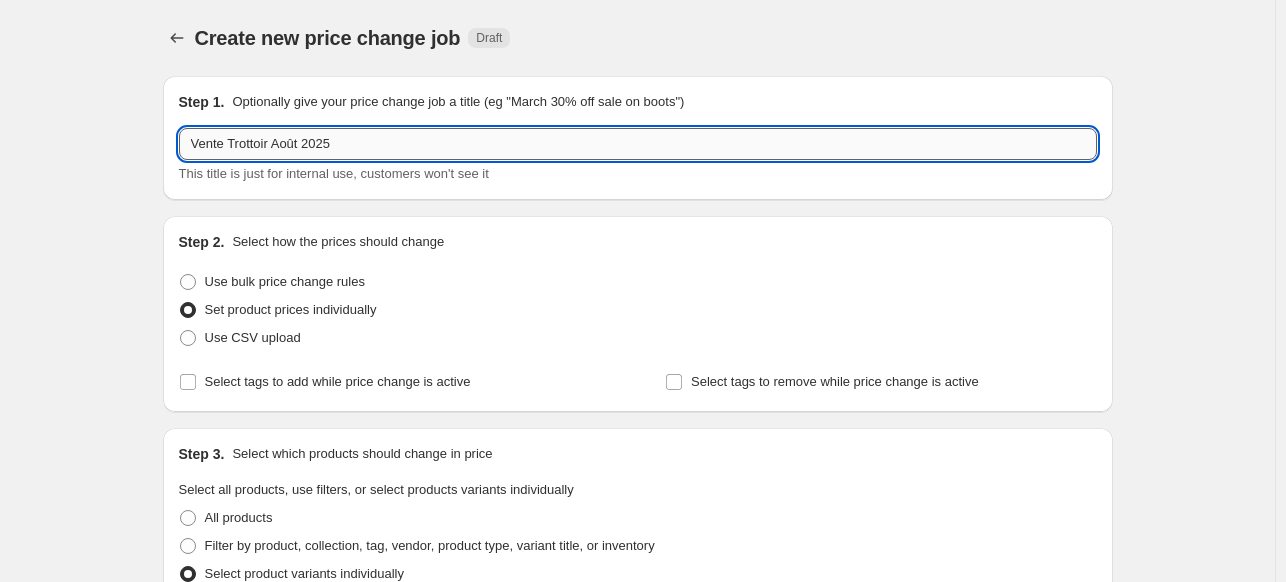 click on "Vente Trottoir Août 2025" at bounding box center (638, 144) 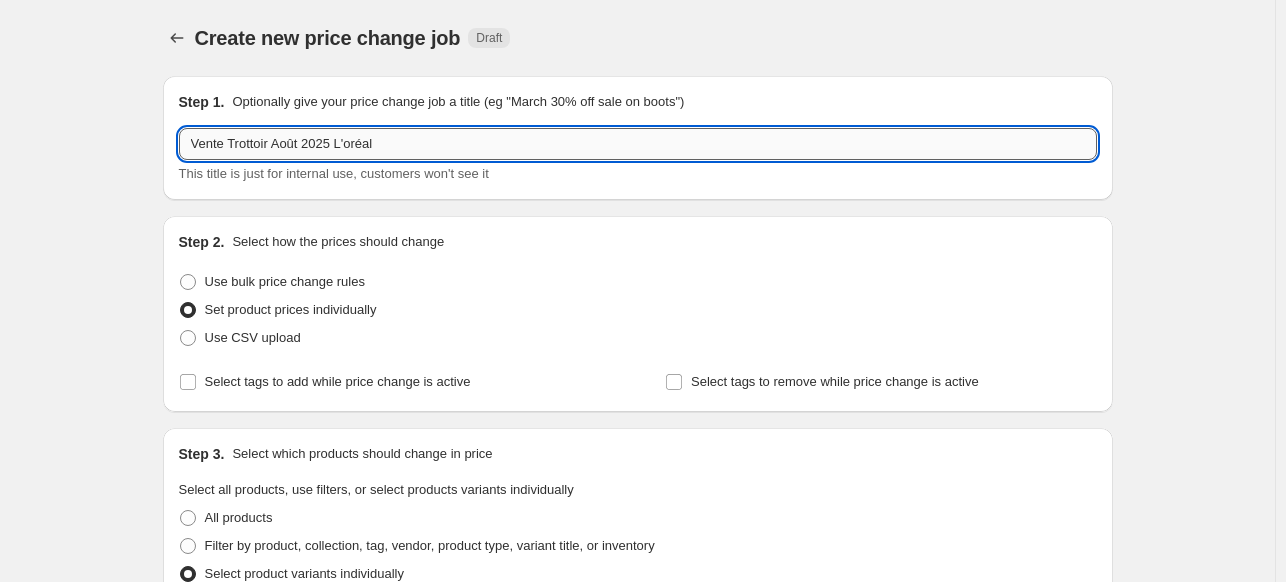 click on "Vente Trottoir Août 2025 L'oréal" at bounding box center (638, 144) 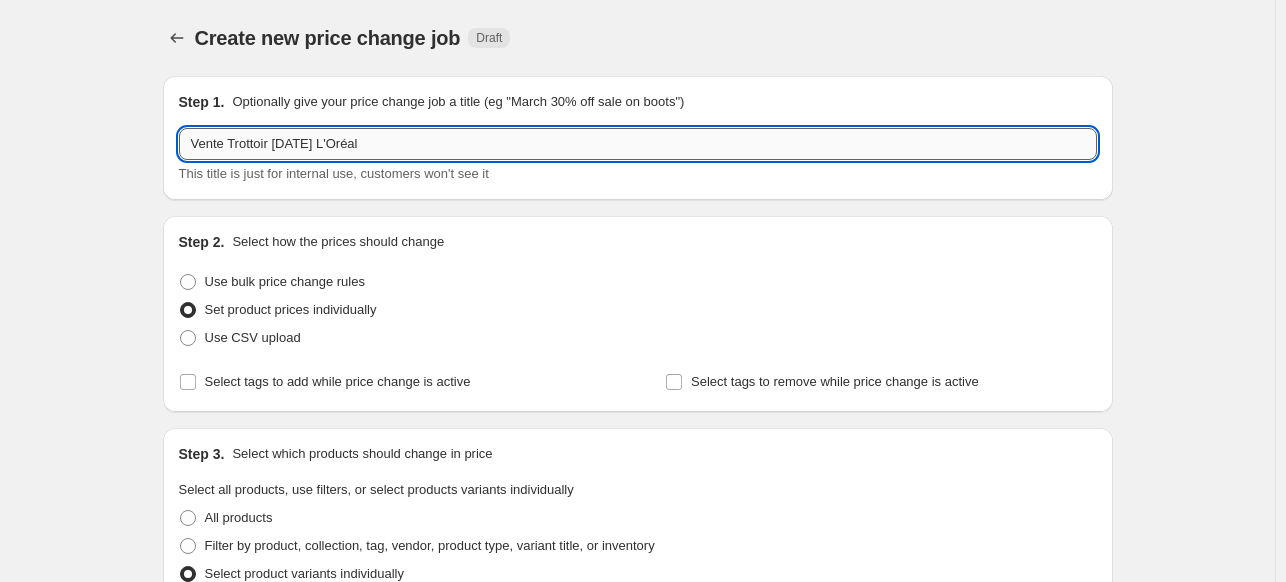 click on "Vente Trottoir [DATE] L'Oréal" at bounding box center [638, 144] 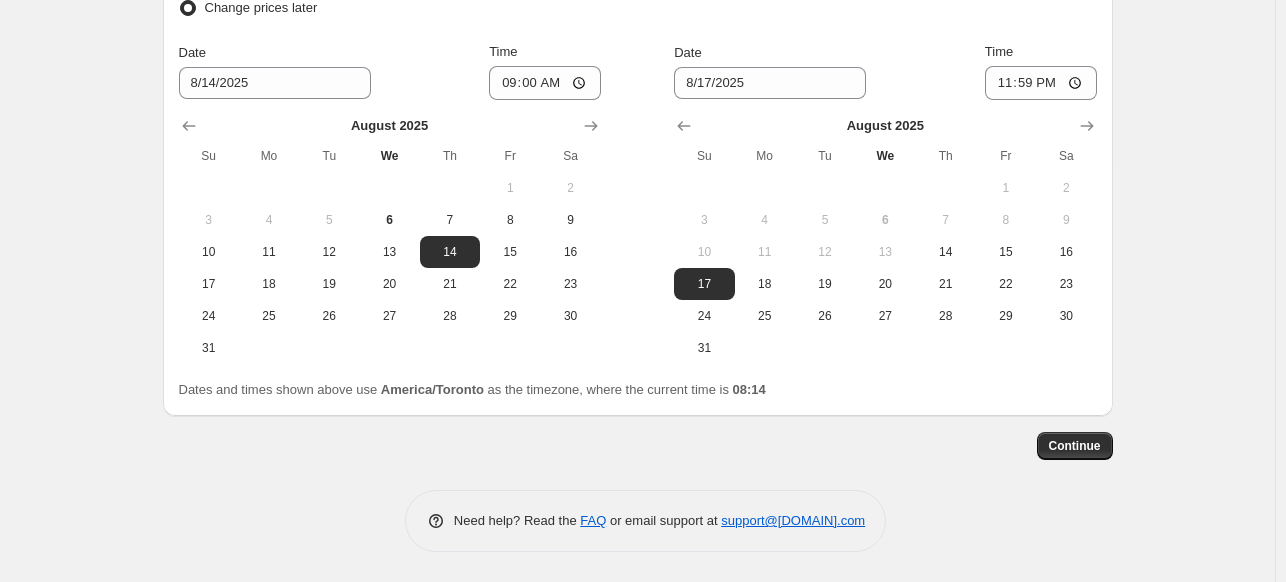 scroll, scrollTop: 1768, scrollLeft: 0, axis: vertical 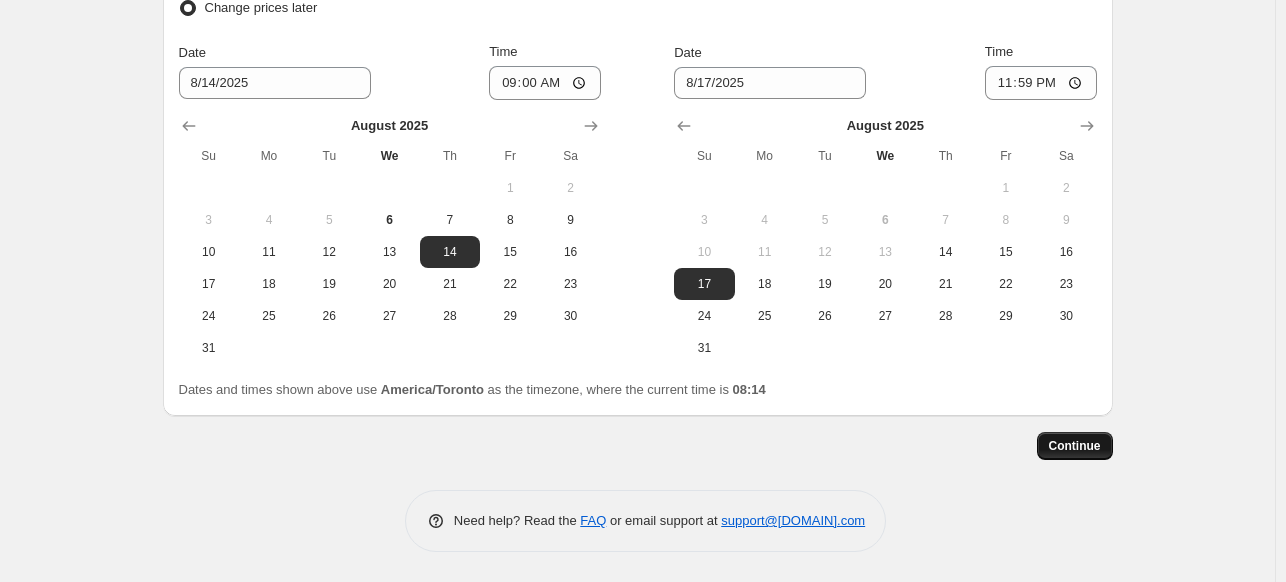 click on "Continue" at bounding box center (1075, 446) 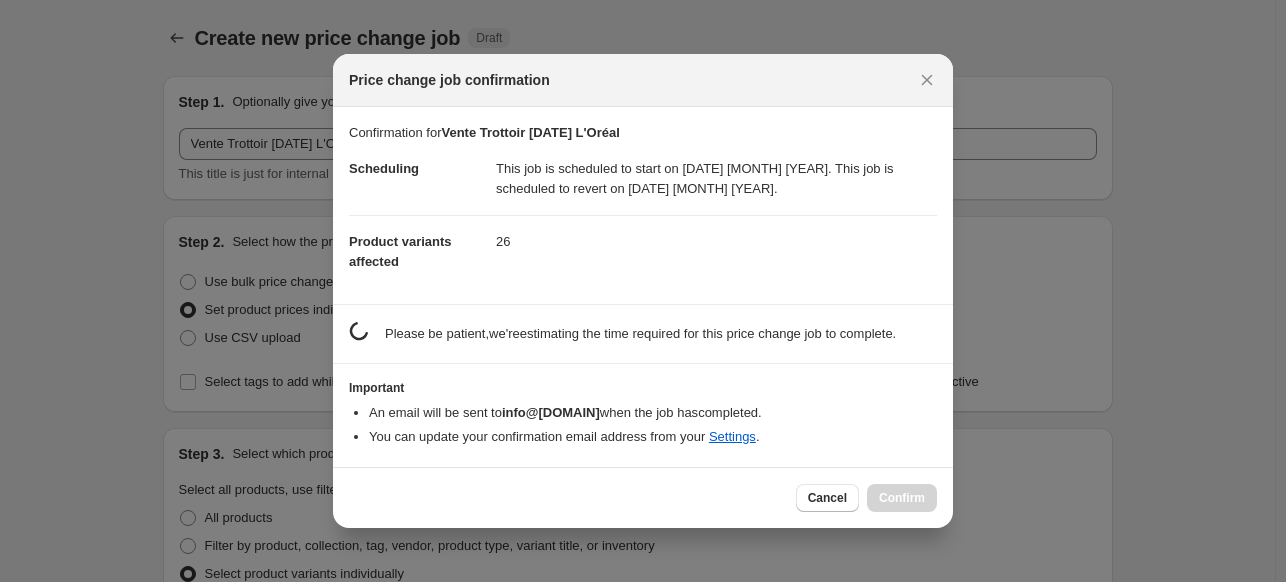scroll, scrollTop: 0, scrollLeft: 0, axis: both 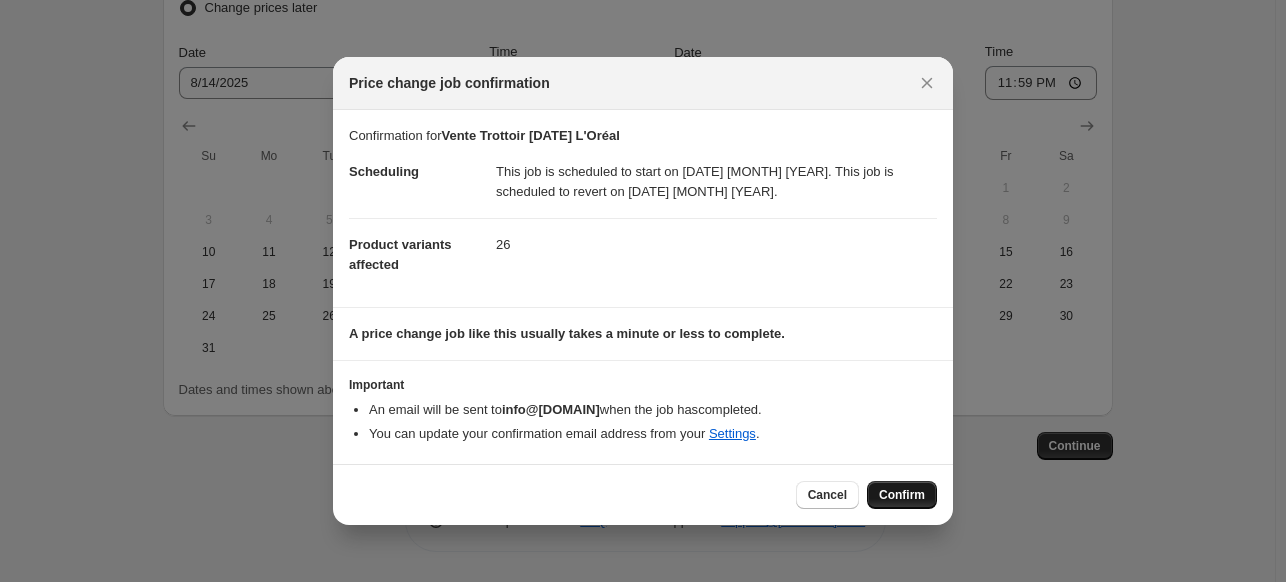 click on "Confirm" at bounding box center (902, 495) 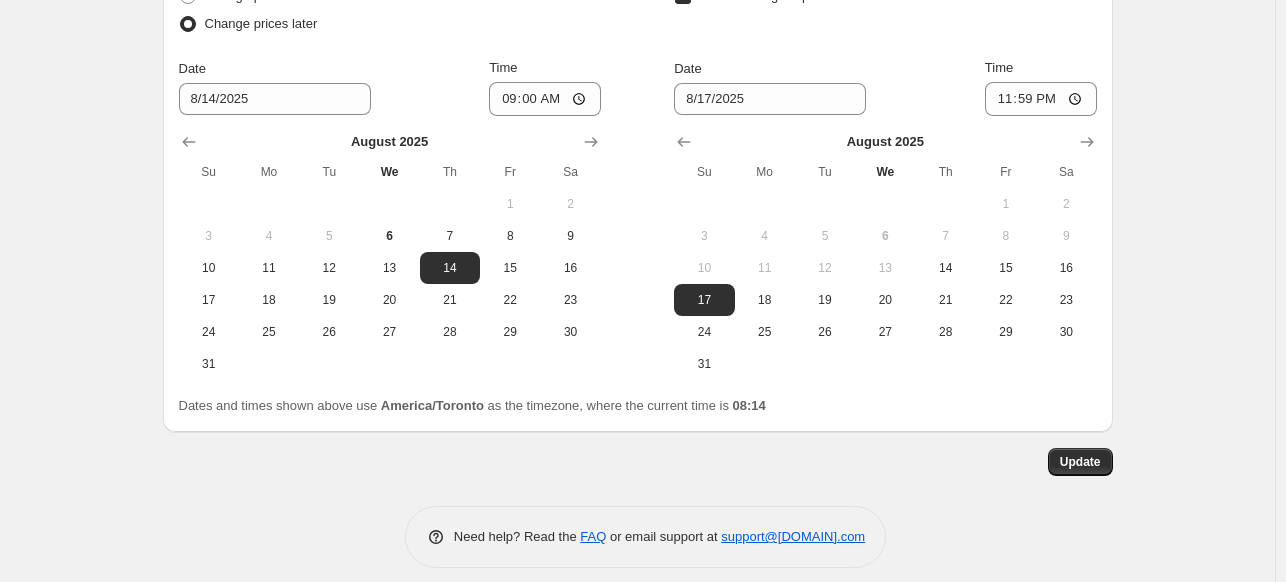 scroll, scrollTop: 1889, scrollLeft: 0, axis: vertical 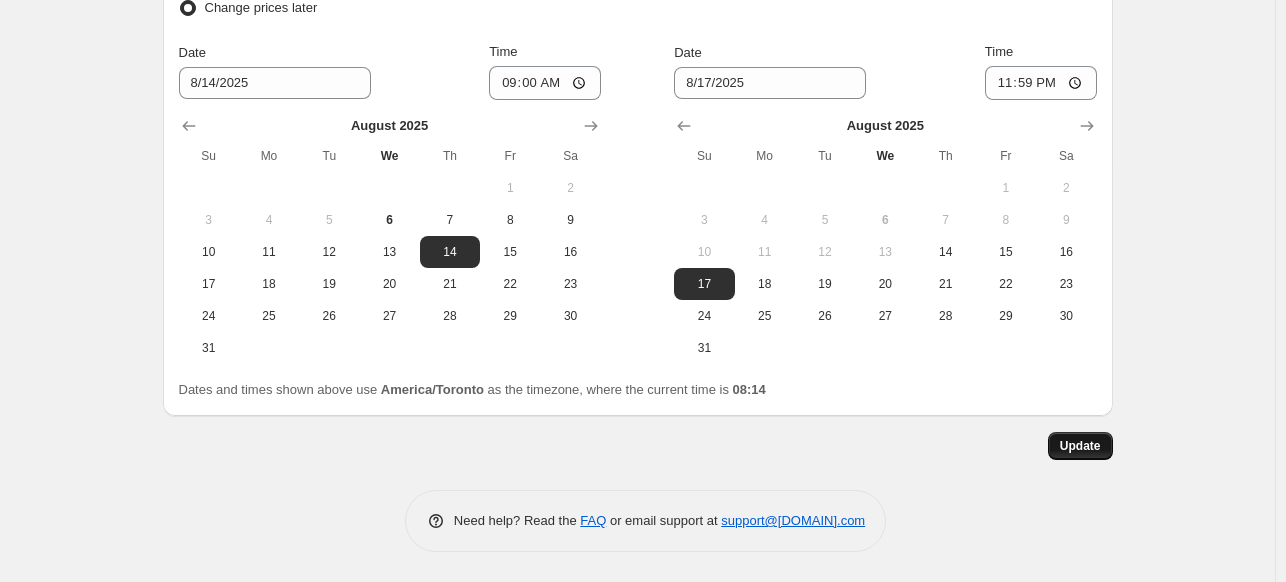 click on "Update" at bounding box center [1080, 446] 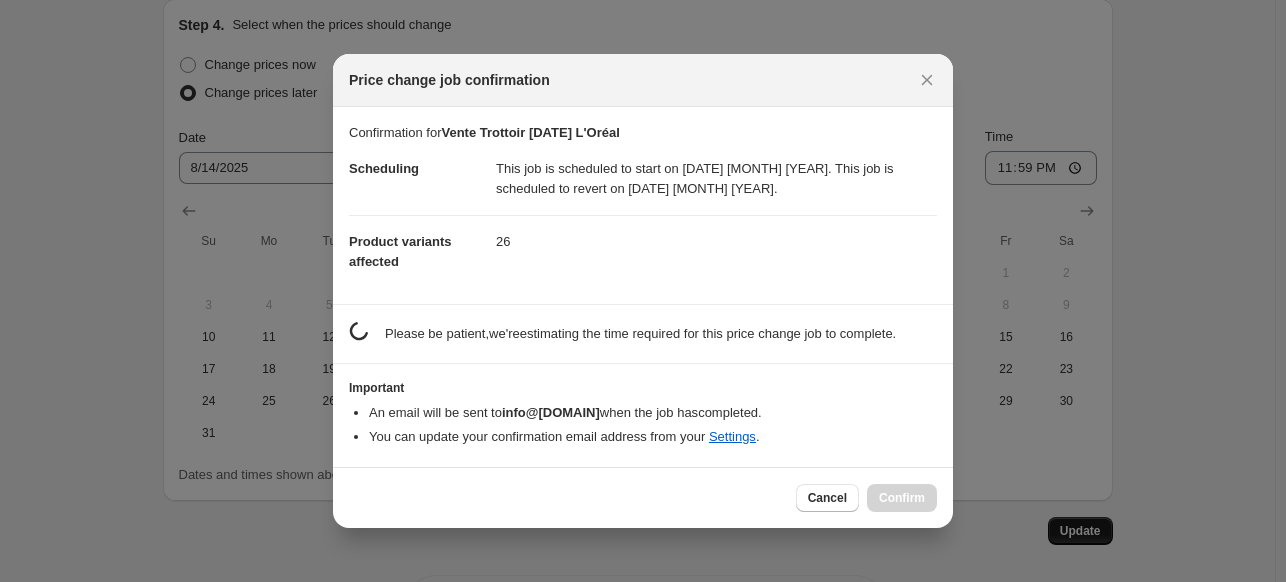 scroll, scrollTop: 1889, scrollLeft: 0, axis: vertical 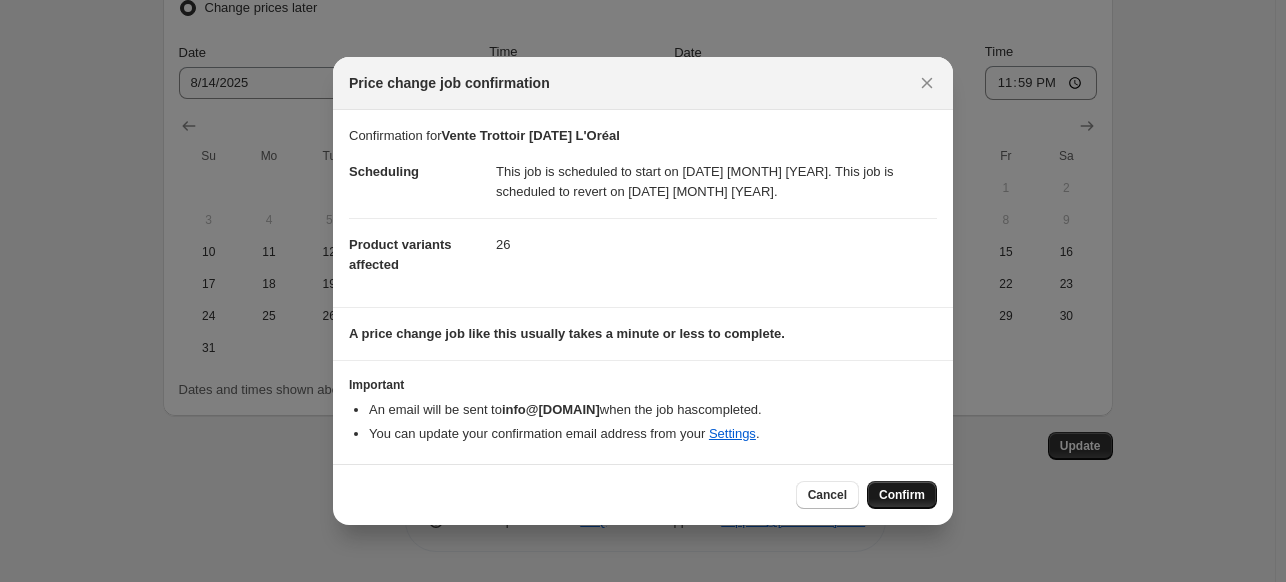 click on "Confirm" at bounding box center (902, 495) 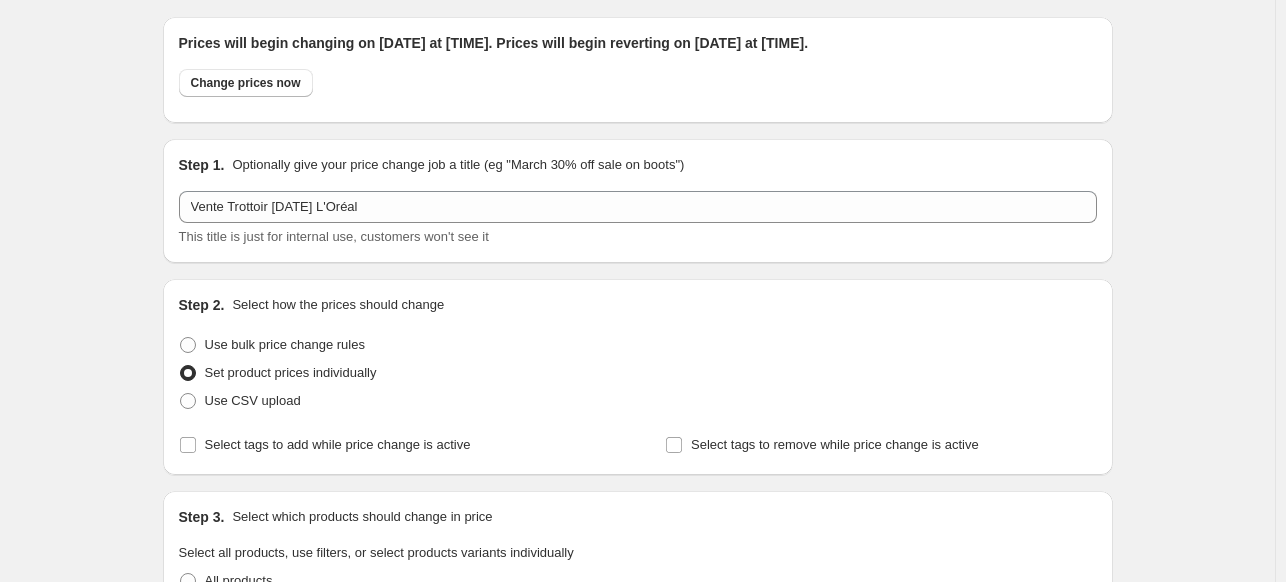 scroll, scrollTop: 0, scrollLeft: 0, axis: both 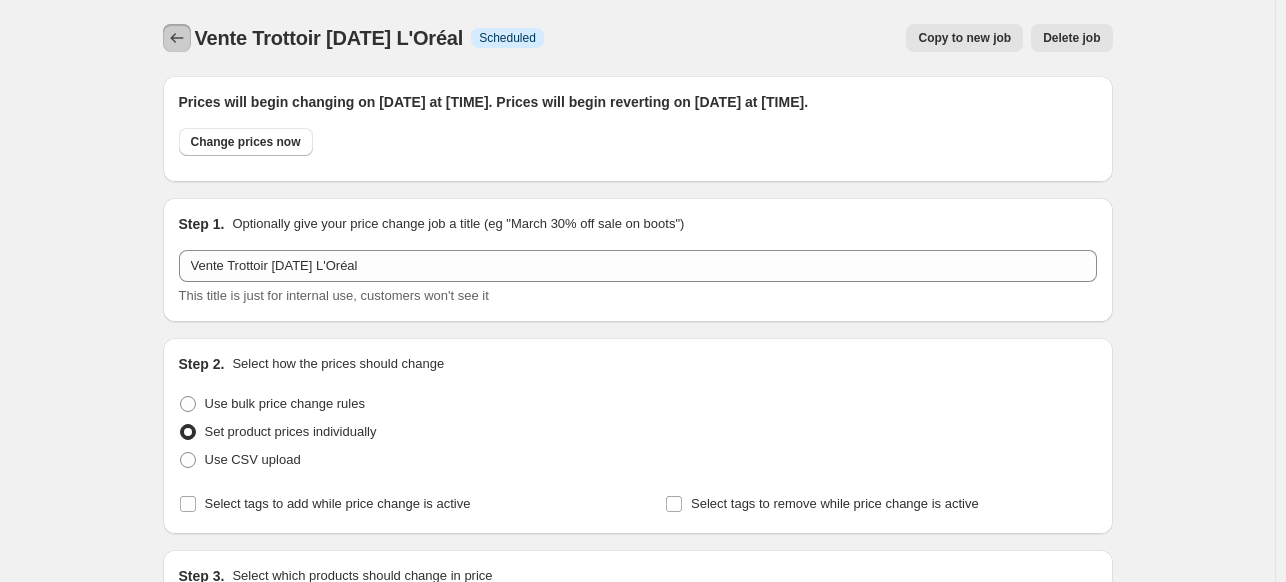 click 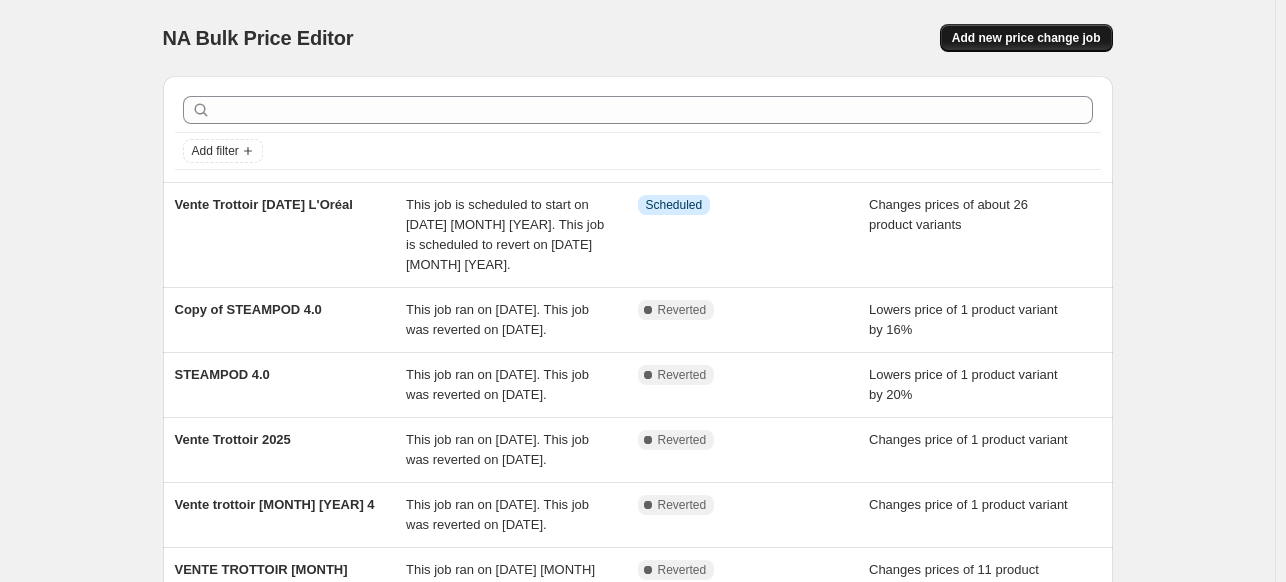 click on "Add new price change job" at bounding box center [1026, 38] 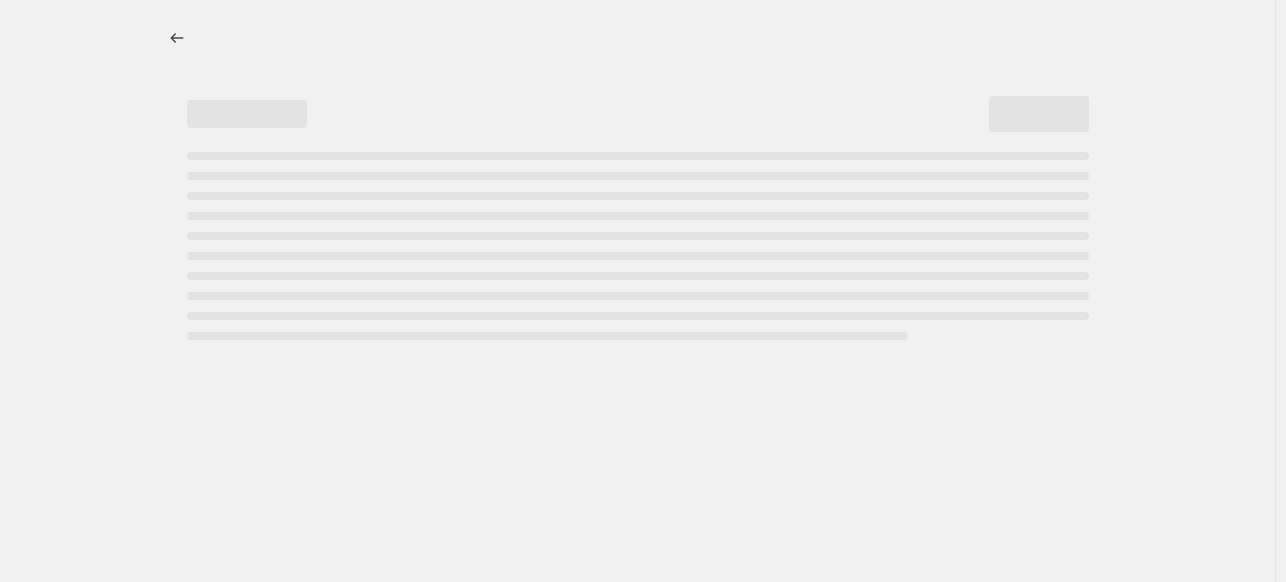 select on "percentage" 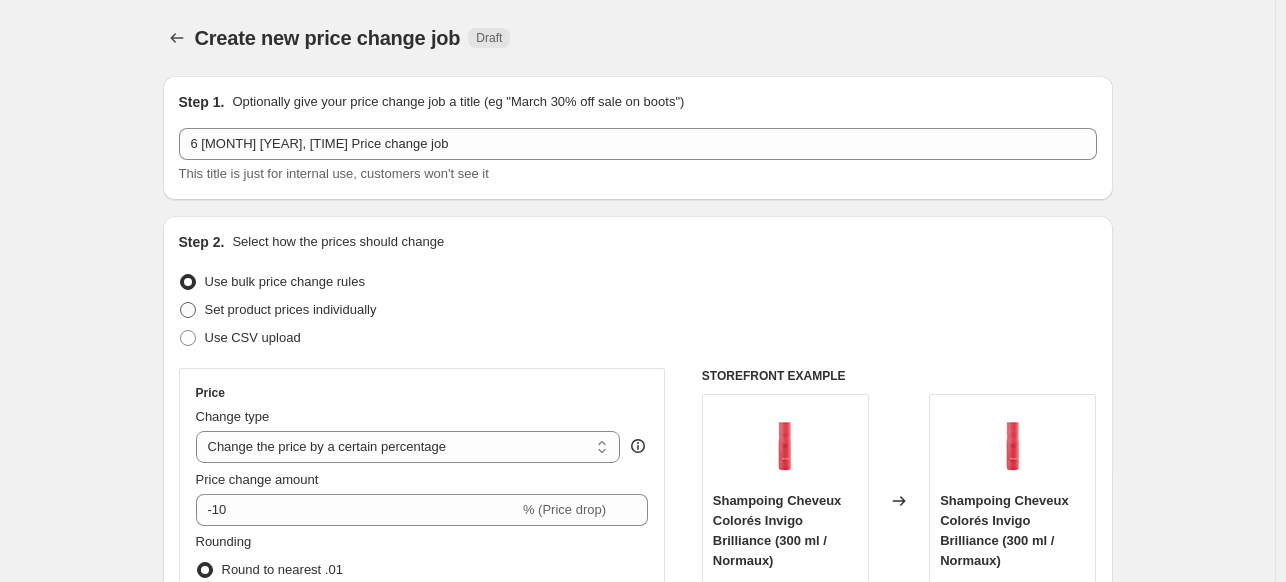 click on "Set product prices individually" at bounding box center [291, 309] 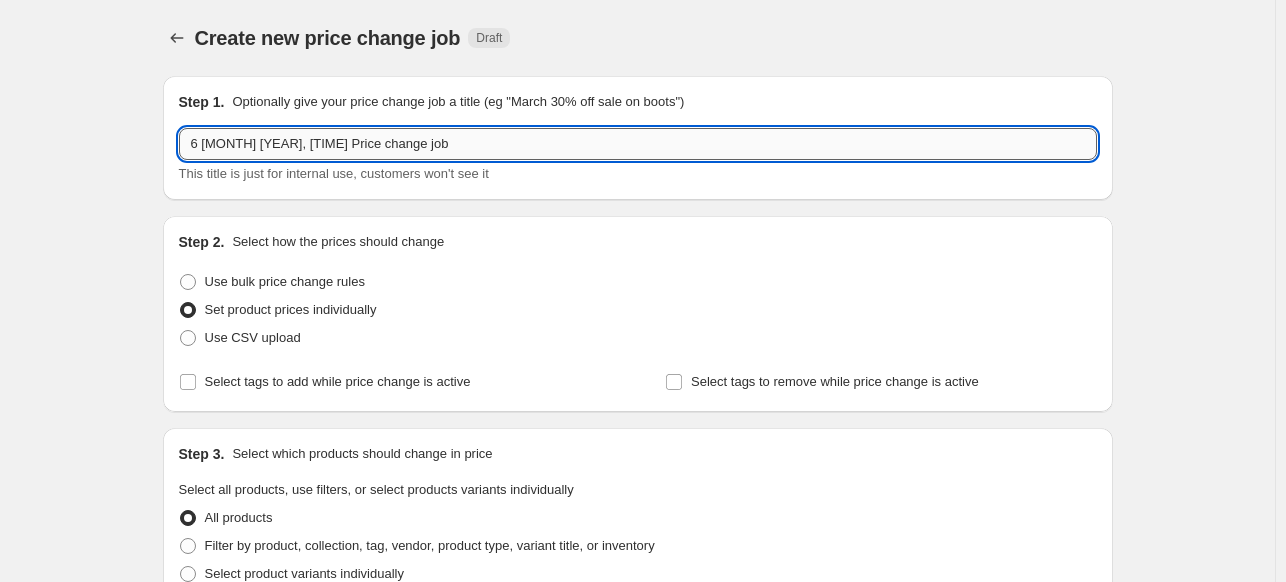 click on "6 [MONTH] [YEAR], [TIME] Price change job" at bounding box center [638, 144] 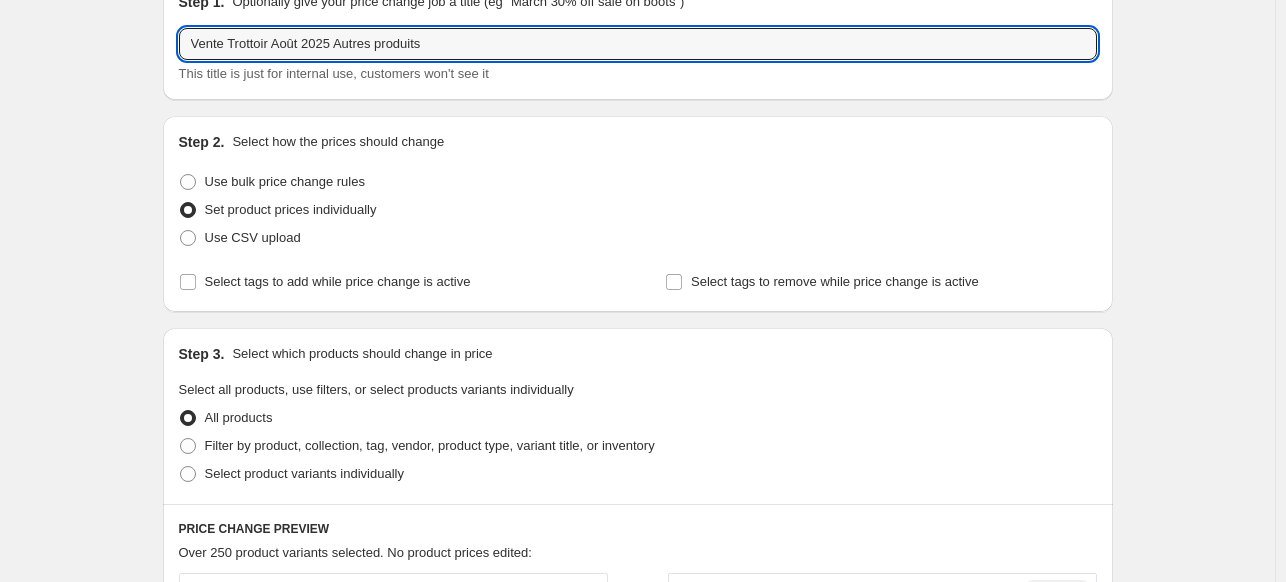 scroll, scrollTop: 200, scrollLeft: 0, axis: vertical 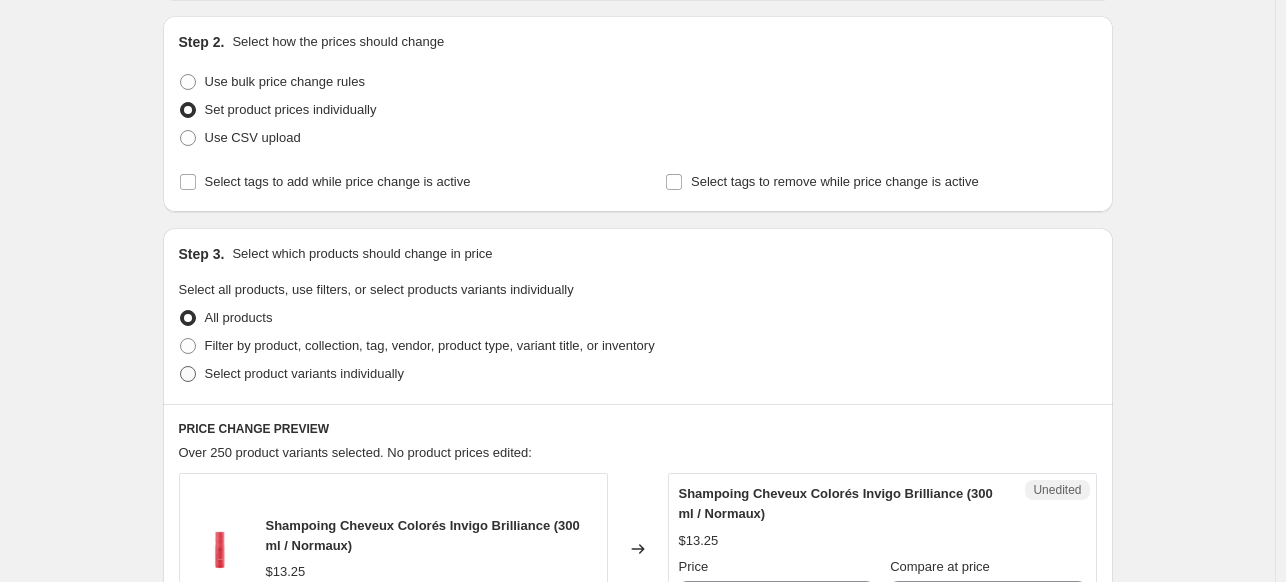 type on "Vente Trottoir Août 2025 Autres produits" 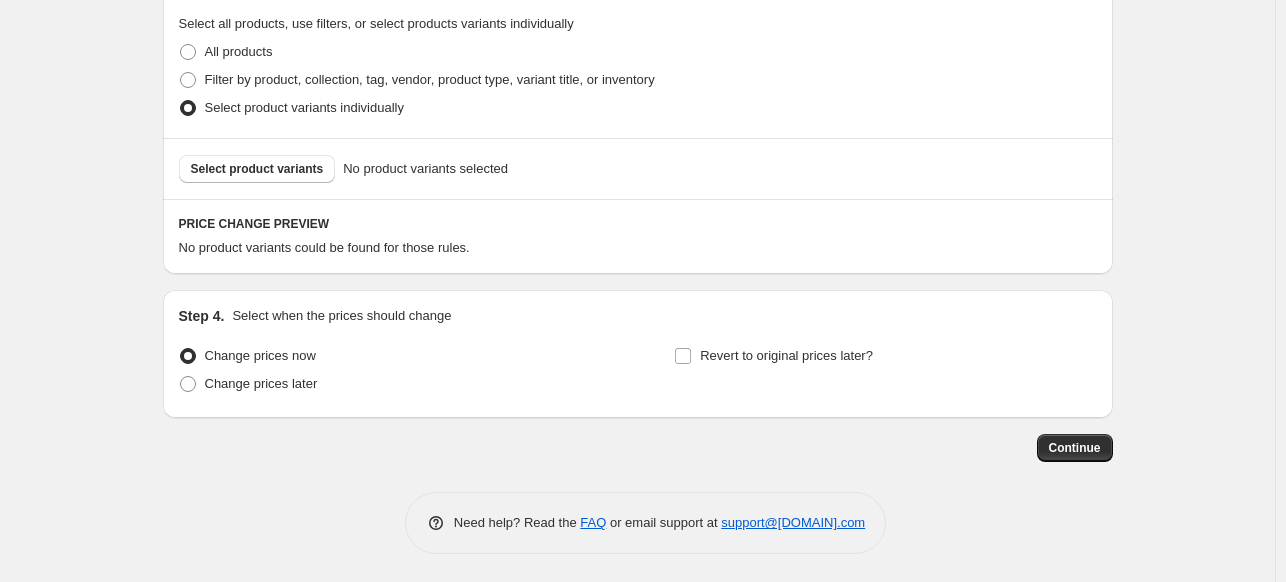 scroll, scrollTop: 467, scrollLeft: 0, axis: vertical 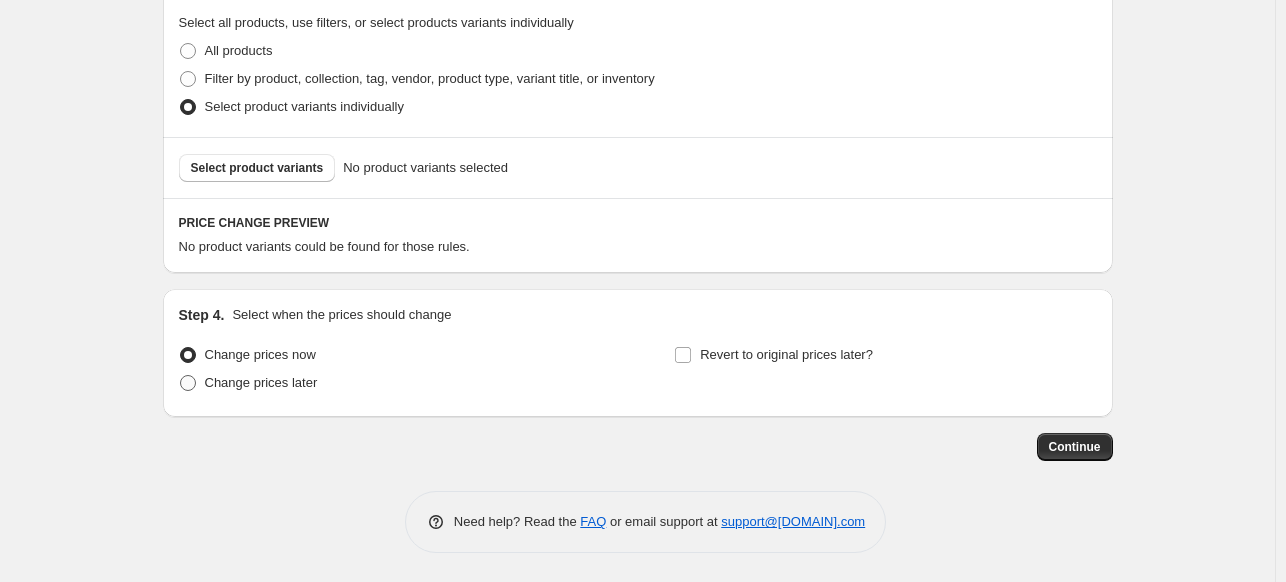 click on "Change prices later" at bounding box center [261, 382] 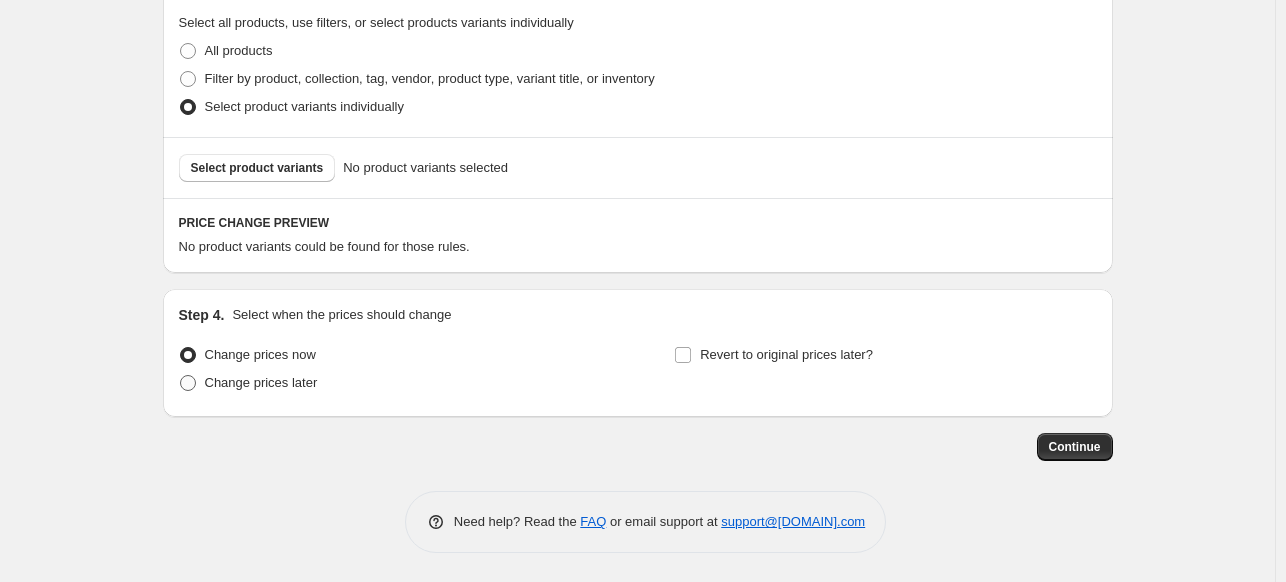 radio on "true" 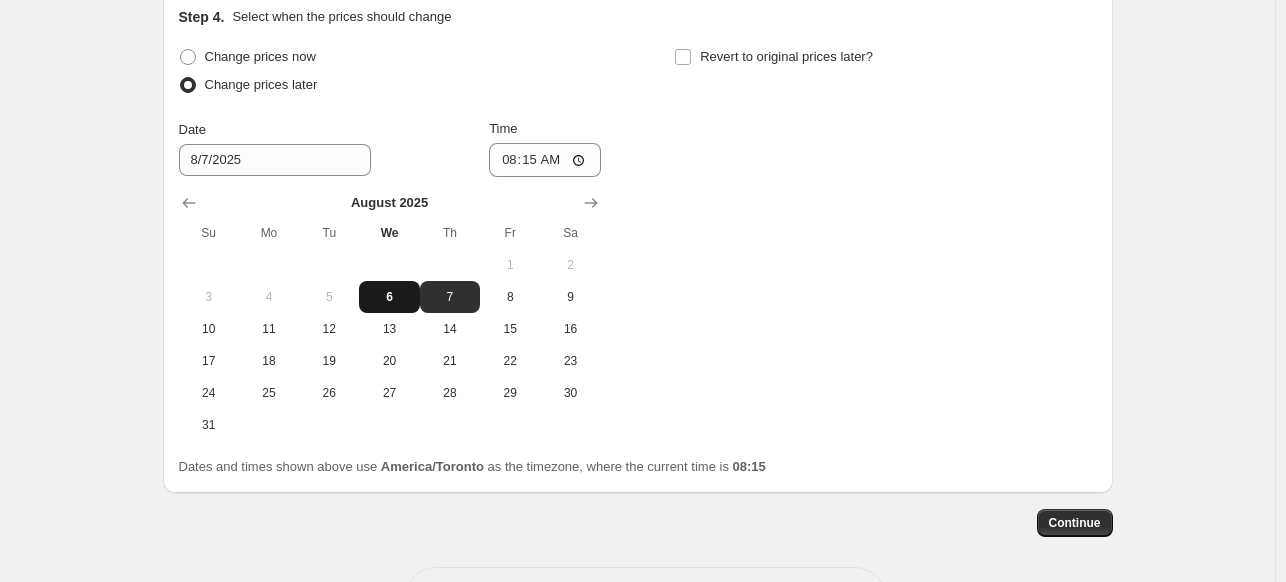 scroll, scrollTop: 767, scrollLeft: 0, axis: vertical 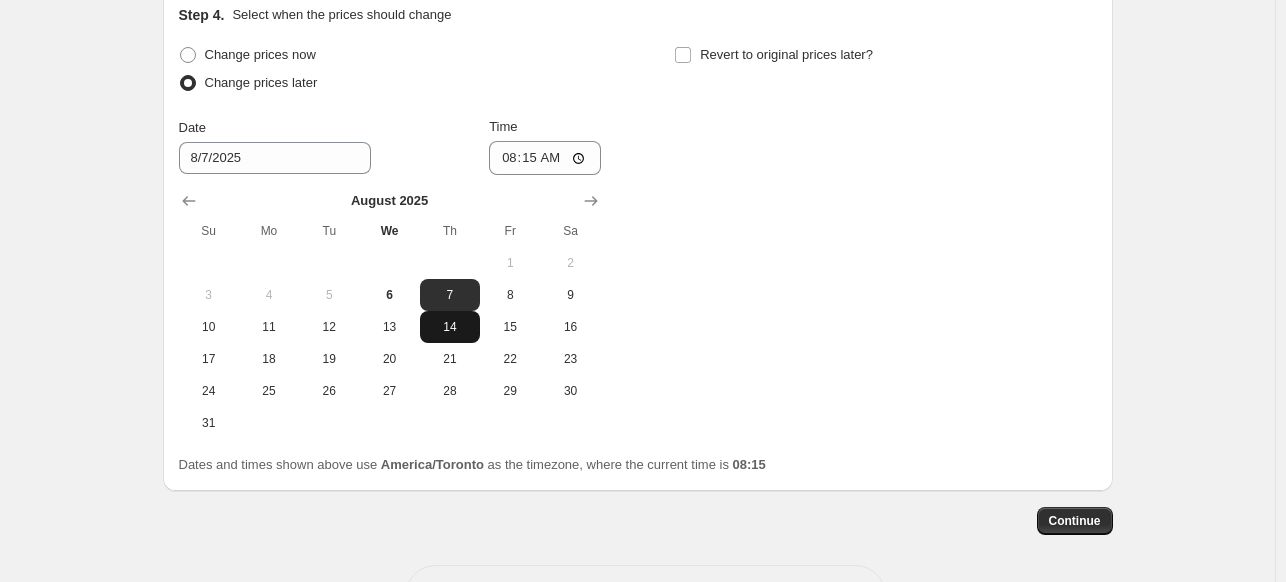 click on "14" at bounding box center (450, 327) 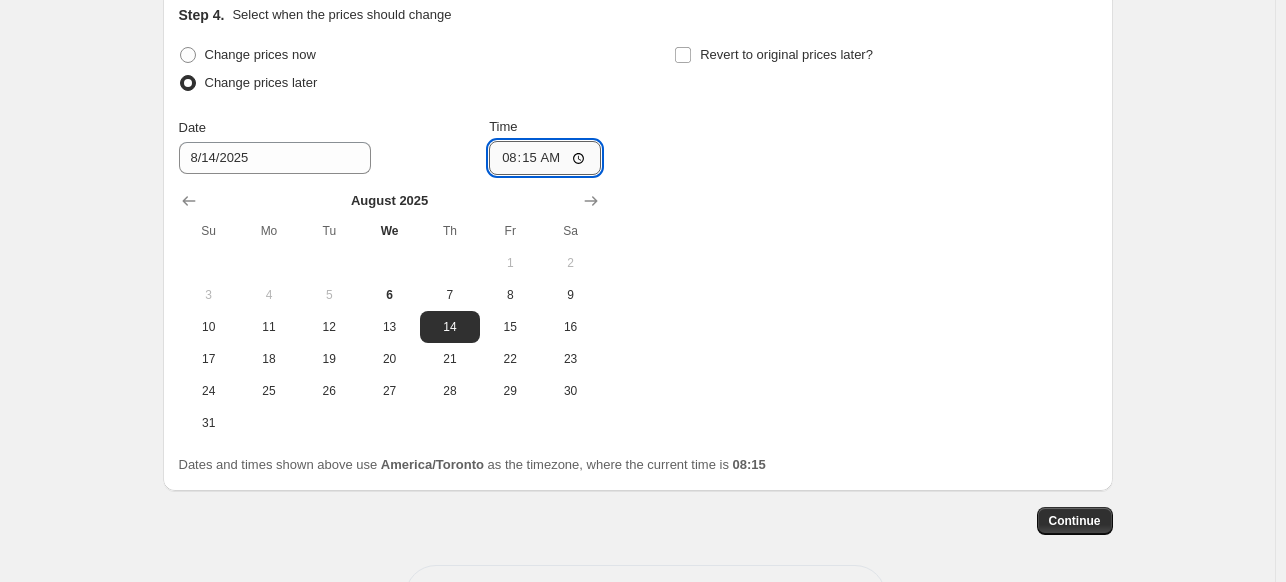 click on "08:15" at bounding box center [545, 158] 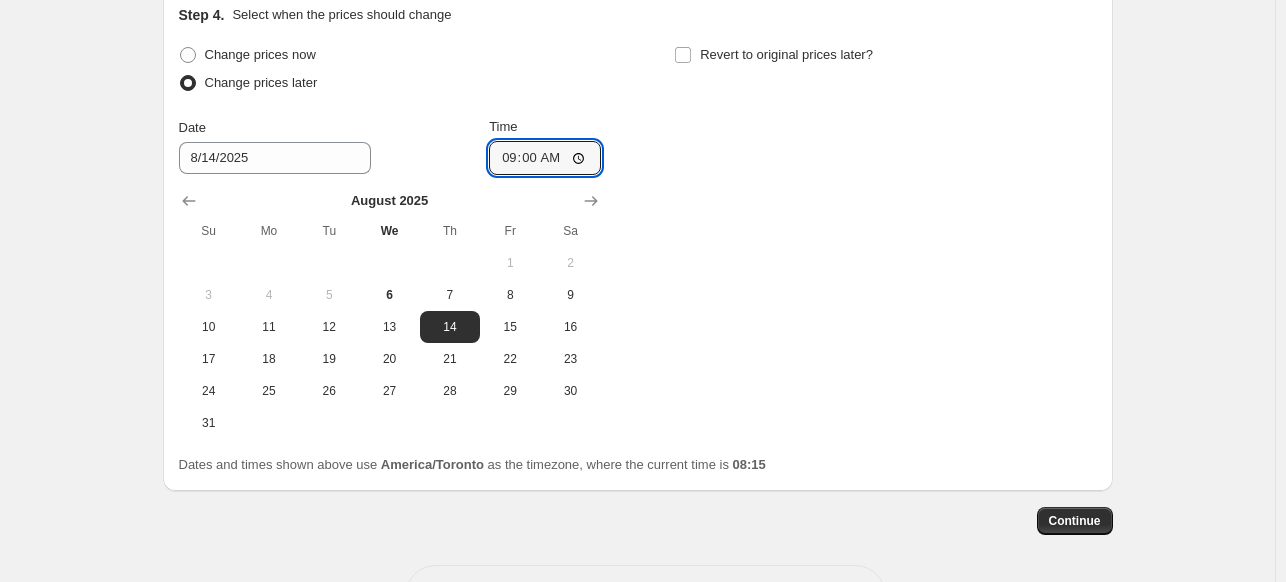 type on "09:00" 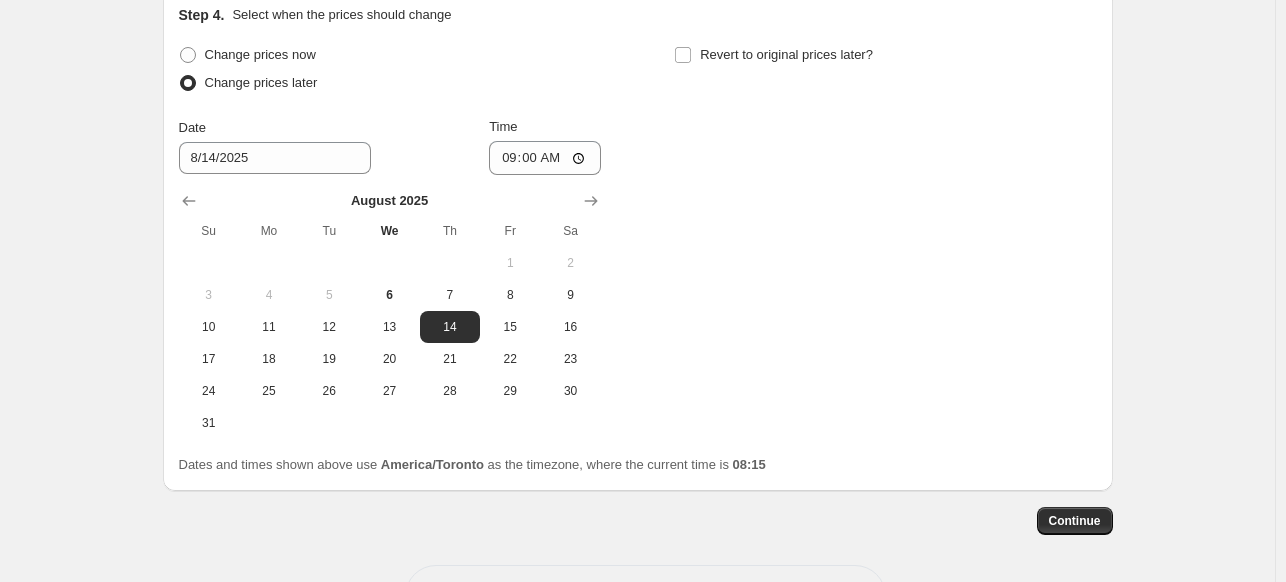 click on "Date [DATE] Time [TIME] [MONTH]  2025 Su Mo Tu We Th Fr Sa 1 2 3 4 5 6 7 8 9 10 11 12 13 14 15 16 17 18 19 20 21 22 23 24 25 26 27 28 29 30 31 Revert to original prices later?" at bounding box center (638, 240) 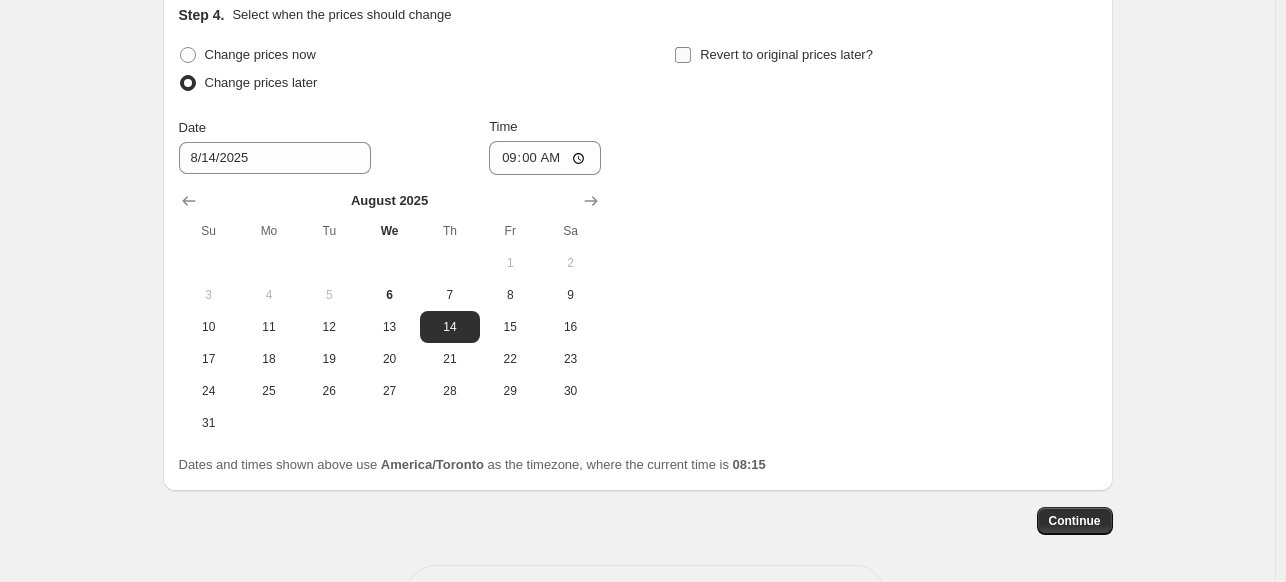 click on "Revert to original prices later?" at bounding box center [786, 54] 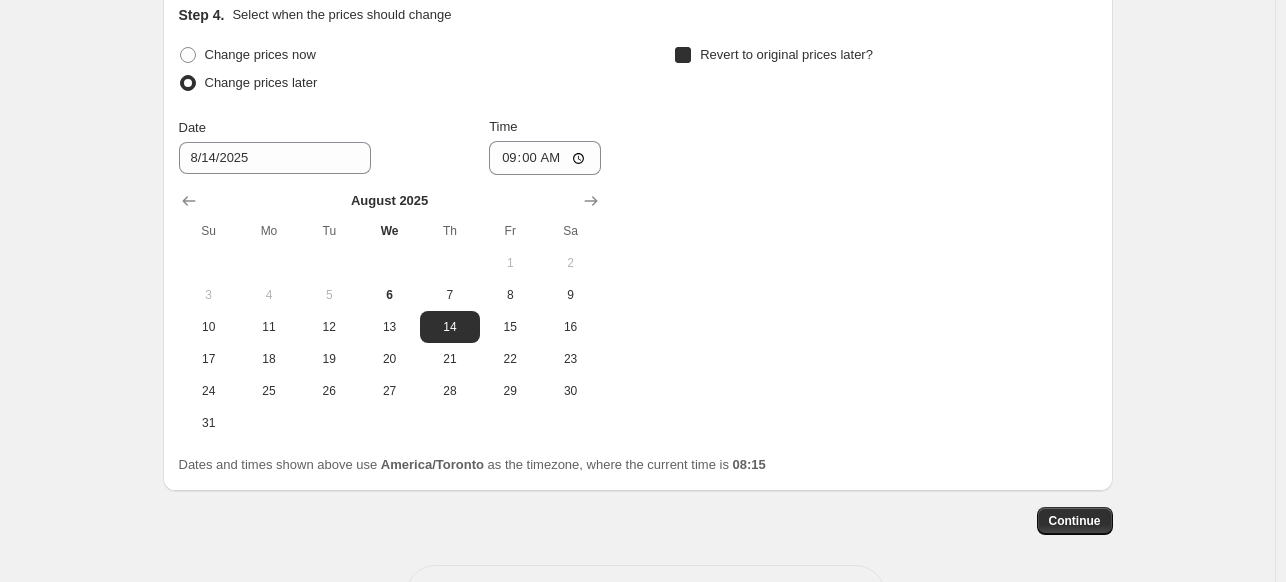 checkbox on "true" 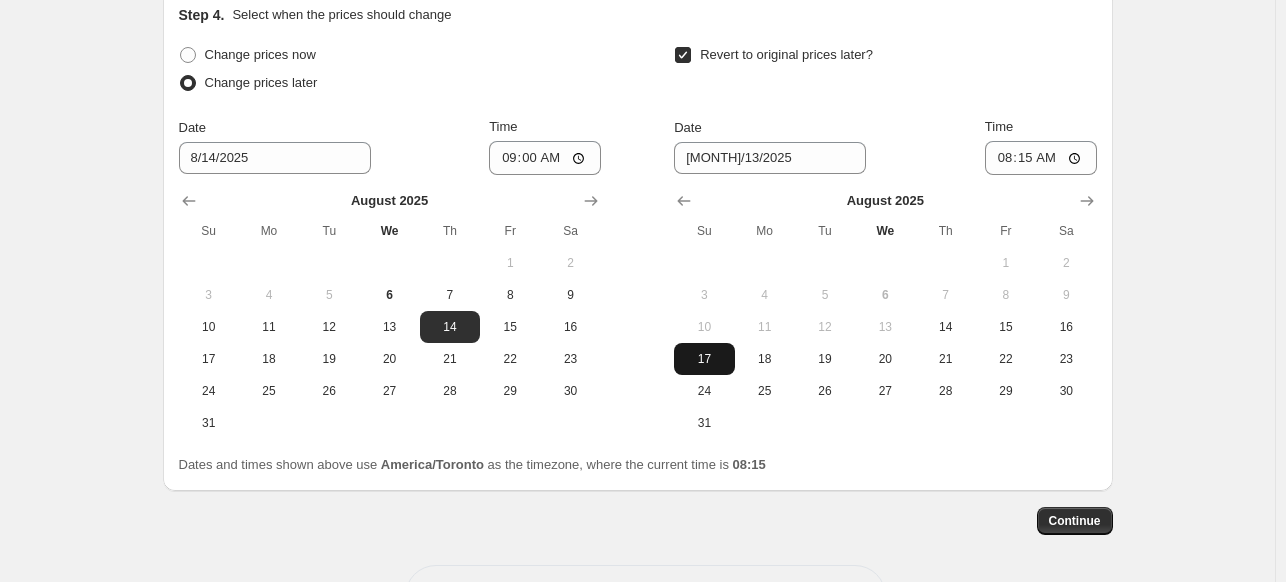 click on "17" at bounding box center (704, 359) 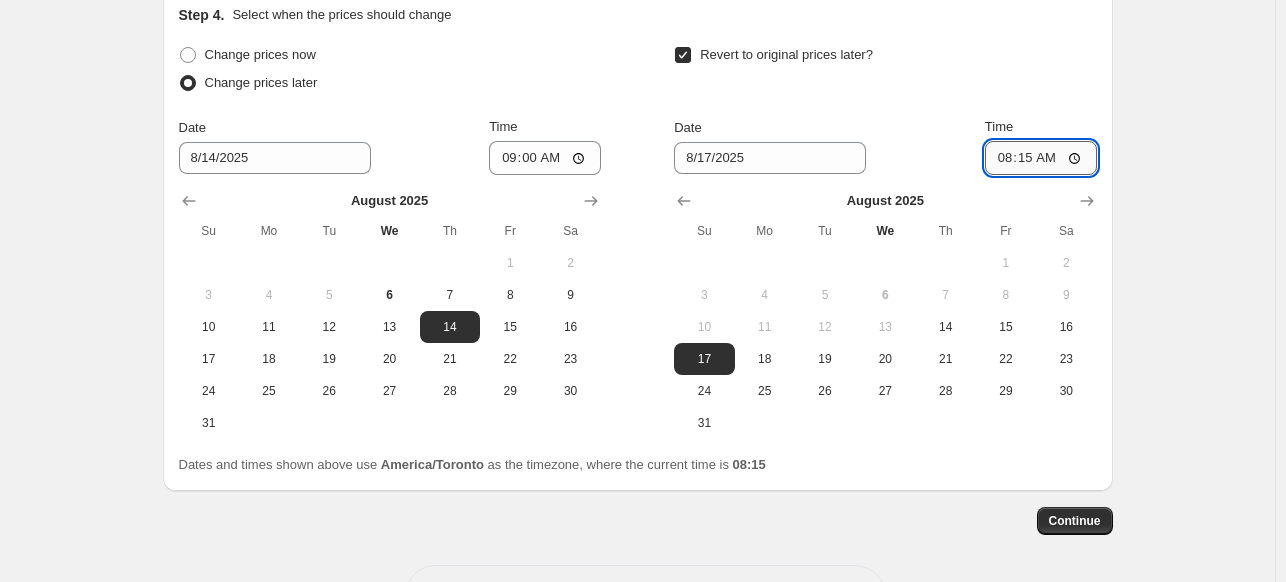 click on "08:15" at bounding box center [1041, 158] 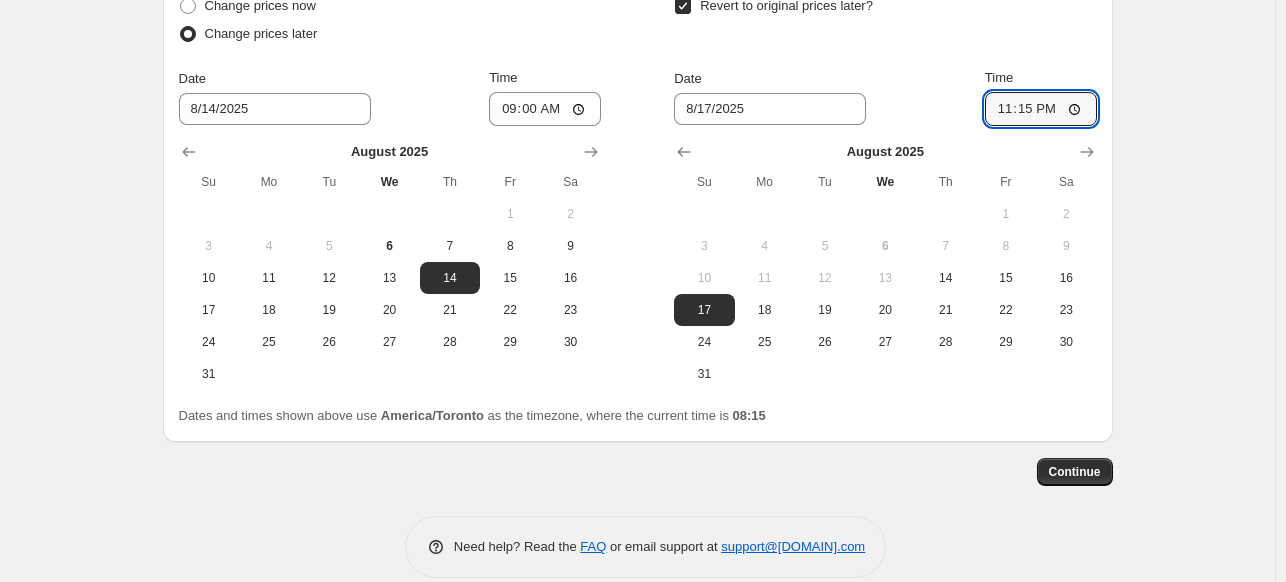 scroll, scrollTop: 841, scrollLeft: 0, axis: vertical 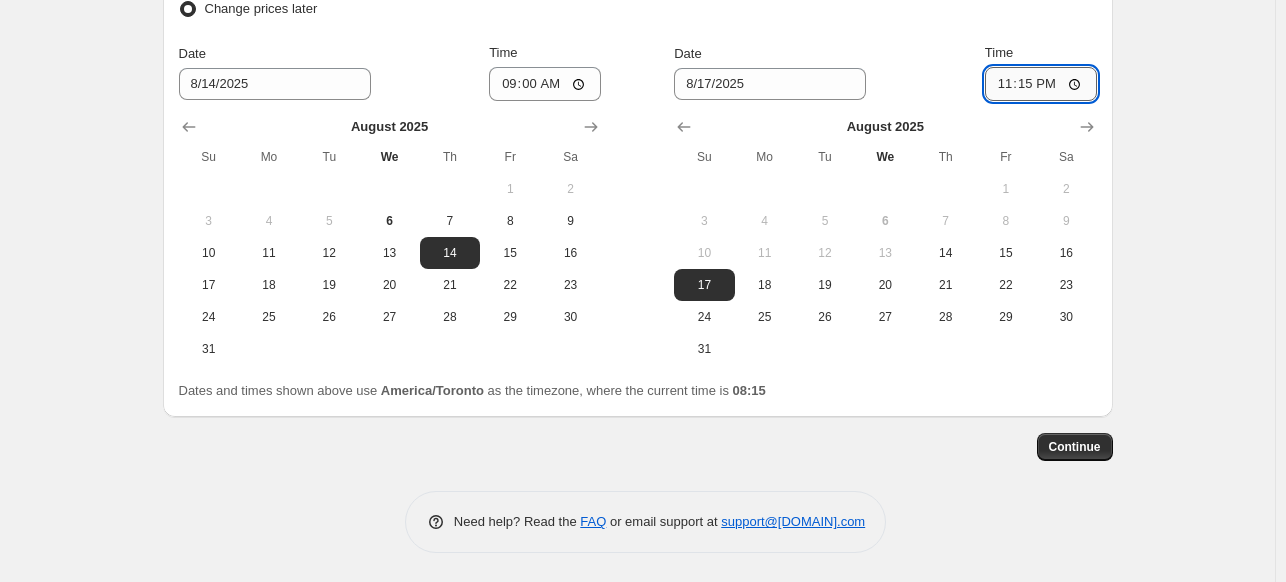 click on "23:15" at bounding box center (1041, 84) 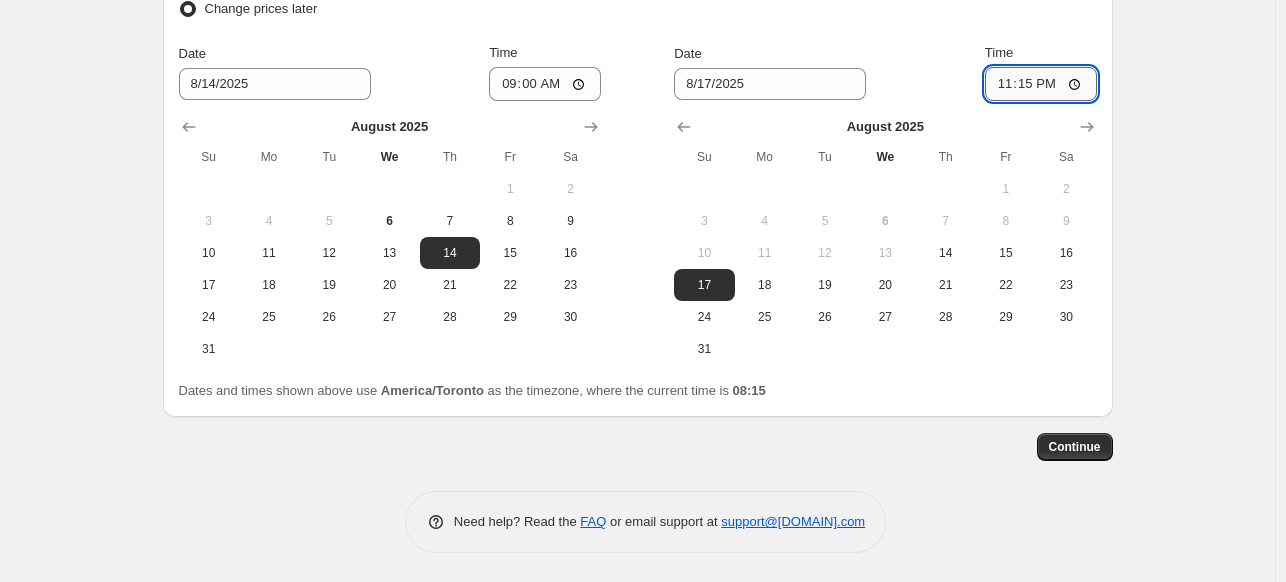 click on "23:15" at bounding box center (1041, 84) 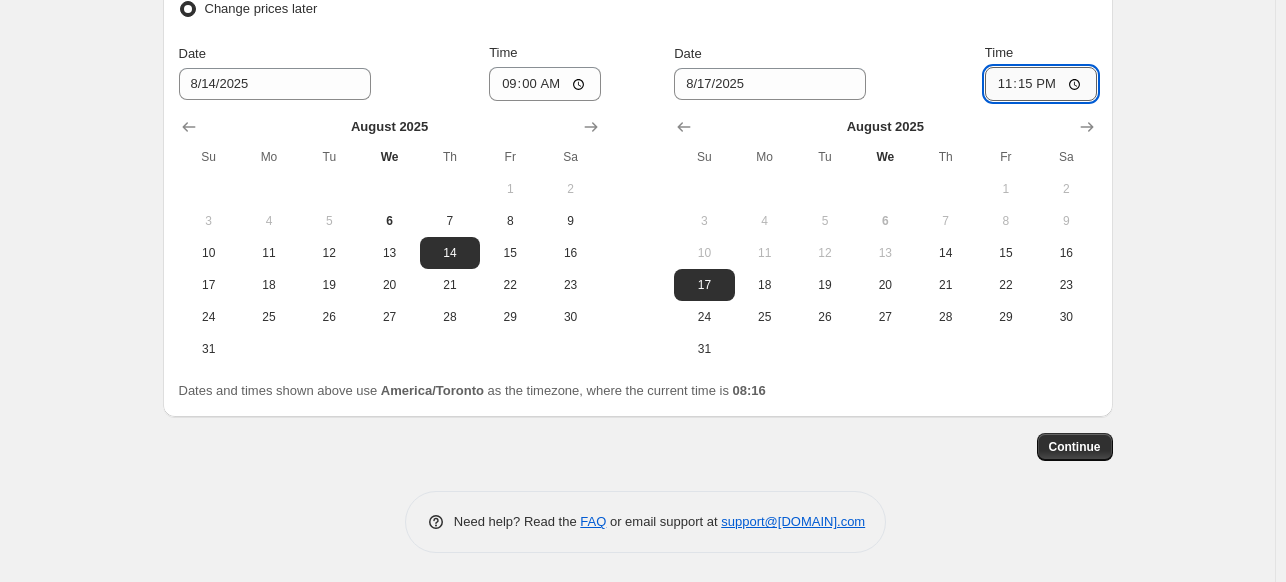 click on "23:15" at bounding box center (1041, 84) 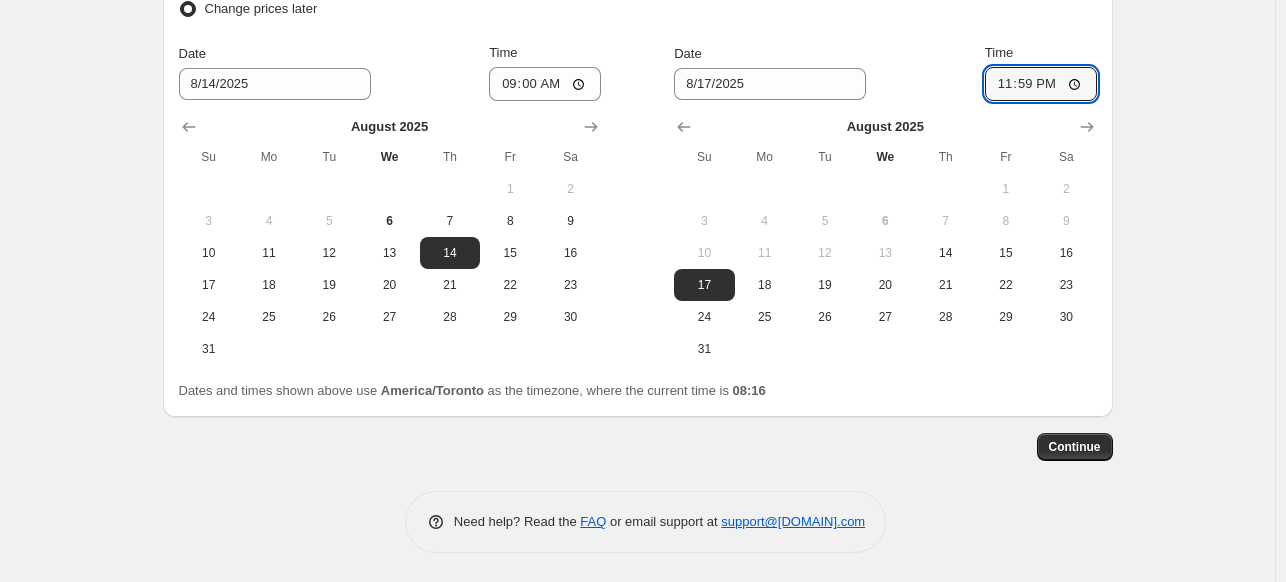 type on "23:59" 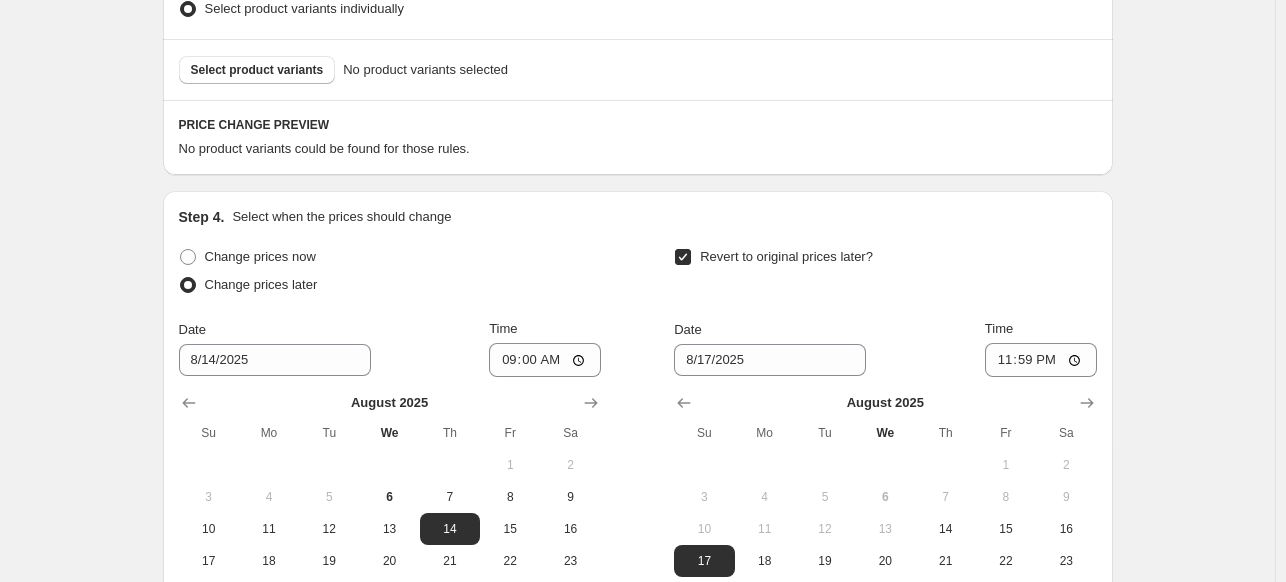 scroll, scrollTop: 341, scrollLeft: 0, axis: vertical 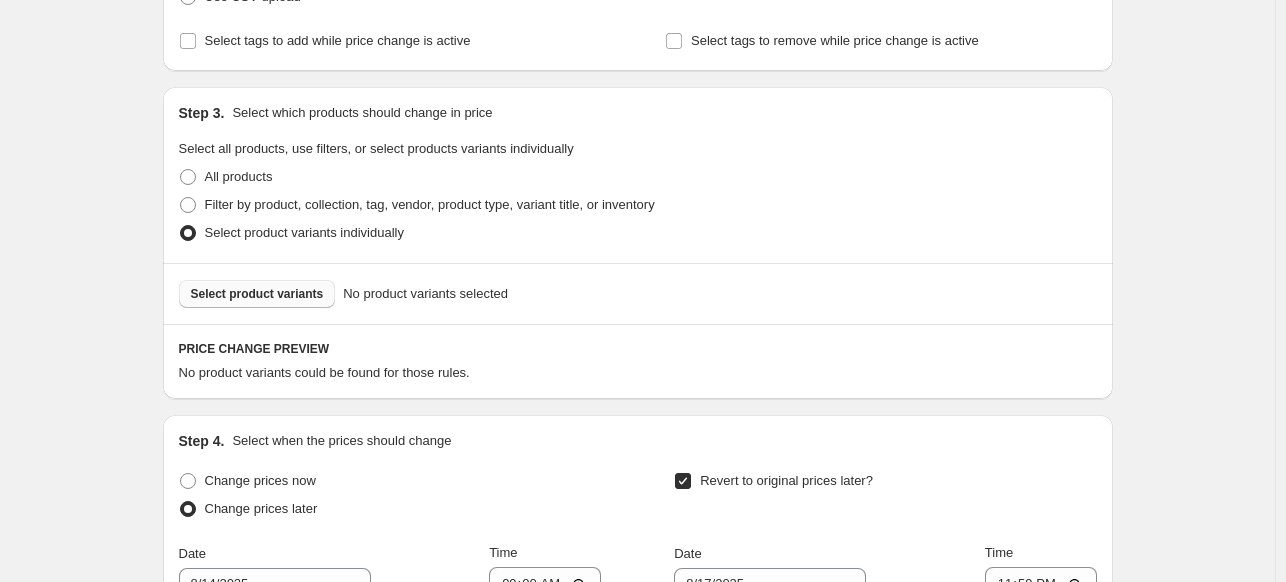click on "Select product variants" at bounding box center (257, 294) 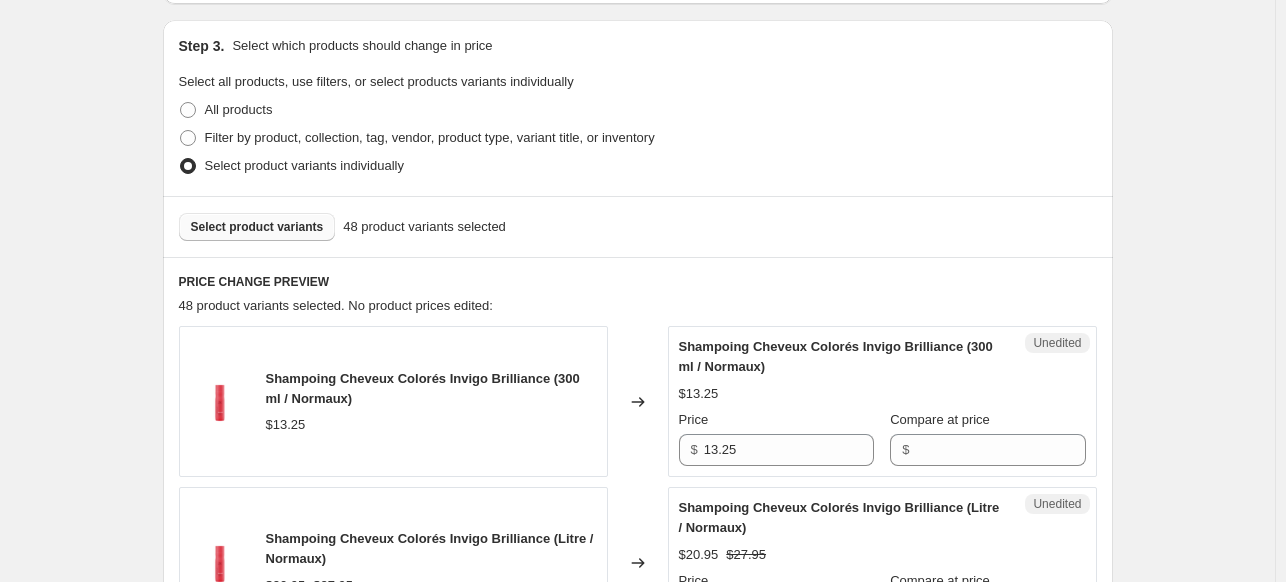 scroll, scrollTop: 441, scrollLeft: 0, axis: vertical 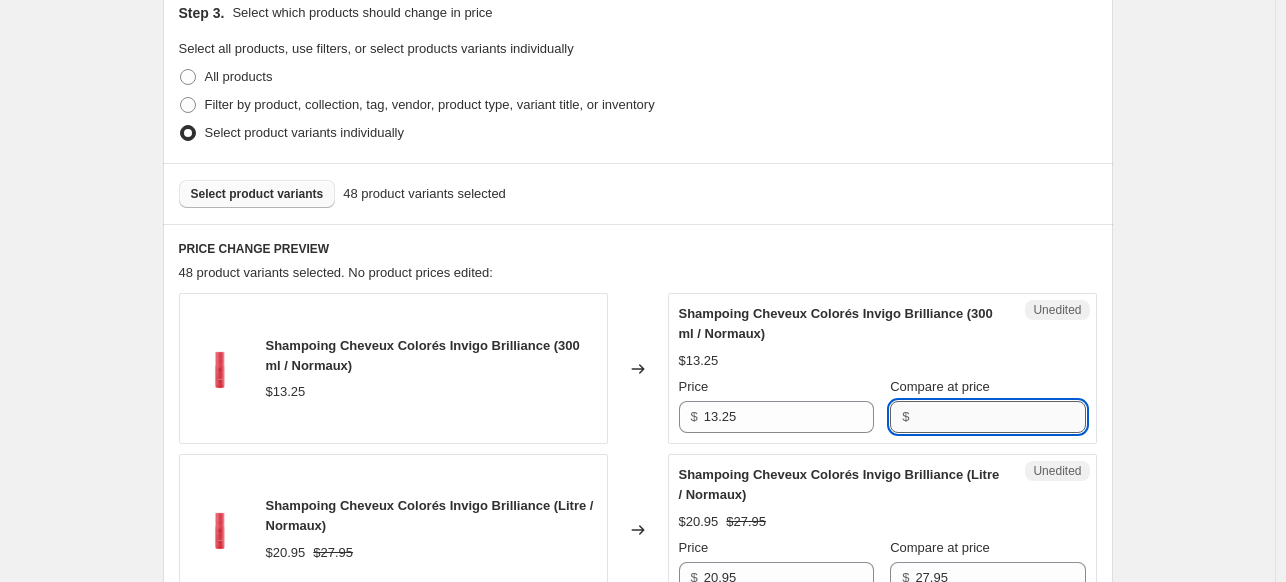 click on "Compare at price" at bounding box center [1000, 417] 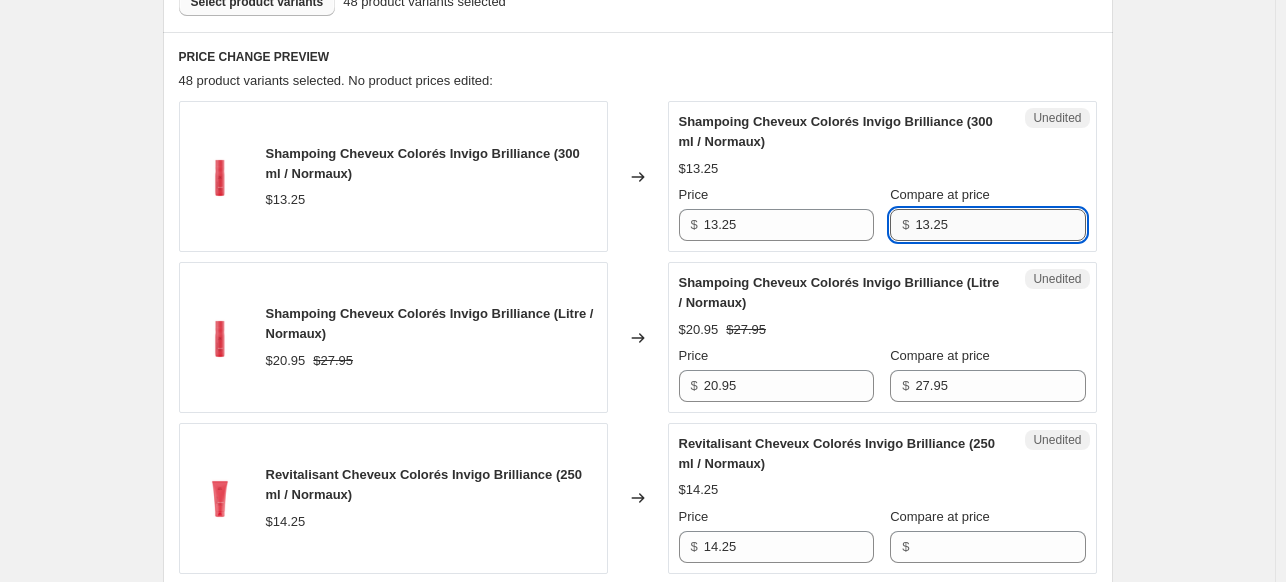 scroll, scrollTop: 641, scrollLeft: 0, axis: vertical 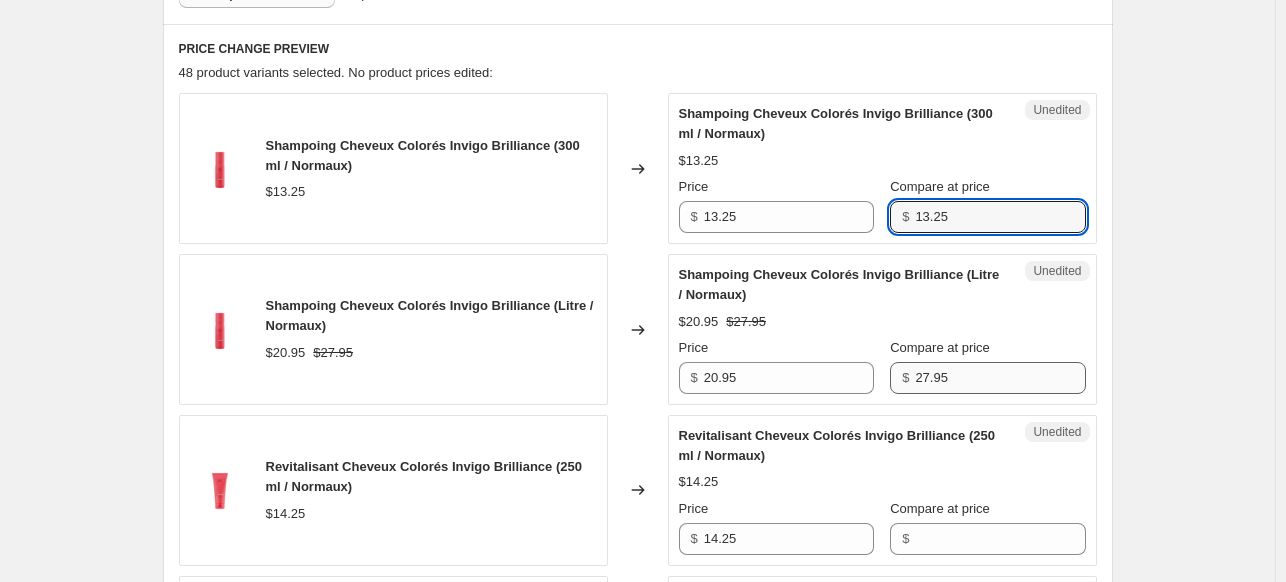 type on "13.25" 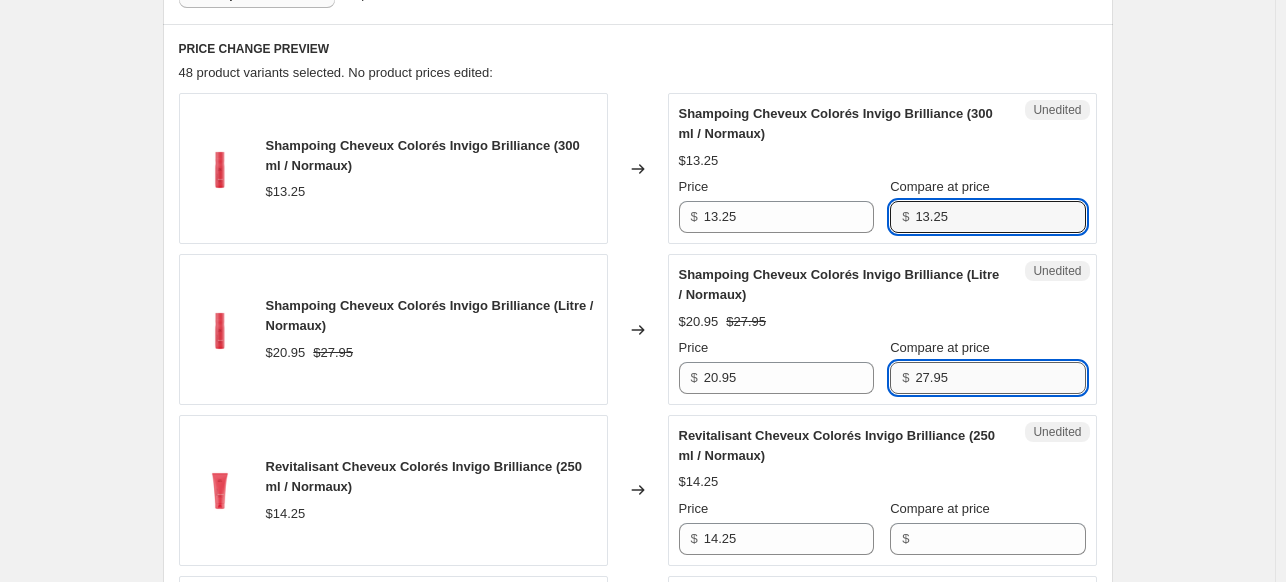 click on "27.95" at bounding box center [1000, 378] 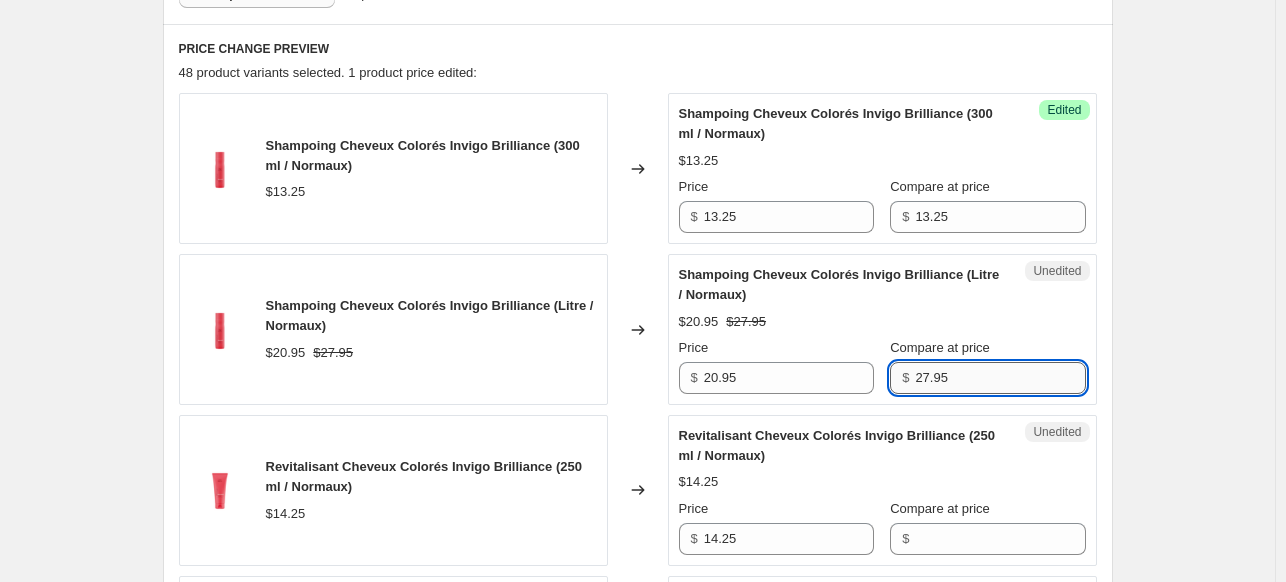 click on "27.95" at bounding box center (1000, 378) 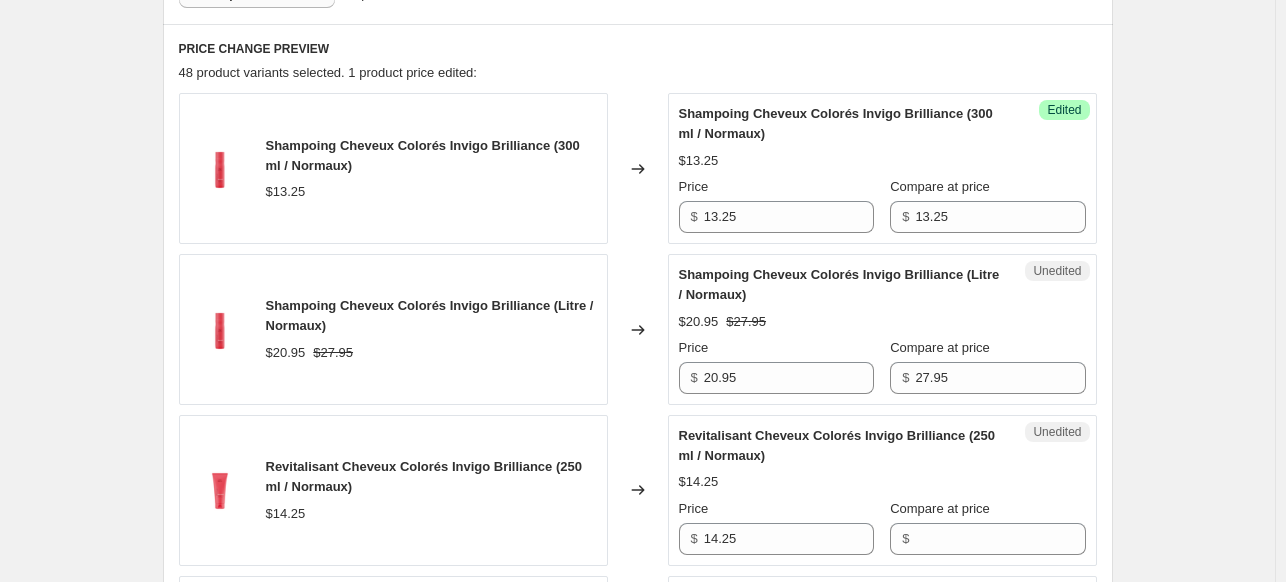 click on "Revitalisant Cheveux Colorés Invigo Brilliance (250 ml / Normaux)" at bounding box center [837, 445] 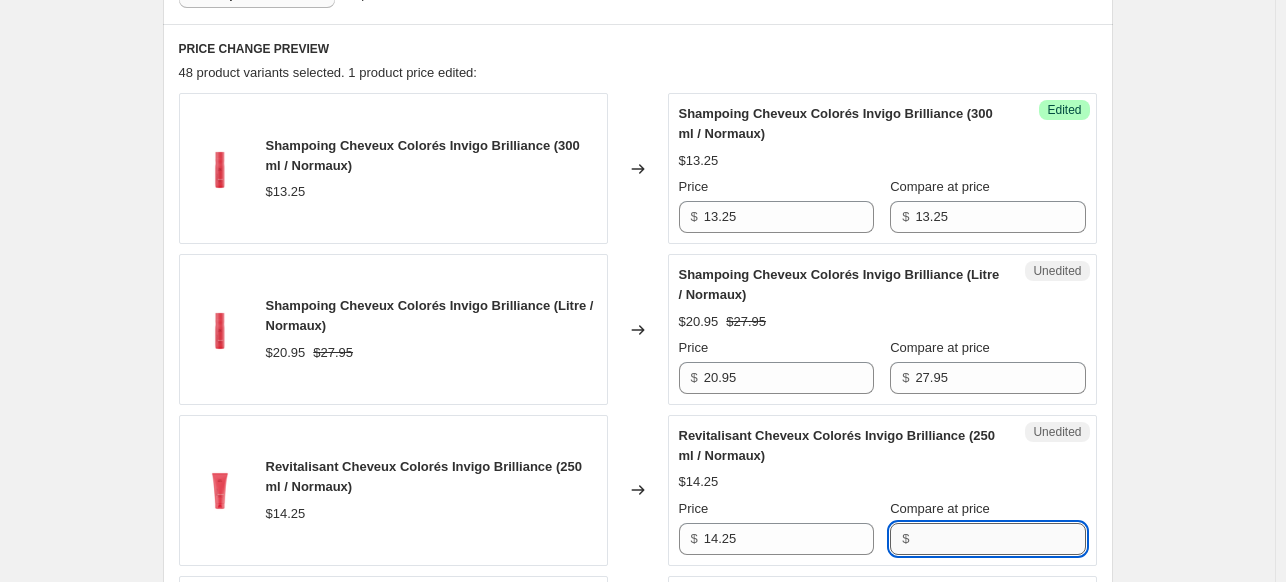 click on "Compare at price" at bounding box center (1000, 539) 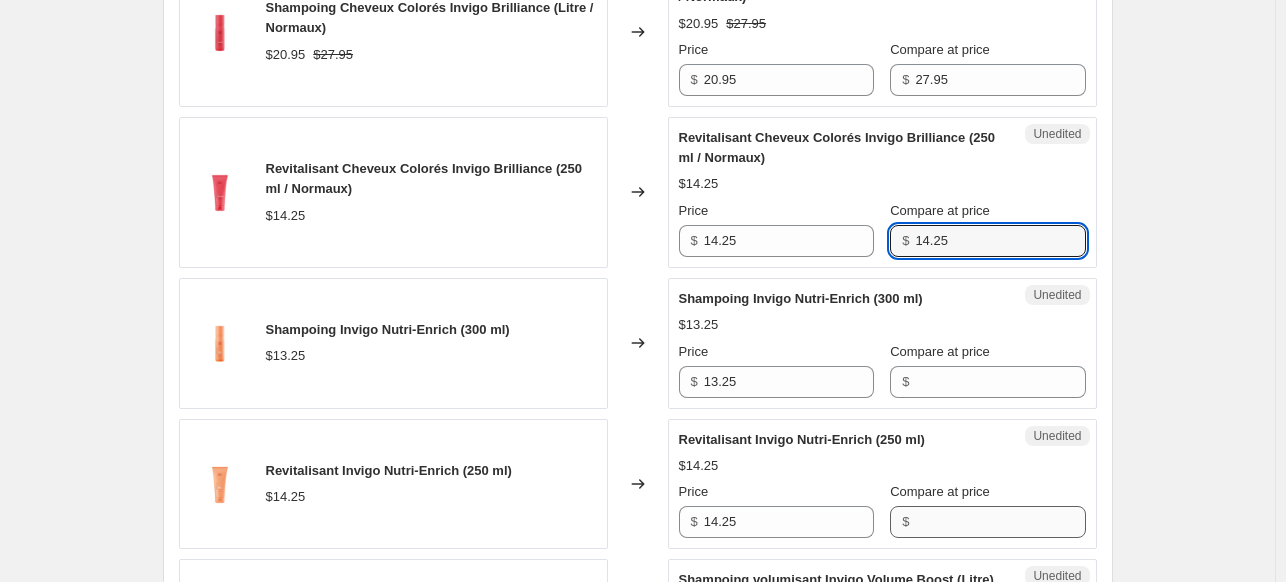scroll, scrollTop: 1041, scrollLeft: 0, axis: vertical 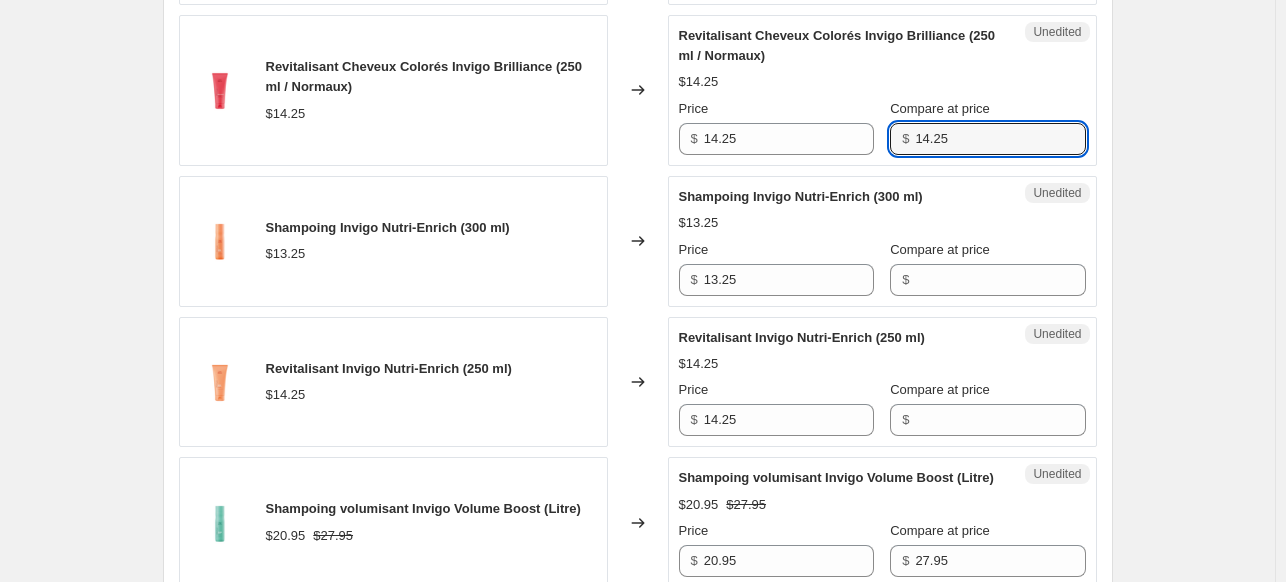 type on "14.25" 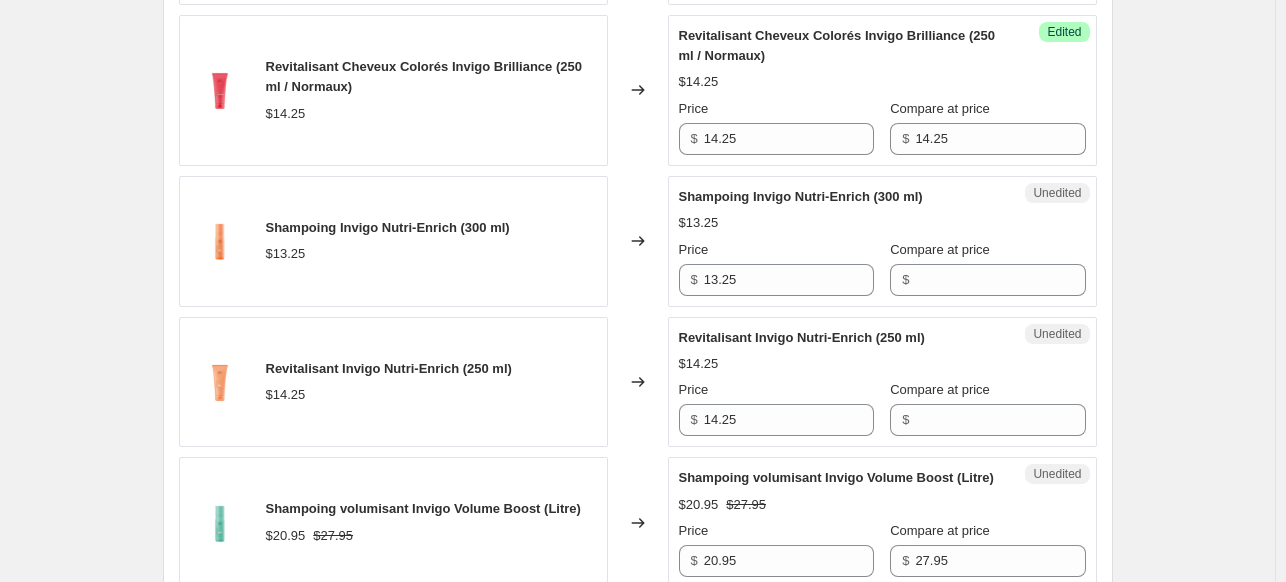 click on "Compare at price" at bounding box center [940, 249] 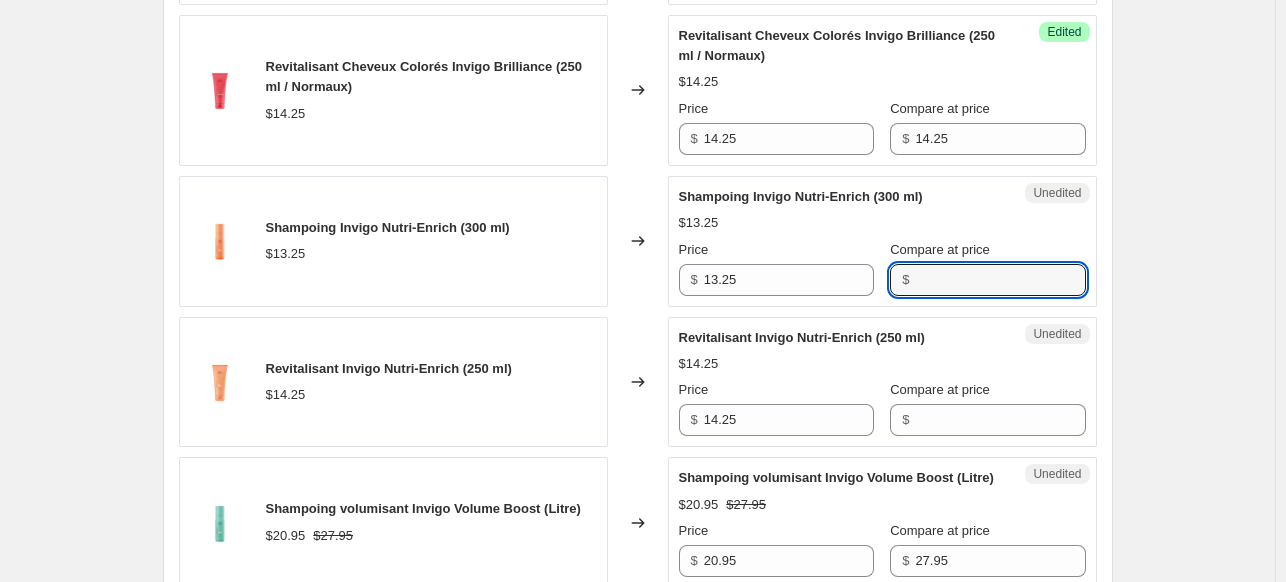 click on "Compare at price" at bounding box center (1000, 280) 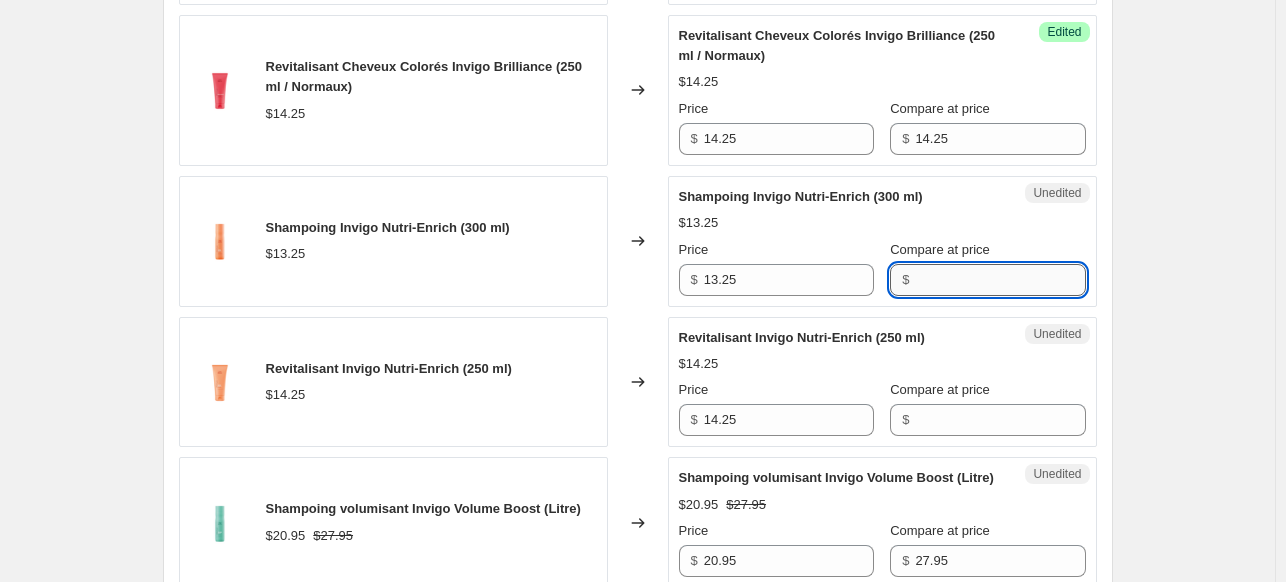 click on "Compare at price" at bounding box center [1000, 280] 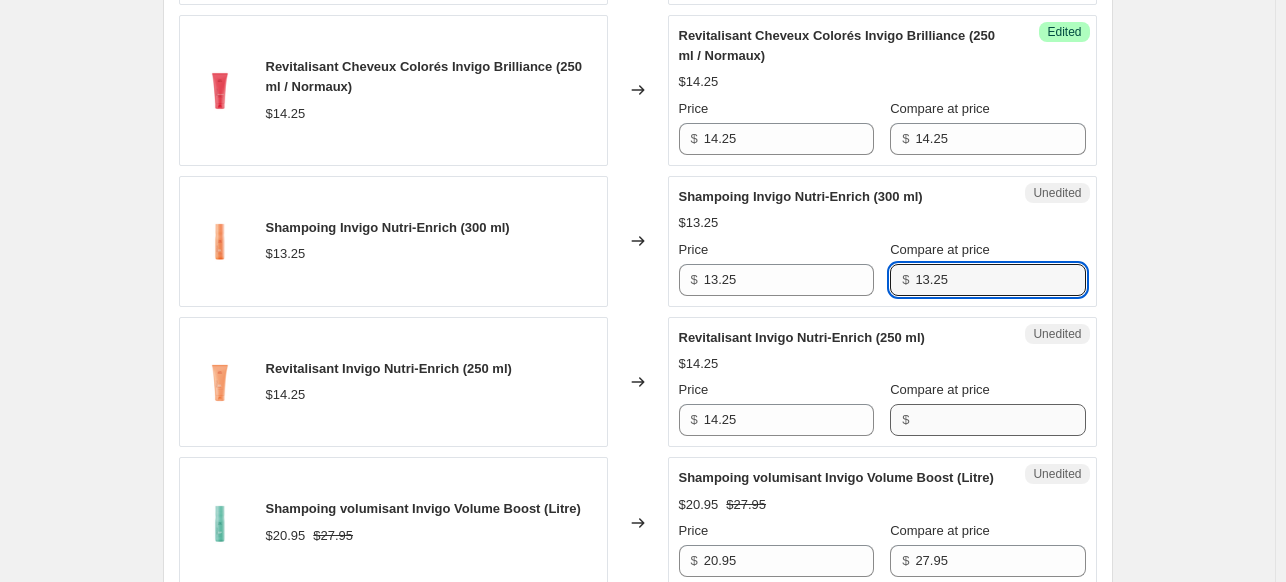 type on "13.25" 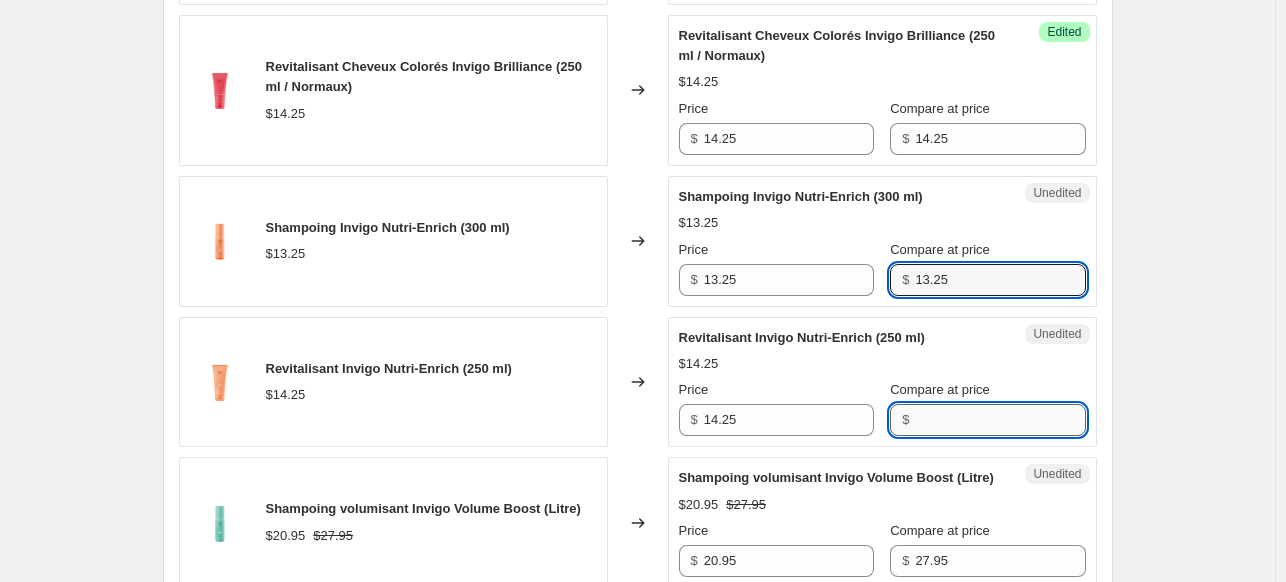 click on "Compare at price" at bounding box center (1000, 420) 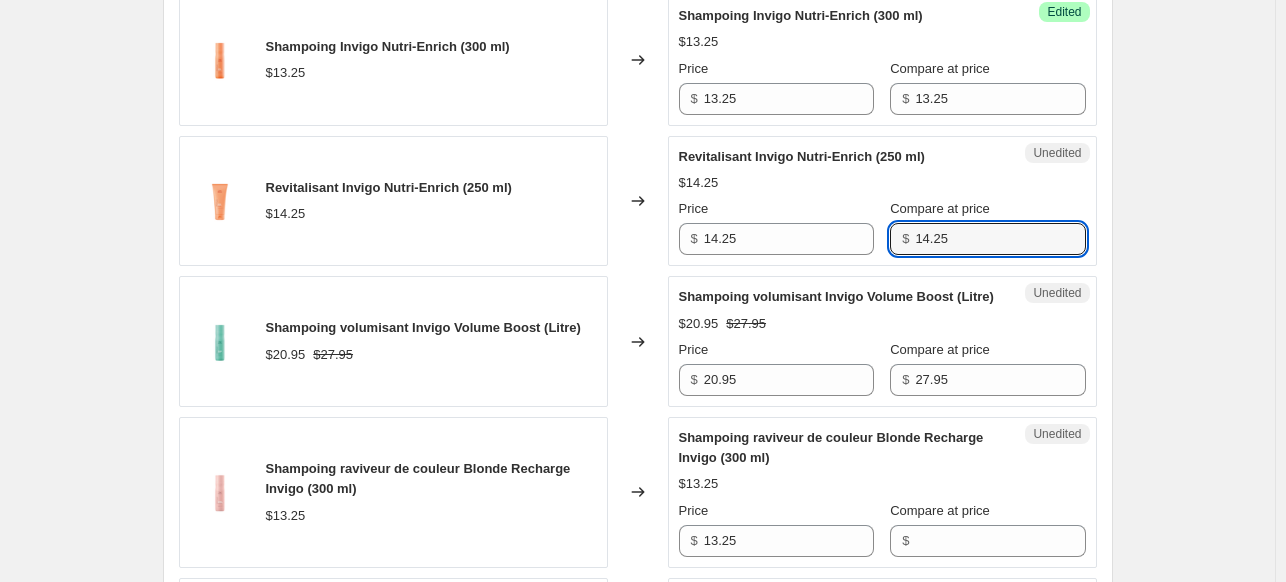 scroll, scrollTop: 1341, scrollLeft: 0, axis: vertical 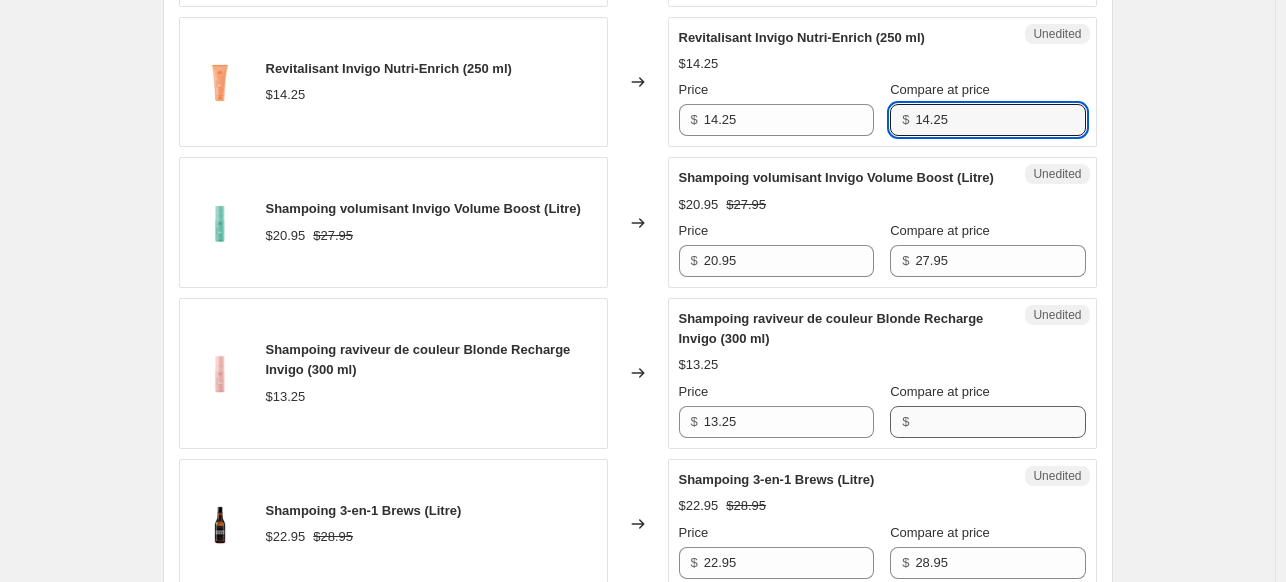type on "14.25" 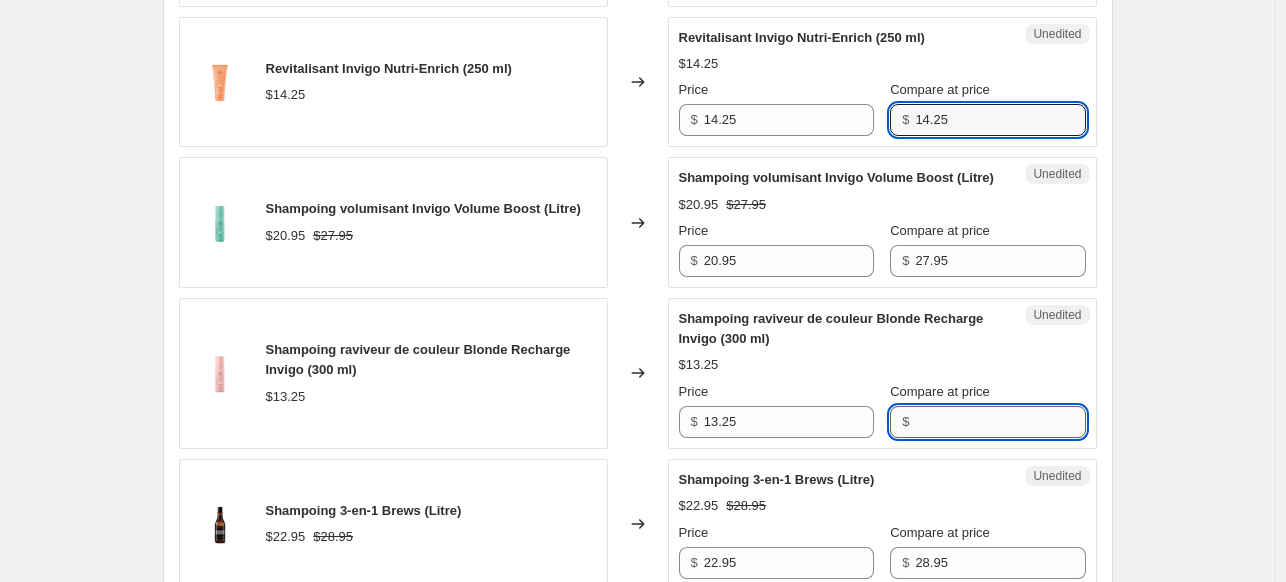 click on "Compare at price" at bounding box center [1000, 422] 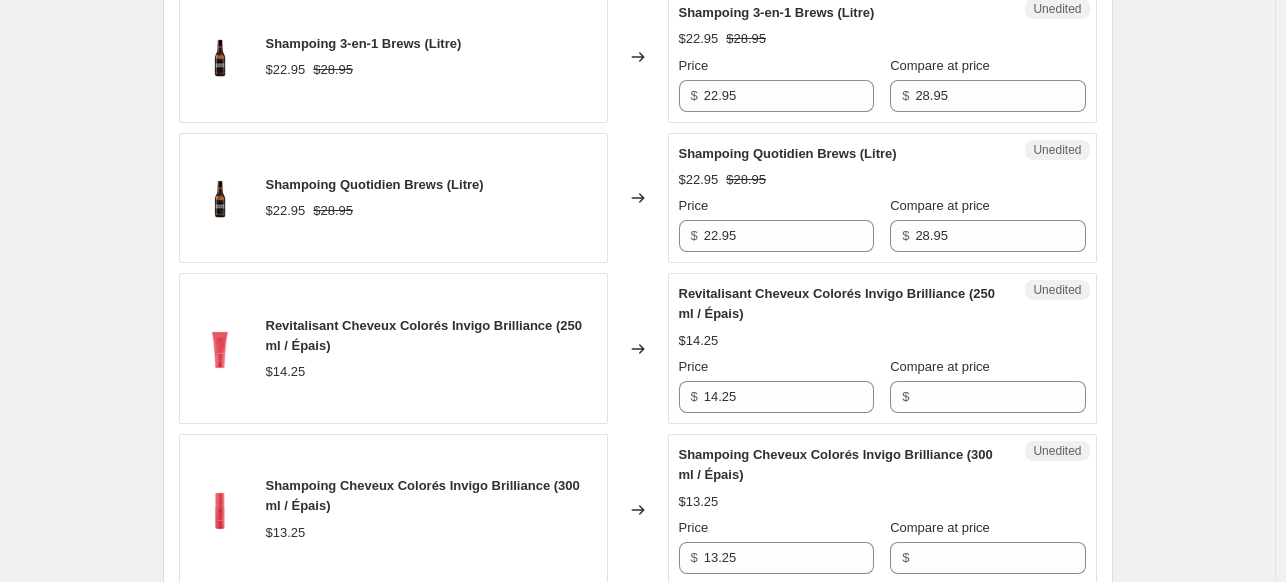 scroll, scrollTop: 1841, scrollLeft: 0, axis: vertical 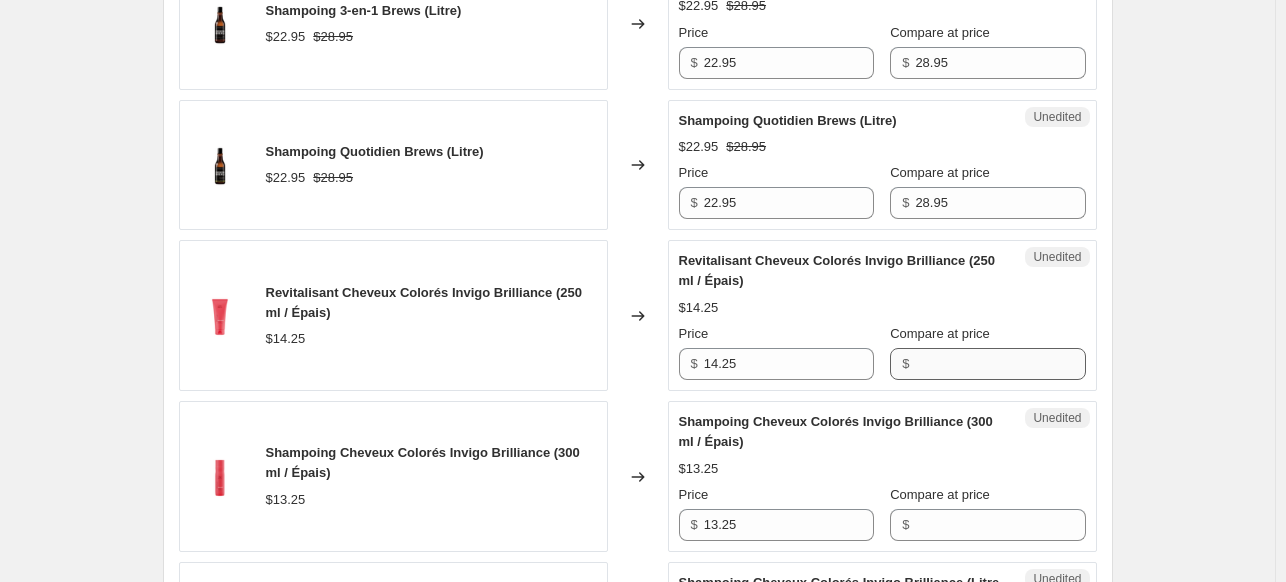 type on "13.25" 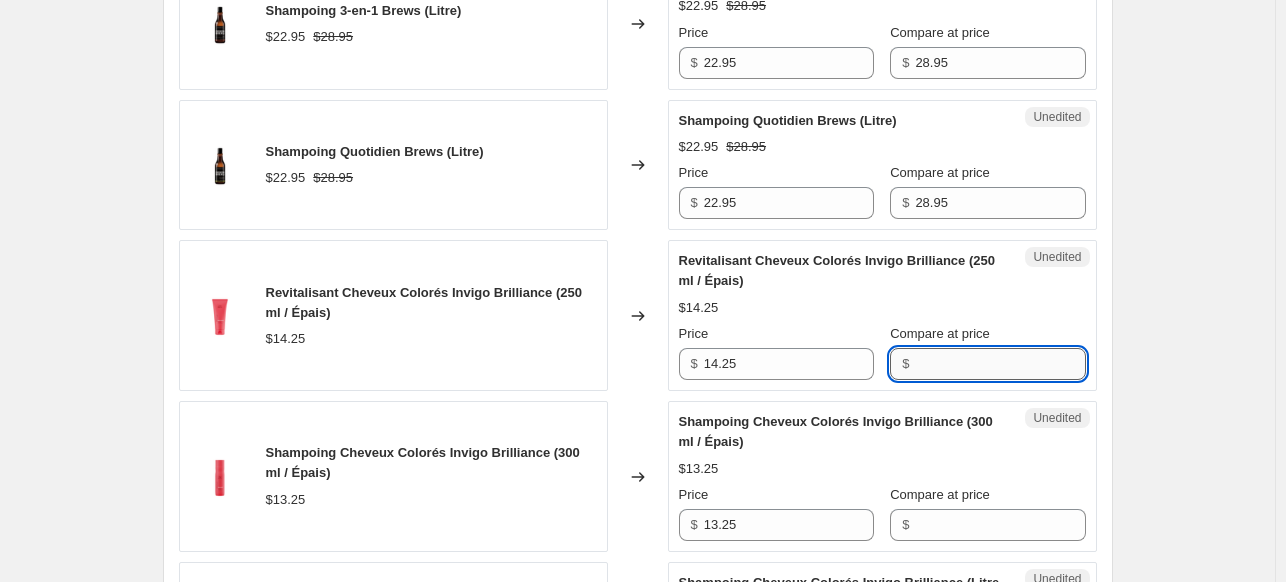 click on "Compare at price" at bounding box center (1000, 364) 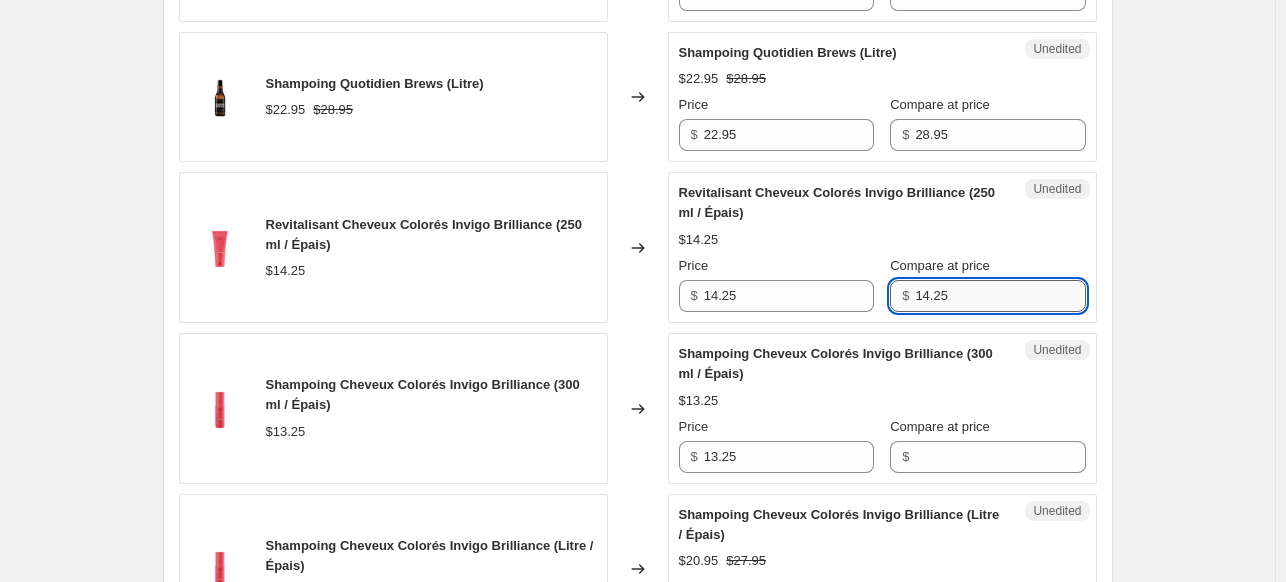 scroll, scrollTop: 1941, scrollLeft: 0, axis: vertical 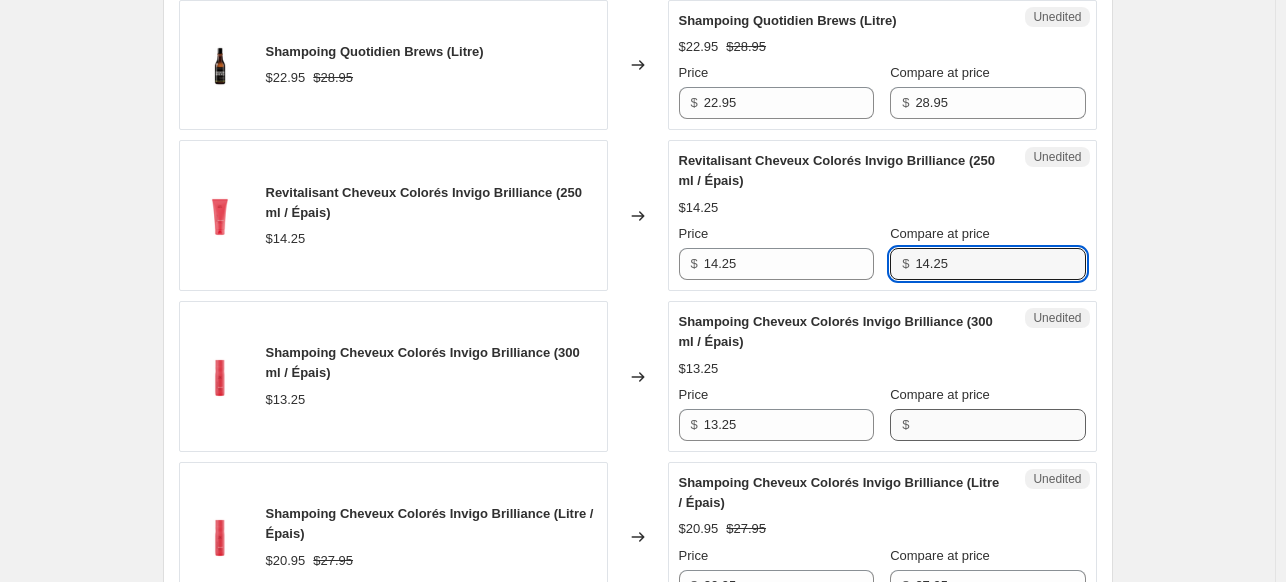 type on "14.25" 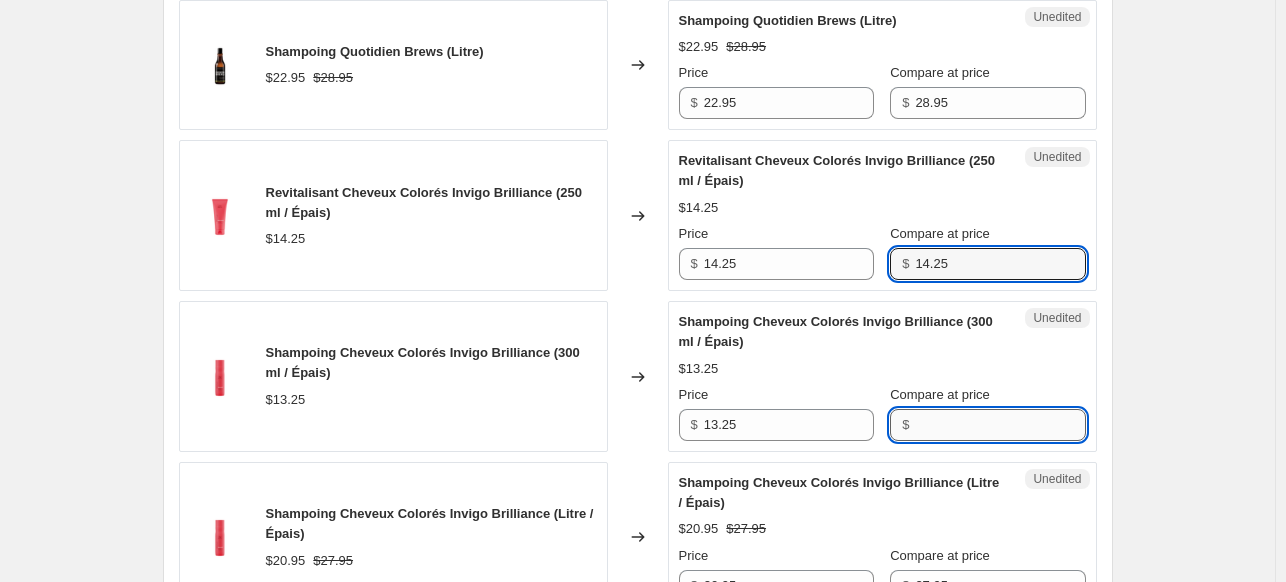 click on "Compare at price" at bounding box center (1000, 425) 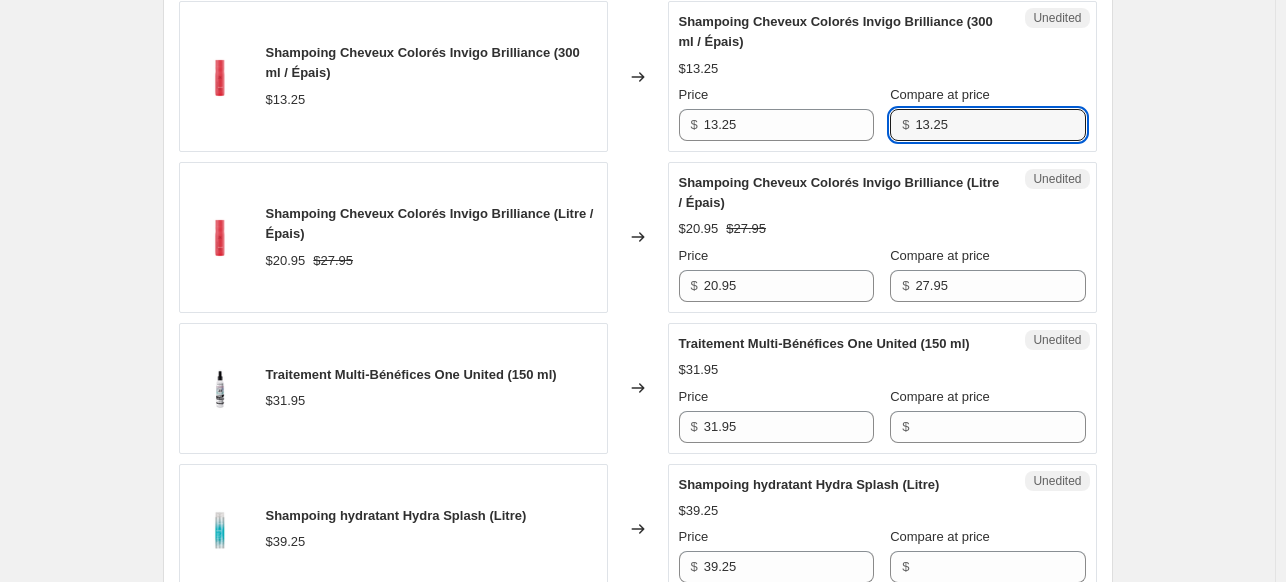 scroll, scrollTop: 2341, scrollLeft: 0, axis: vertical 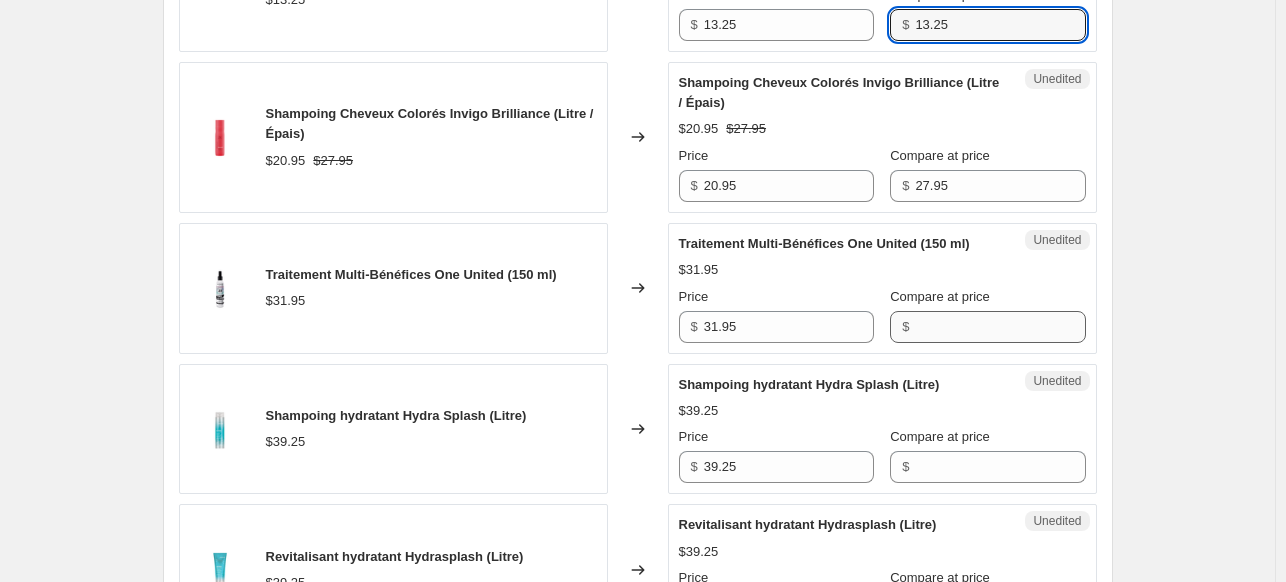 type on "13.25" 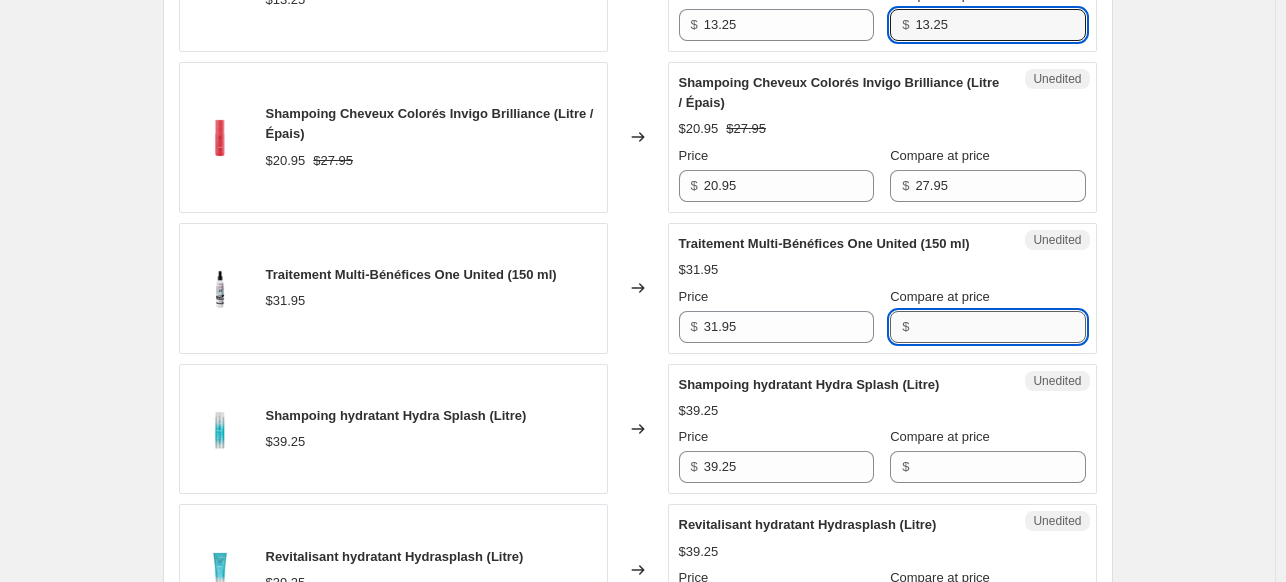 click on "Compare at price" at bounding box center [1000, 327] 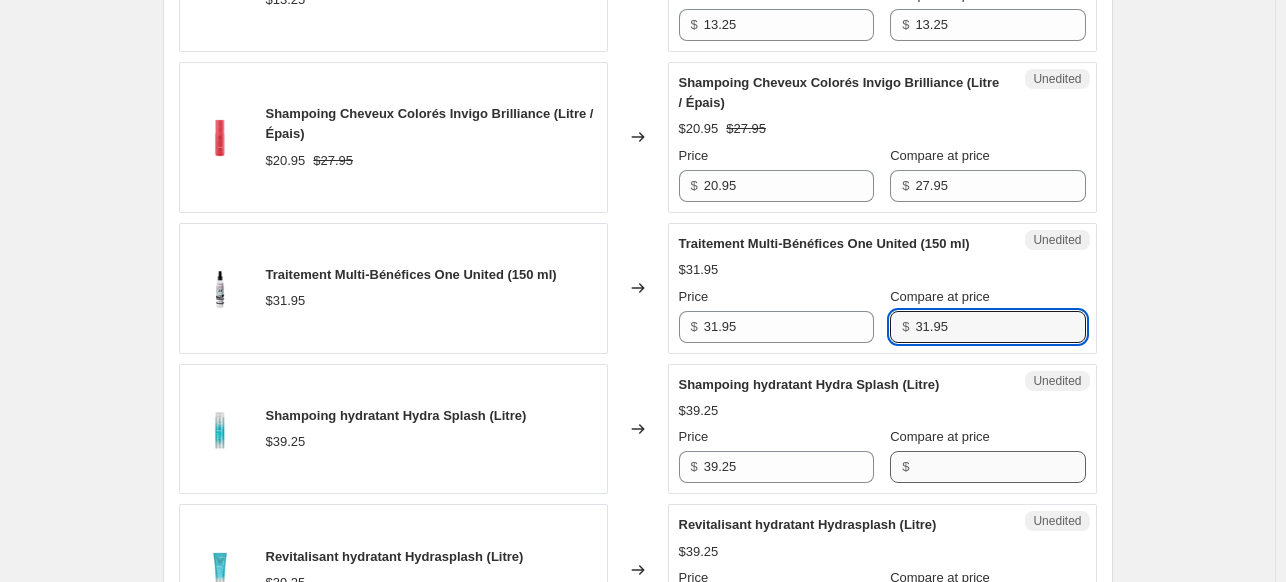 type on "31.95" 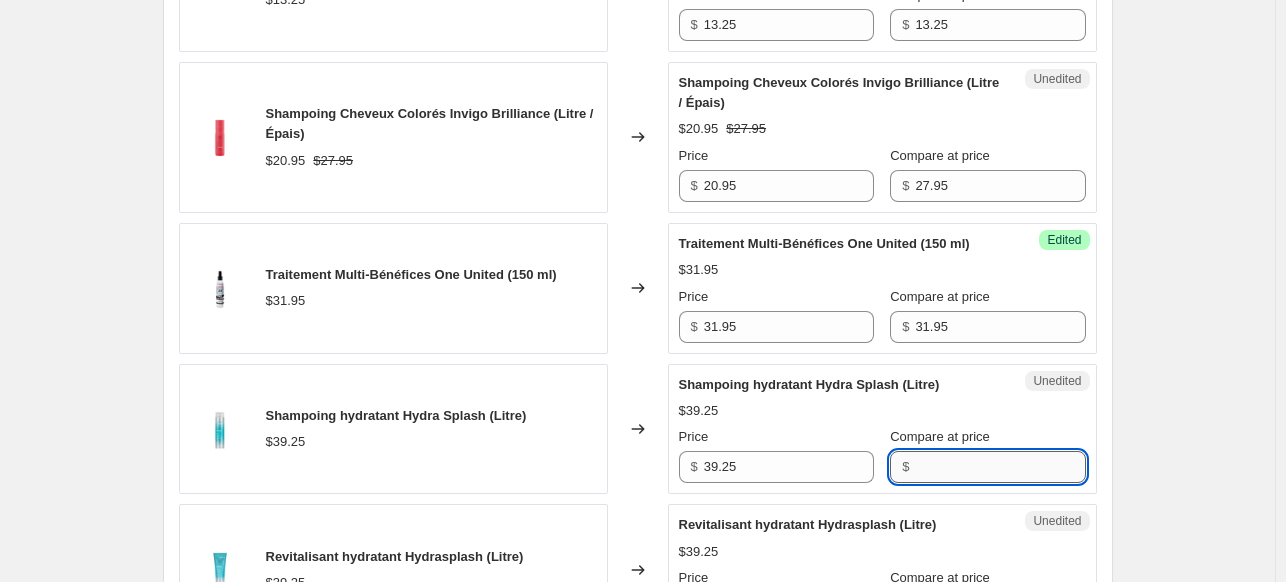 click on "Compare at price" at bounding box center [1000, 467] 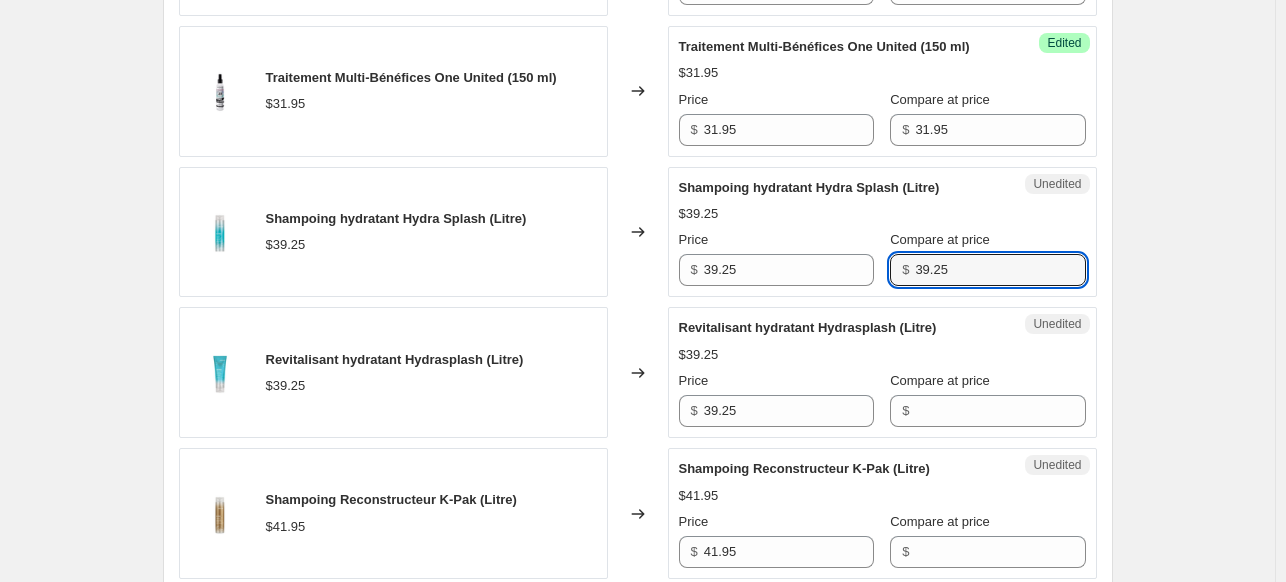 scroll, scrollTop: 2541, scrollLeft: 0, axis: vertical 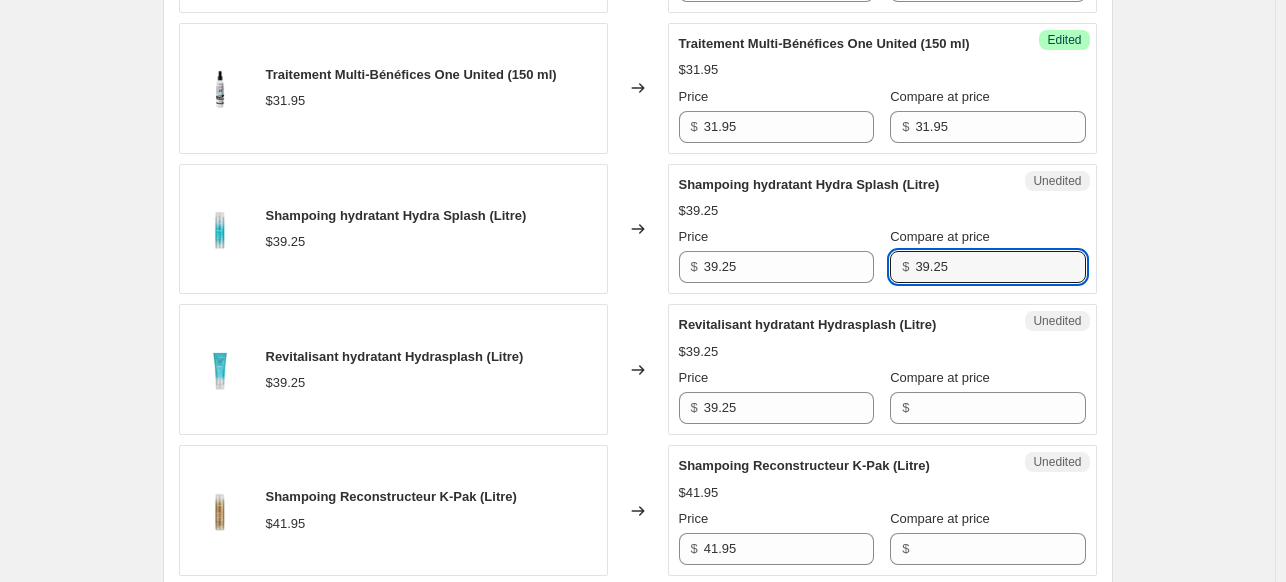 type on "39.25" 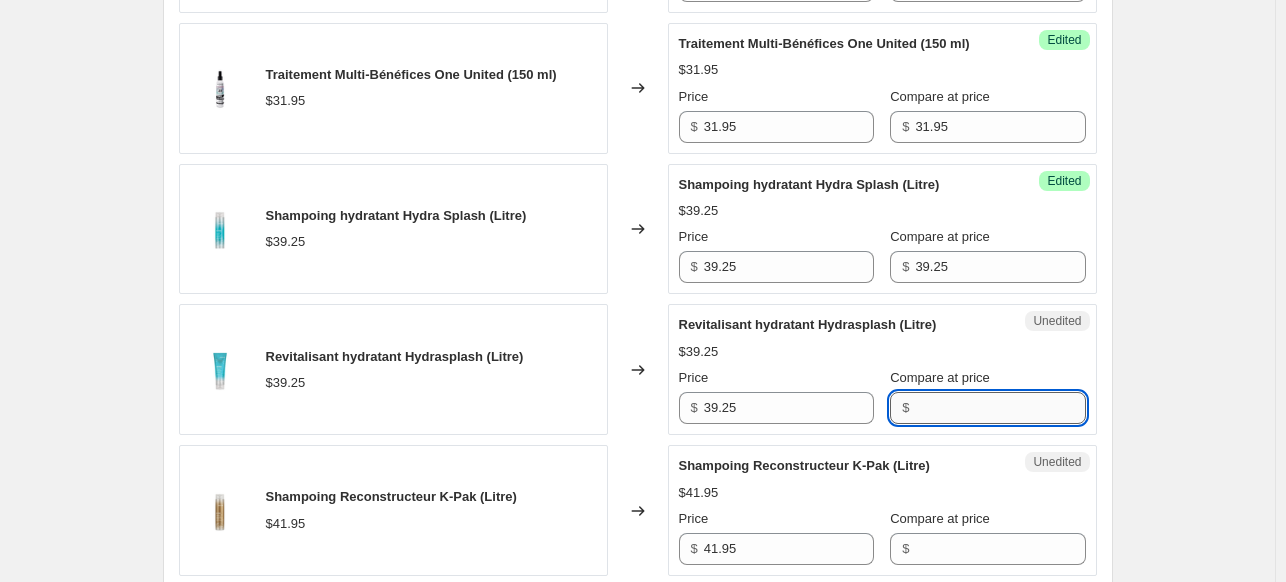 click on "Compare at price" at bounding box center (1000, 408) 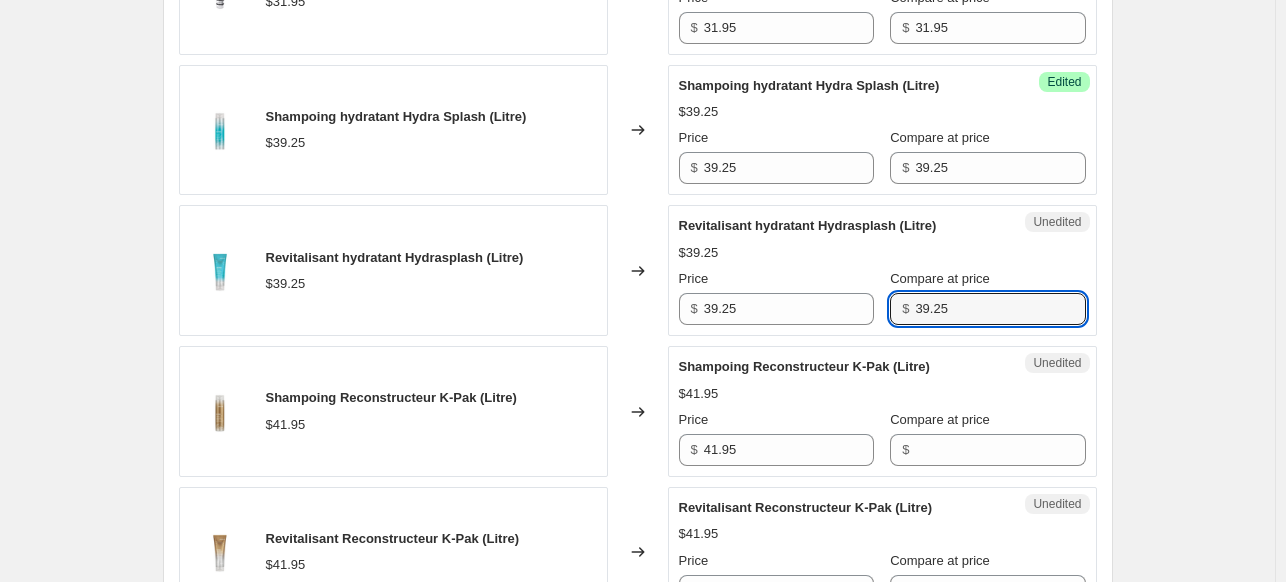 scroll, scrollTop: 2641, scrollLeft: 0, axis: vertical 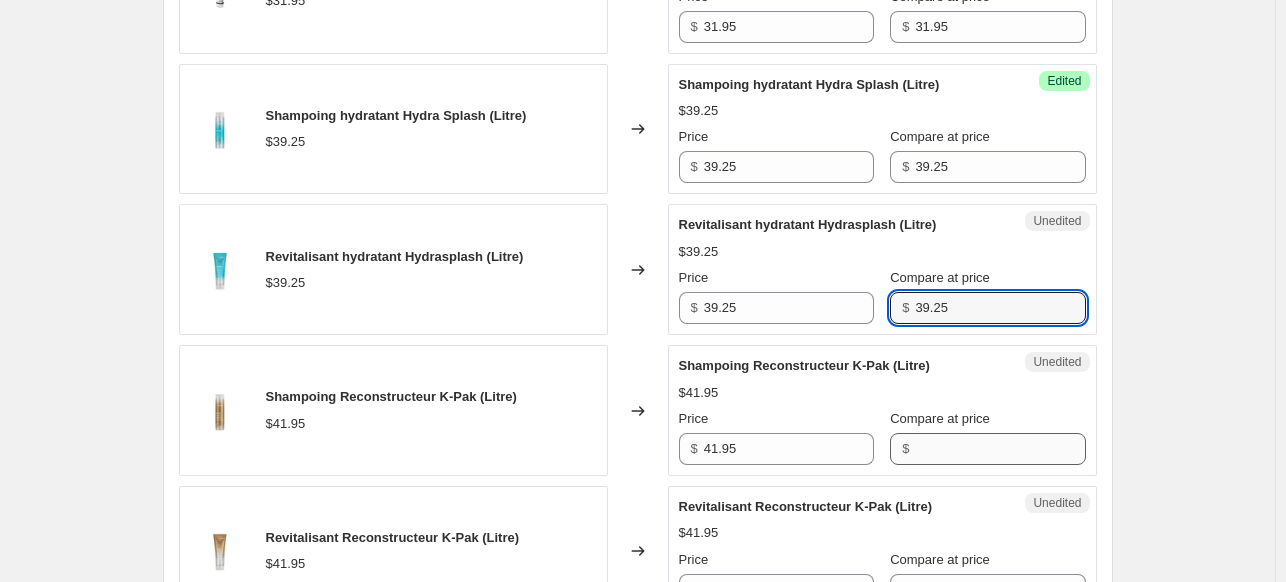 type on "39.25" 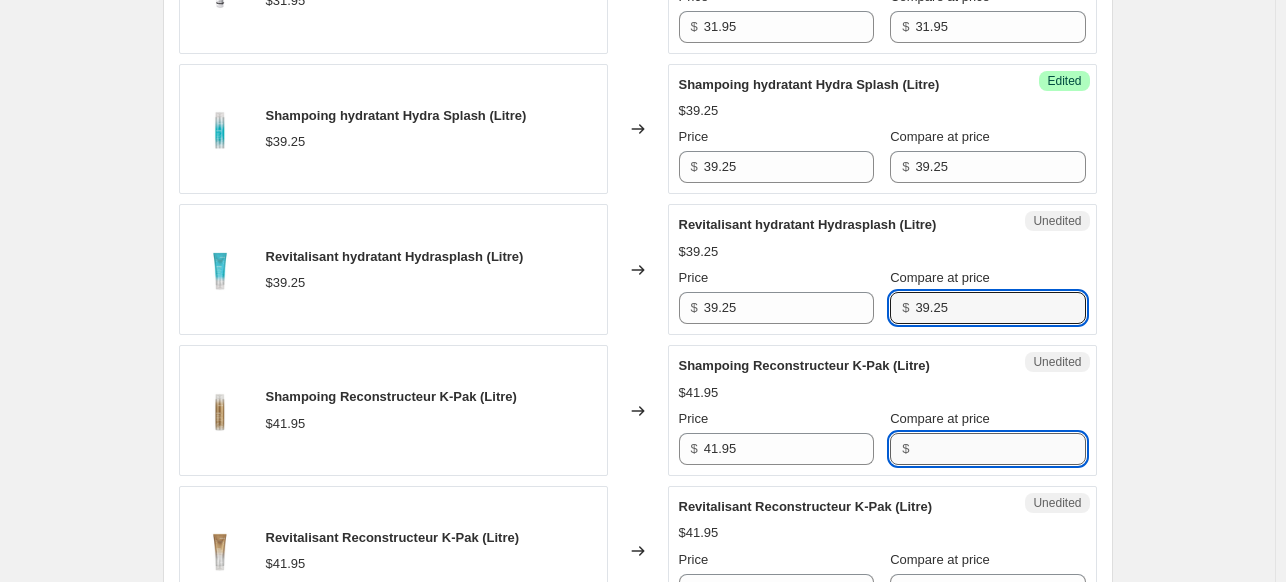 click on "Compare at price" at bounding box center [1000, 449] 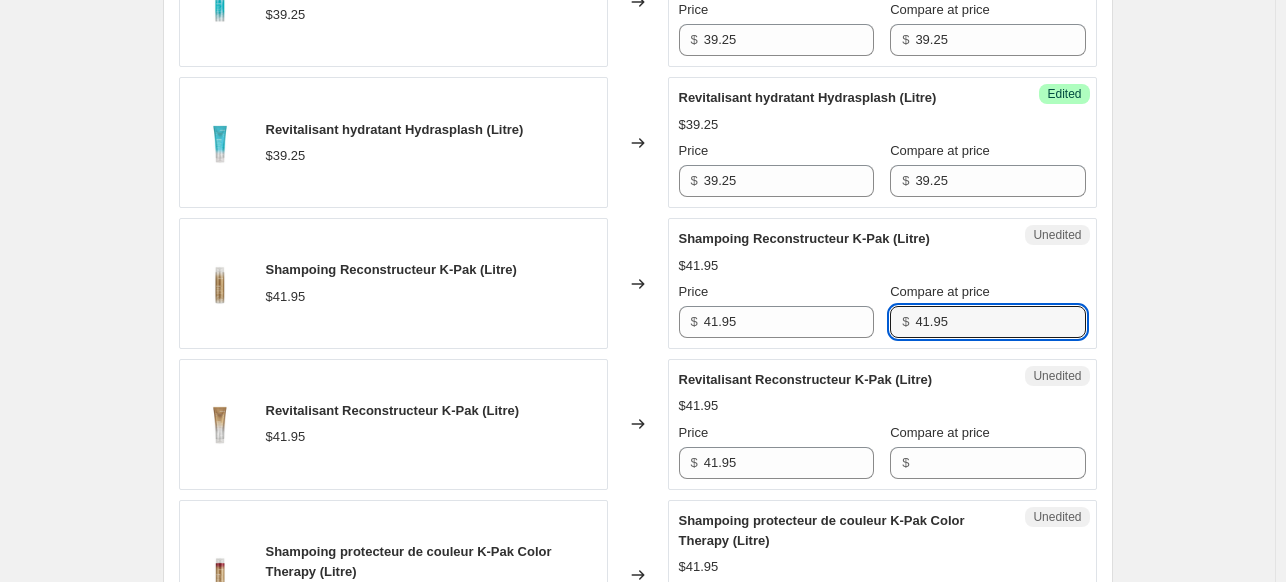 scroll, scrollTop: 2841, scrollLeft: 0, axis: vertical 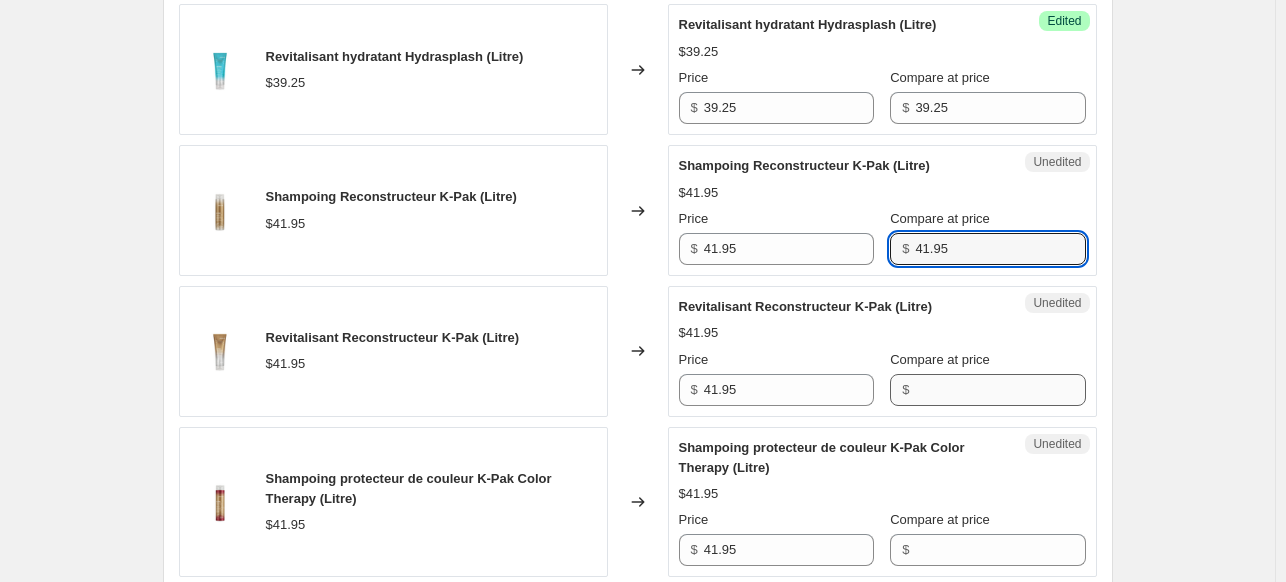 type on "41.95" 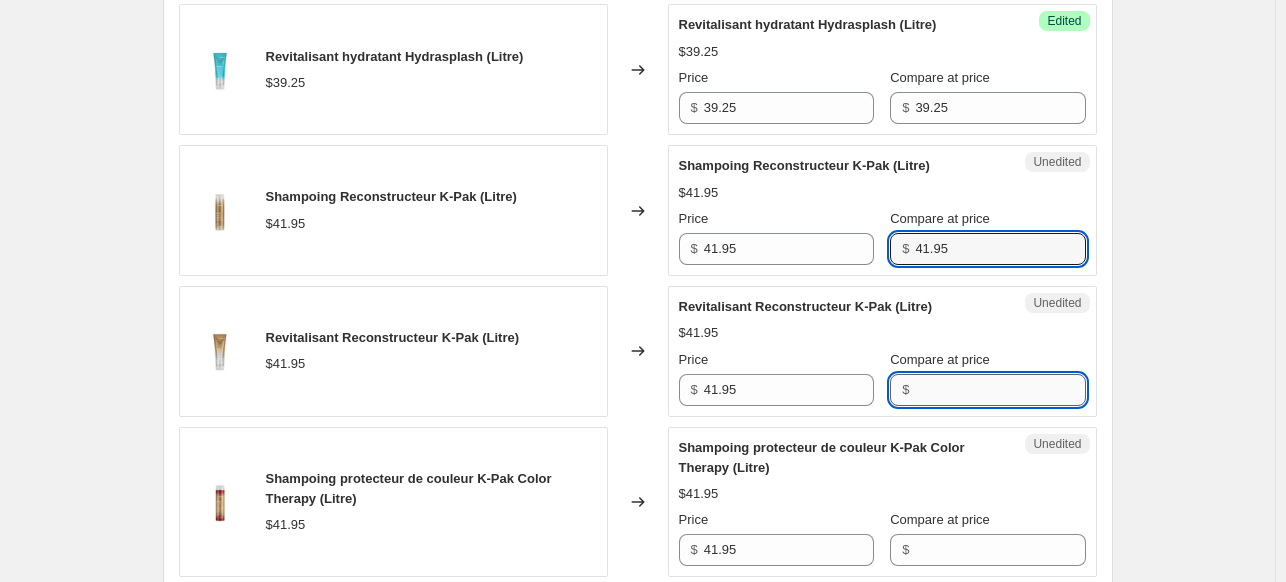 click on "Compare at price" at bounding box center [1000, 390] 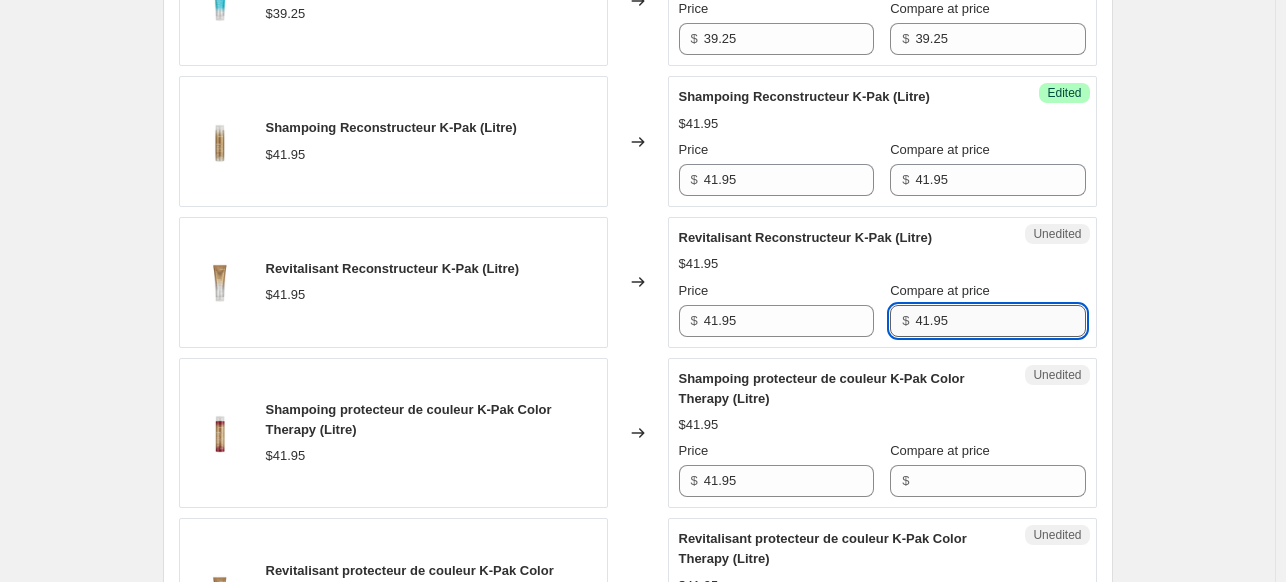 scroll, scrollTop: 2941, scrollLeft: 0, axis: vertical 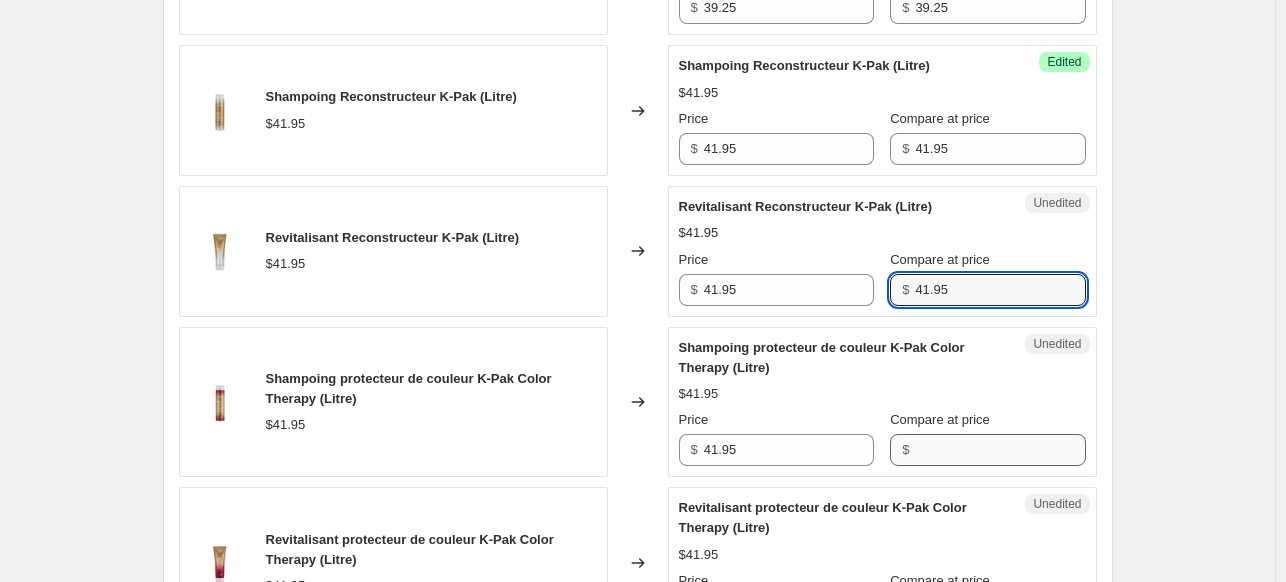 type on "41.95" 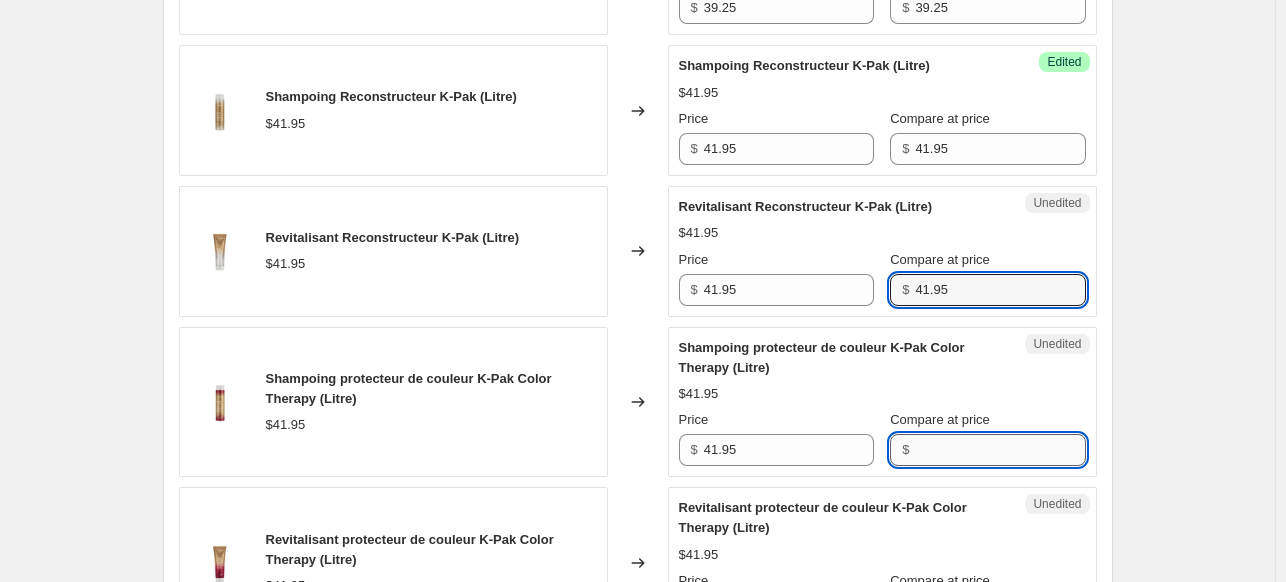 click on "Compare at price" at bounding box center (1000, 450) 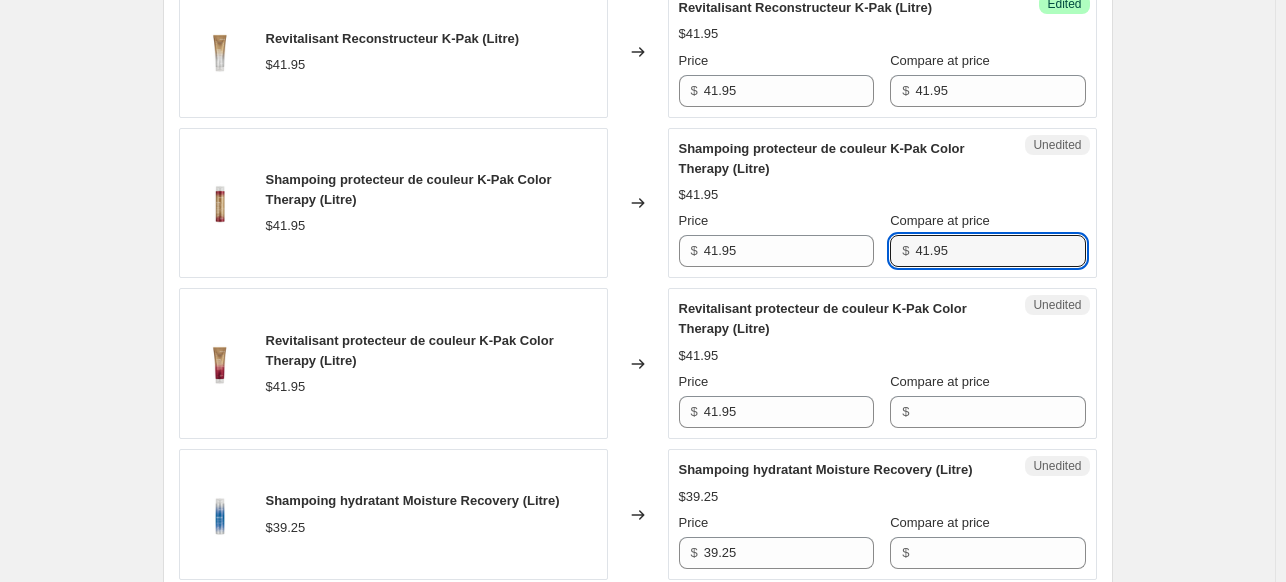 scroll, scrollTop: 3141, scrollLeft: 0, axis: vertical 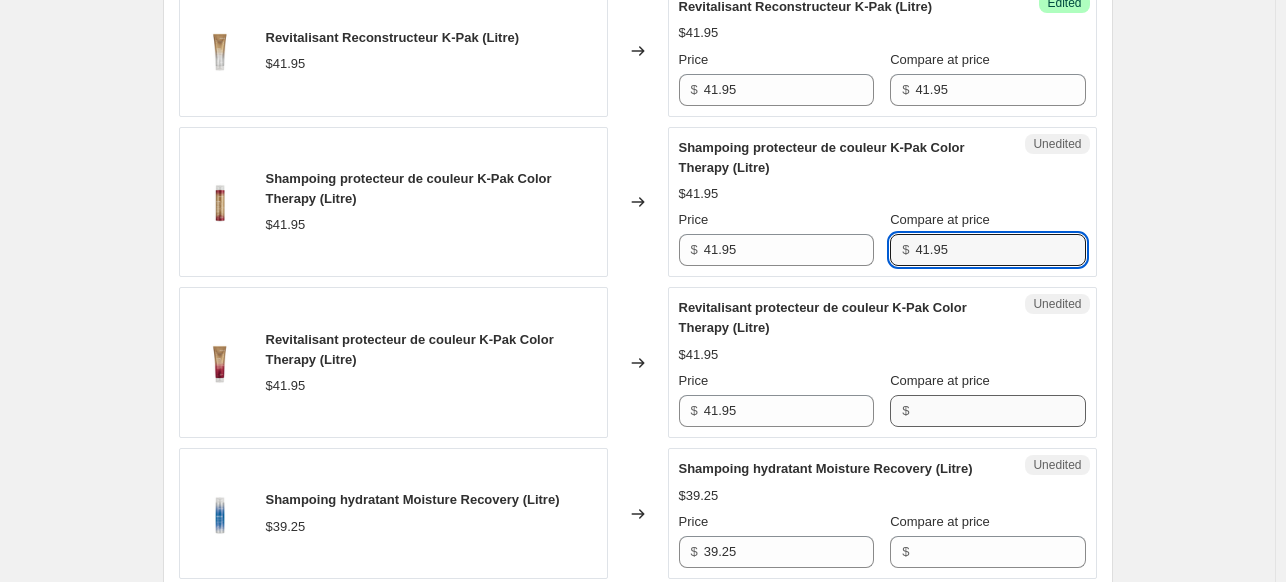 type on "41.95" 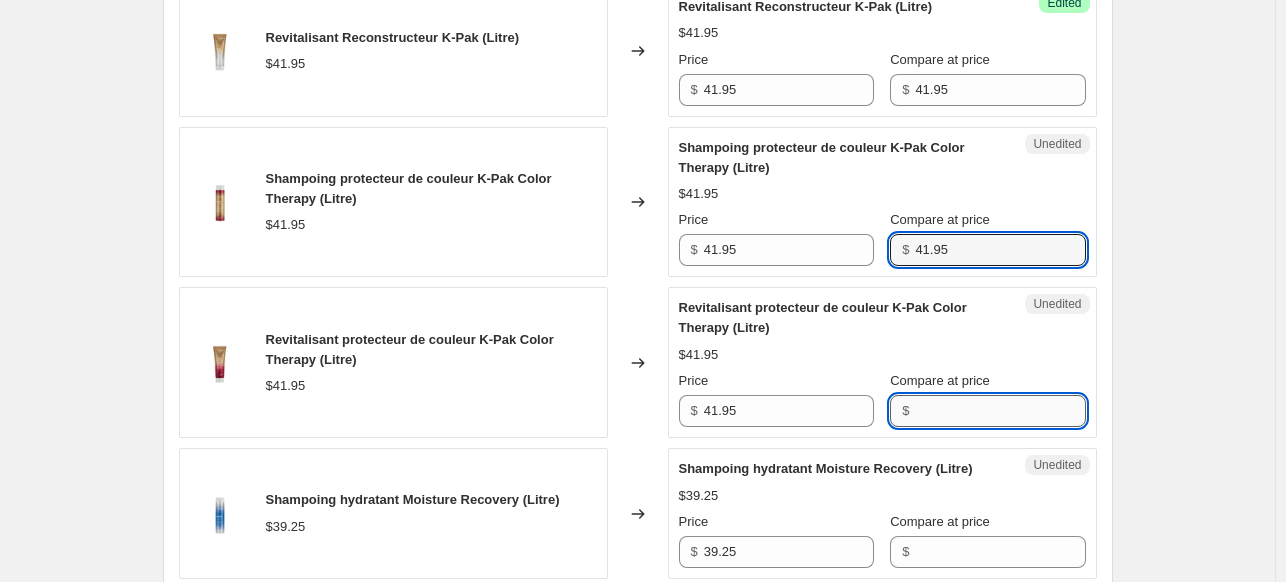 click on "Compare at price" at bounding box center [1000, 411] 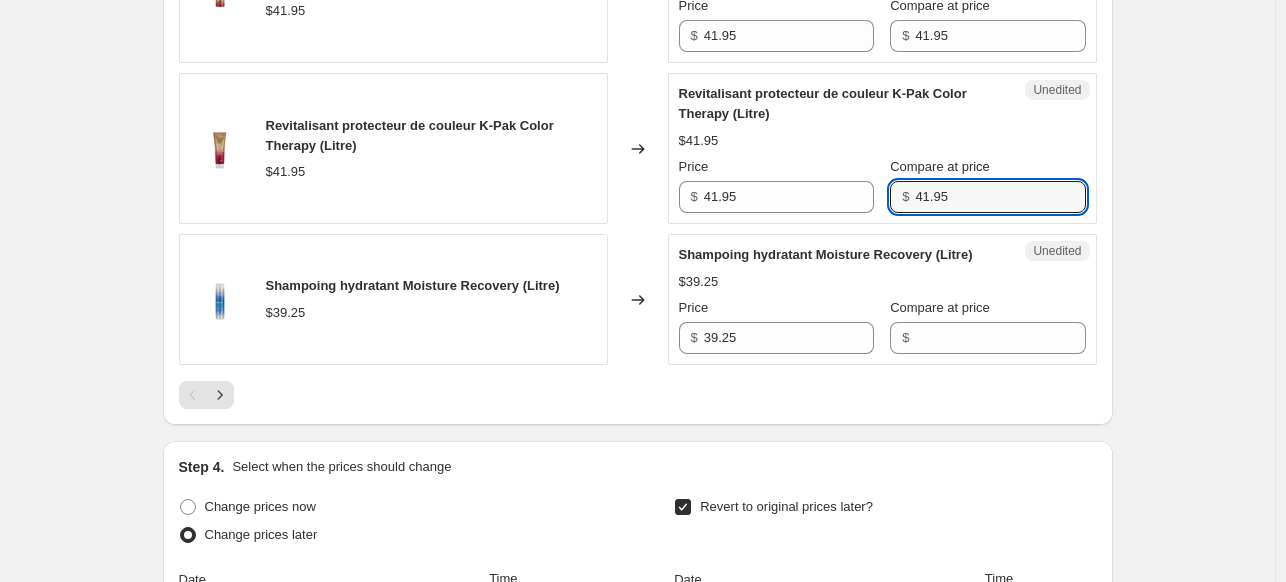 scroll, scrollTop: 3341, scrollLeft: 0, axis: vertical 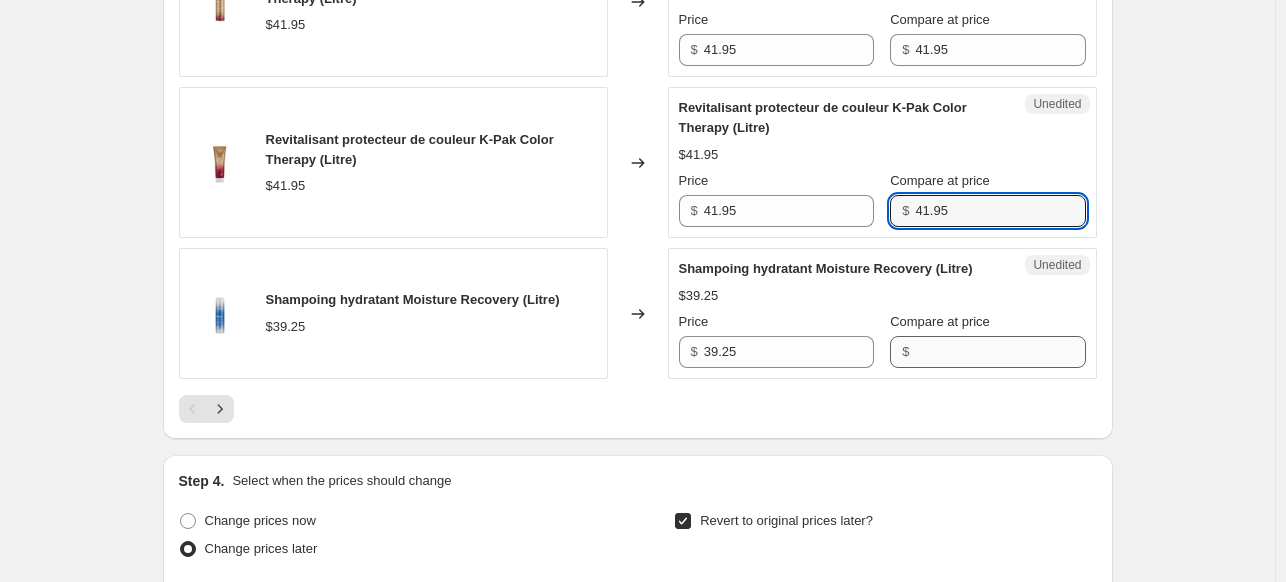 type on "41.95" 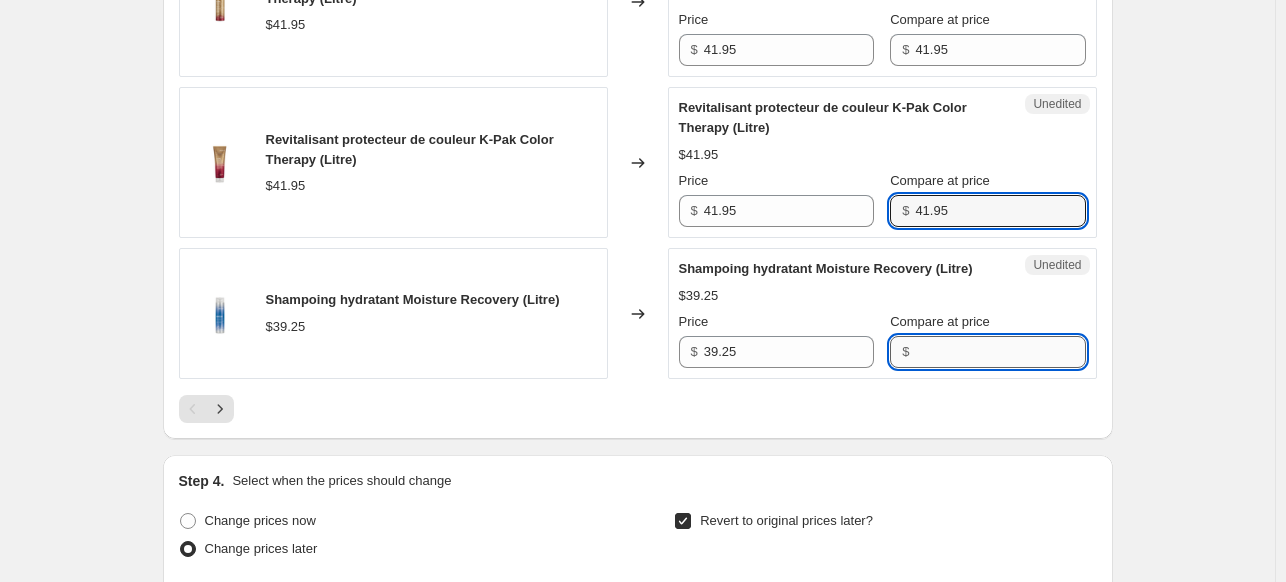click on "Compare at price" at bounding box center (1000, 352) 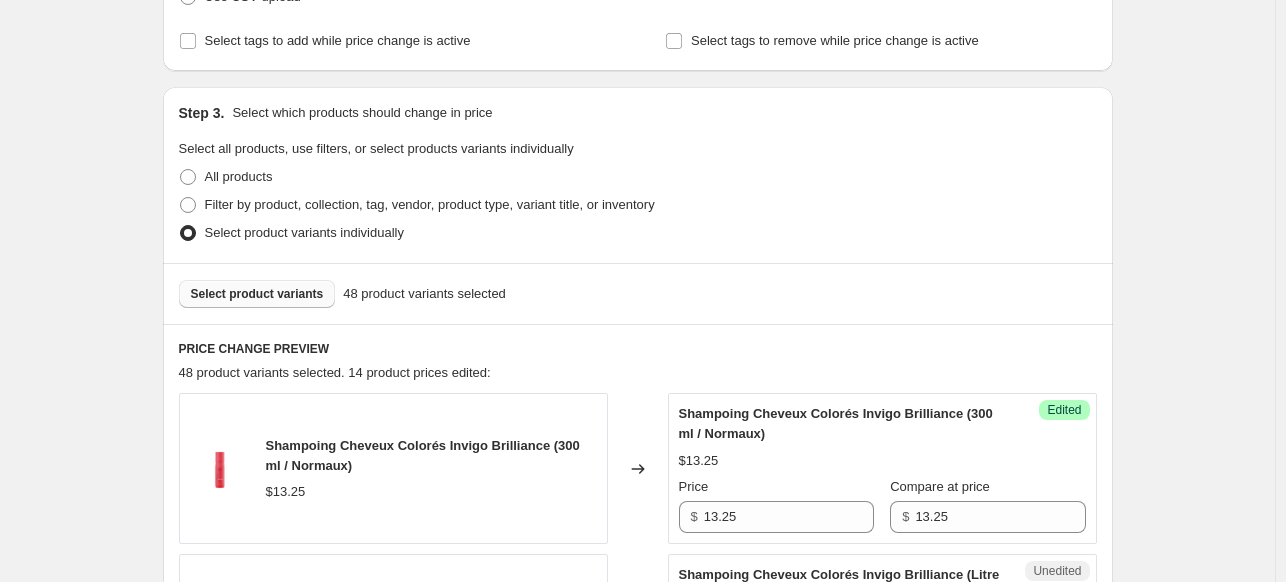 scroll, scrollTop: 541, scrollLeft: 0, axis: vertical 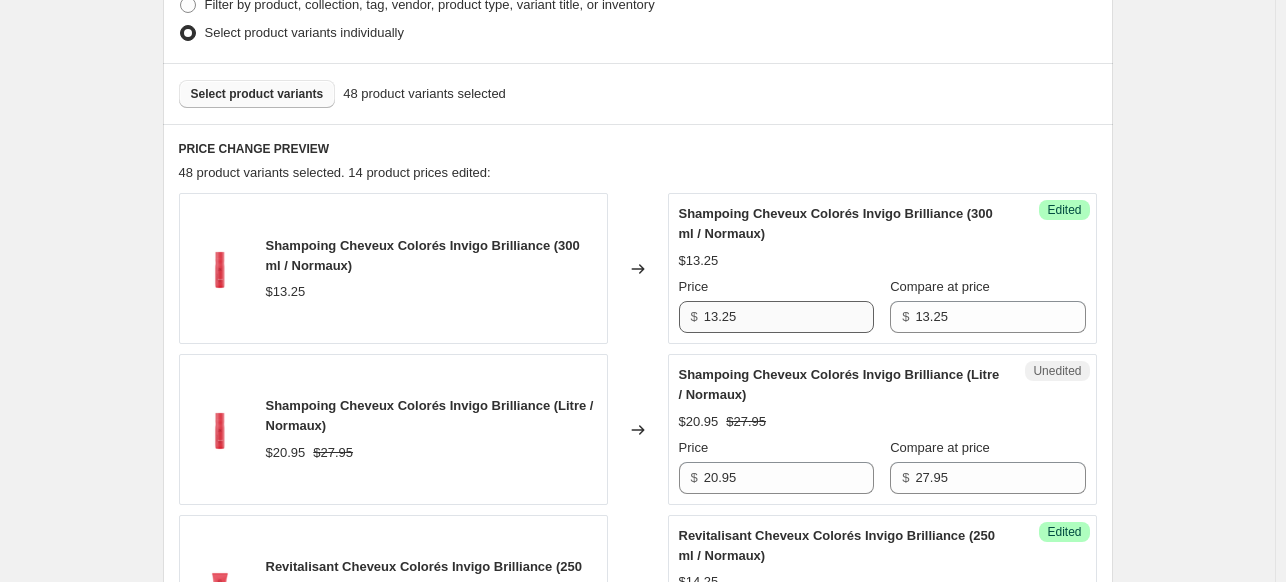 type on "39.25" 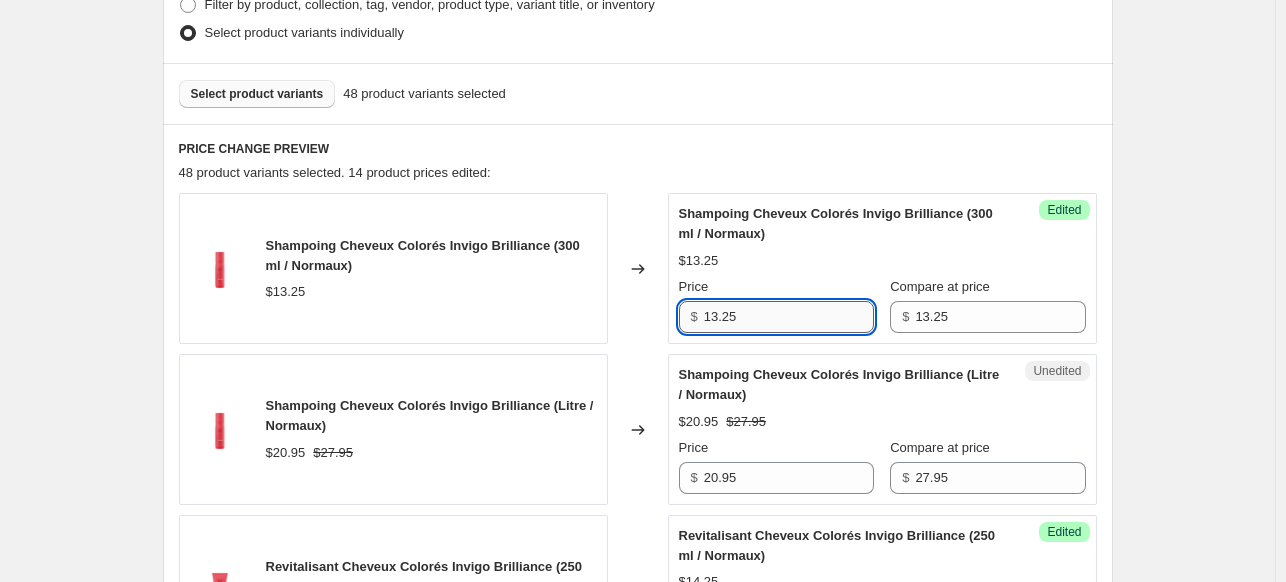 click on "13.25" at bounding box center (789, 317) 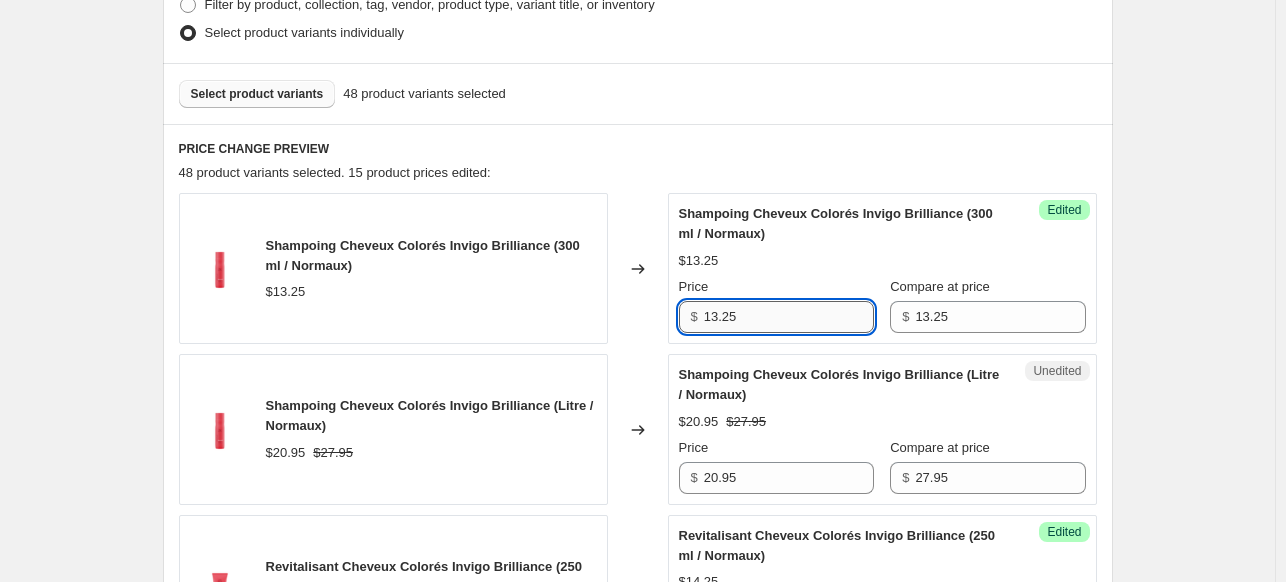 click on "13.25" at bounding box center [789, 317] 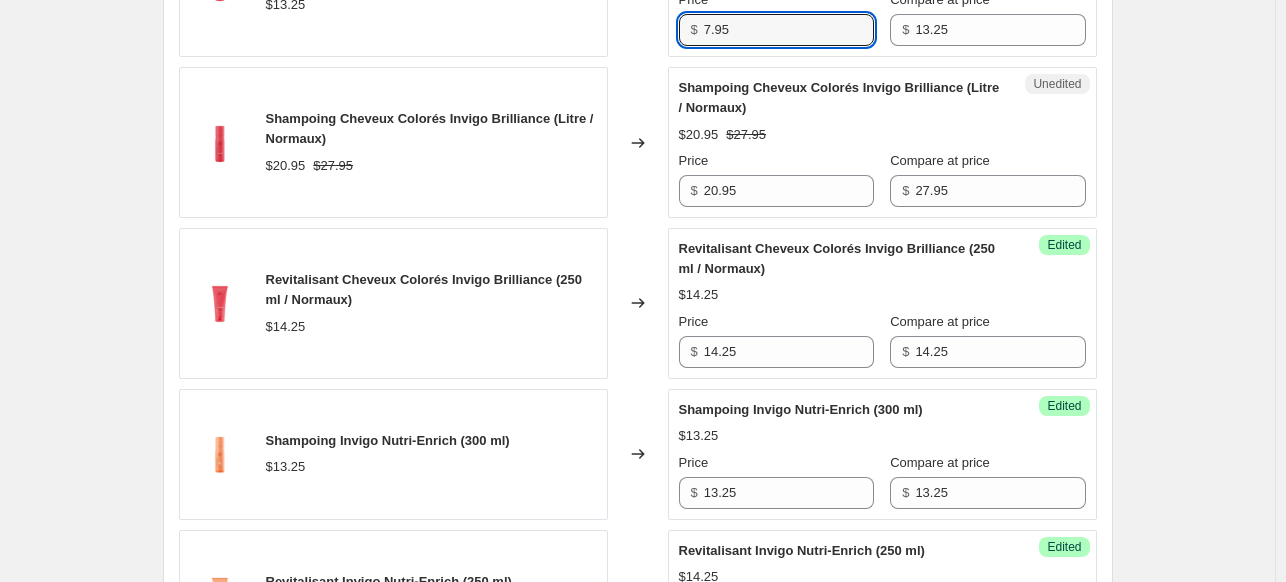 scroll, scrollTop: 841, scrollLeft: 0, axis: vertical 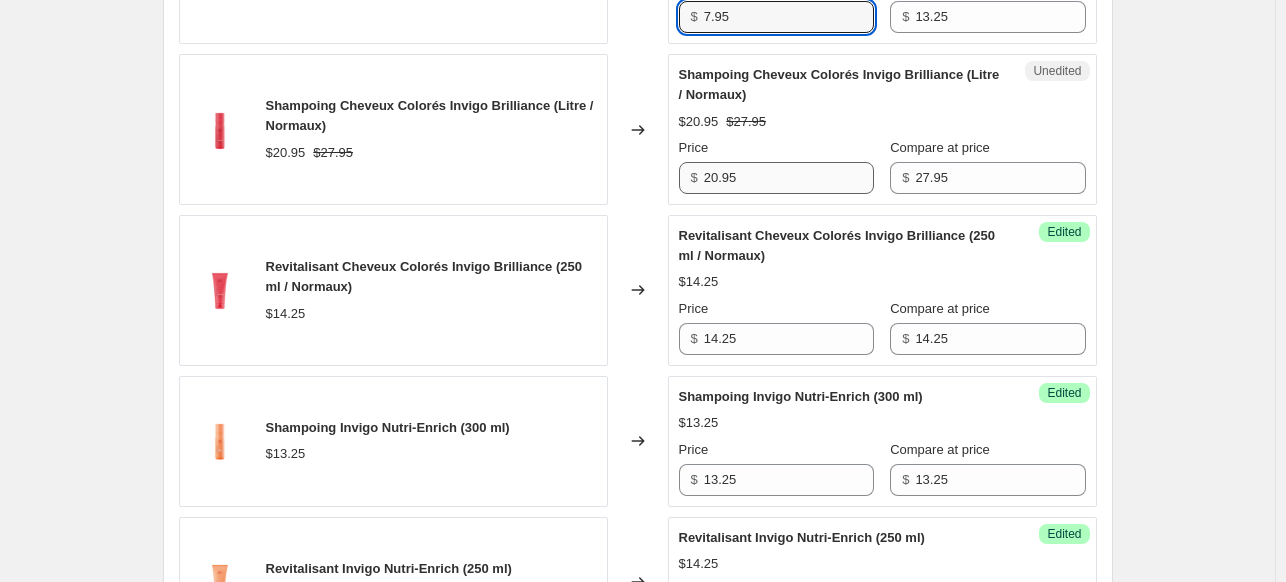 type on "7.95" 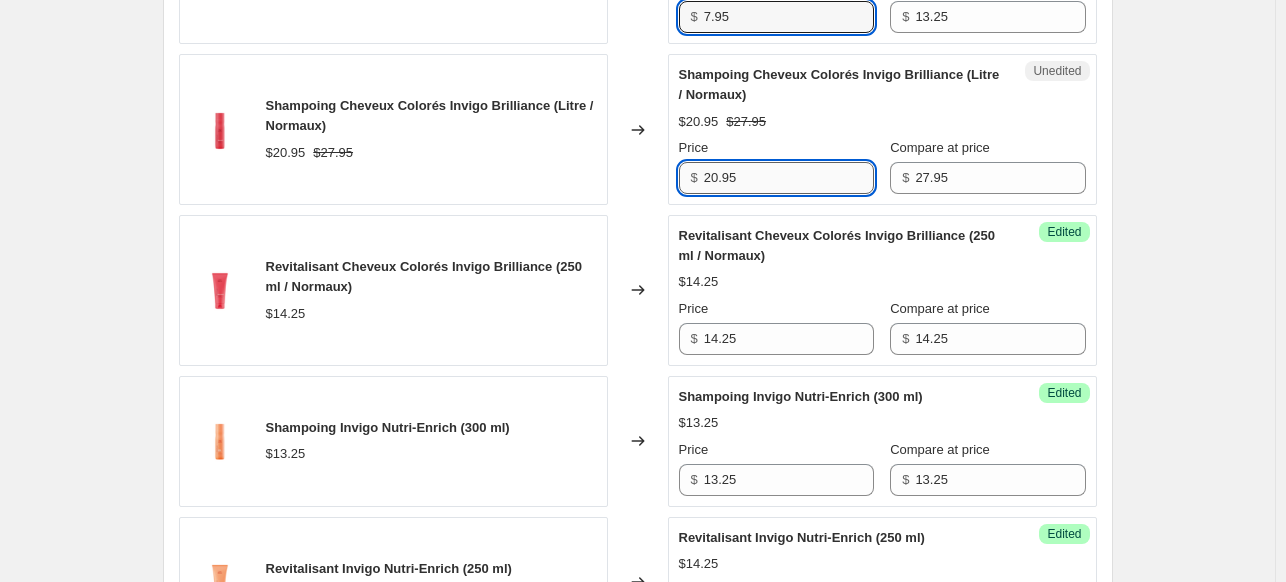 click on "20.95" at bounding box center (789, 178) 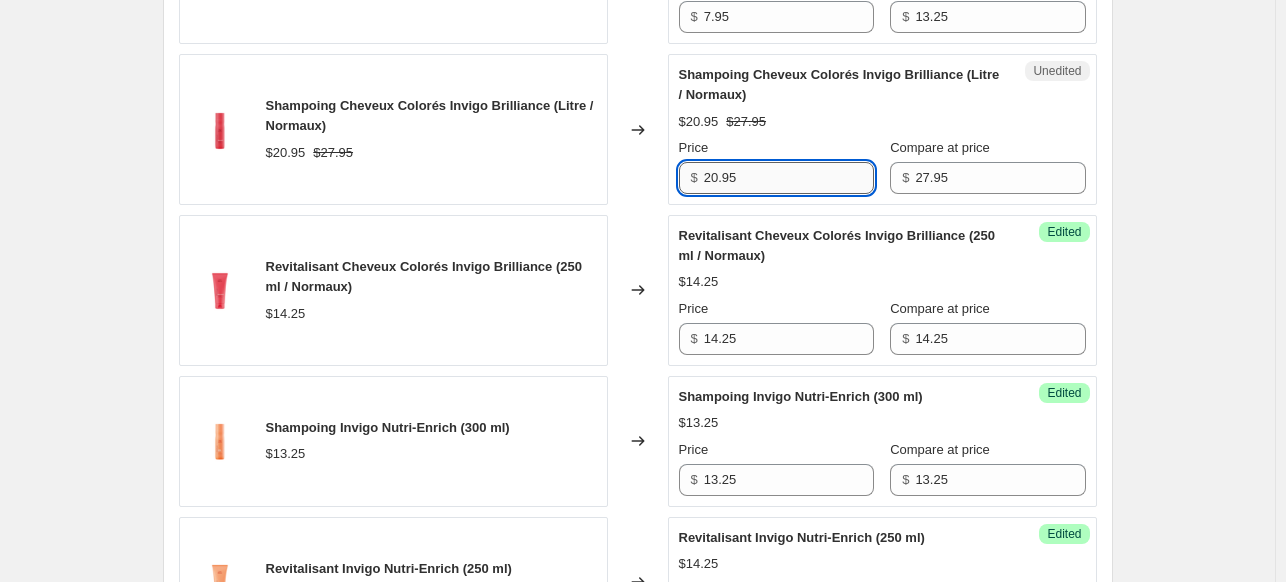 click on "20.95" at bounding box center [789, 178] 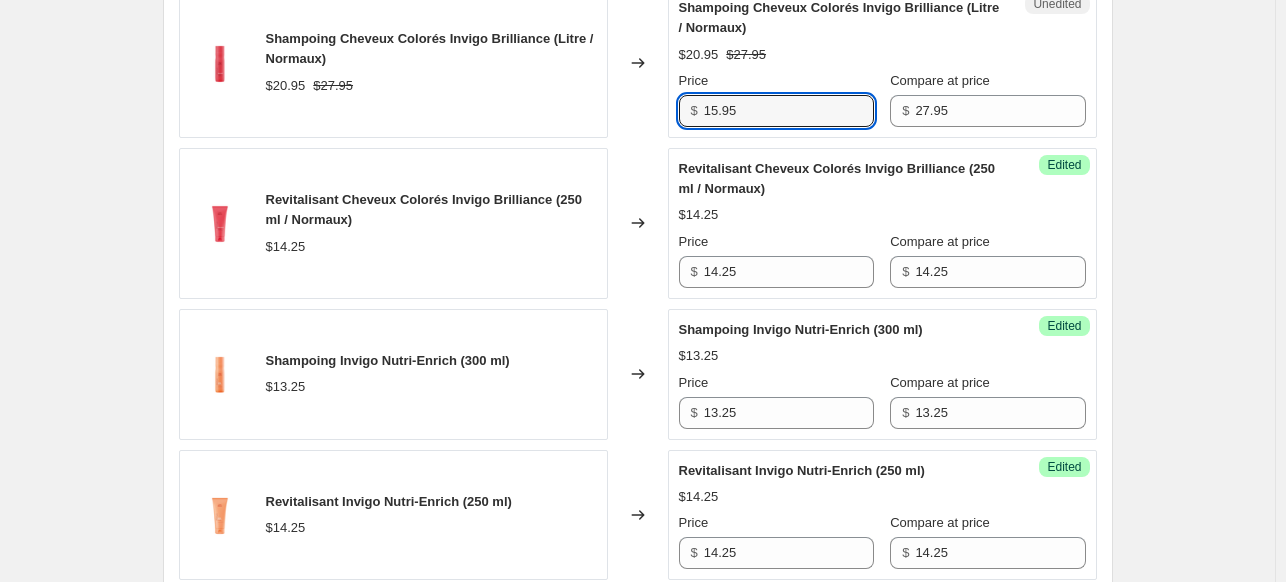 scroll, scrollTop: 941, scrollLeft: 0, axis: vertical 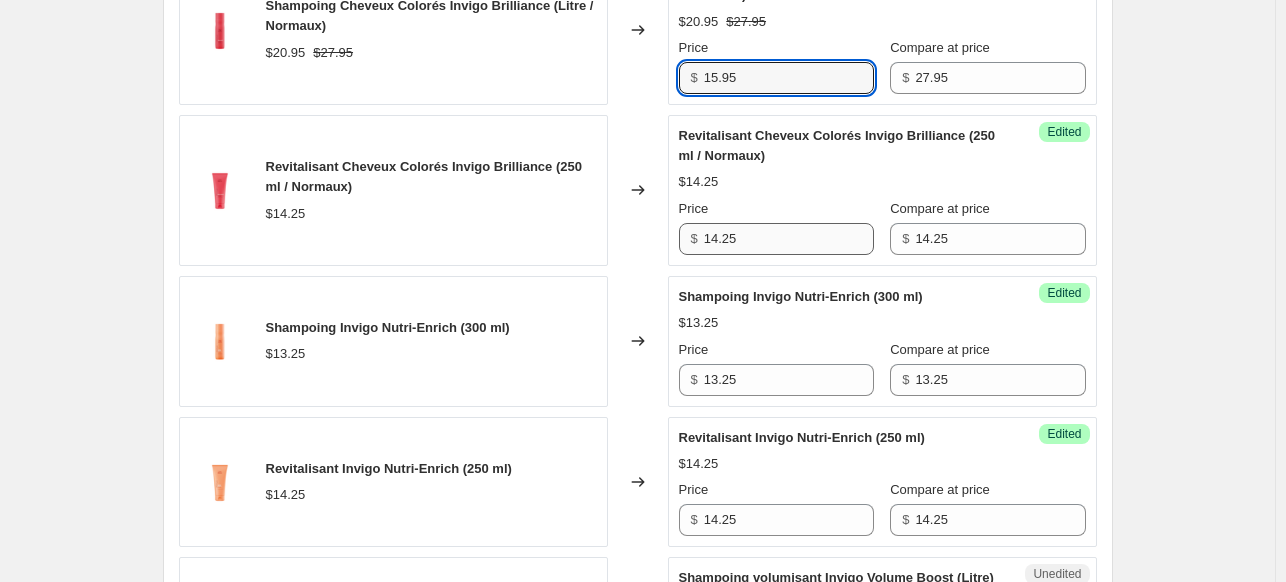 type on "15.95" 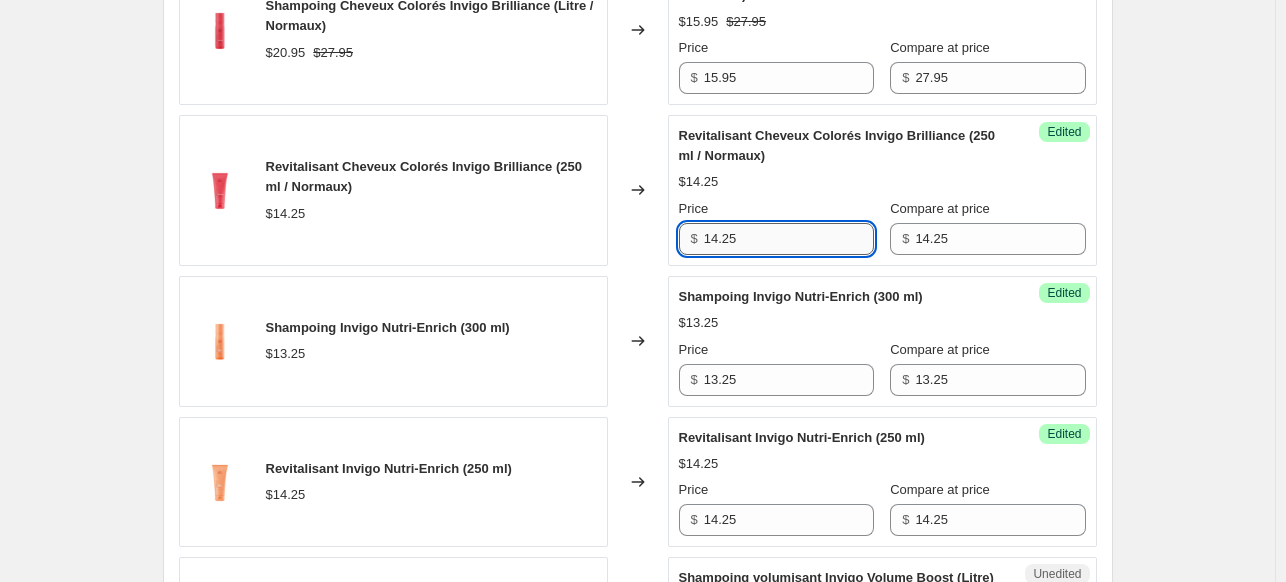 click on "14.25" at bounding box center (789, 239) 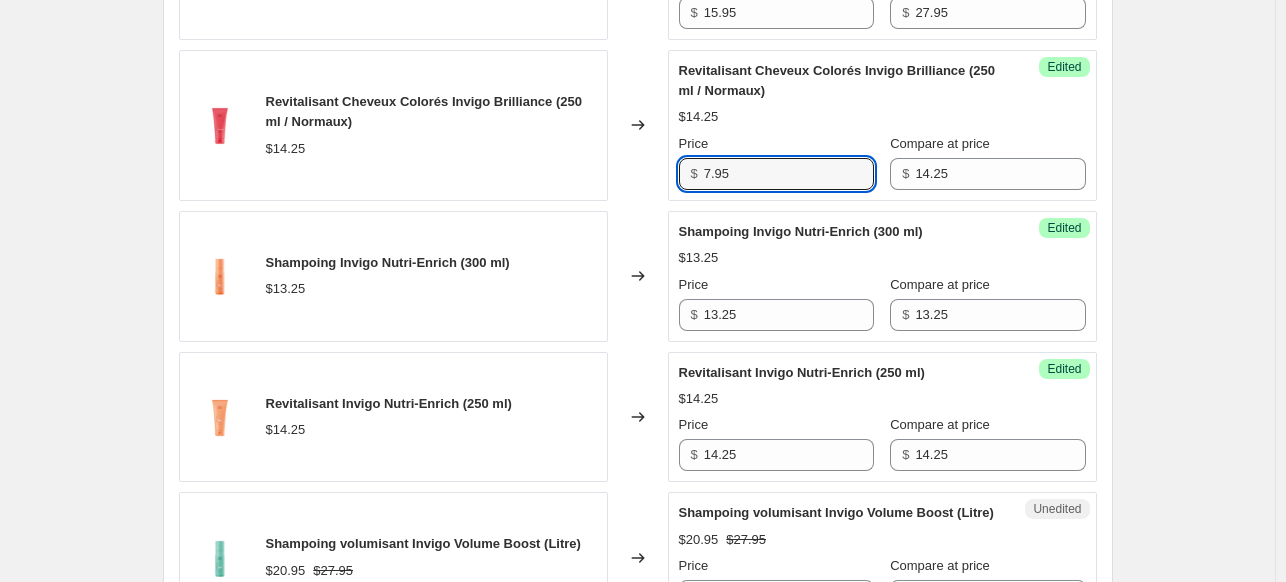 scroll, scrollTop: 1041, scrollLeft: 0, axis: vertical 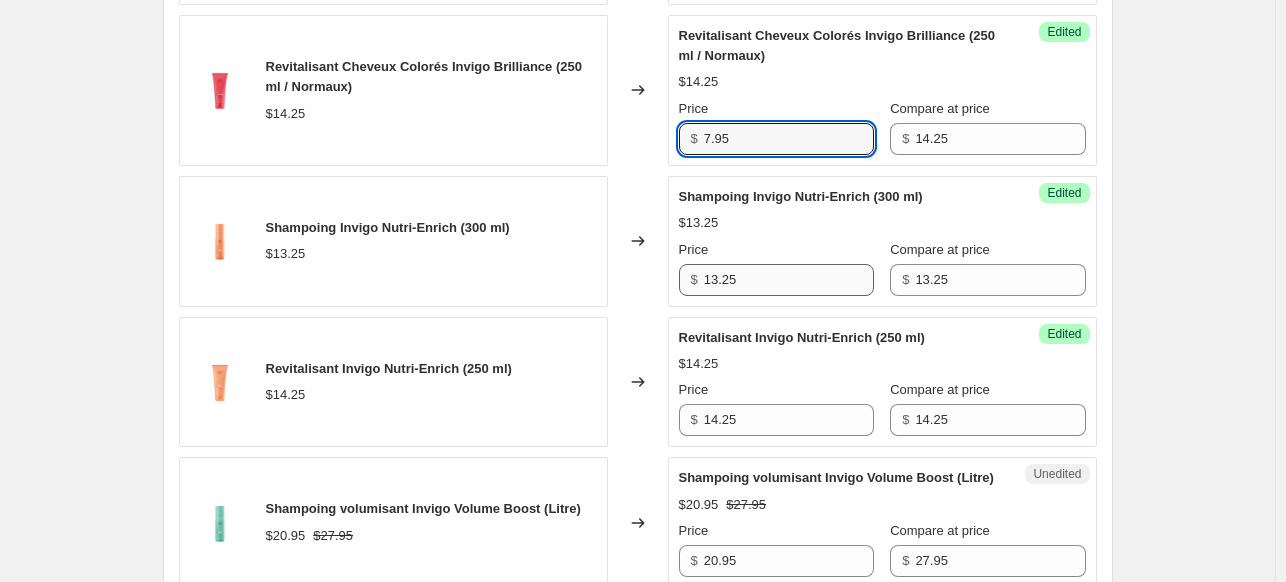 type on "7.95" 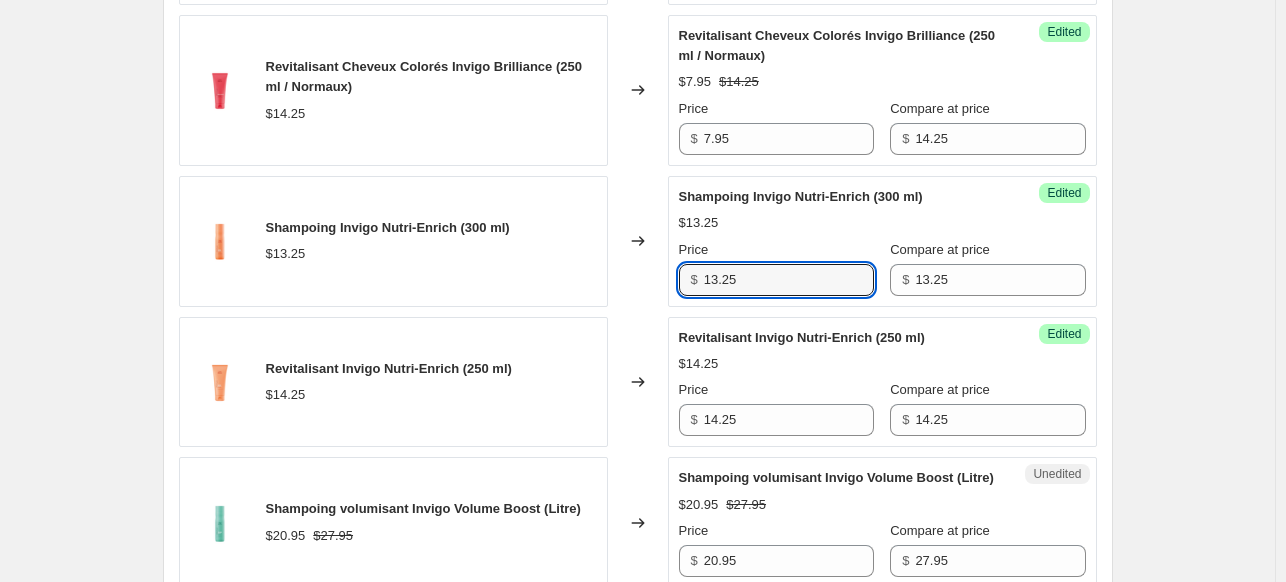 drag, startPoint x: 750, startPoint y: 279, endPoint x: 590, endPoint y: 288, distance: 160.25293 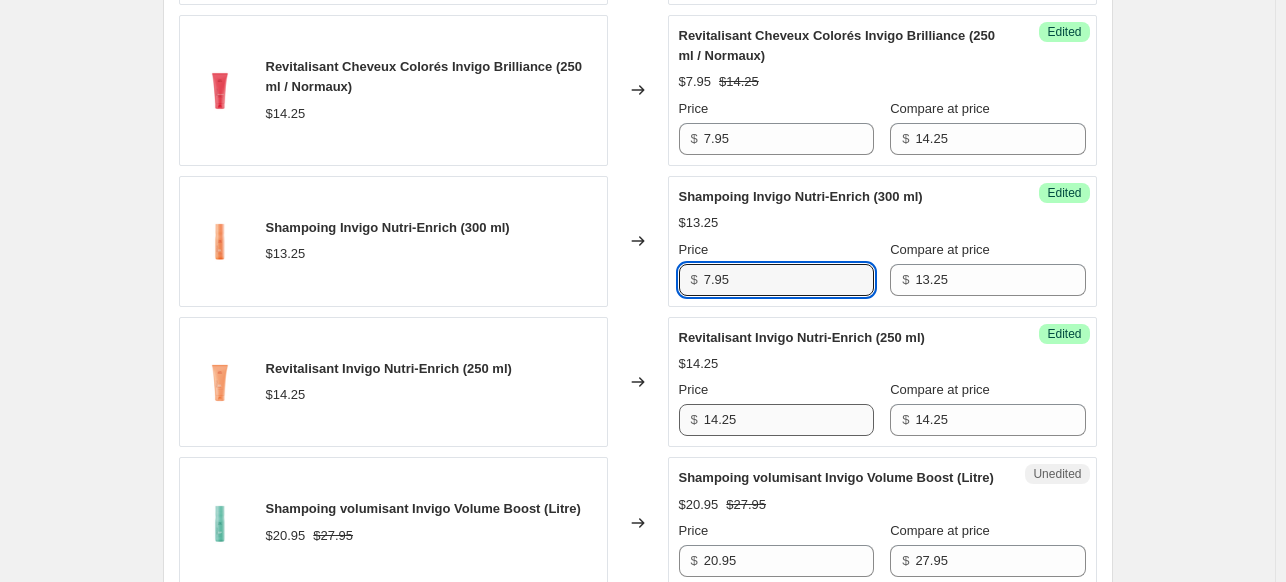 type on "7.95" 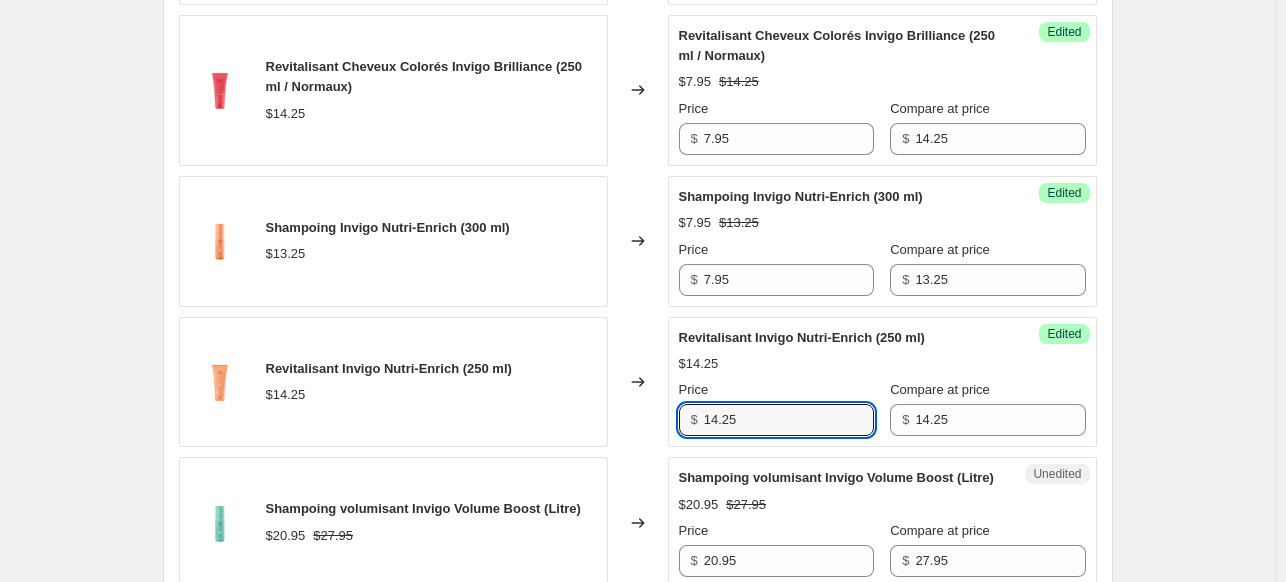 drag, startPoint x: 764, startPoint y: 426, endPoint x: 596, endPoint y: 423, distance: 168.02678 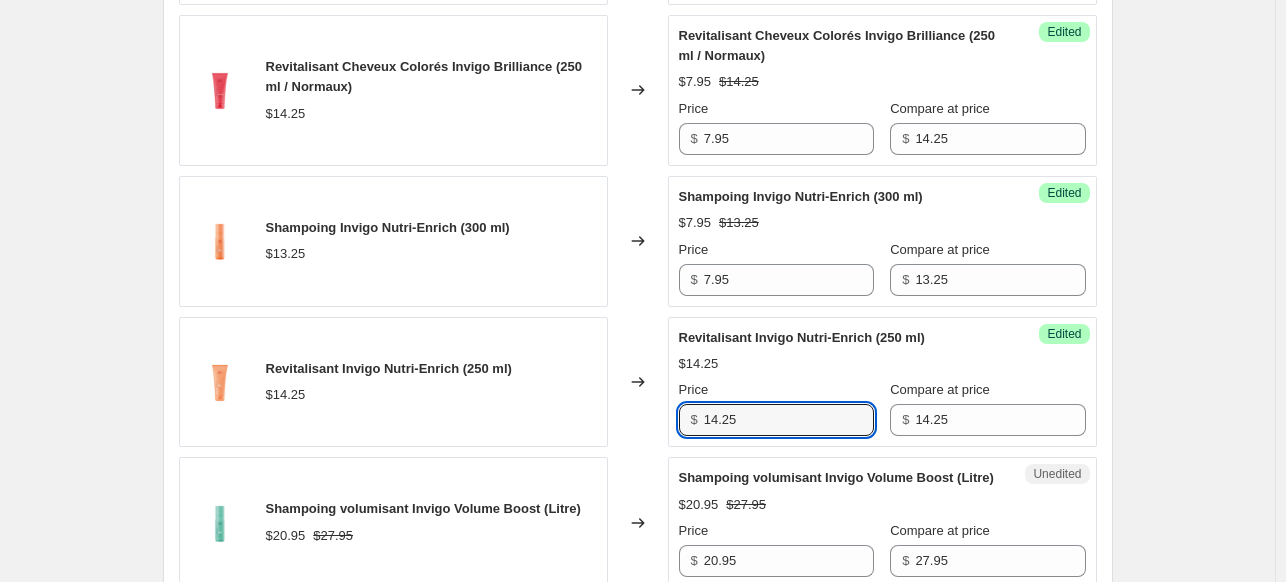 click on "Revitalisant Invigo Nutri-Enrich (250 ml) $[PRICE] Changed to Success Edited Revitalisant Invigo Nutri-Enrich (250 ml) $[PRICE] Price $ [PRICE] Compare at price $ [PRICE]" at bounding box center (638, 382) 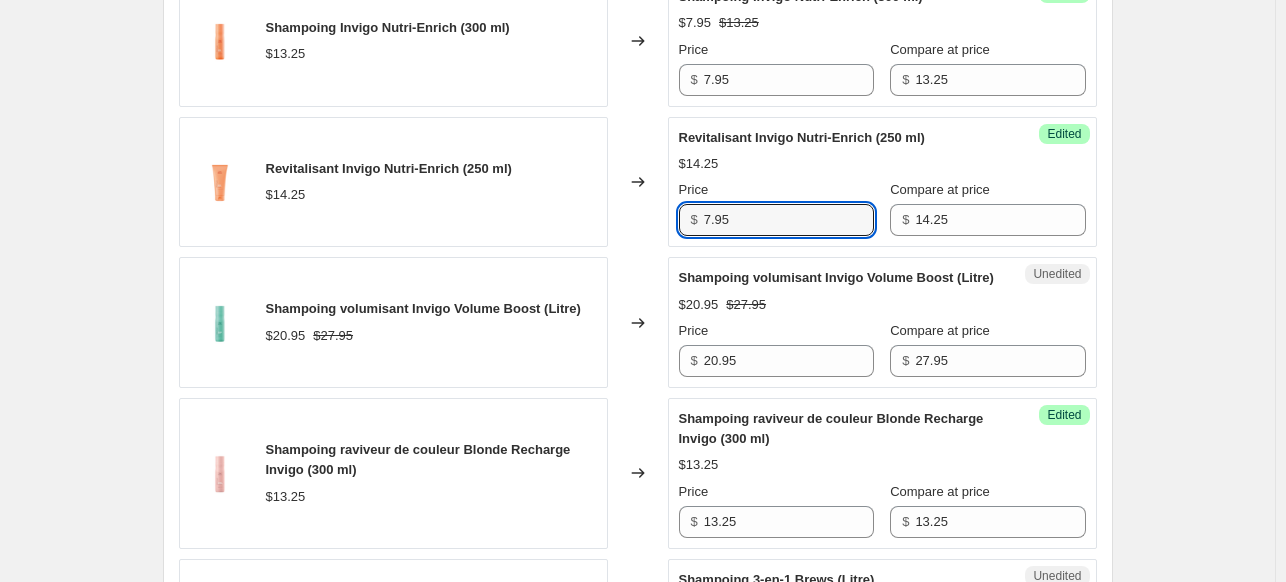 scroll, scrollTop: 1341, scrollLeft: 0, axis: vertical 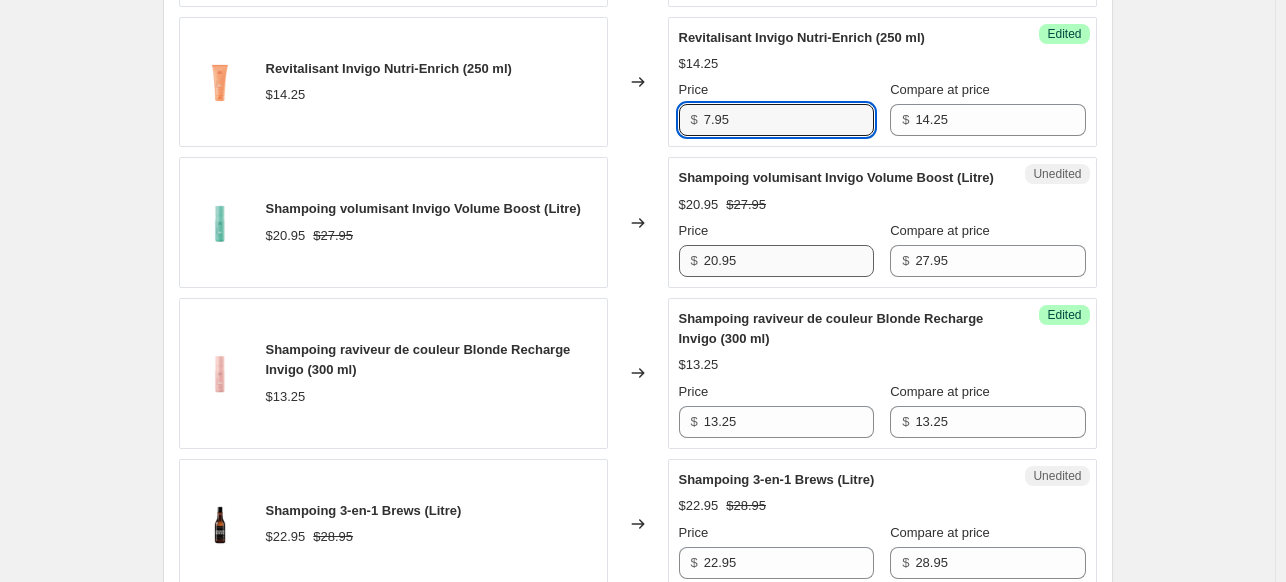 type on "7.95" 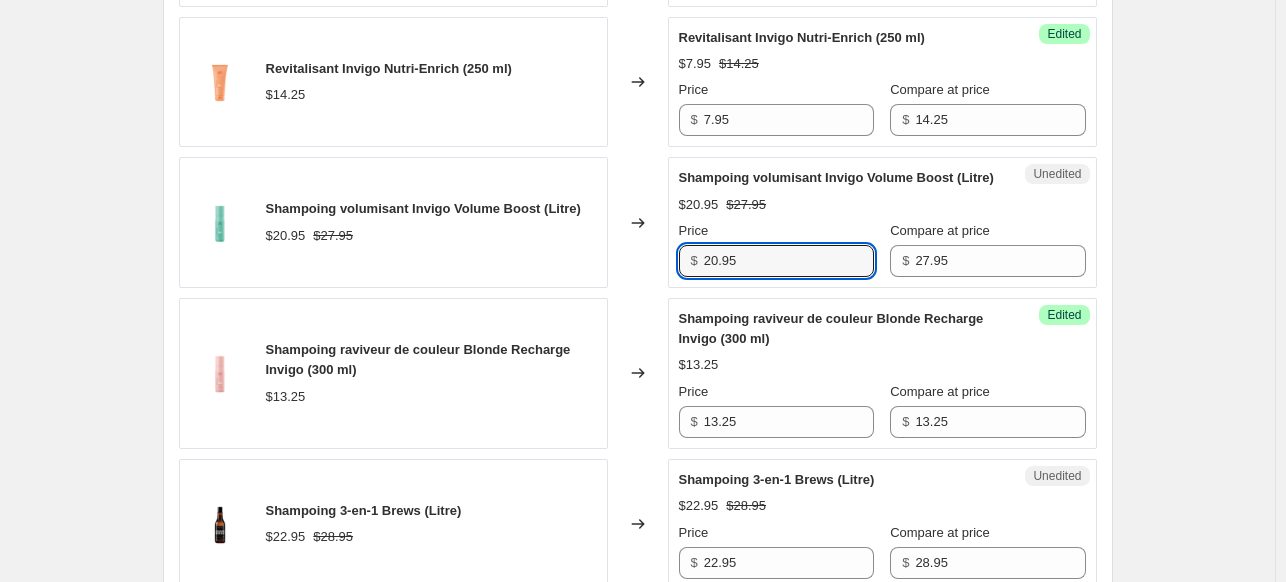 drag, startPoint x: 810, startPoint y: 275, endPoint x: 411, endPoint y: 304, distance: 400.0525 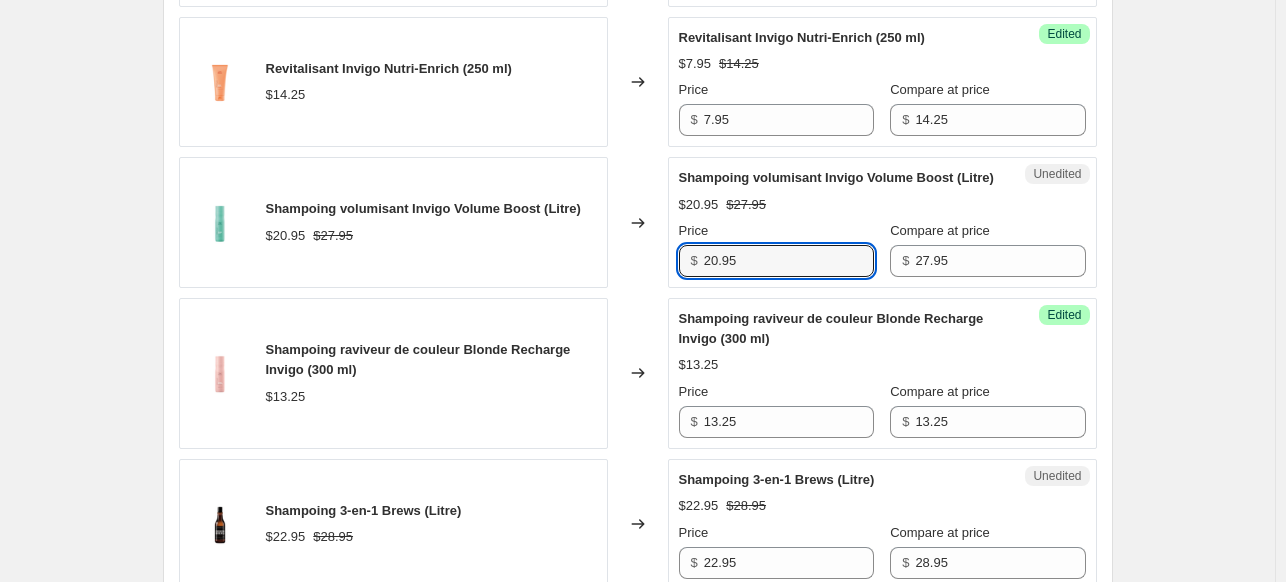 click on "Shampoing volumisant Invigo Volume Boost (Litre) $20.95 $27.95 Changed to Unedited Shampoing volumisant Invigo Volume Boost (Litre) $20.95 $27.95 Price $ 20.95 Compare at price $ 27.95" at bounding box center [638, 222] 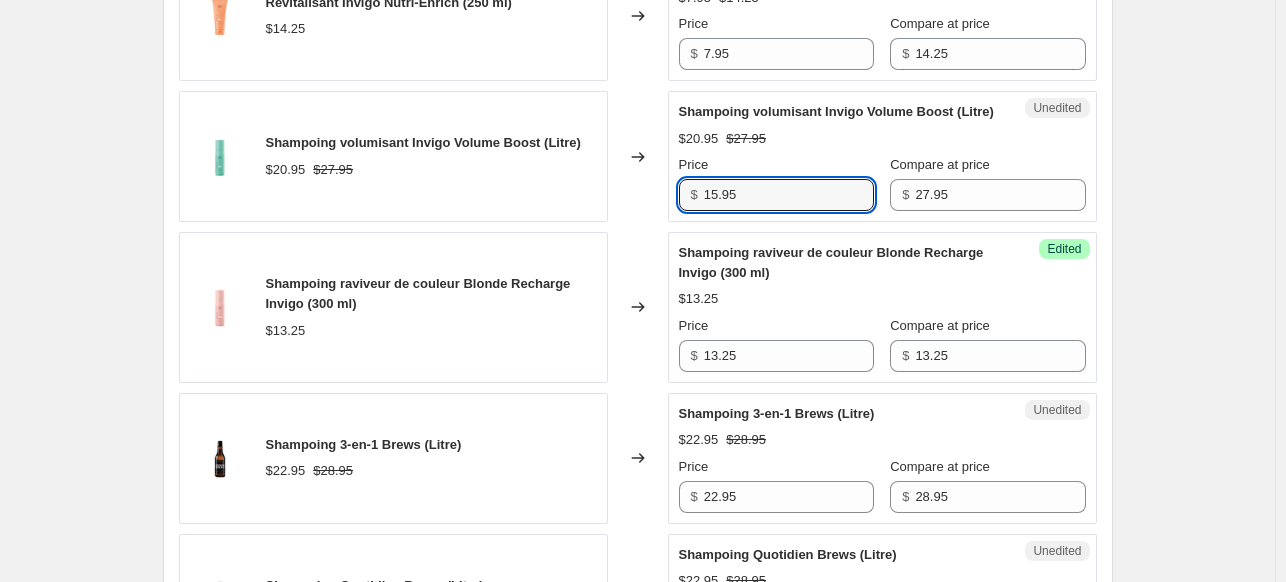 scroll, scrollTop: 1441, scrollLeft: 0, axis: vertical 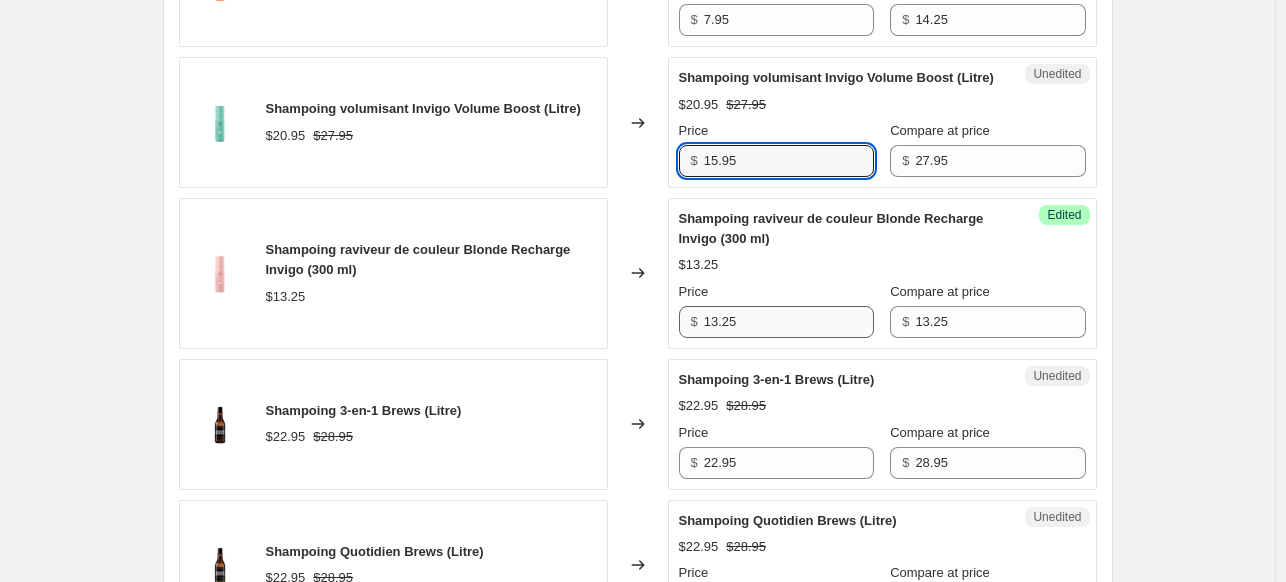 type on "15.95" 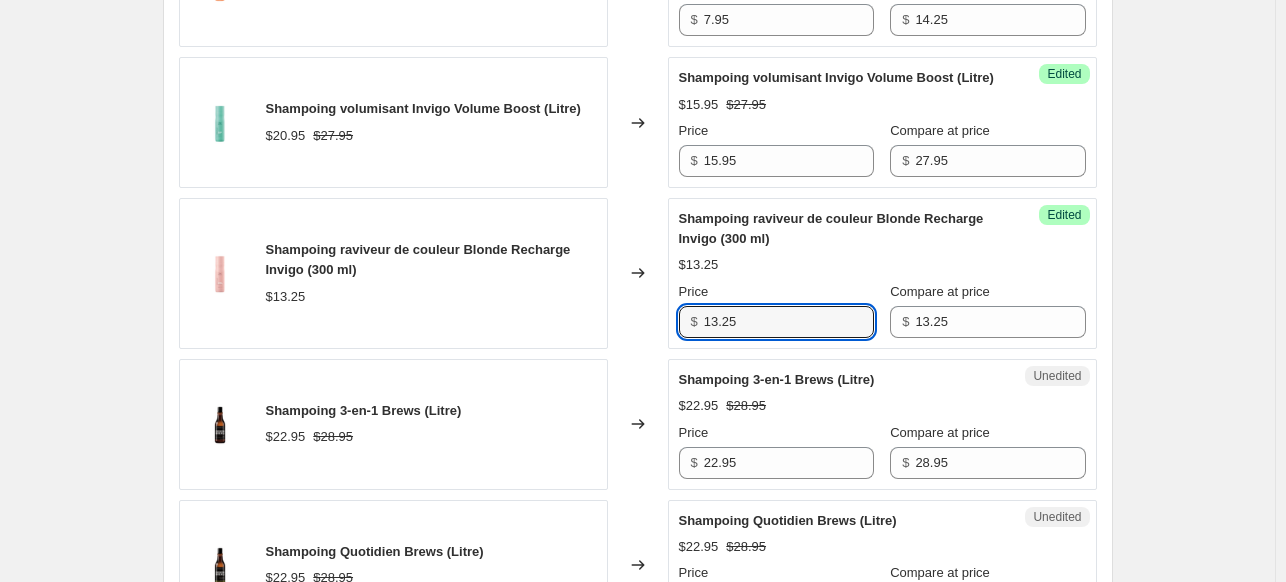 drag, startPoint x: 809, startPoint y: 340, endPoint x: 618, endPoint y: 373, distance: 193.82982 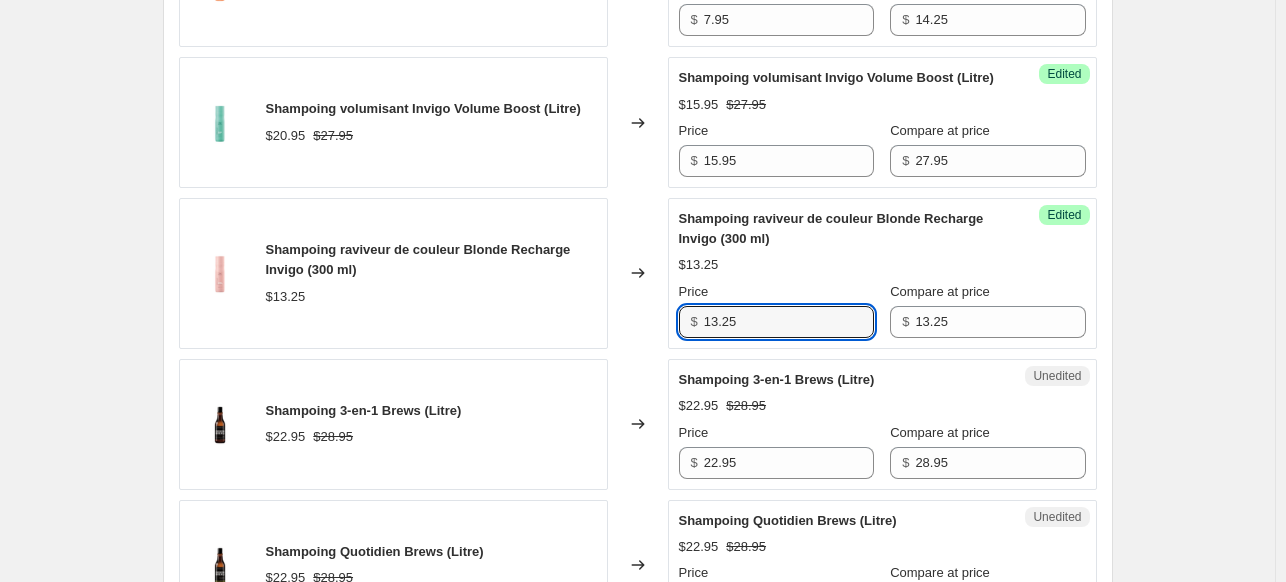 click on "Shampoing Cheveux Colorés Invigo Brilliance (Litre / Normaux) $[PRICE] $[PRICE] Changed to Success Edited Shampoing Cheveux Colorés Invigo Brilliance (Litre / Normaux) $[PRICE] $[PRICE] Price $ [PRICE] Compare at price $ [PRICE] Revitalisant Cheveux Colorés Invigo Brilliance (250 ml / Normaux) $[PRICE] Changed to Success Edited Revitalisant Cheveux Colorés Invigo Brilliance (250 ml / Normaux) $[PRICE] $[PRICE] Price $ [PRICE] Compare at price $ [PRICE] Shampoing Invigo Nutri-Enrich (300 ml) $[PRICE] Changed to Success Edited Shampoing Invigo Nutri-Enrich (300 ml) $[PRICE] $[PRICE] Price $ [PRICE] Compare at price $ [PRICE] Revitalisant Invigo Nutri-Enrich (250 ml) $[PRICE] Changed to Success Edited Revitalisant Invigo Nutri-Enrich (250 ml) $[PRICE] $[PRICE] Price $ [PRICE] Compare at price $ [PRICE] $[PRICE] $[PRICE] Changed to Success Edited Price" at bounding box center (638, 786) 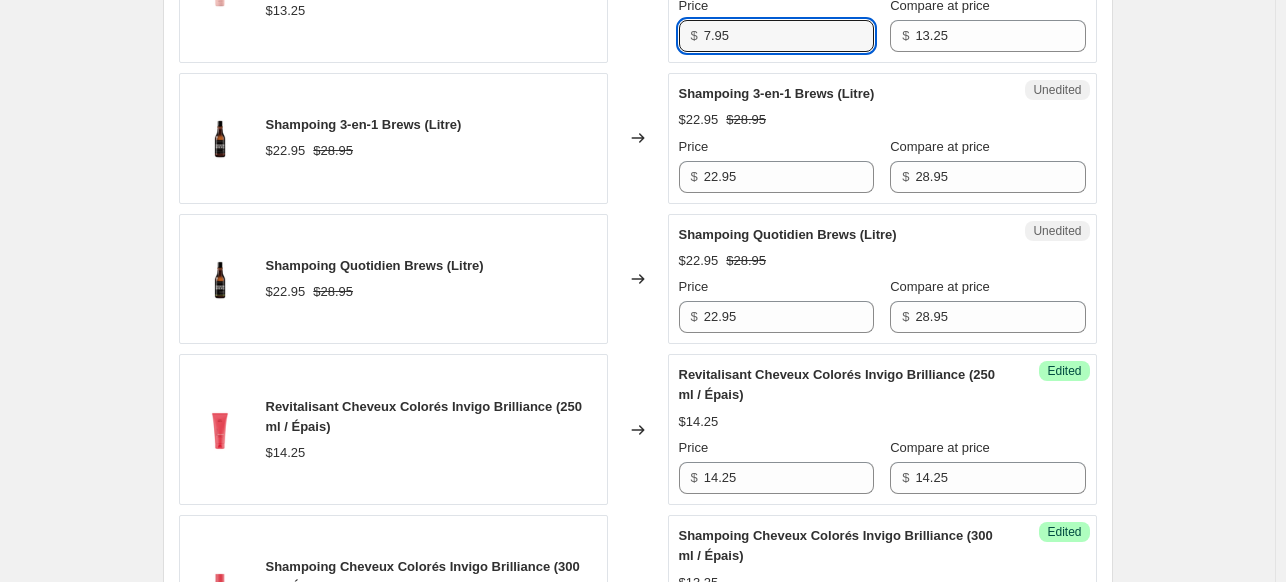 scroll, scrollTop: 1841, scrollLeft: 0, axis: vertical 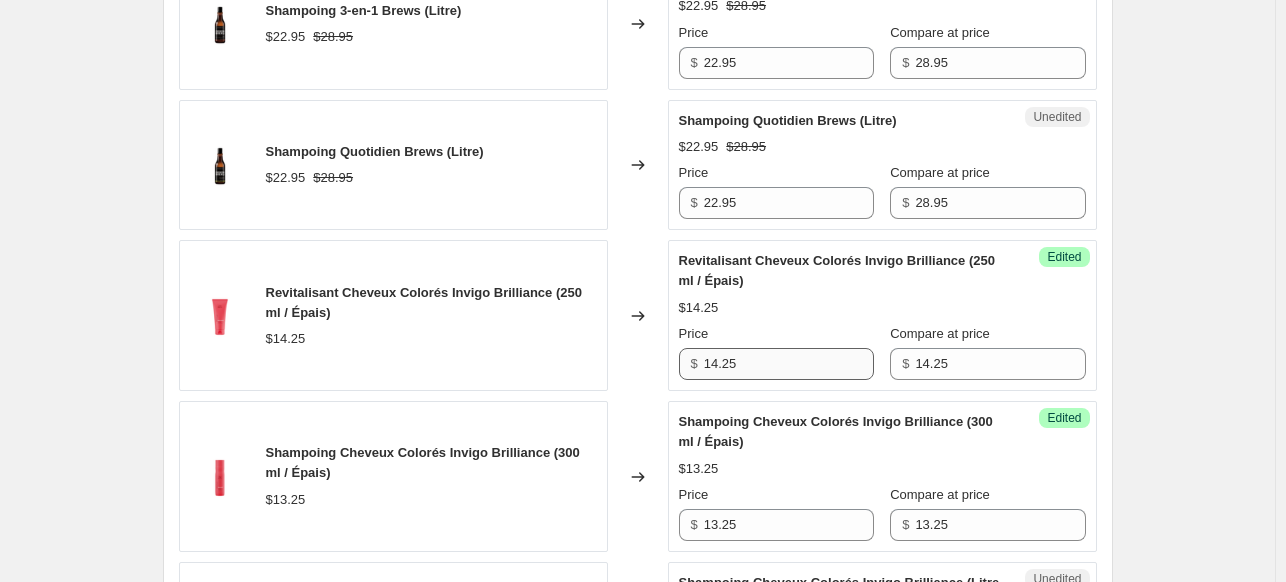 type on "7.95" 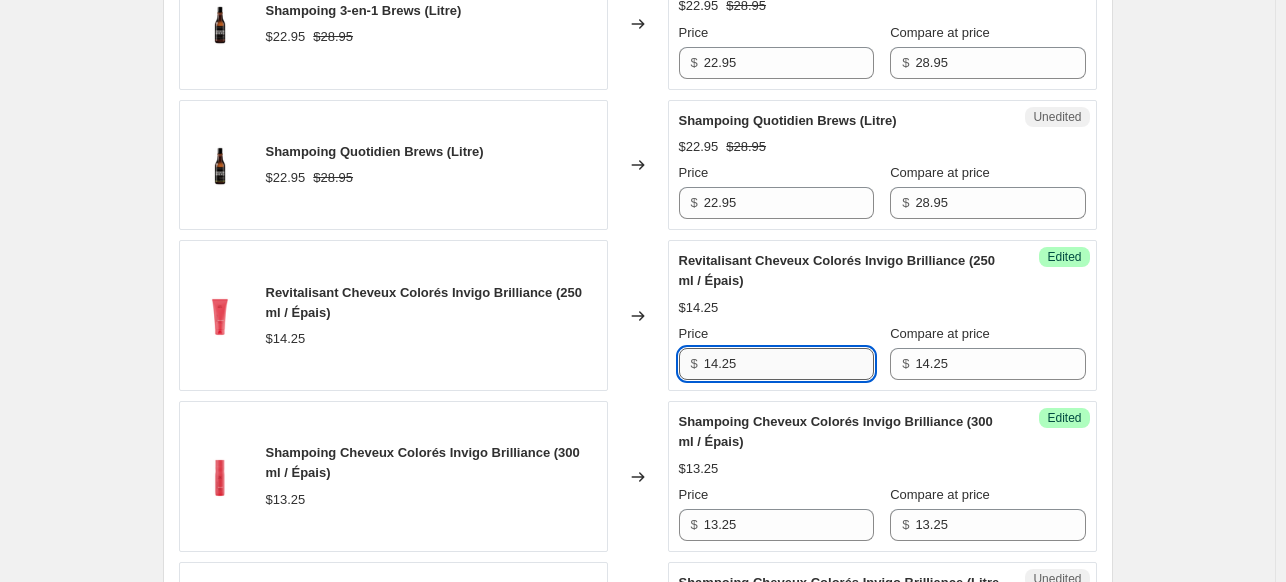 click on "14.25" at bounding box center [789, 364] 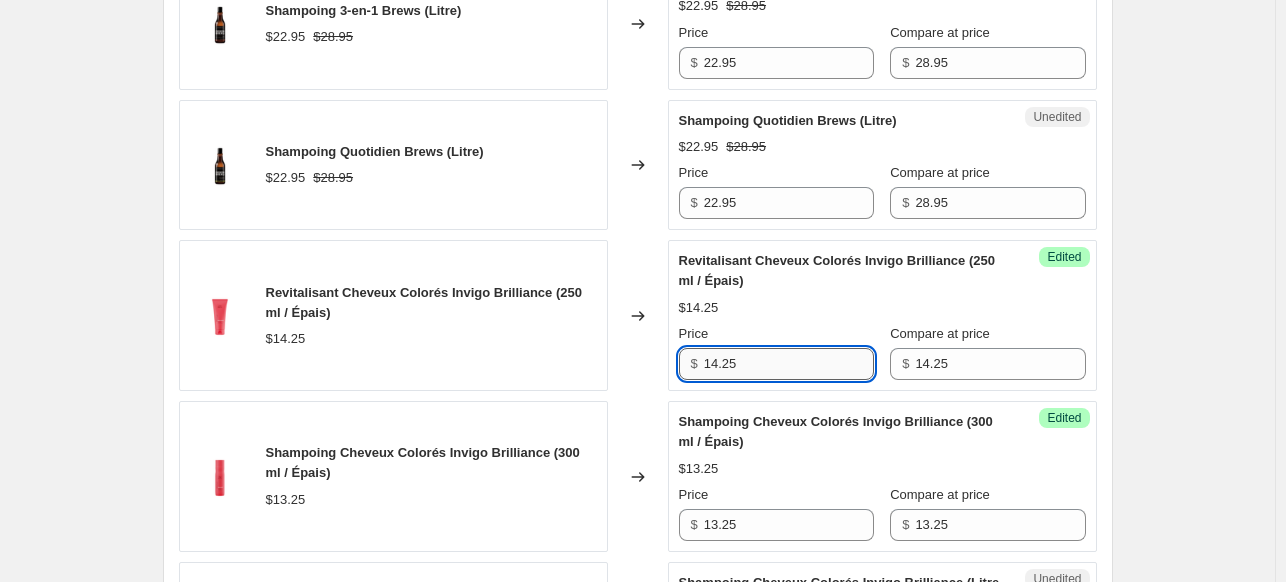 click on "14.25" at bounding box center [789, 364] 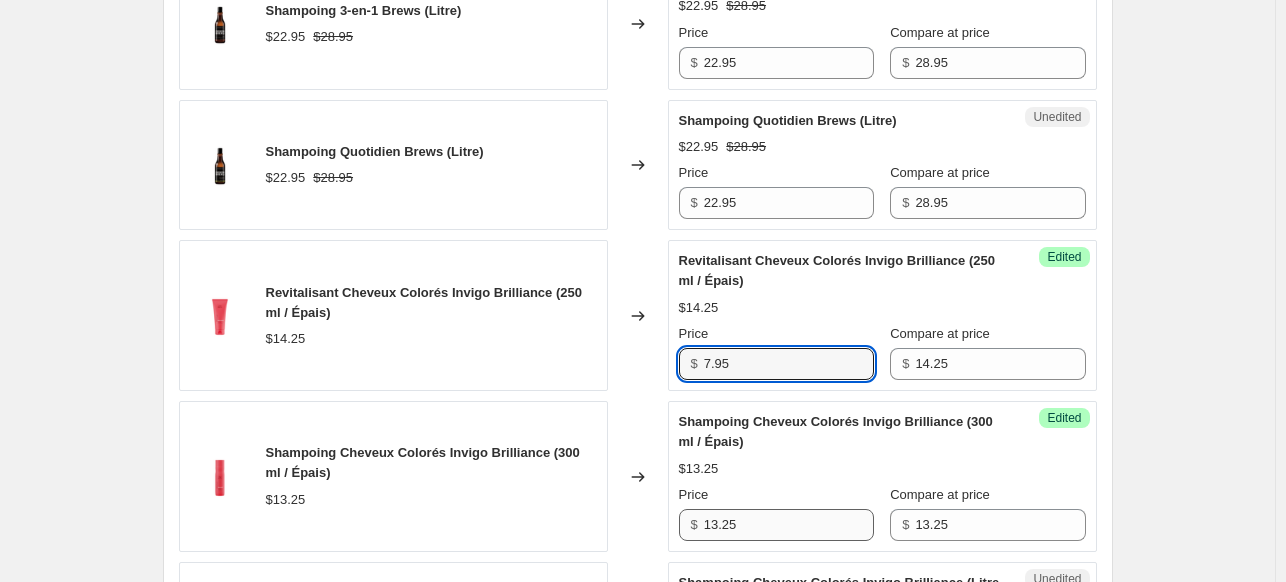 type on "7.95" 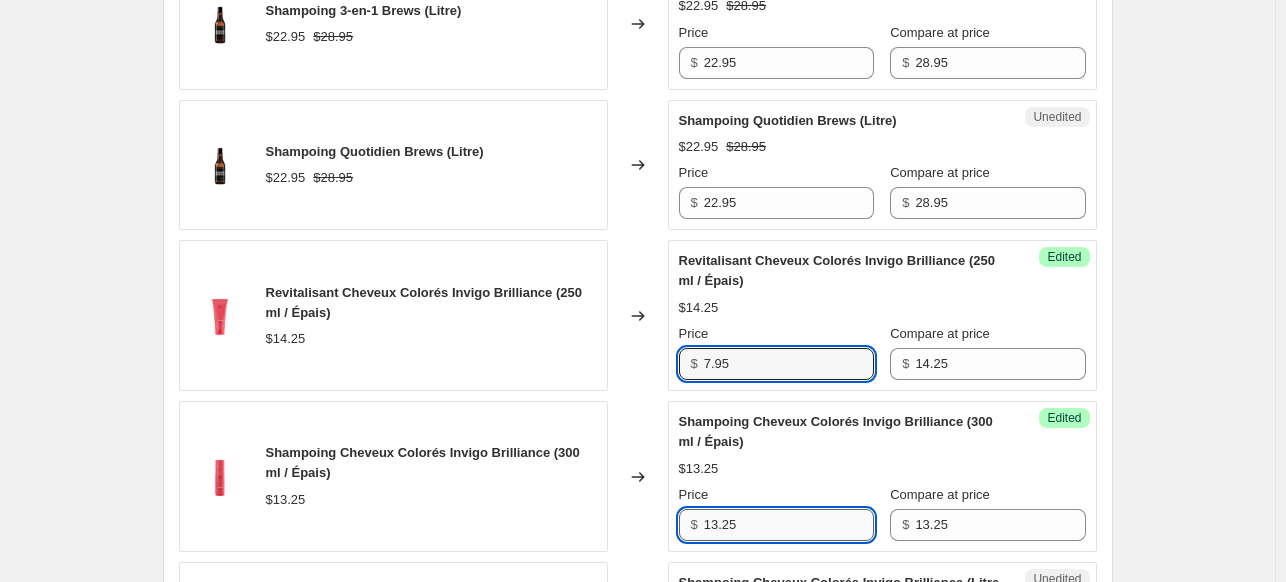 click on "13.25" at bounding box center [789, 525] 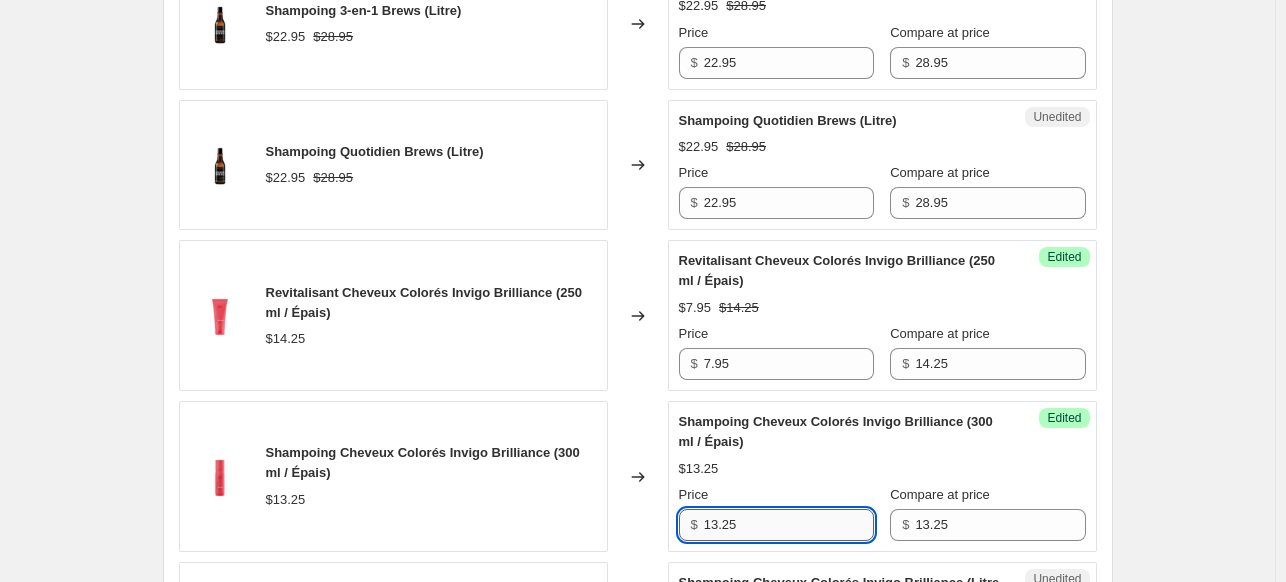 click on "13.25" at bounding box center [789, 525] 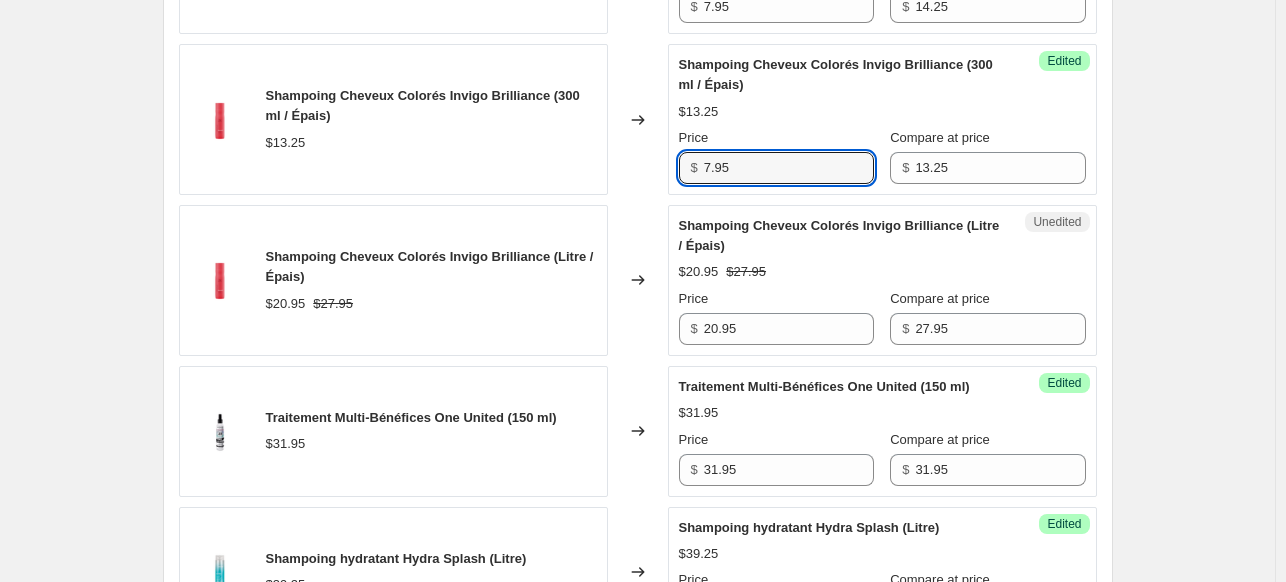 scroll, scrollTop: 2241, scrollLeft: 0, axis: vertical 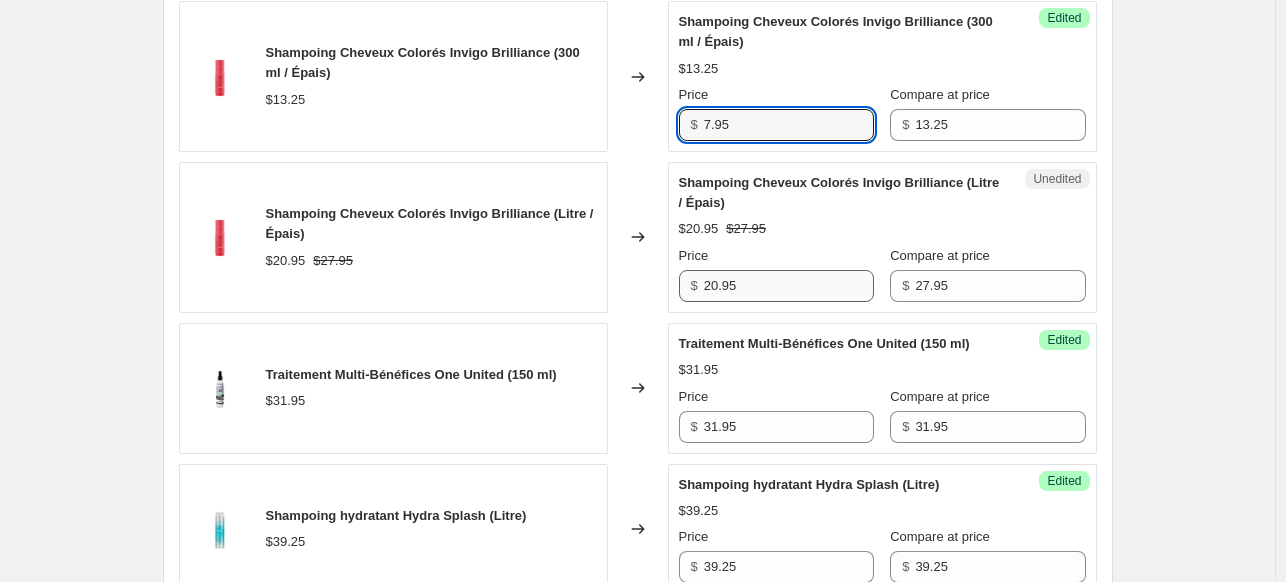 type on "7.95" 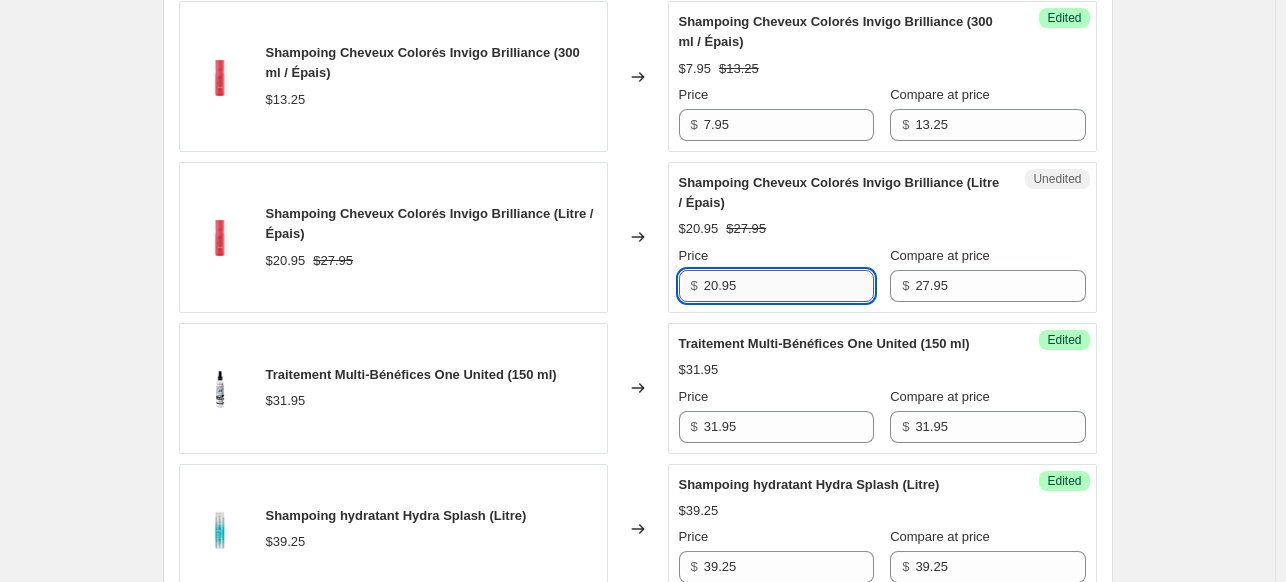 click on "20.95" at bounding box center [789, 286] 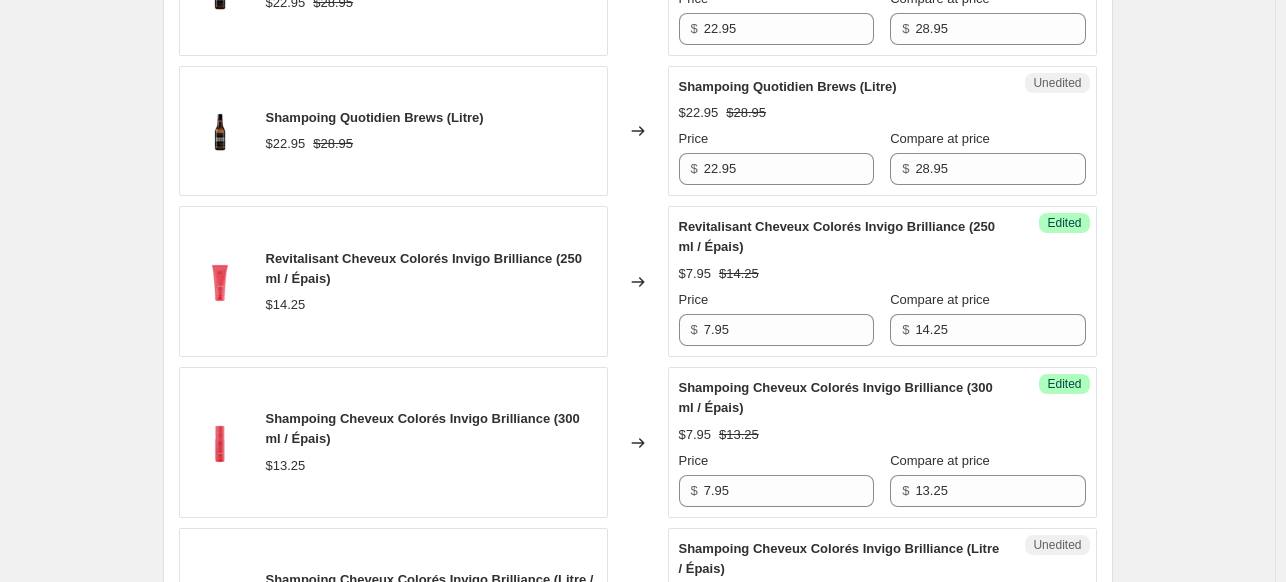 scroll, scrollTop: 1741, scrollLeft: 0, axis: vertical 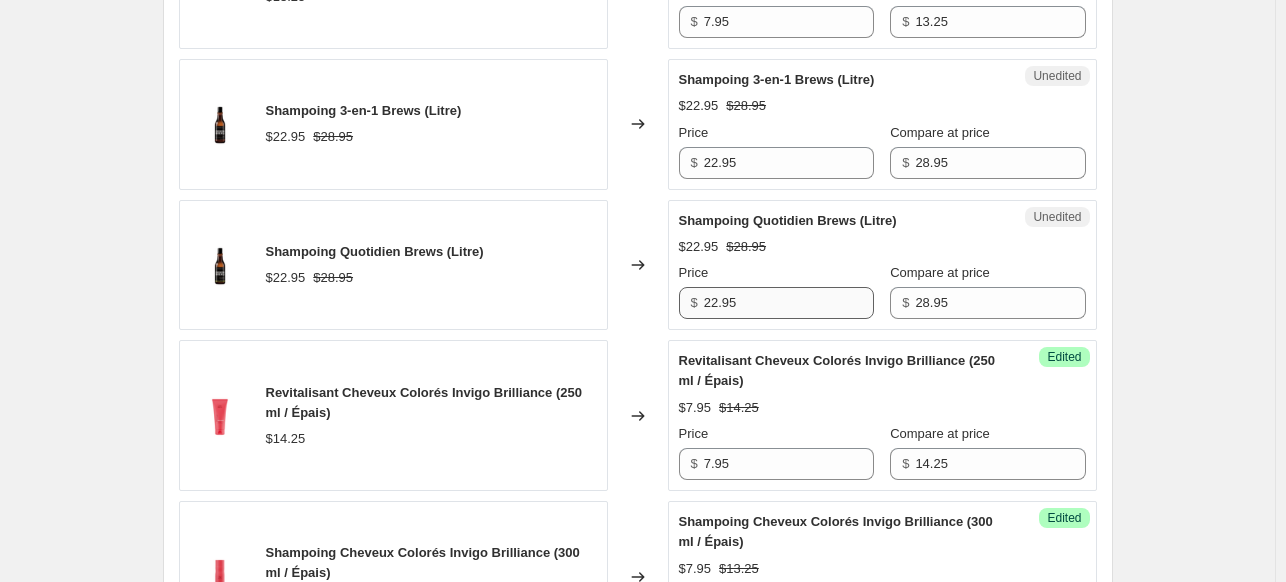 type on "15.95" 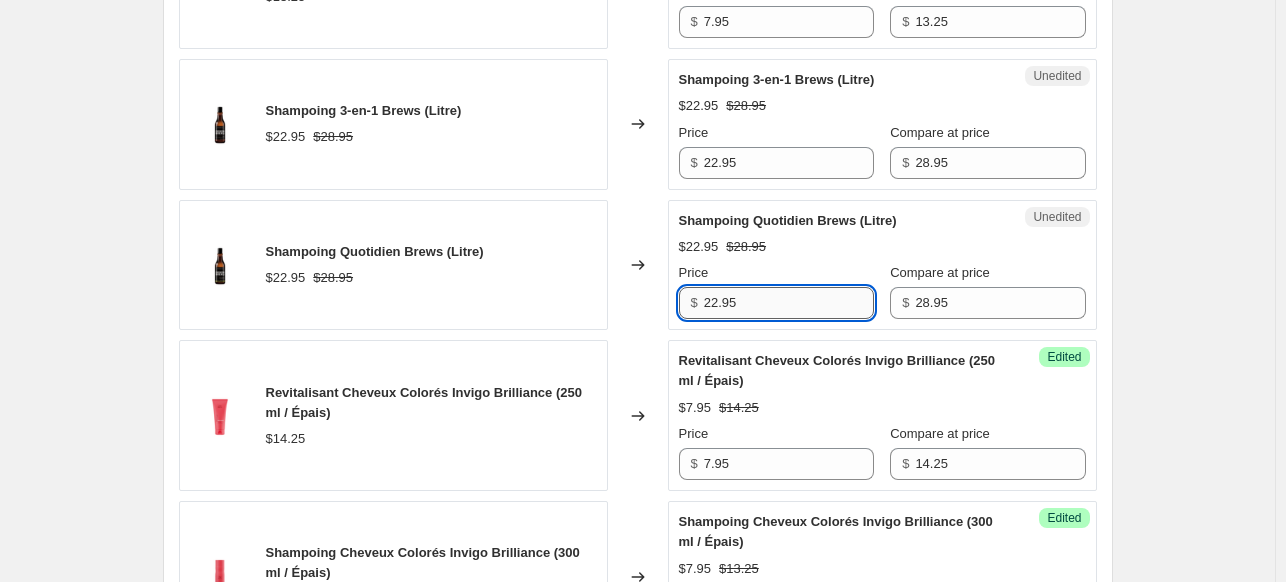 click on "22.95" at bounding box center [789, 303] 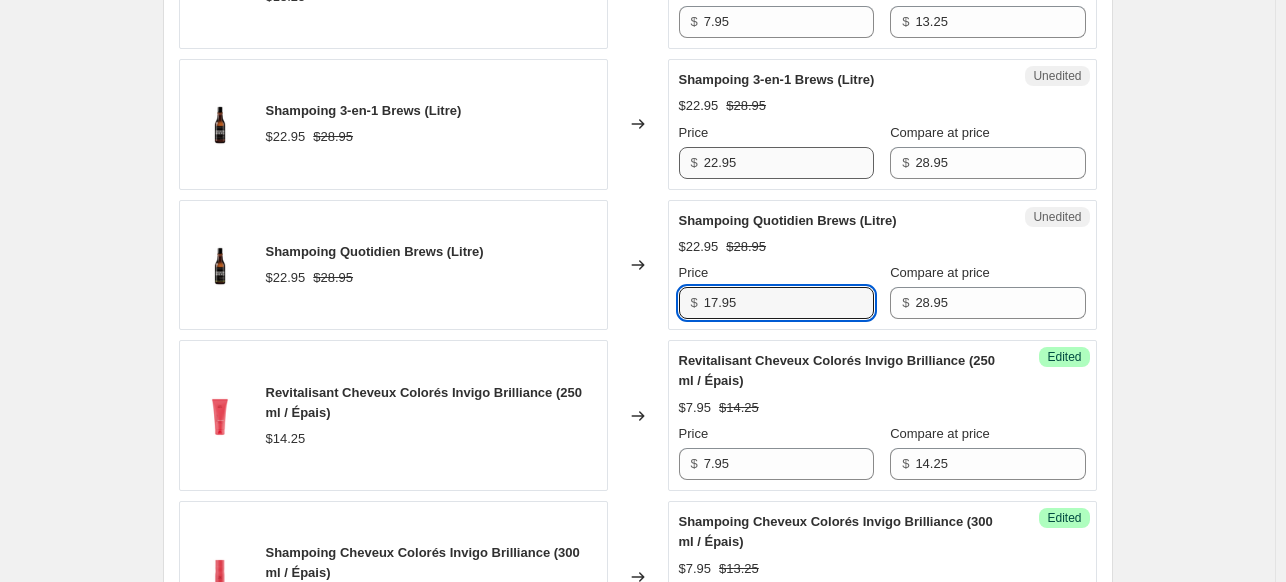 type on "17.95" 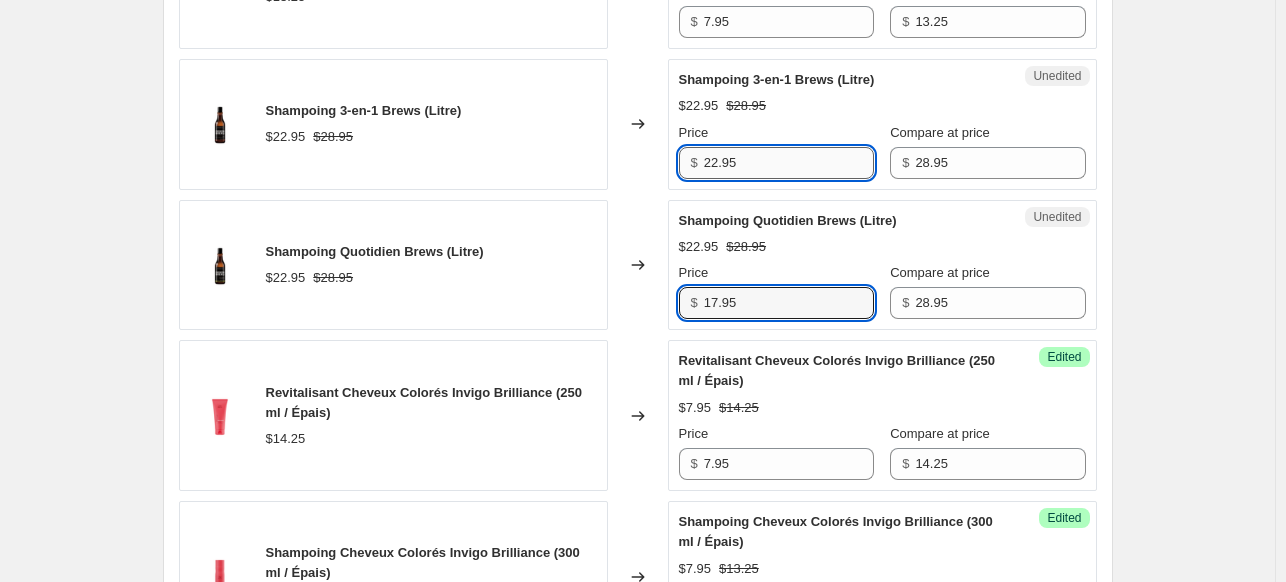 click on "22.95" at bounding box center (789, 163) 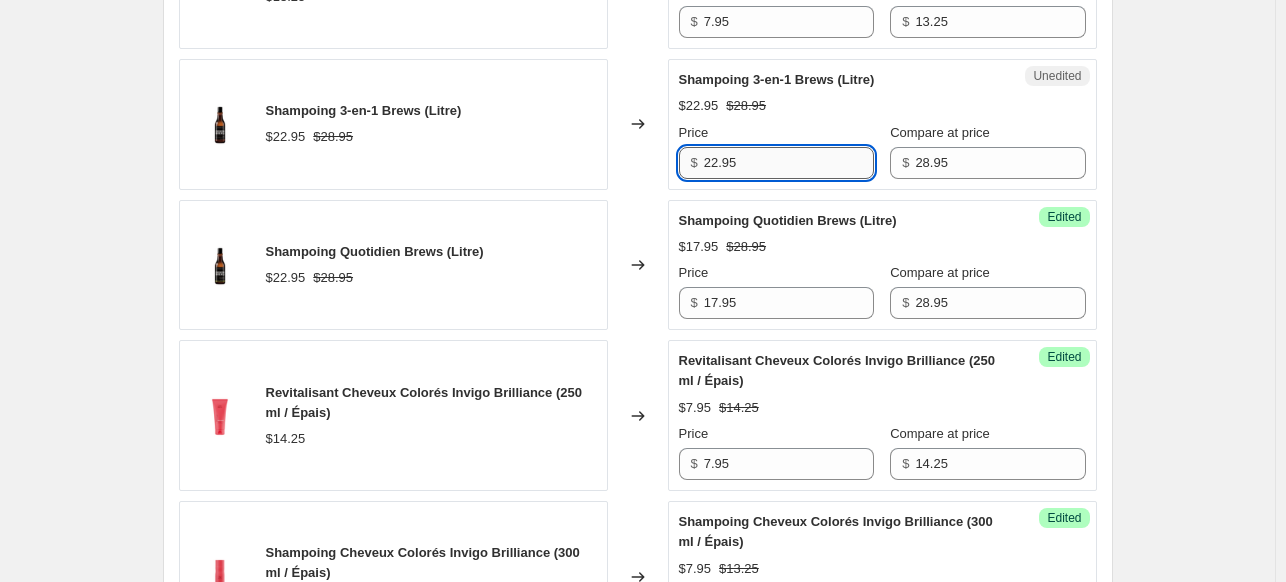 click on "22.95" at bounding box center (789, 163) 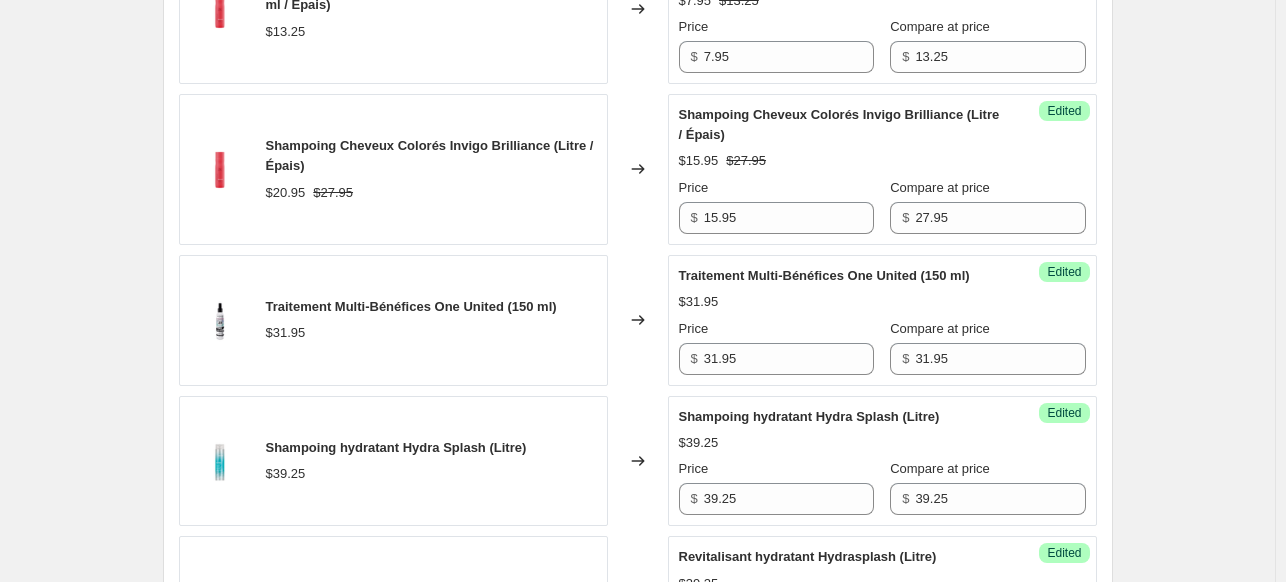 scroll, scrollTop: 2341, scrollLeft: 0, axis: vertical 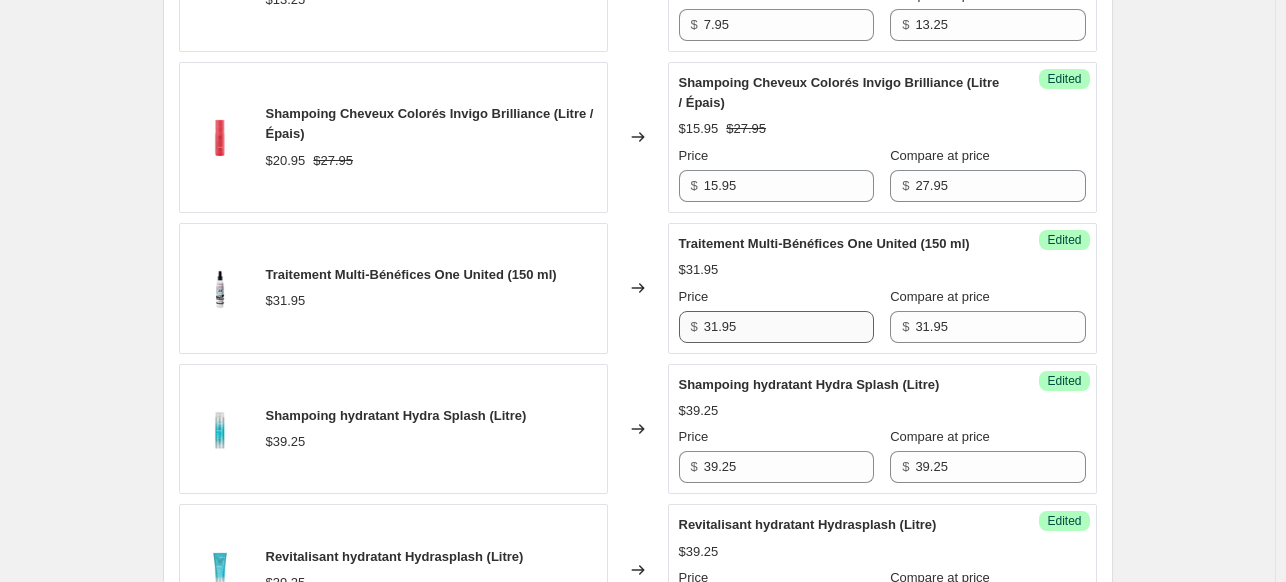 type on "17.95" 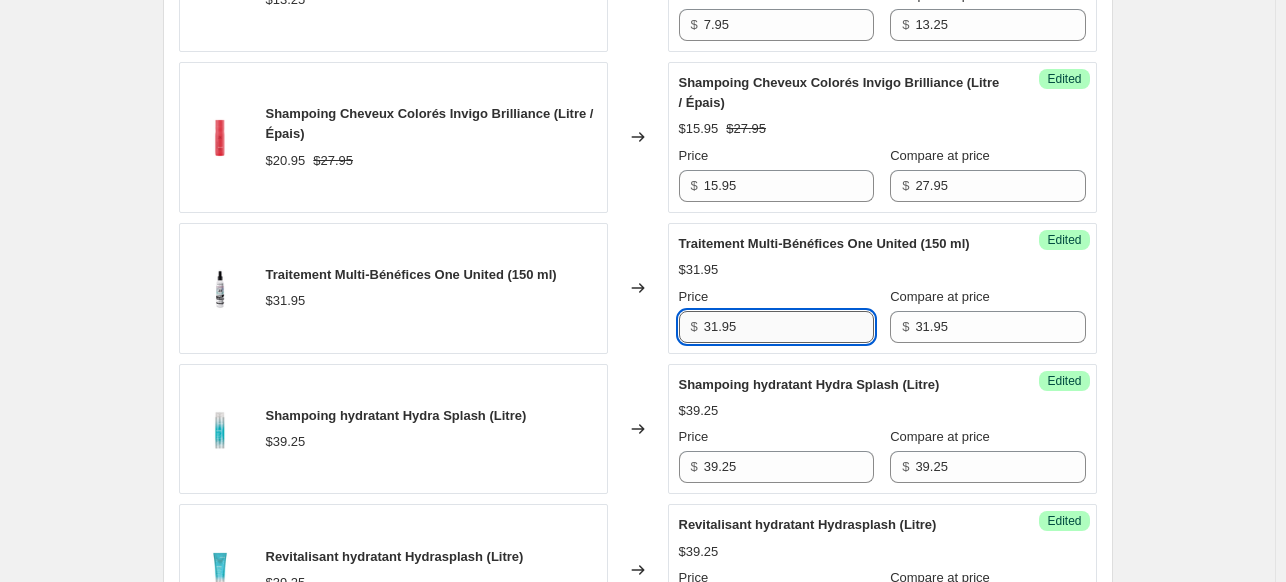 click on "31.95" at bounding box center [789, 327] 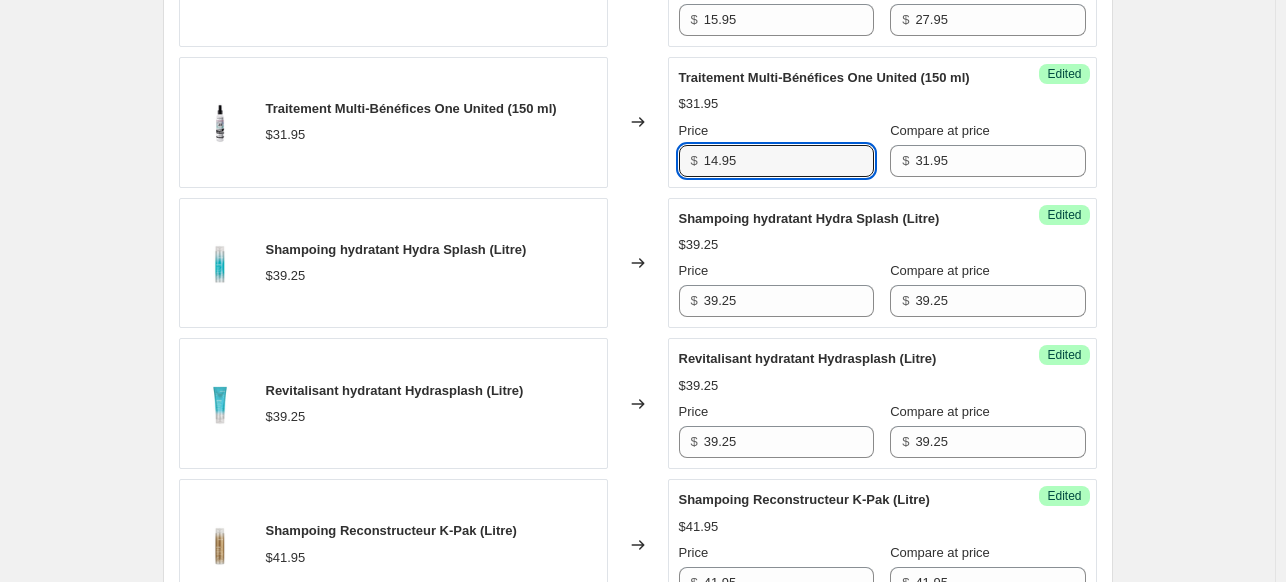 scroll, scrollTop: 2541, scrollLeft: 0, axis: vertical 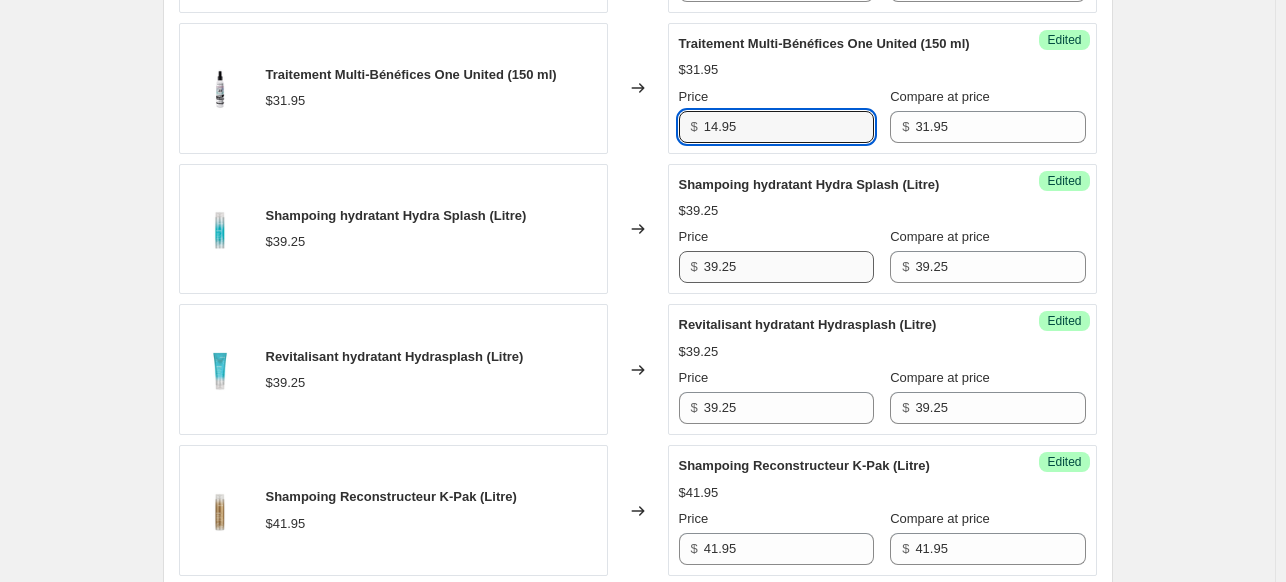 type on "14.95" 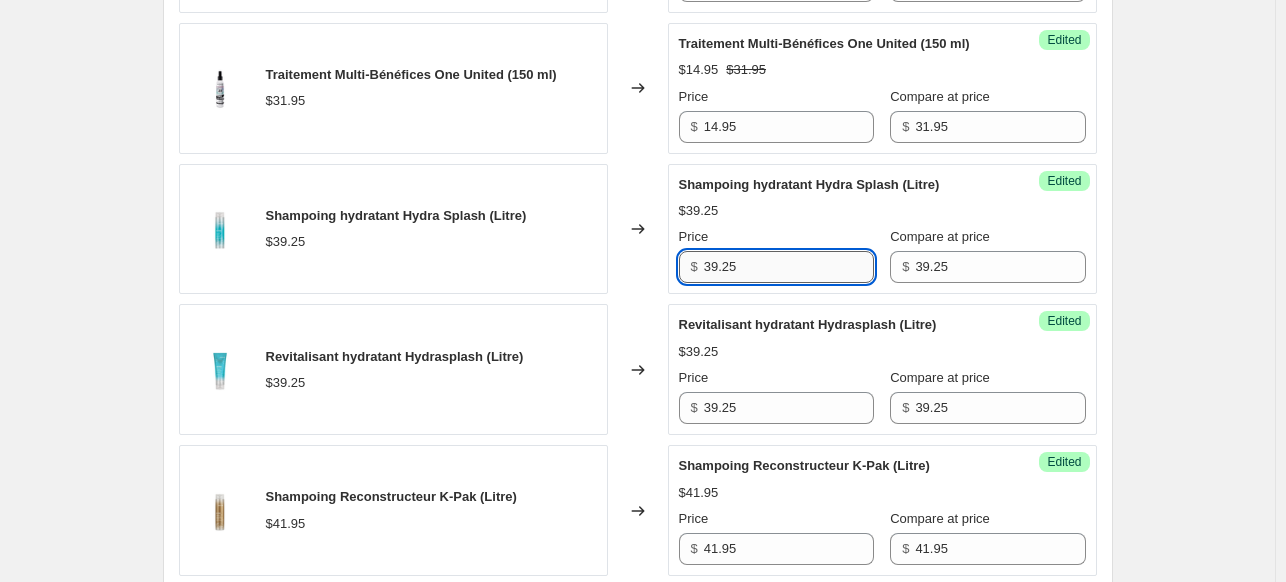 click on "39.25" at bounding box center (789, 267) 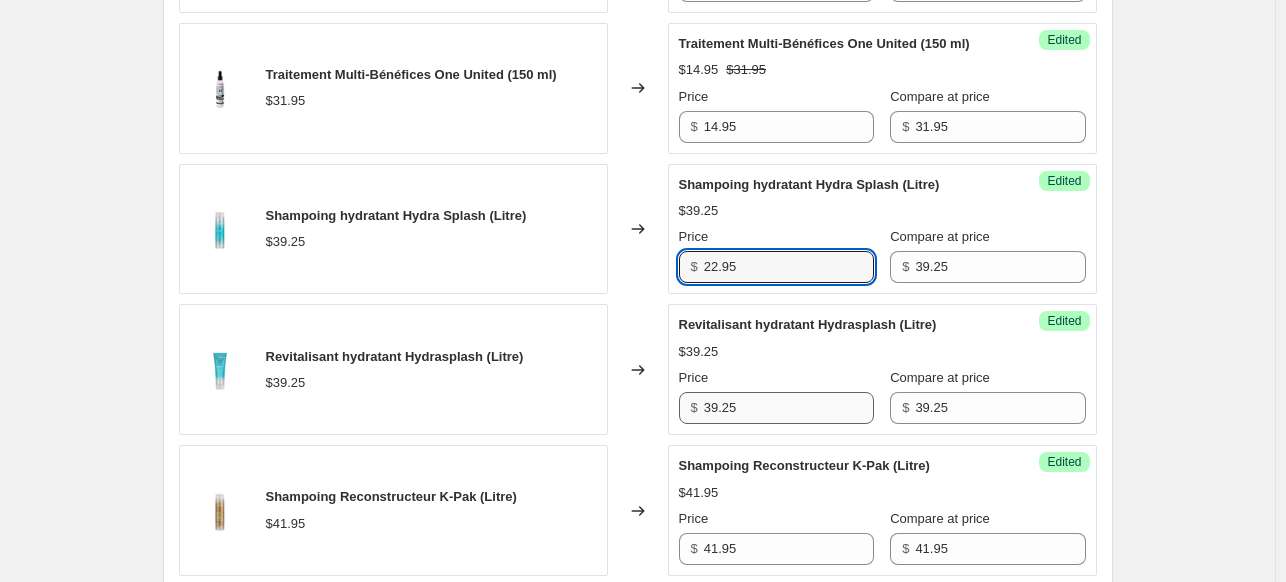 type on "22.95" 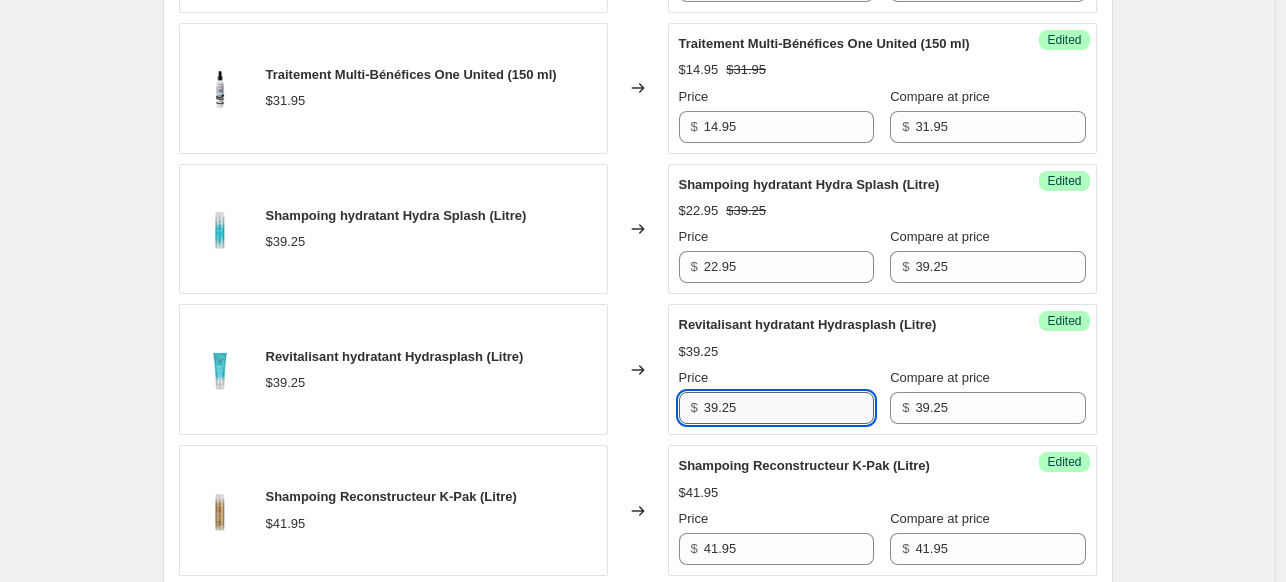 click on "39.25" at bounding box center (789, 408) 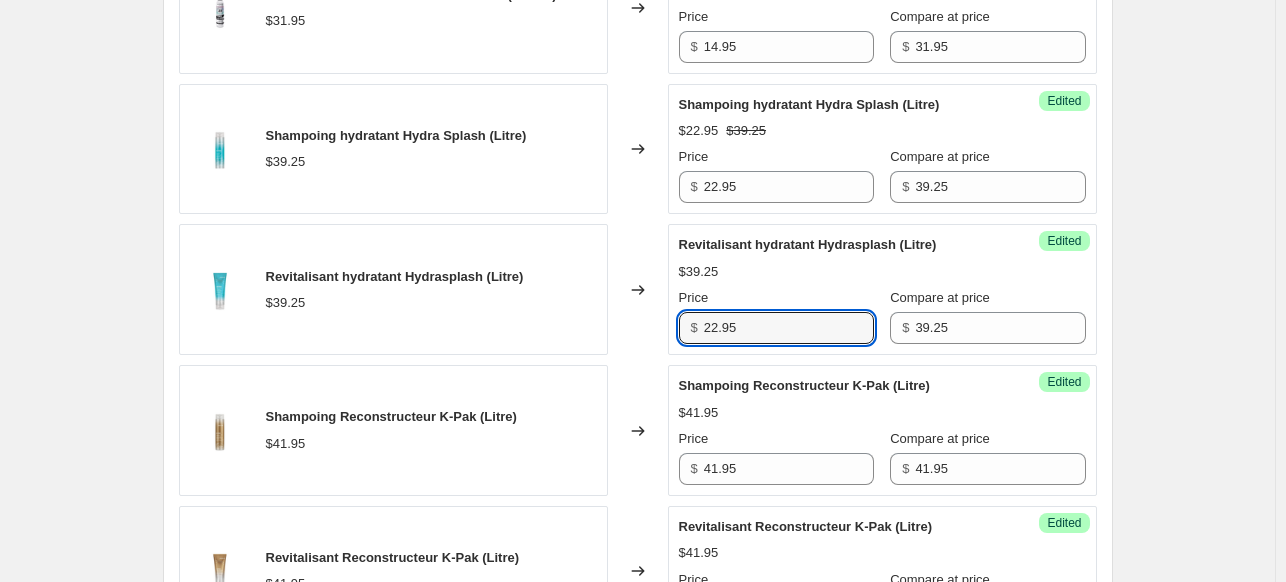 scroll, scrollTop: 2741, scrollLeft: 0, axis: vertical 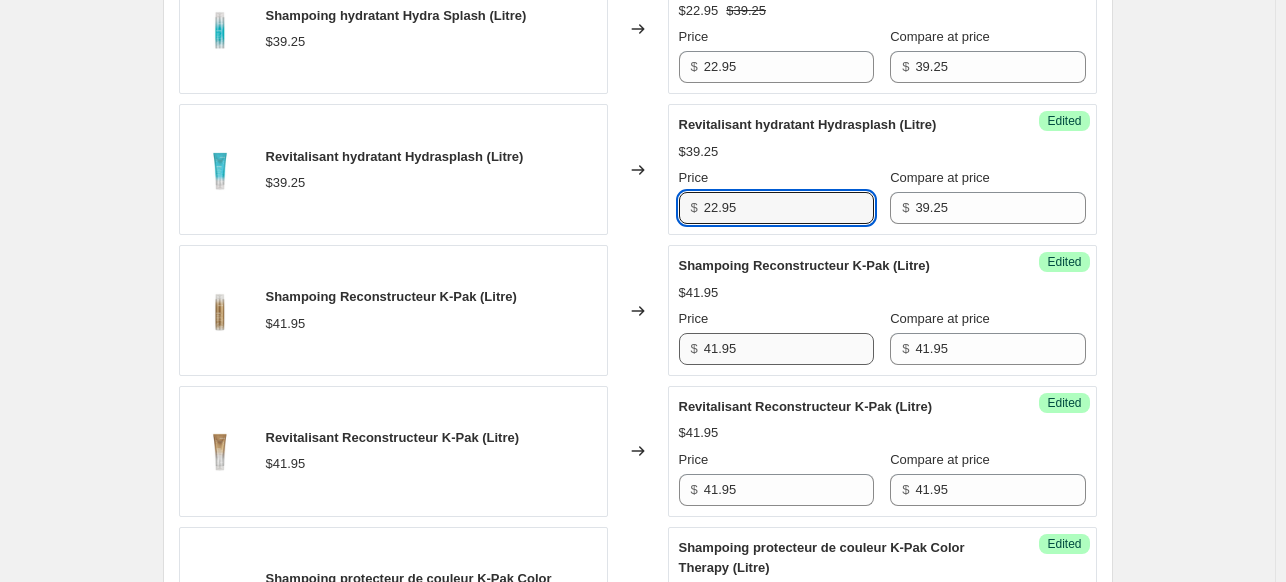 type on "22.95" 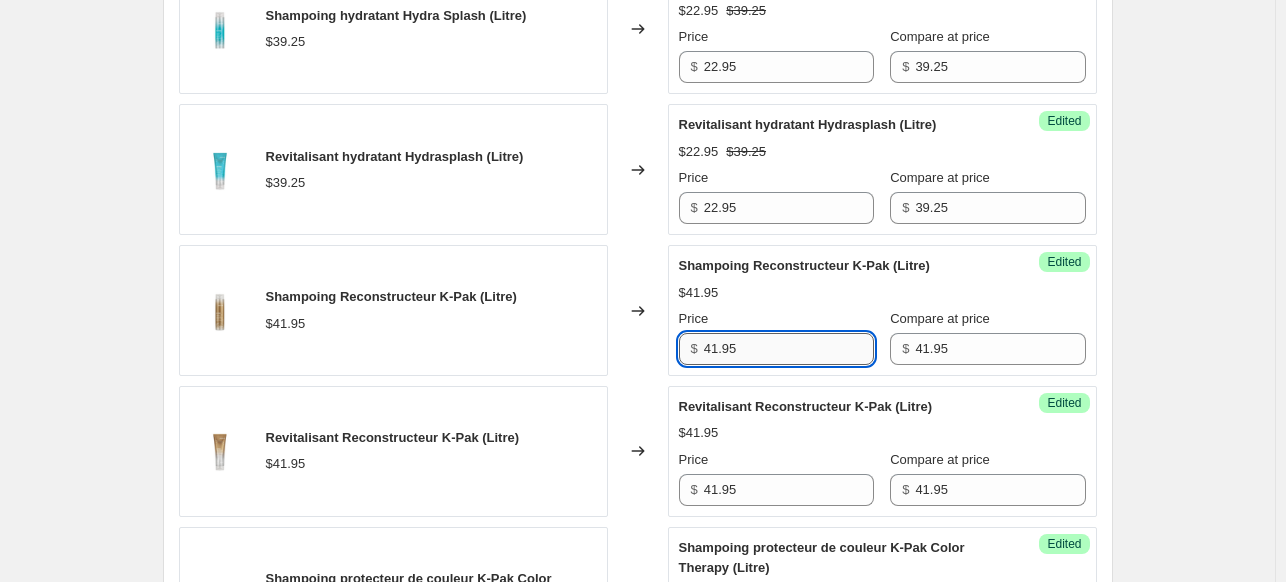 click on "41.95" at bounding box center [789, 349] 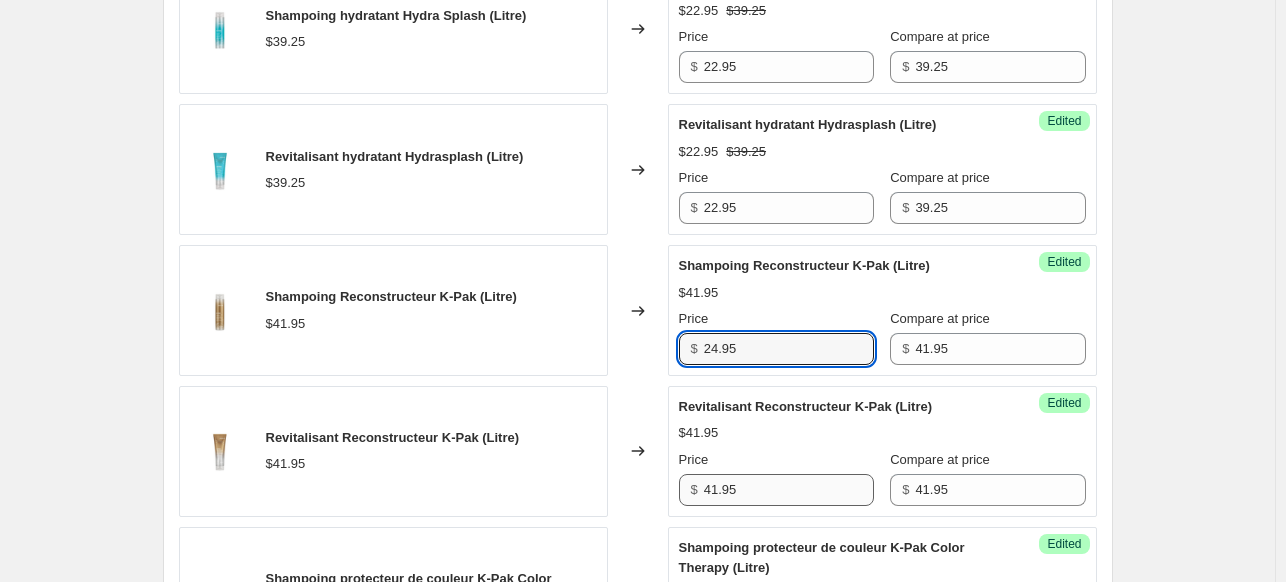 type on "24.95" 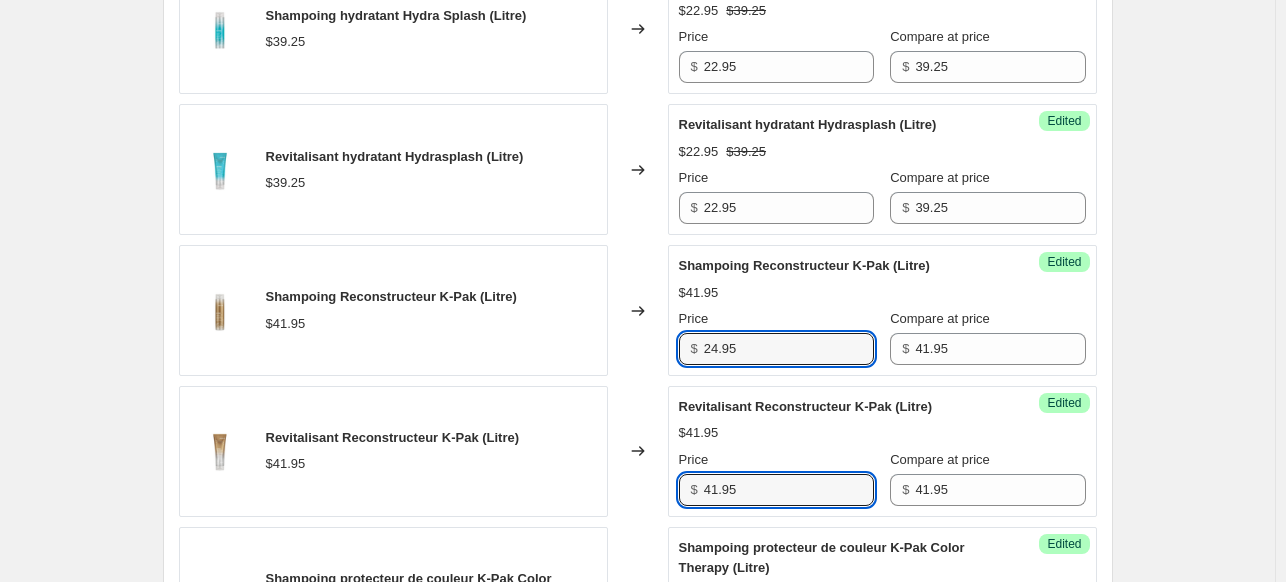 drag, startPoint x: 758, startPoint y: 516, endPoint x: 755, endPoint y: 487, distance: 29.15476 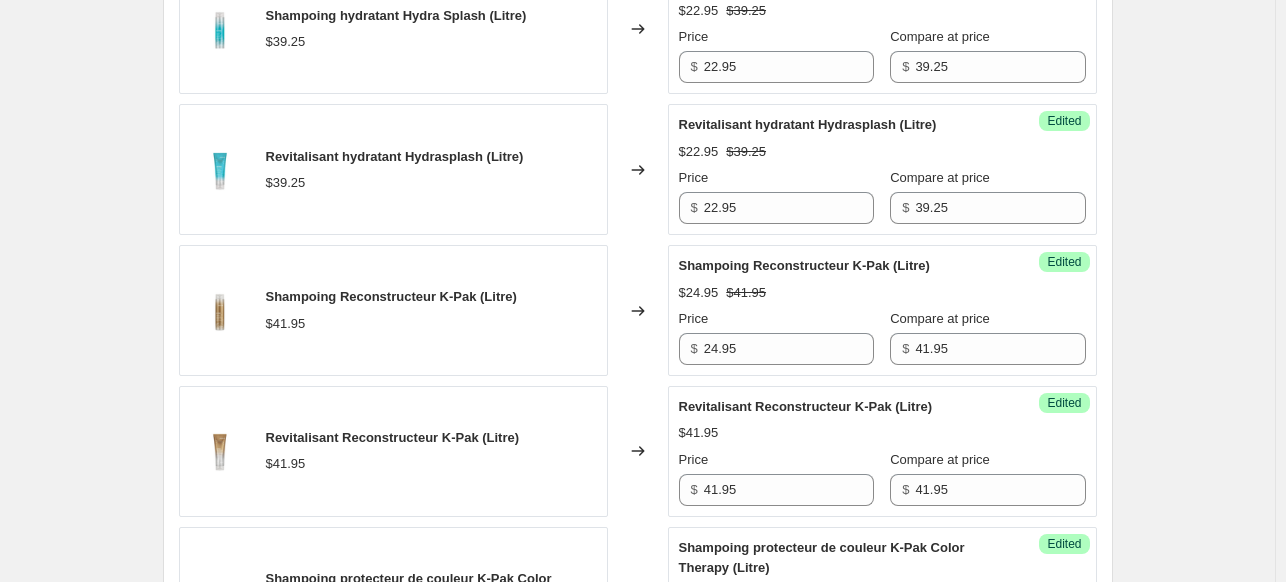 click on "Price" at bounding box center [776, 460] 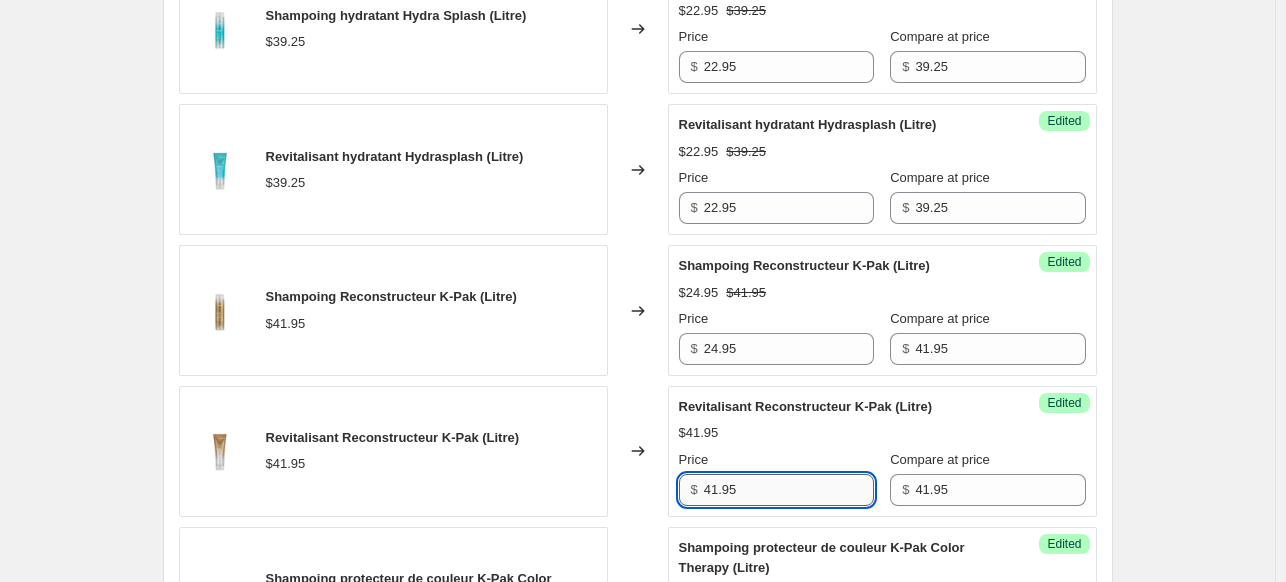 click on "41.95" at bounding box center [789, 490] 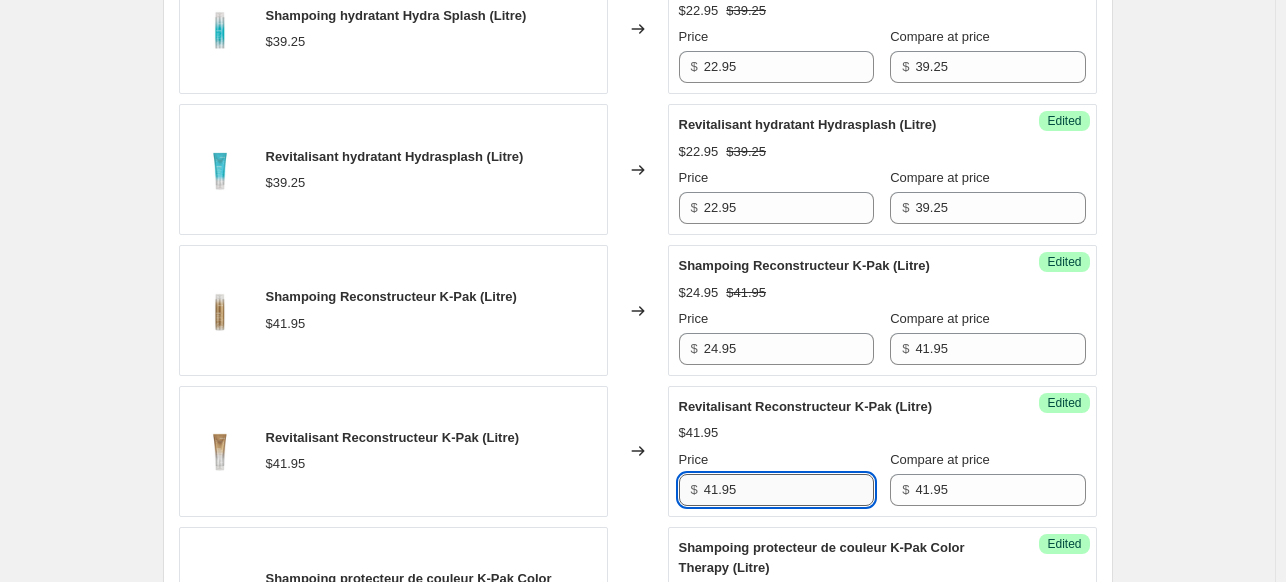 click on "41.95" at bounding box center [789, 490] 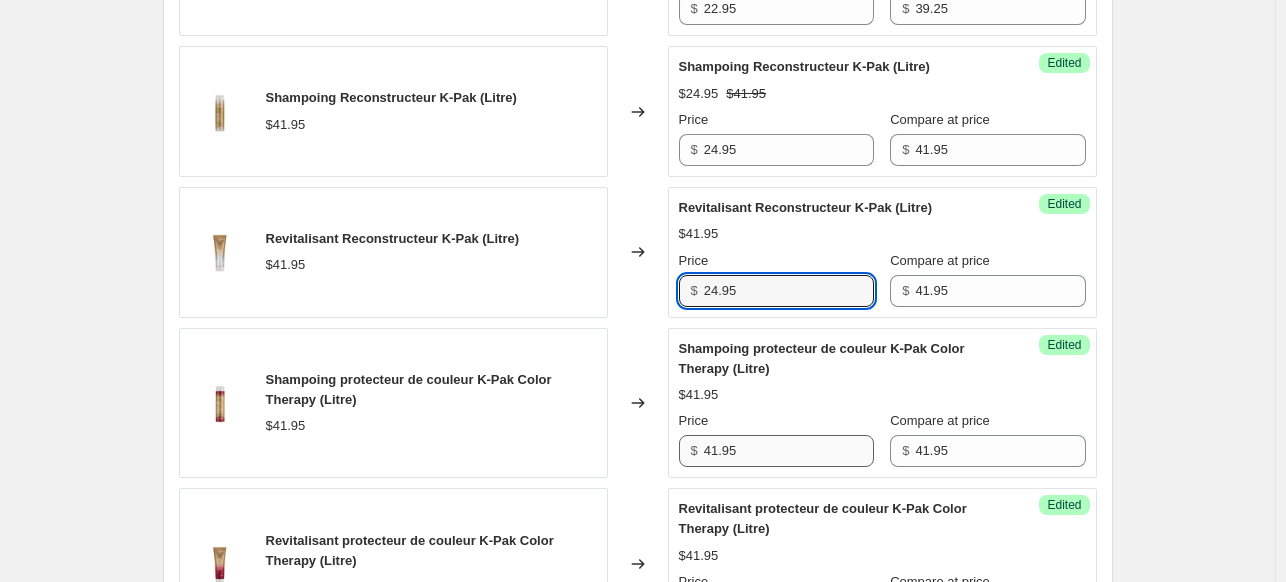 scroll, scrollTop: 2941, scrollLeft: 0, axis: vertical 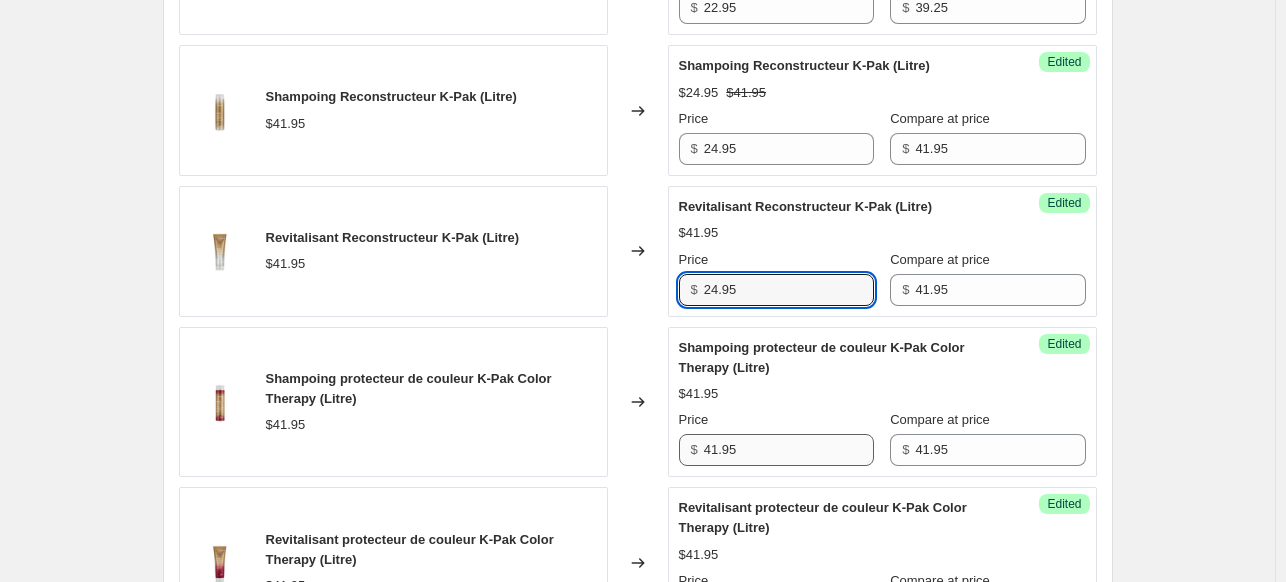 type on "24.95" 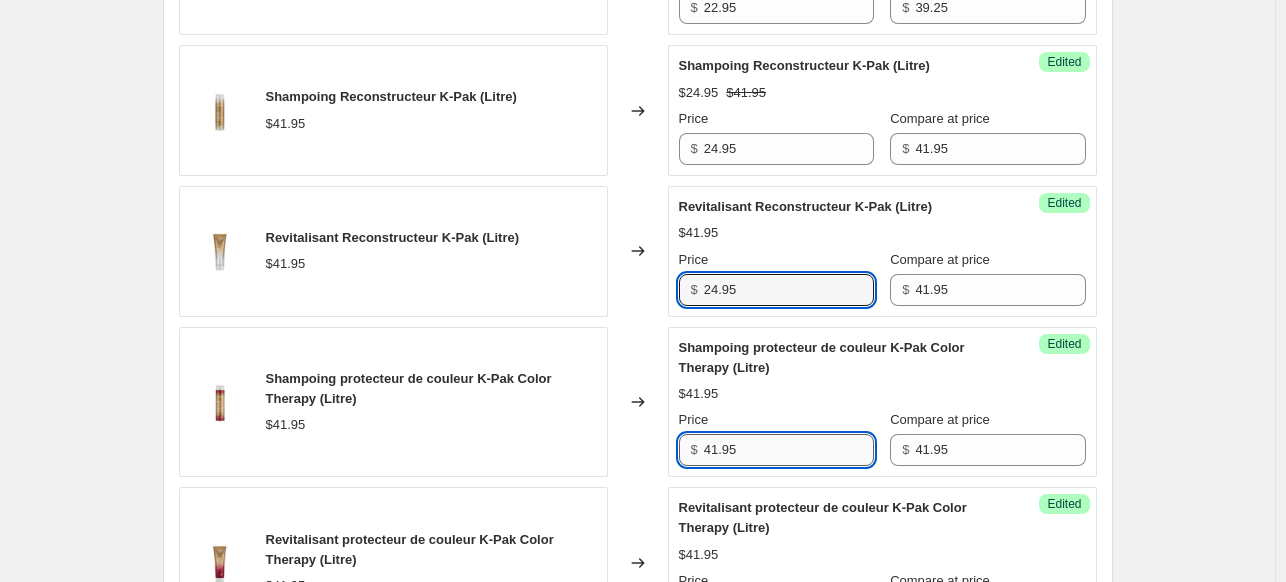 click on "41.95" at bounding box center [789, 450] 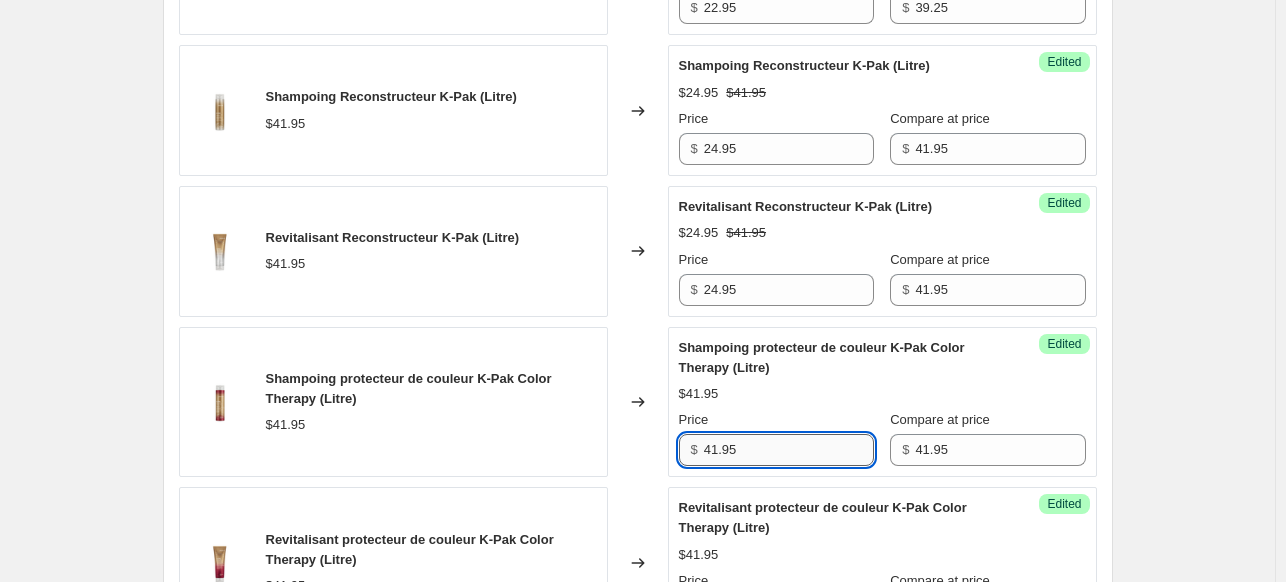 click on "41.95" at bounding box center [789, 450] 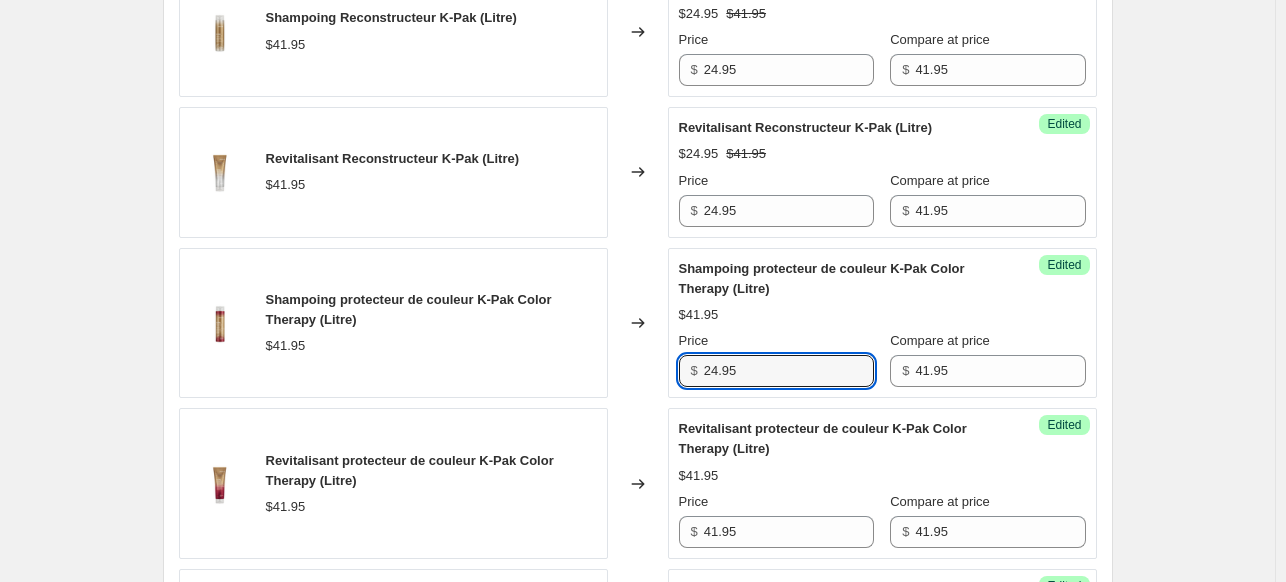scroll, scrollTop: 3141, scrollLeft: 0, axis: vertical 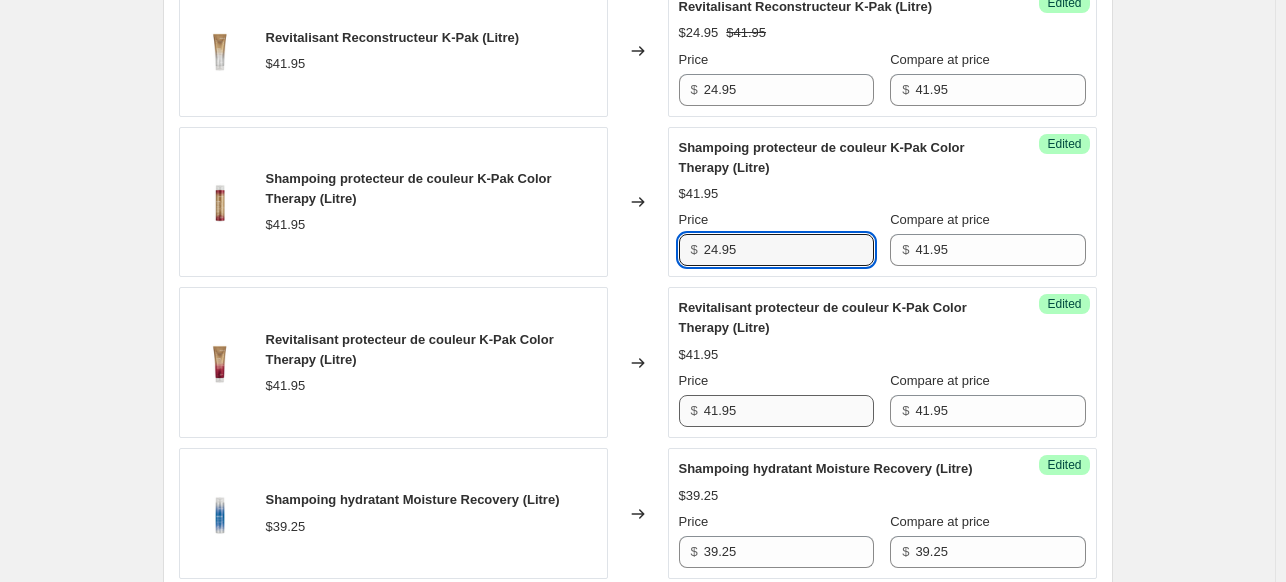 type on "24.95" 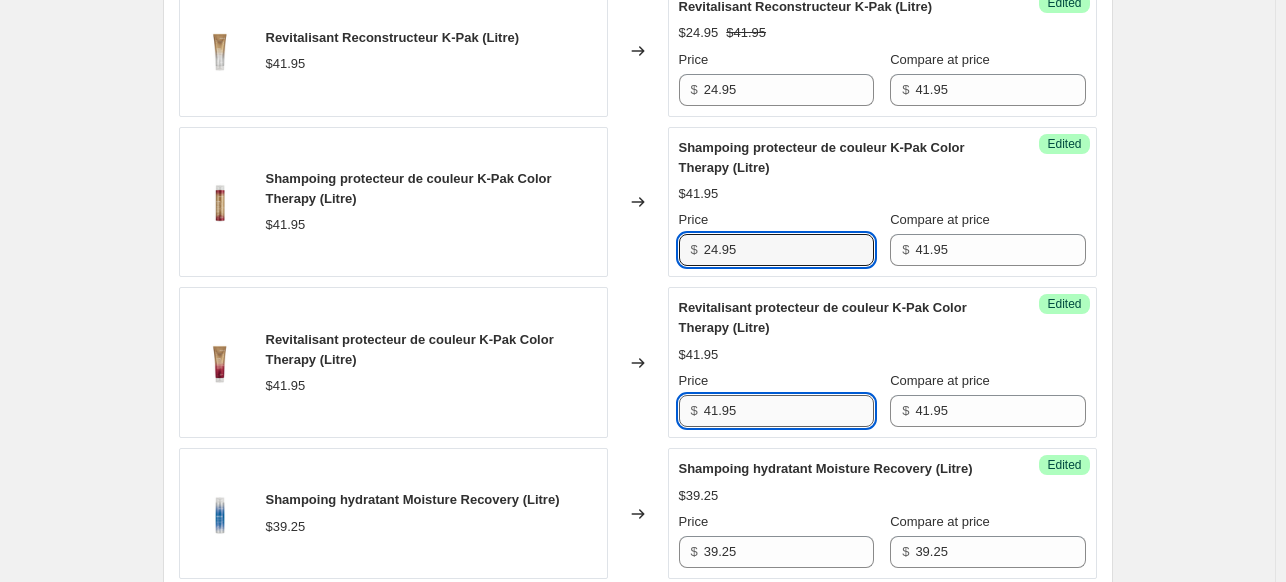 click on "41.95" at bounding box center [789, 411] 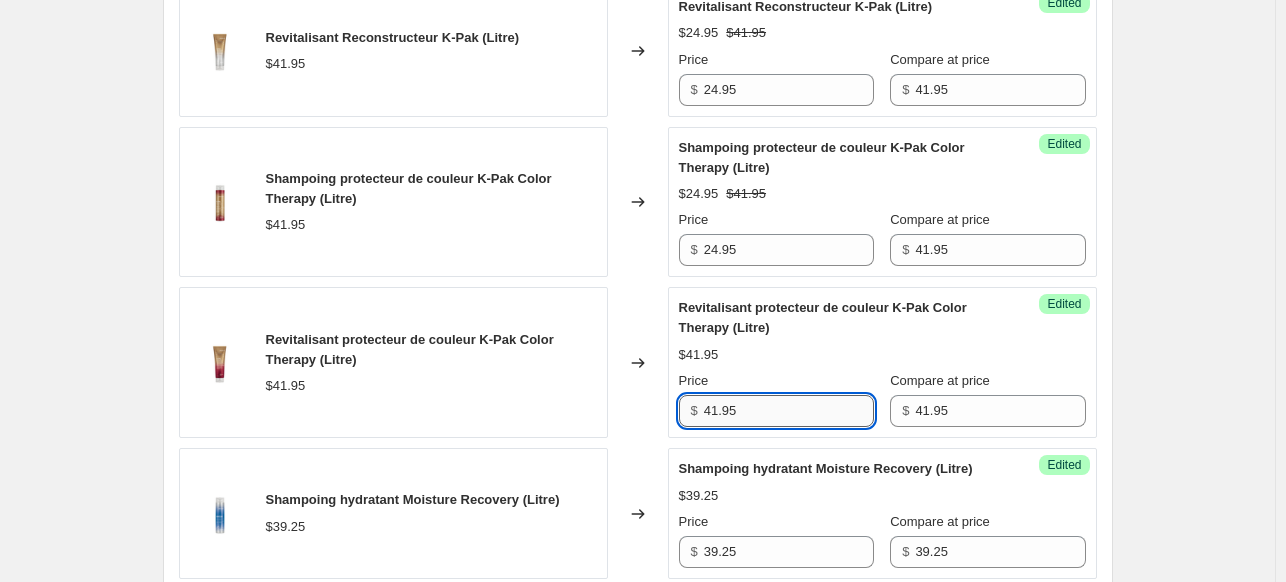 click on "41.95" at bounding box center (789, 411) 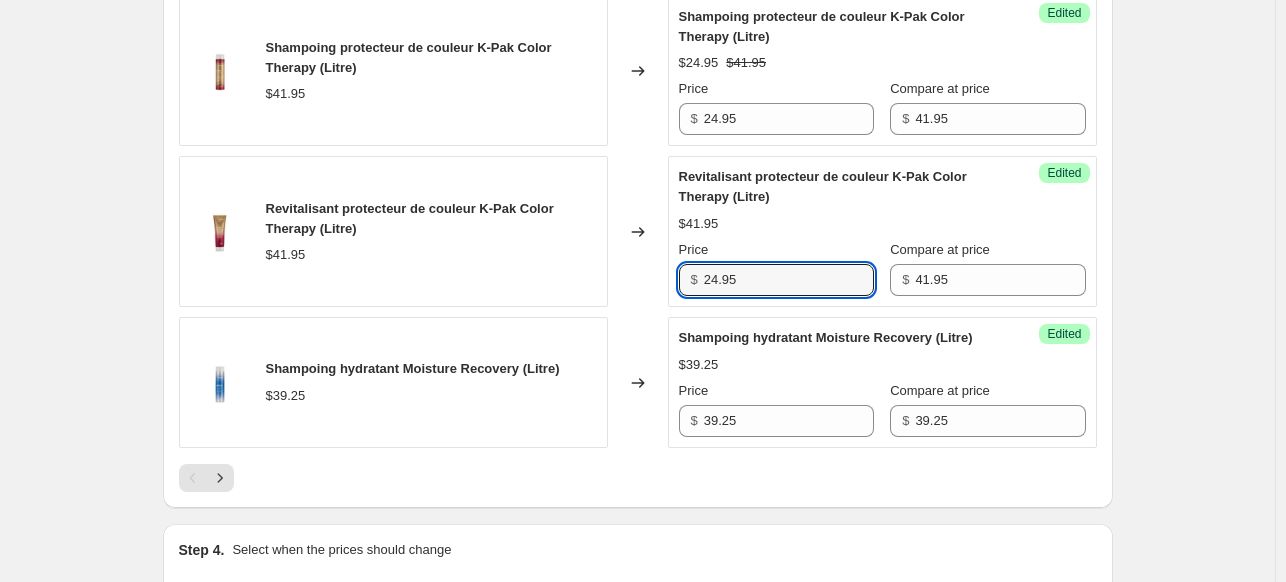 scroll, scrollTop: 3341, scrollLeft: 0, axis: vertical 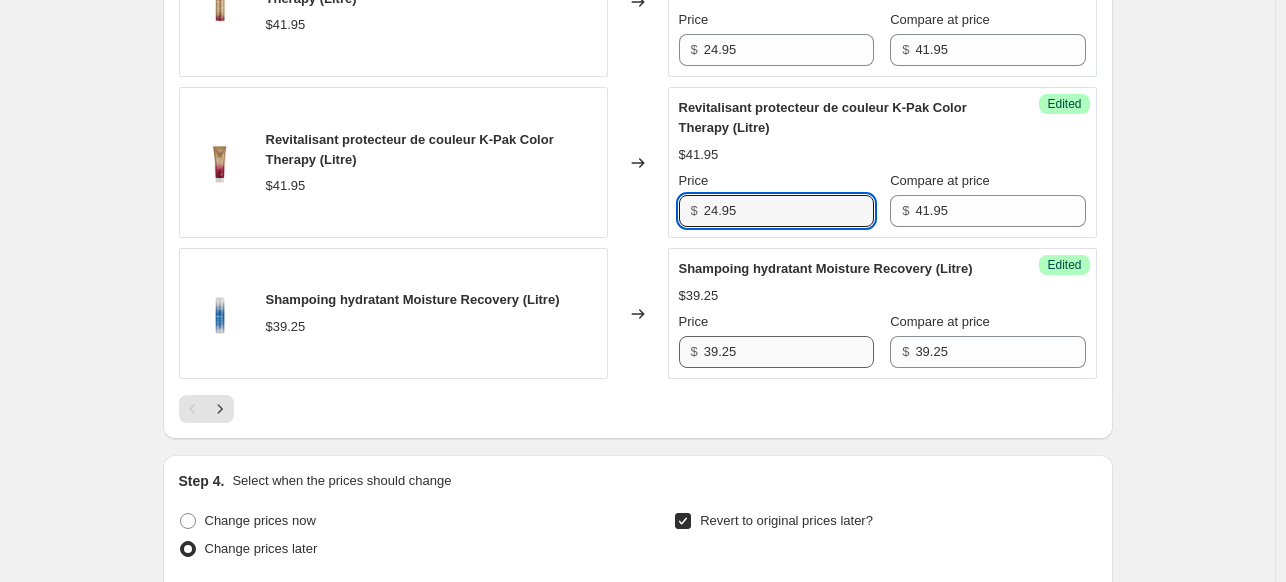 type on "24.95" 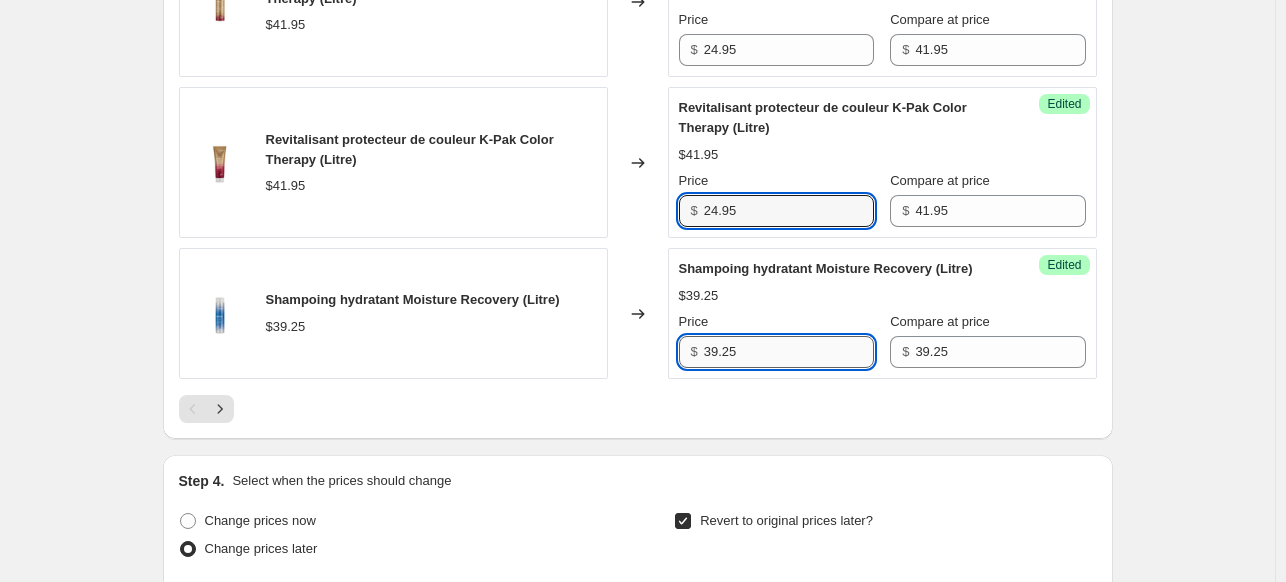 click on "39.25" at bounding box center [789, 352] 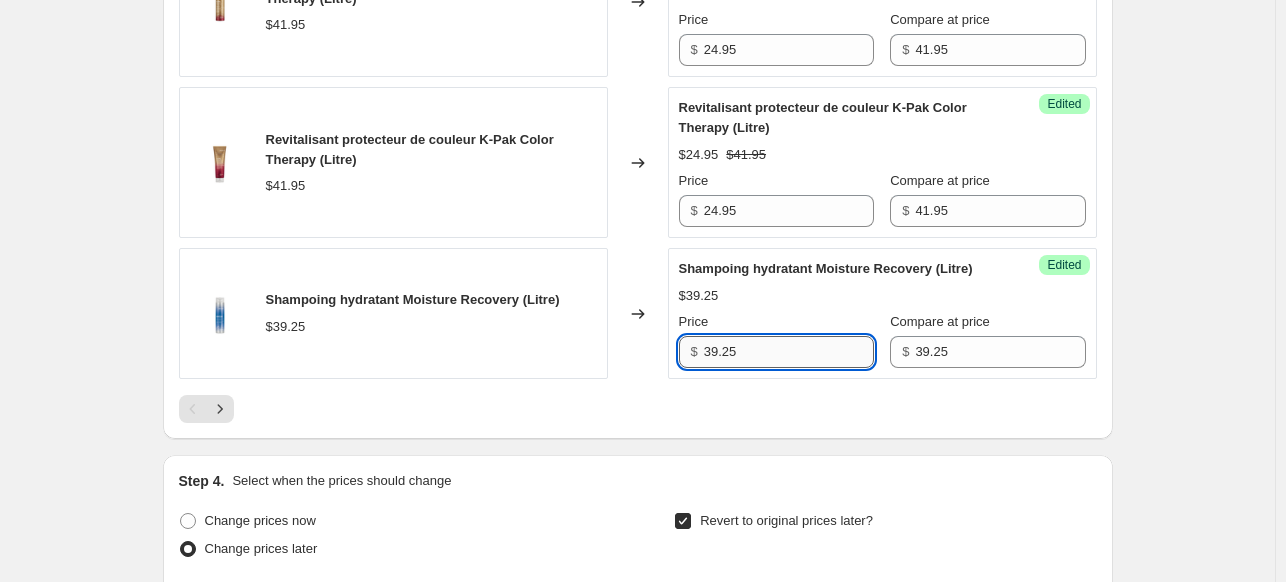 click on "39.25" at bounding box center (789, 352) 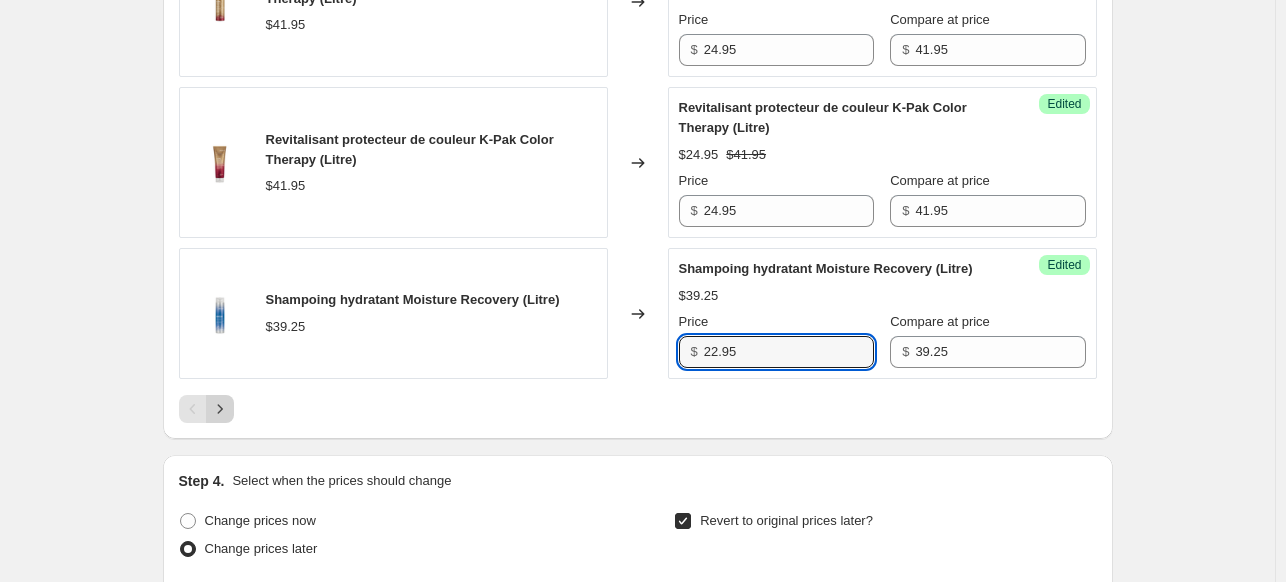 type on "22.95" 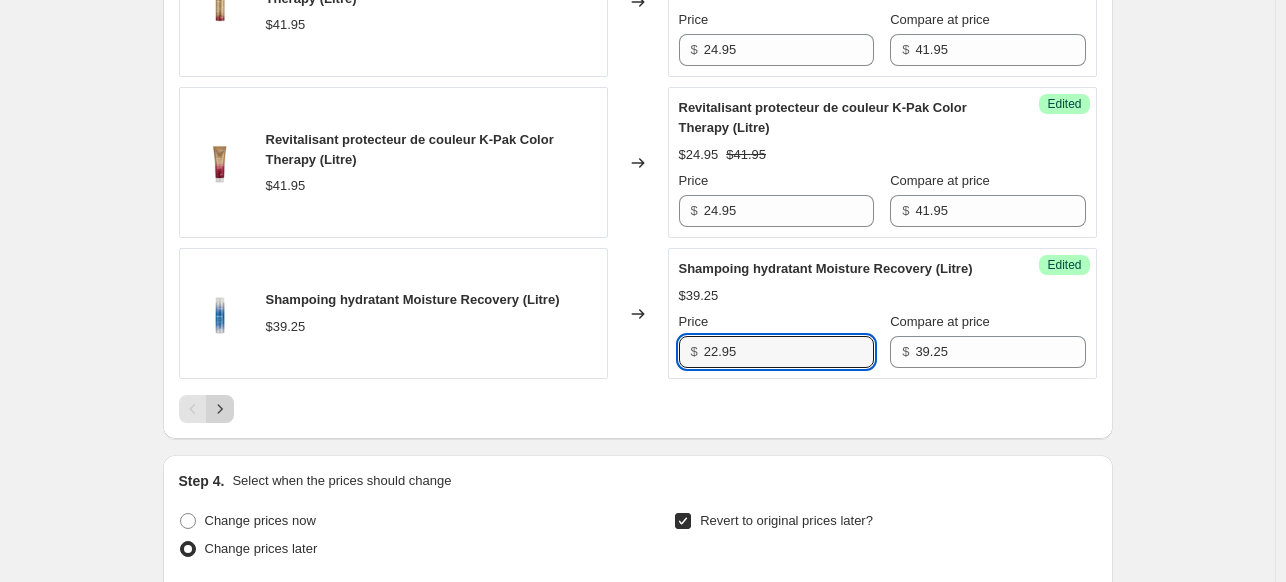 click at bounding box center (220, 409) 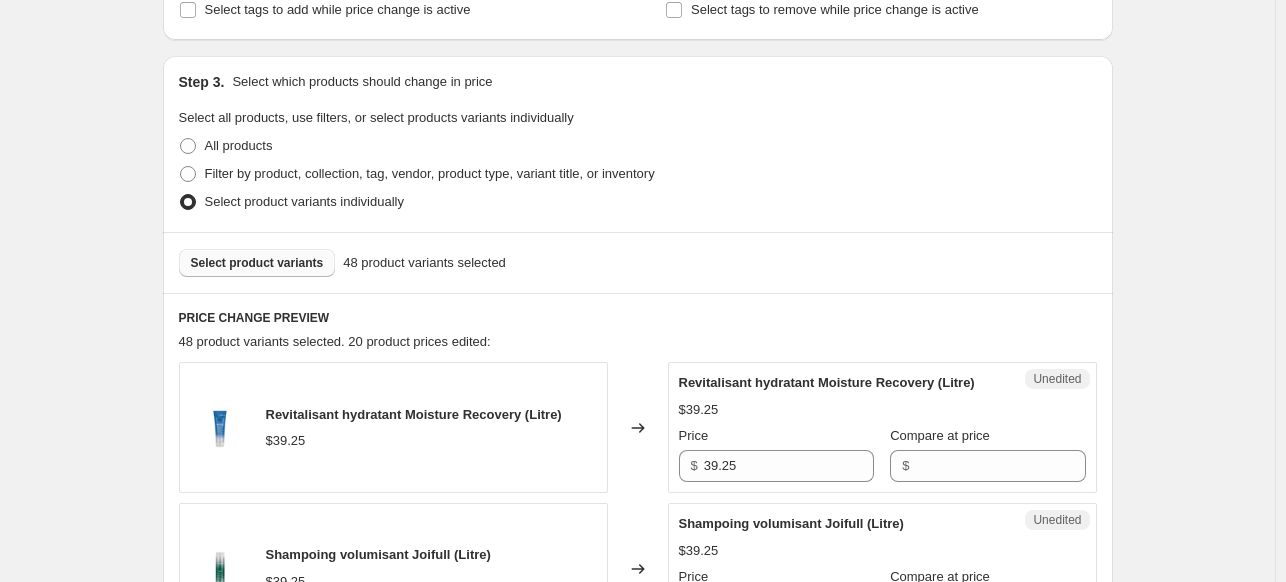 scroll, scrollTop: 641, scrollLeft: 0, axis: vertical 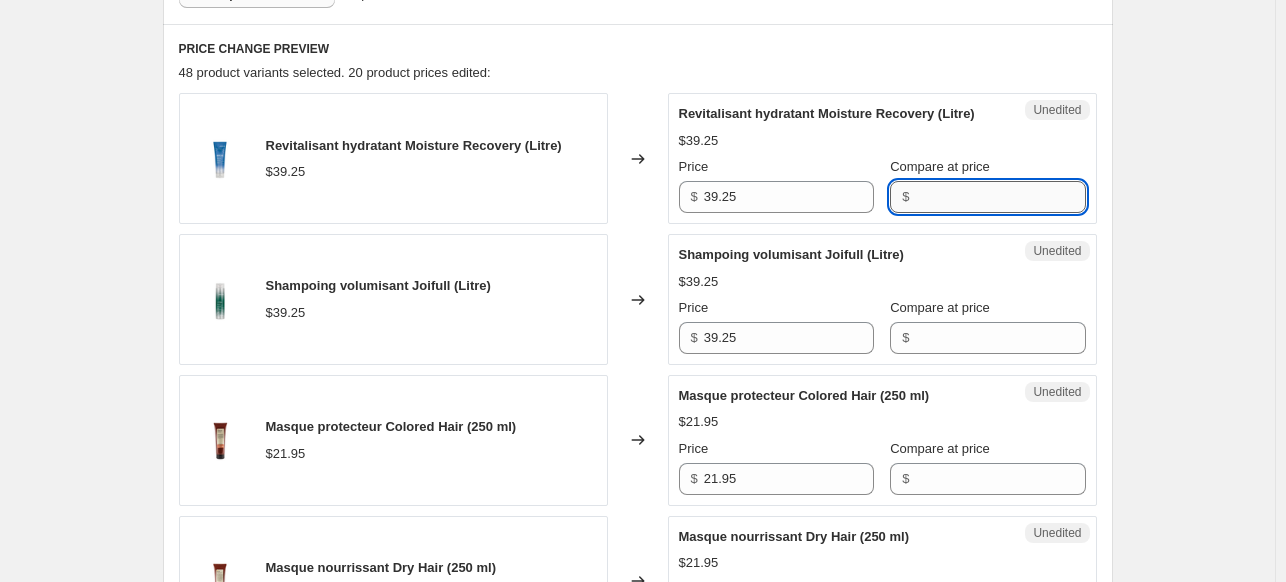 click on "Compare at price" at bounding box center (1000, 197) 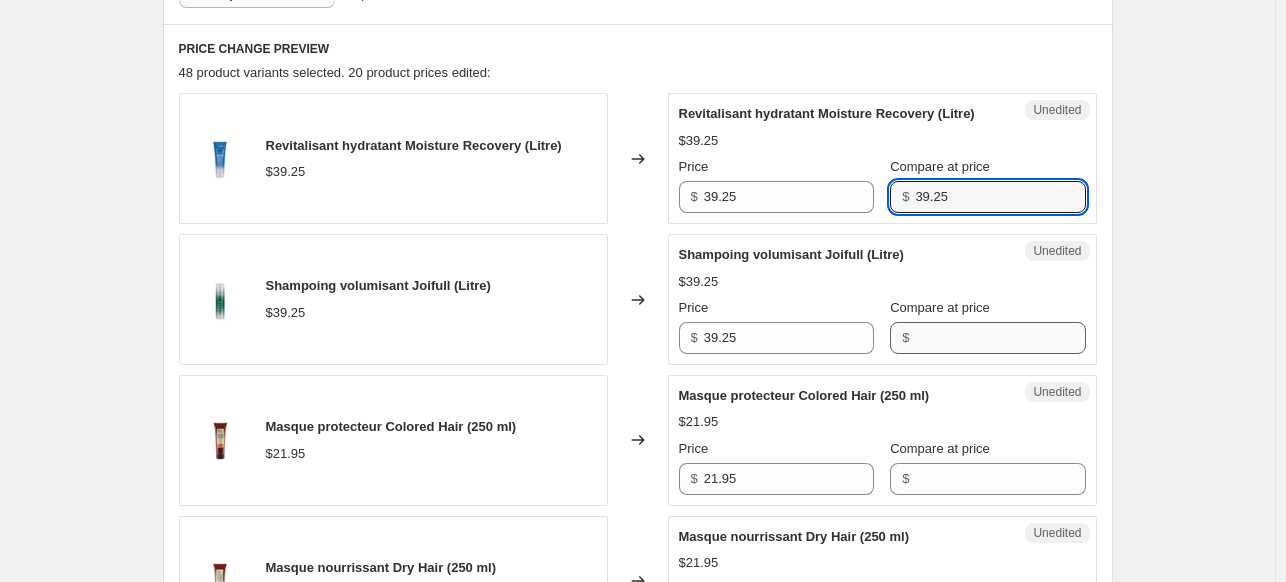 type on "39.25" 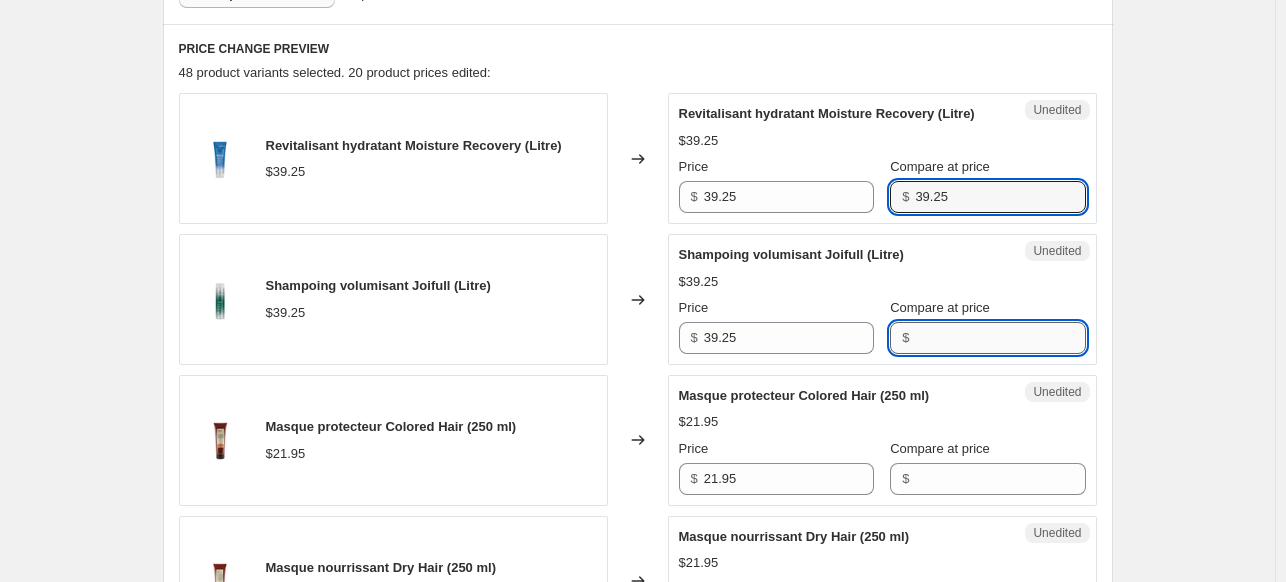click on "Compare at price" at bounding box center [1000, 338] 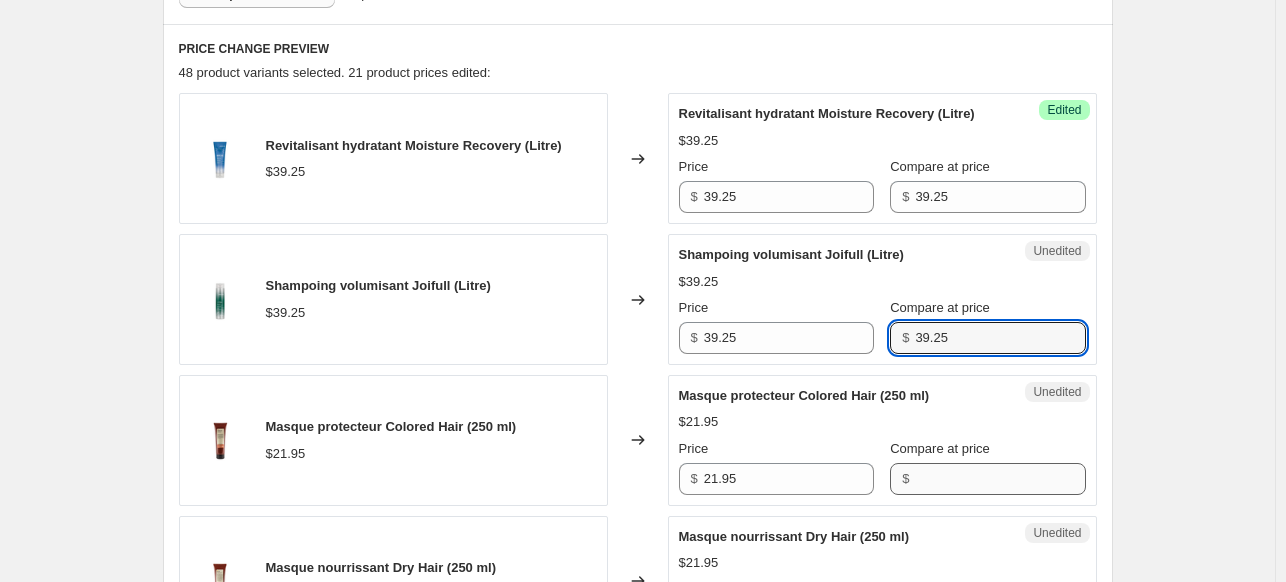 type on "39.25" 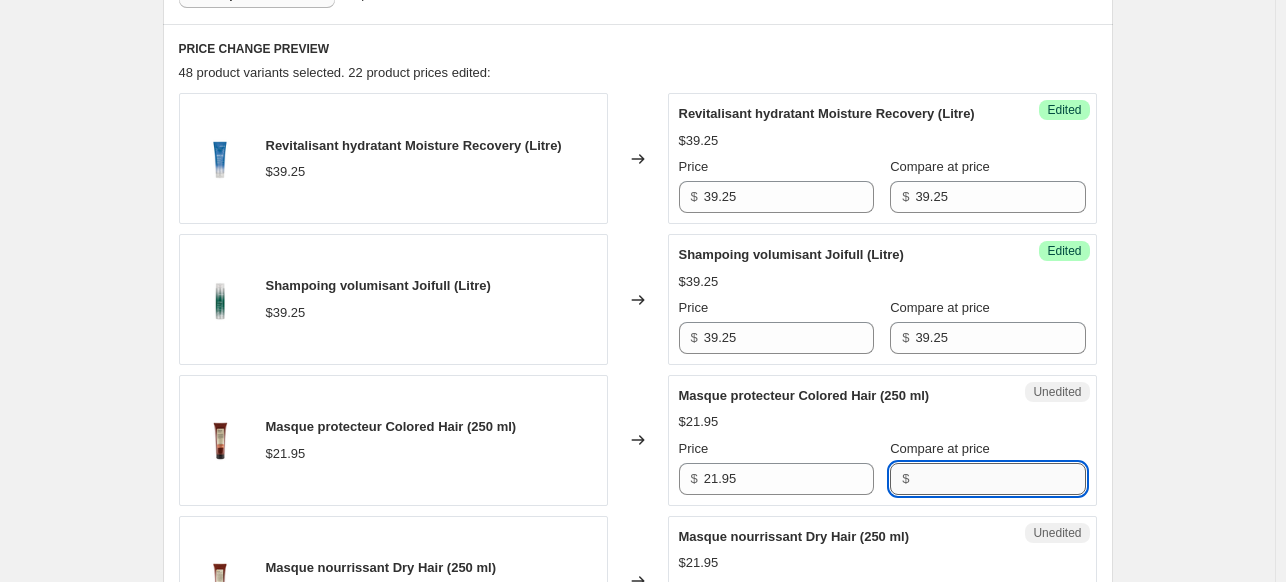 click on "Compare at price" at bounding box center (1000, 479) 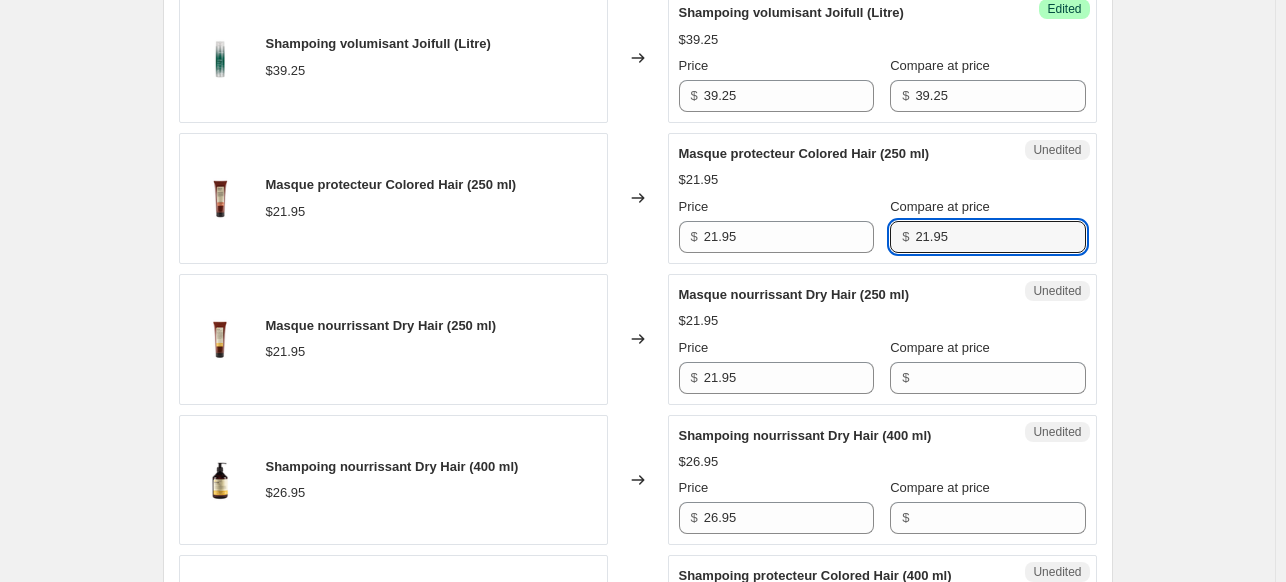 scroll, scrollTop: 941, scrollLeft: 0, axis: vertical 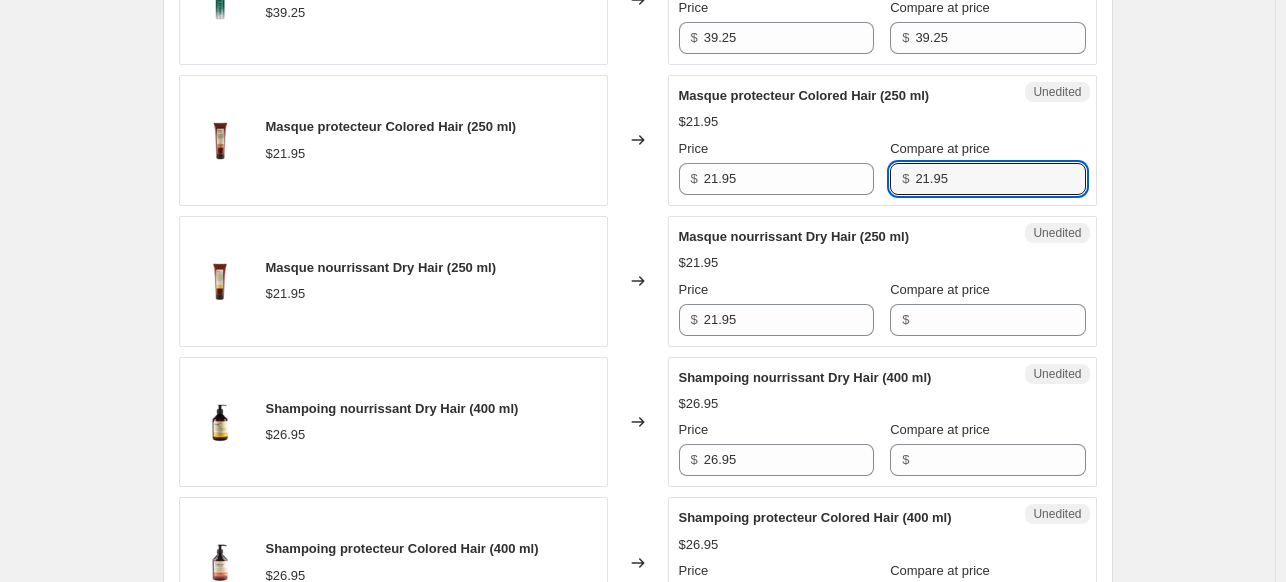 type on "21.95" 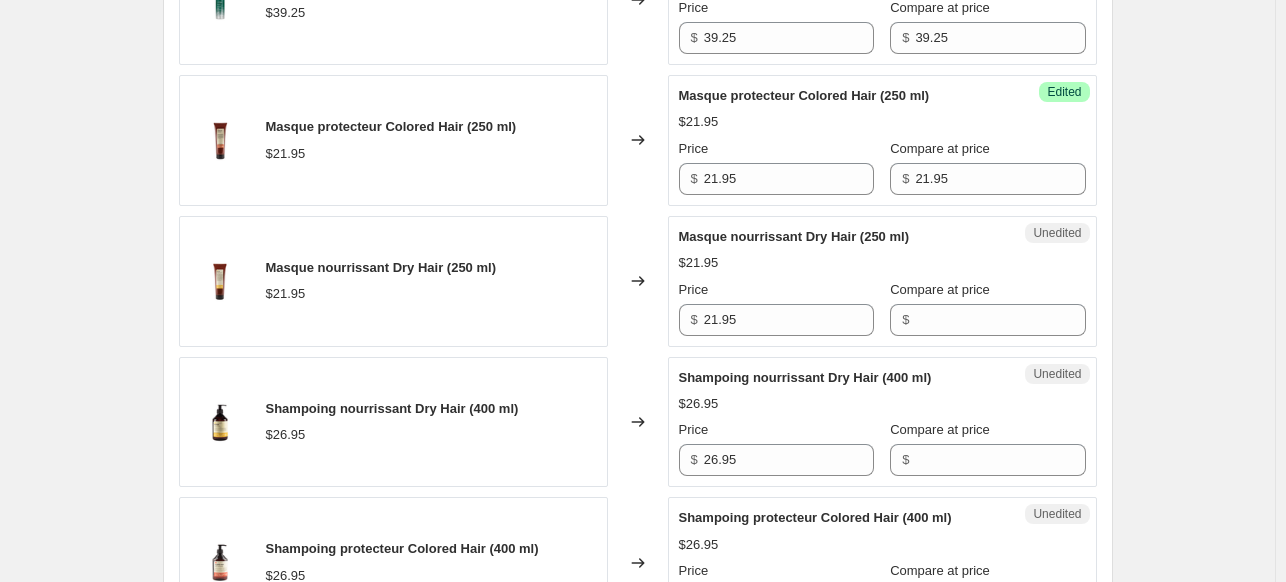 click on "Revitalisant hydratant Moisture Recovery (Litre) $[PRICE] Changed to Success Edited Revitalisant hydratant Moisture Recovery (Litre) $[PRICE] Price $ $[PRICE] Compare at price $ $[PRICE] Shampoing volumisant Joifull (Litre) $[PRICE] Changed to Success Edited Shampoing volumisant Joifull (Litre) $[PRICE] Price $ $[PRICE] Compare at price $ $[PRICE] Masque protecteur Colored Hair (250 ml) $[PRICE] Changed to Success Edited Masque protecteur Colored Hair (250 ml) $[PRICE] Price $ $[PRICE] Compare at price $ $[PRICE] Masque nourrissant Dry Hair (250 ml) $[PRICE] Changed to Unedited Masque nourrissant Dry Hair (250 ml) $[PRICE] Price $ $[PRICE] Compare at price $ Shampoing nourrissant Dry Hair (400 ml) $[PRICE] Changed to Unedited Shampoing nourrissant Dry Hair (400 ml) $[PRICE] Price $ $[PRICE] Compare at price $ Shampoing protecteur Colored Hair (400 ml) $[PRICE] Changed to Unedited Shampoing protecteur Colored Hair (400 ml) $[PRICE] Price $ $[PRICE] Compare at price $ Shampoing énergisant Daily Use (400 ml) $[PRICE] Changed to Unedited $[PRICE] Price $ $[PRICE] $ $ $" at bounding box center [638, 1216] 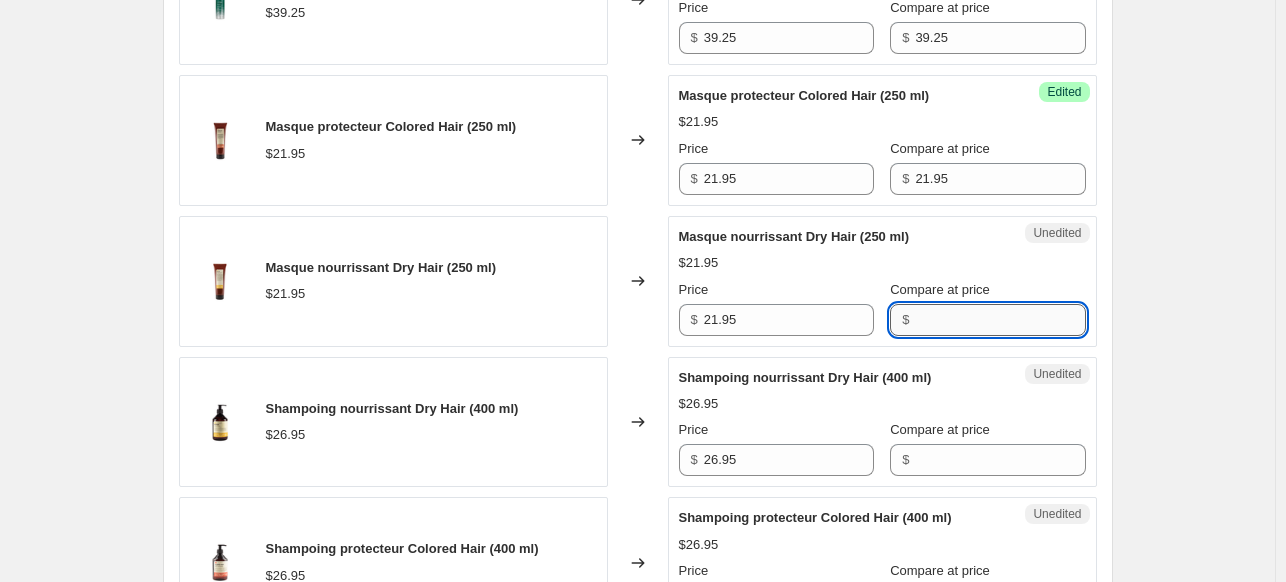 click on "Compare at price" at bounding box center [1000, 320] 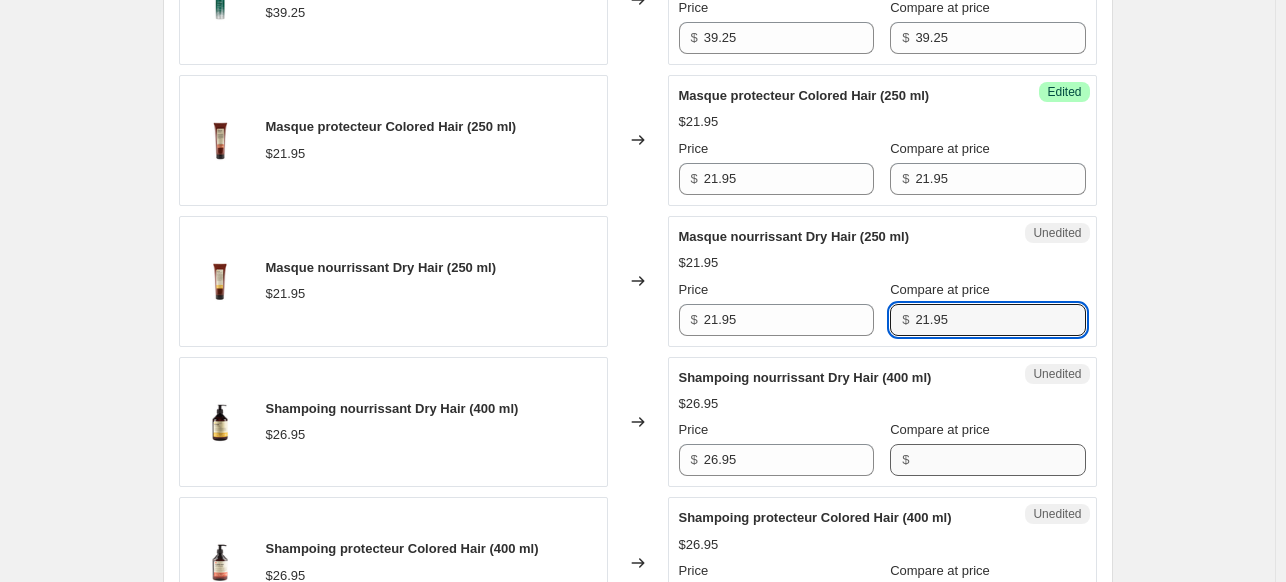 type on "21.95" 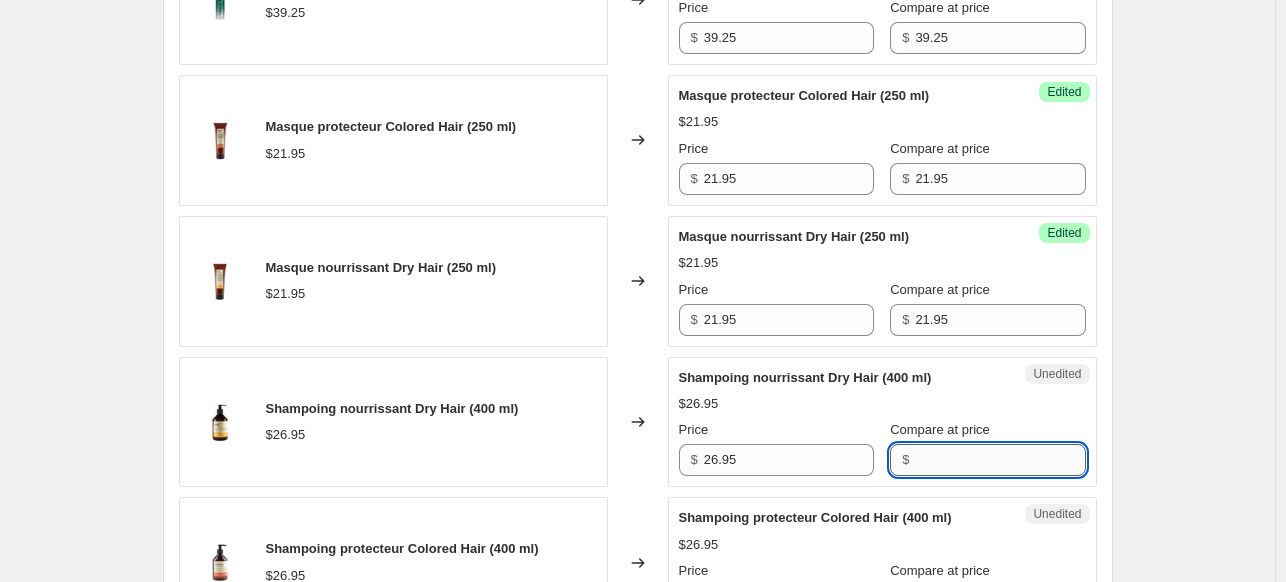 click on "Compare at price" at bounding box center [1000, 460] 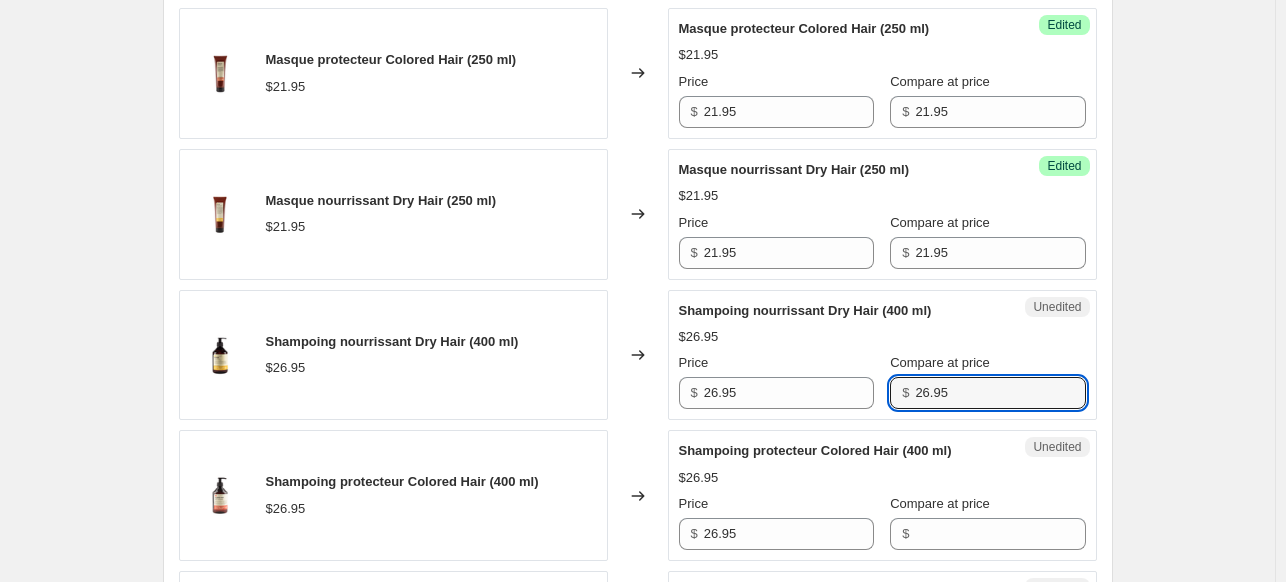 scroll, scrollTop: 1141, scrollLeft: 0, axis: vertical 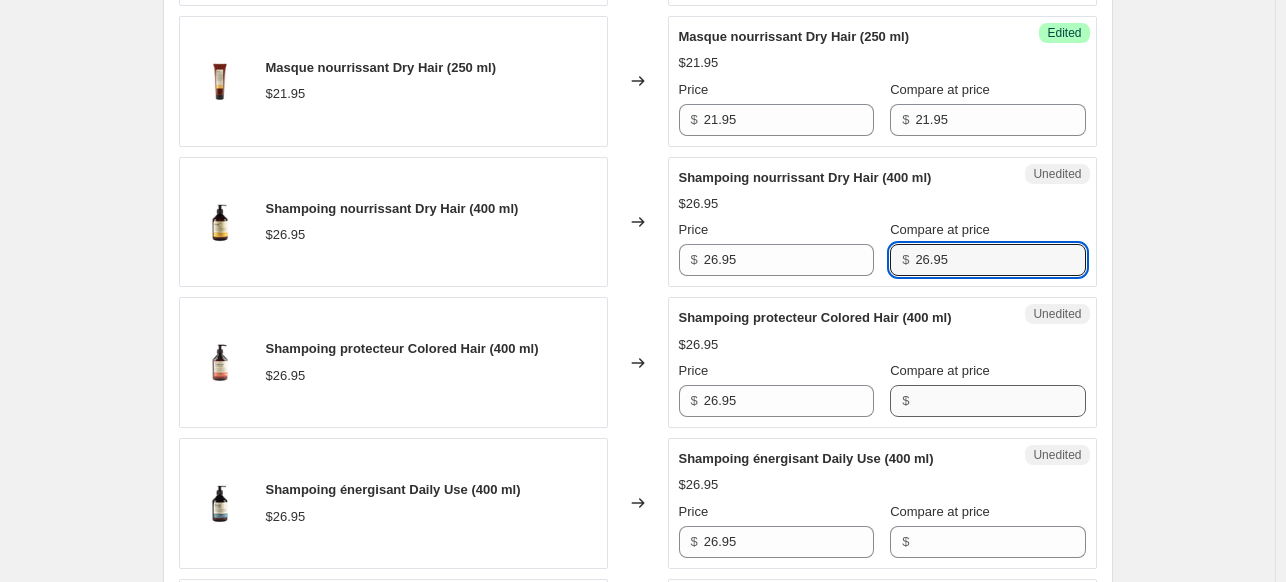 type on "26.95" 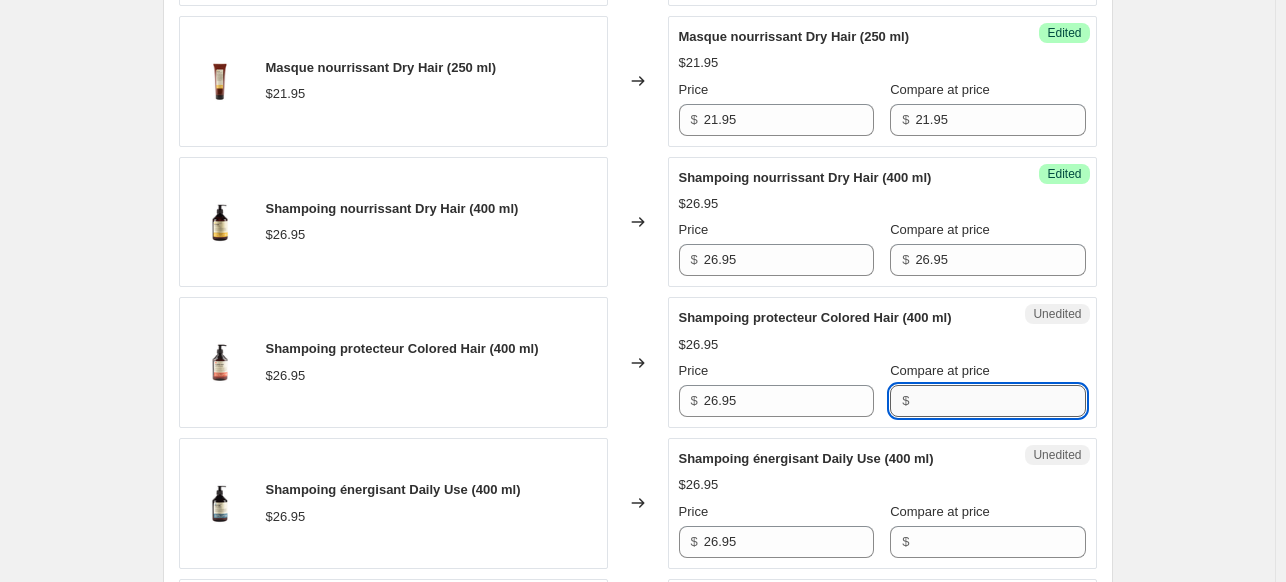 click on "Compare at price" at bounding box center (1000, 401) 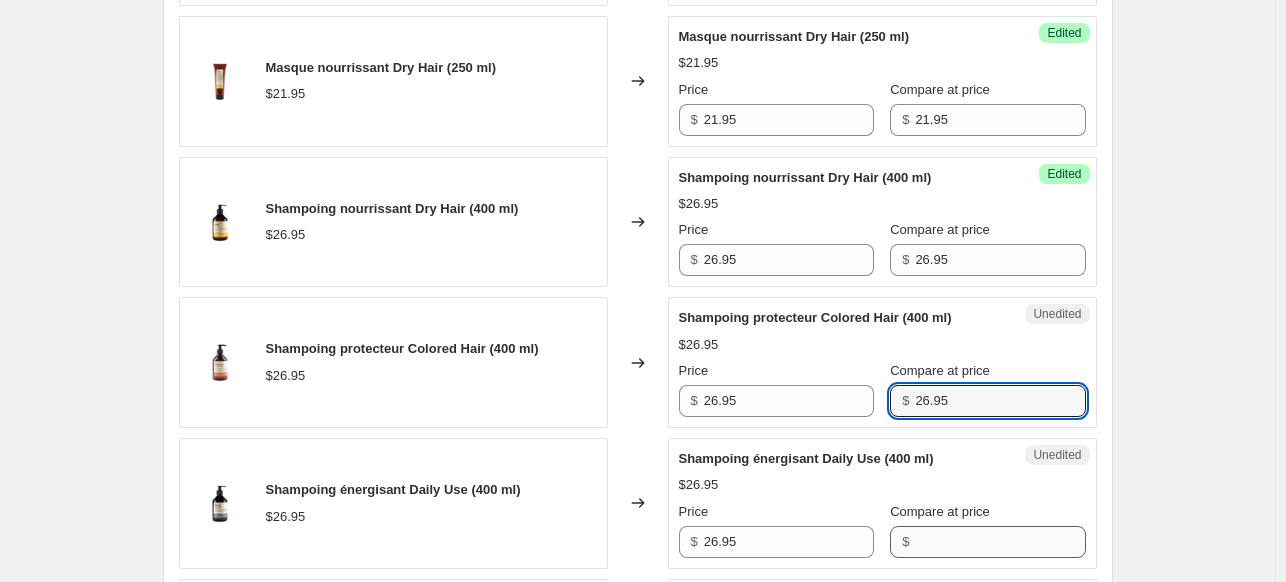 type on "26.95" 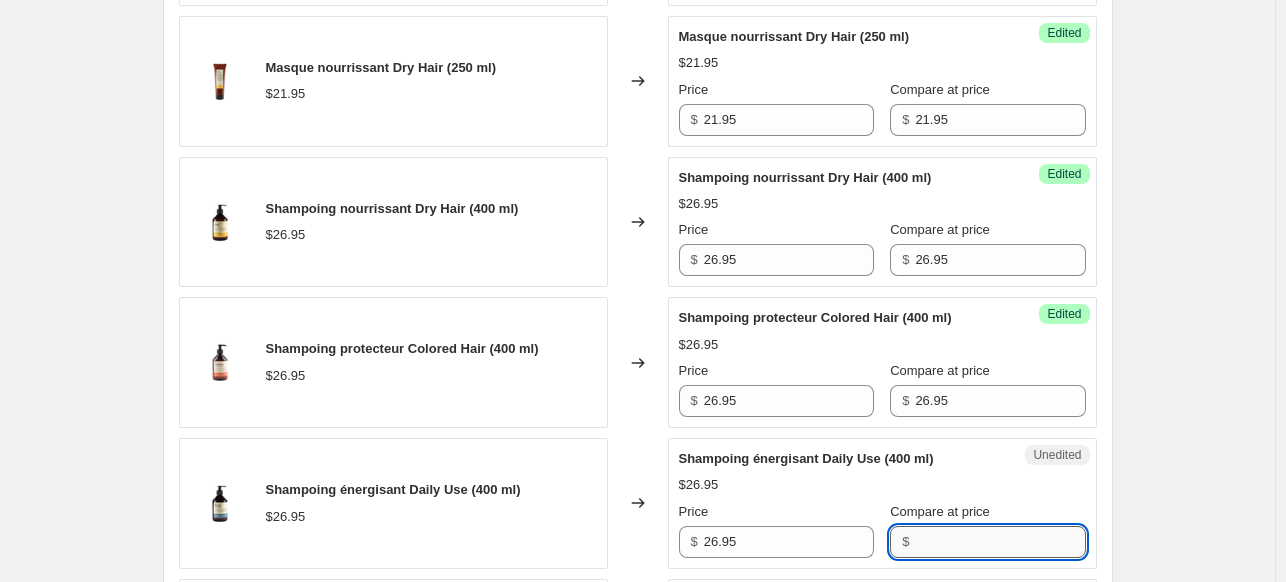click on "Compare at price" at bounding box center (1000, 542) 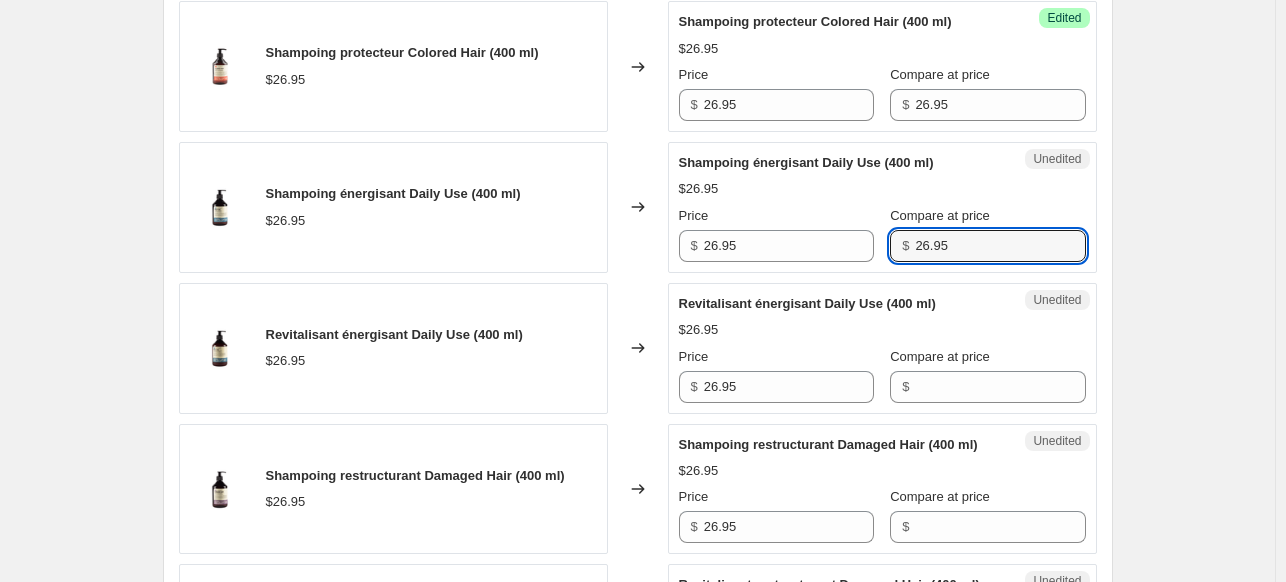 scroll, scrollTop: 1441, scrollLeft: 0, axis: vertical 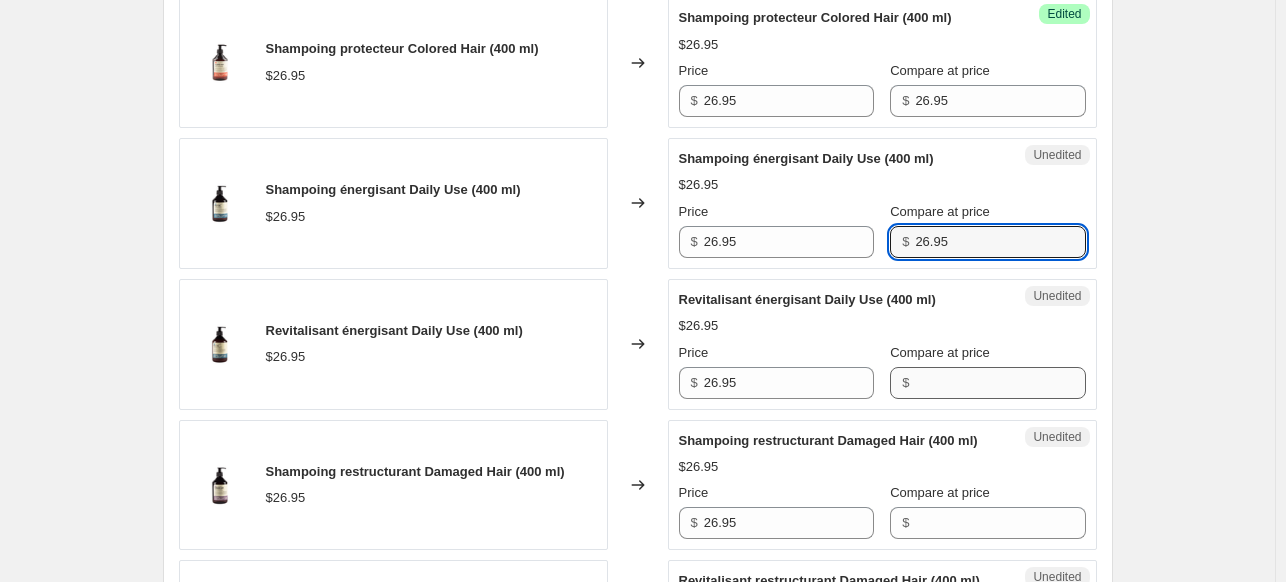 type on "26.95" 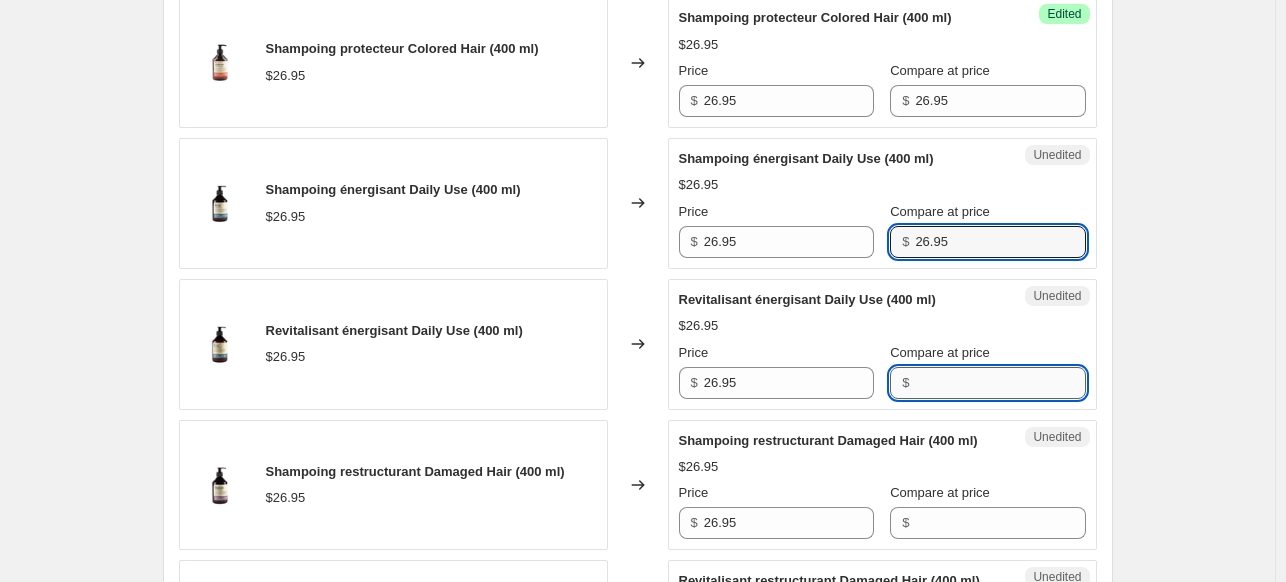 click on "Compare at price" at bounding box center [1000, 383] 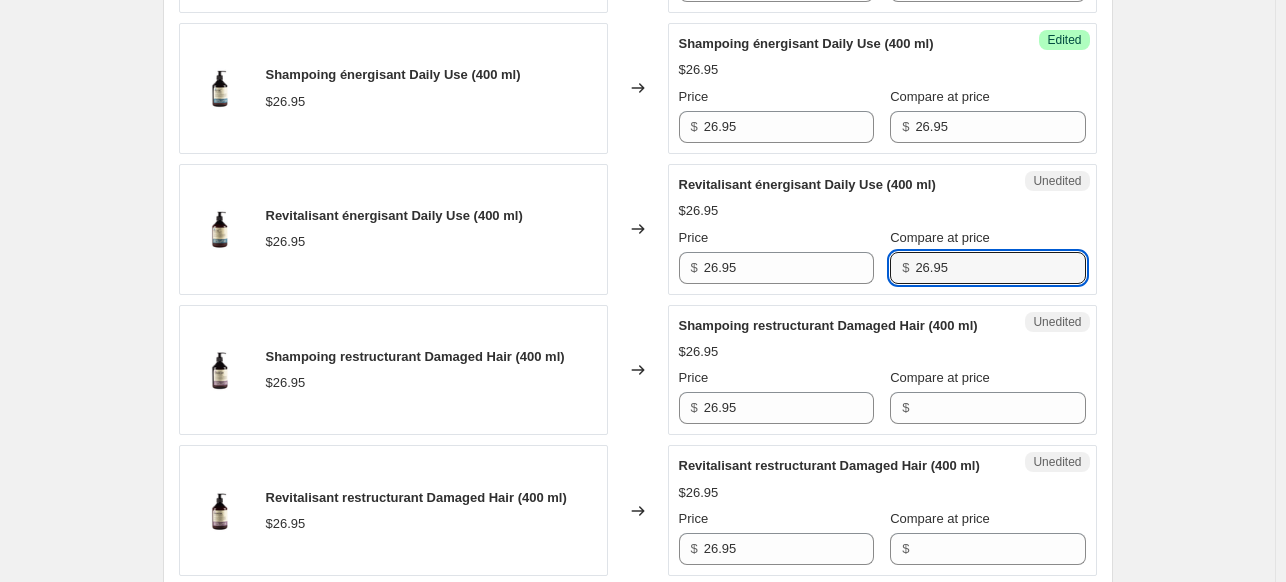 scroll, scrollTop: 1641, scrollLeft: 0, axis: vertical 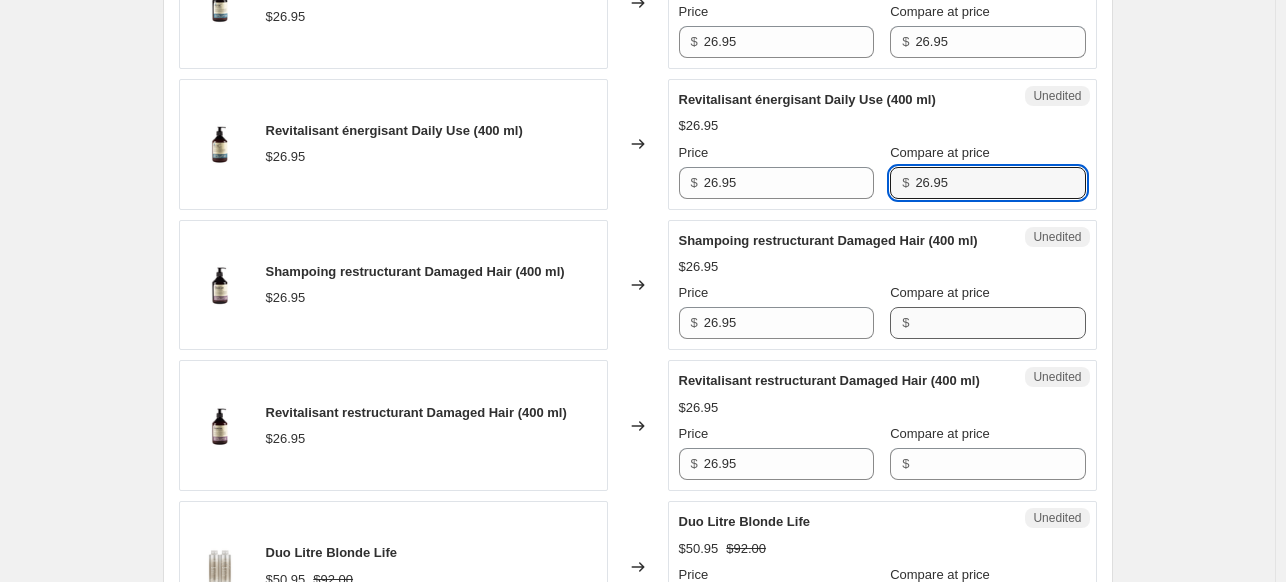 type on "26.95" 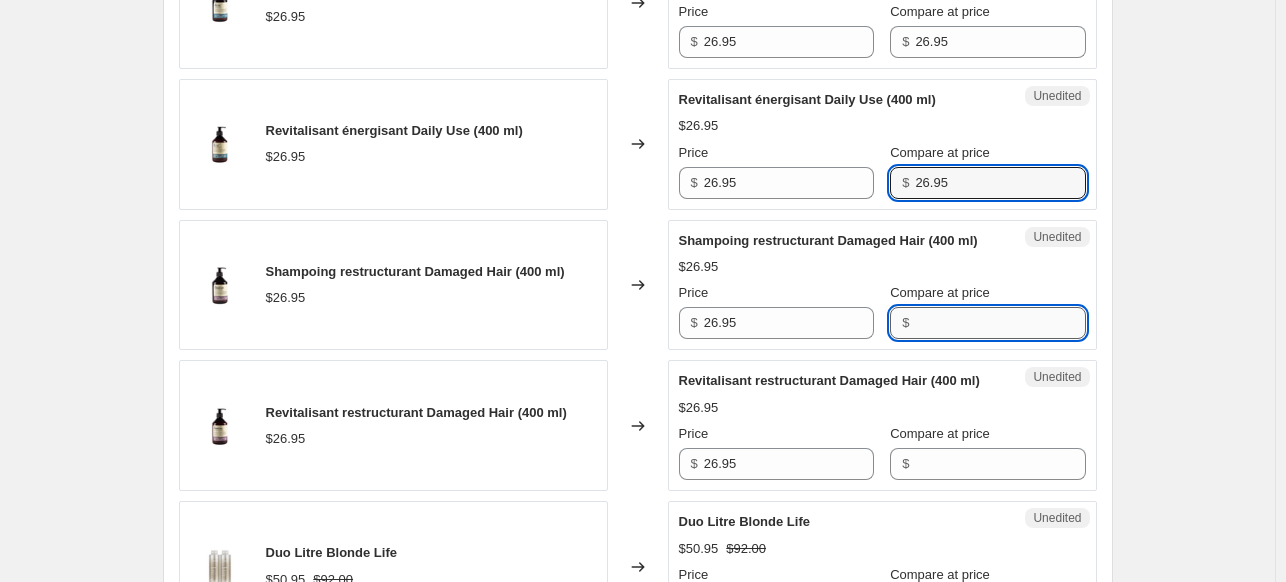 click on "Compare at price" at bounding box center [1000, 323] 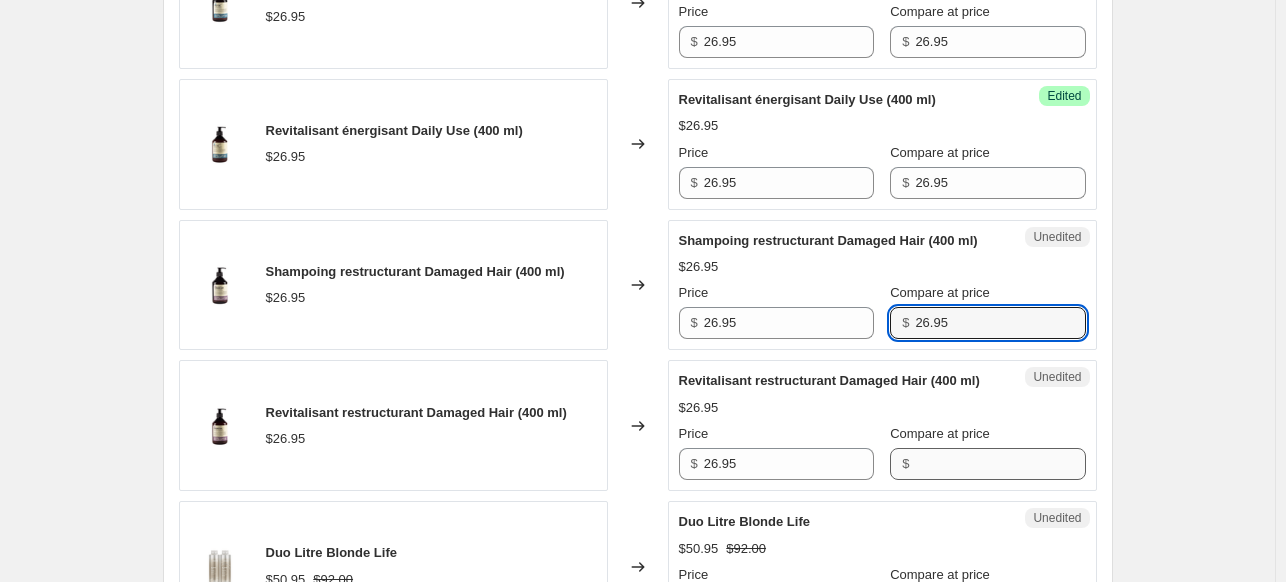 type on "26.95" 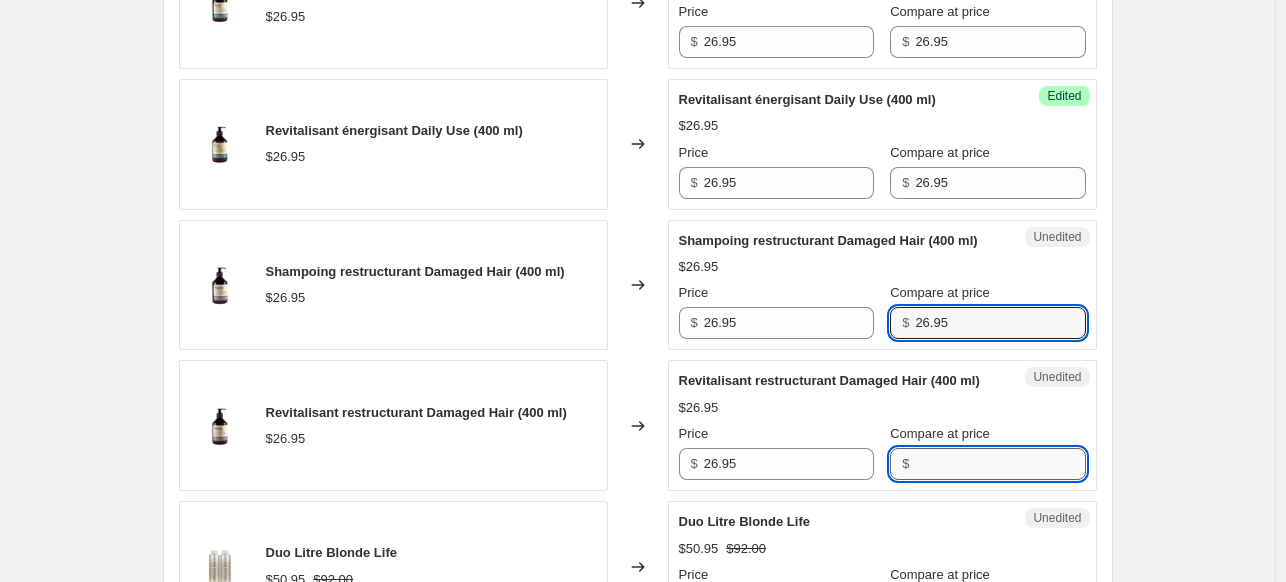 click on "Compare at price" at bounding box center (1000, 464) 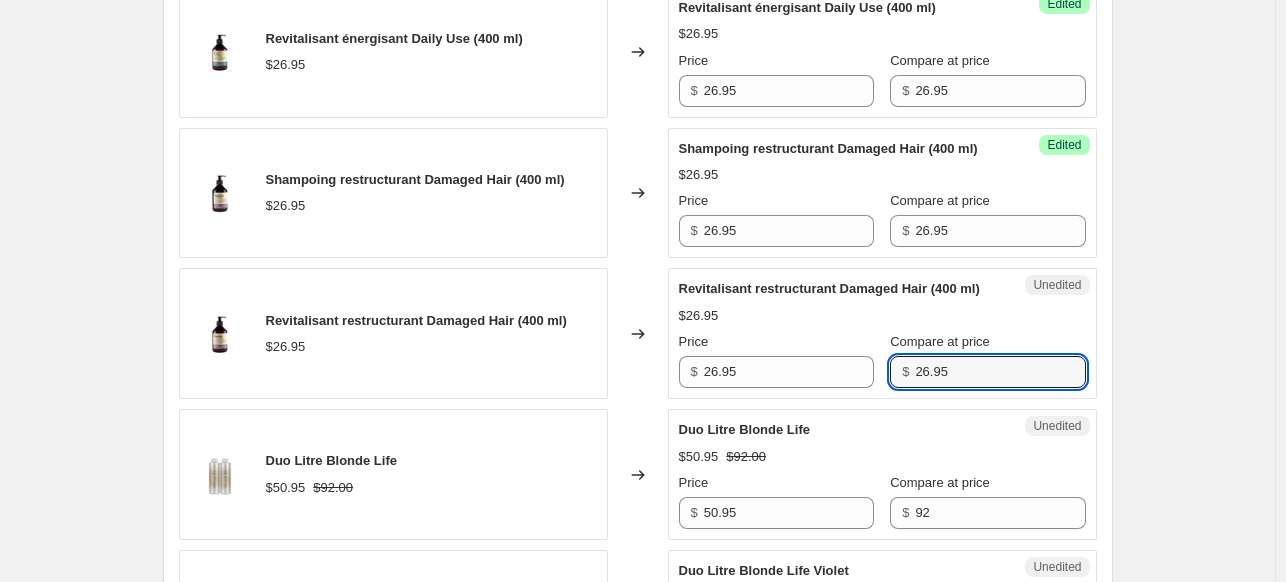 scroll, scrollTop: 1841, scrollLeft: 0, axis: vertical 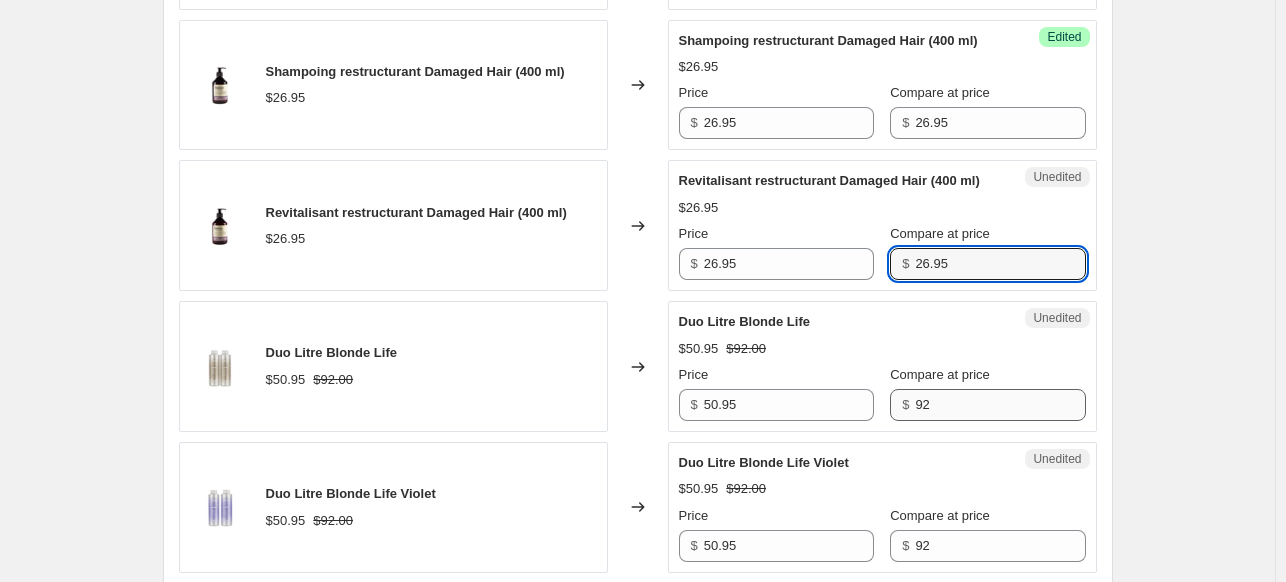 type on "26.95" 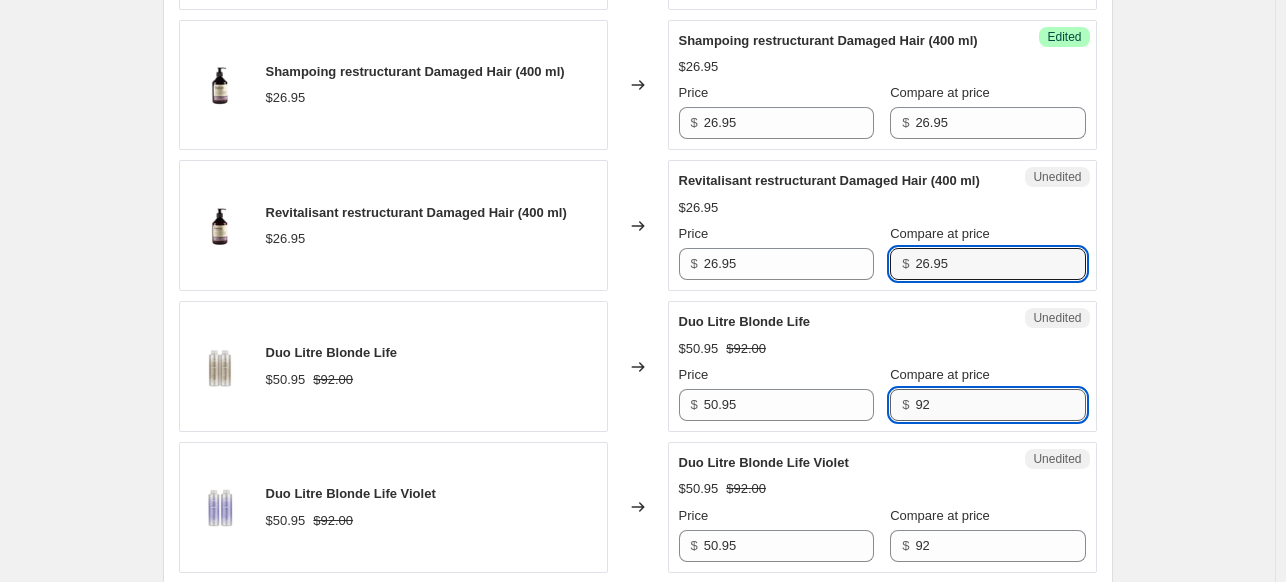 click on "92" at bounding box center (1000, 405) 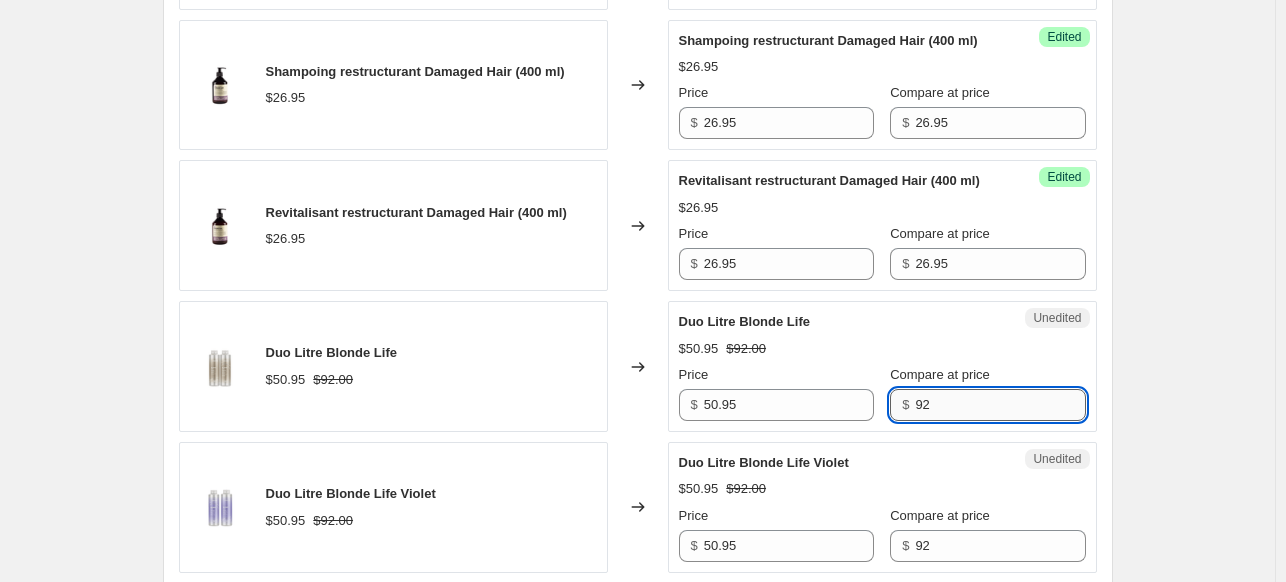 click on "92" at bounding box center (1000, 405) 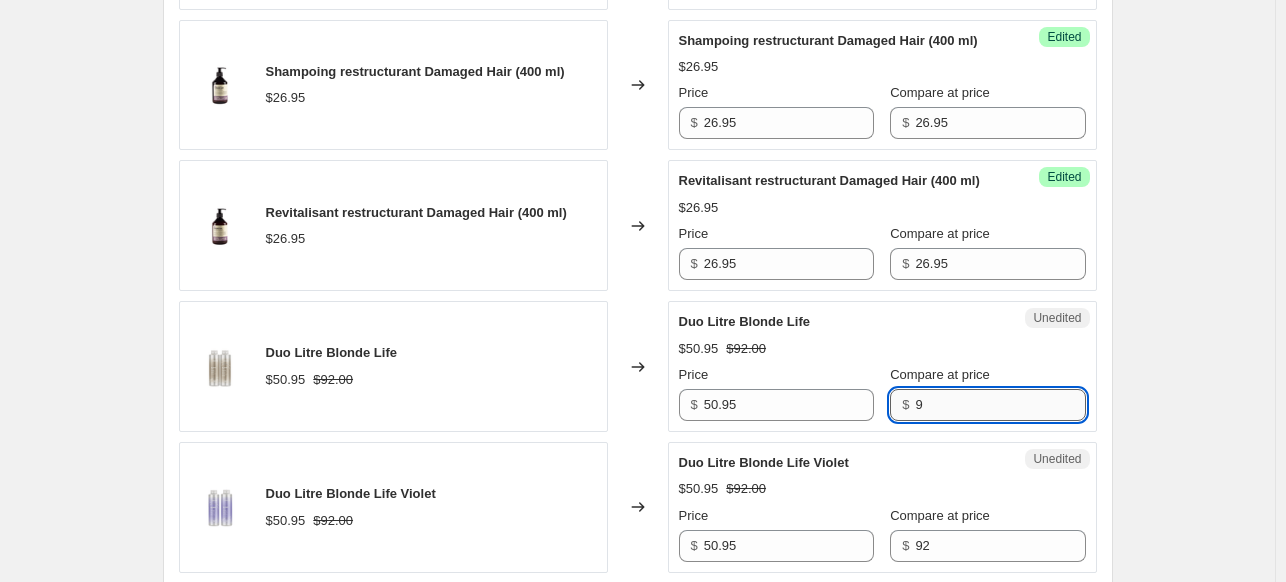 type on "92" 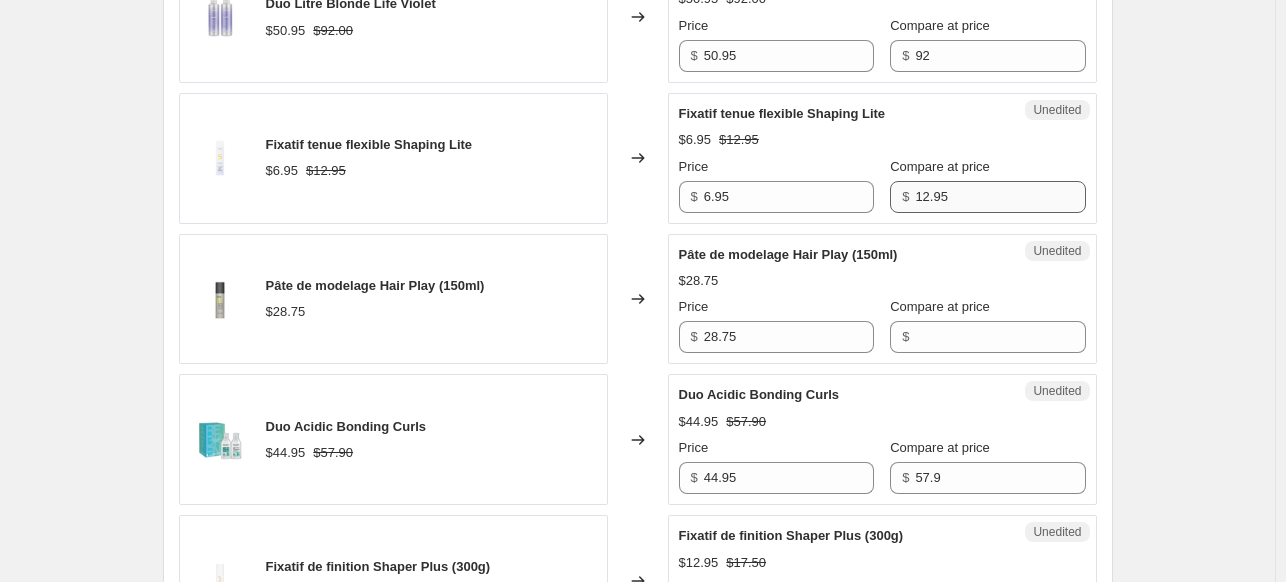 scroll, scrollTop: 2341, scrollLeft: 0, axis: vertical 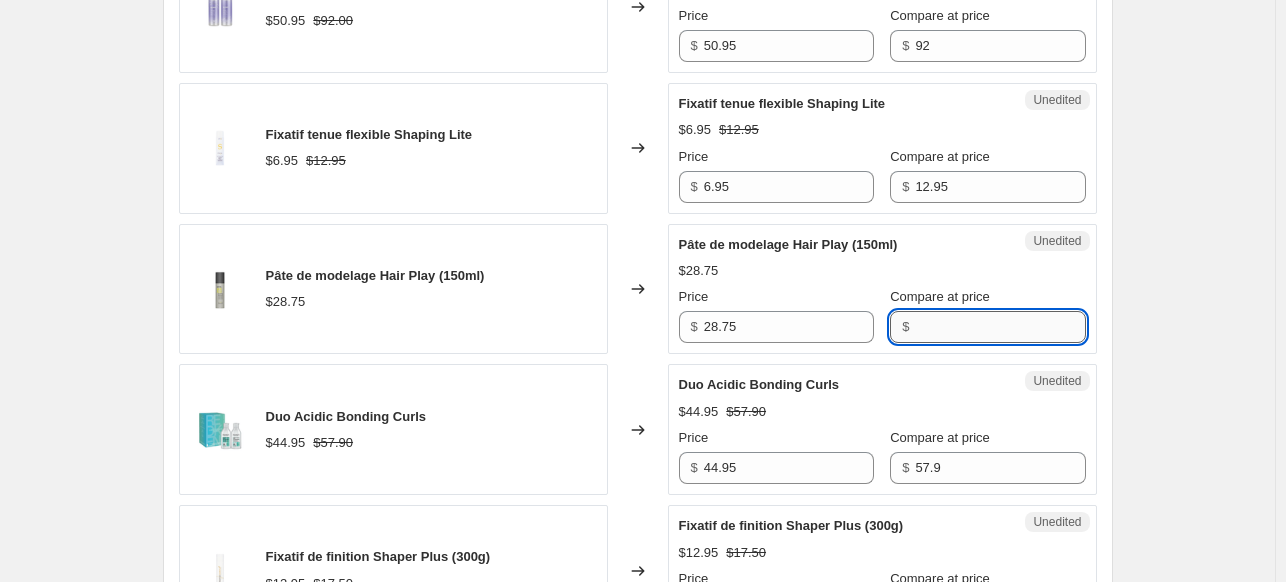 click on "Compare at price" at bounding box center [1000, 327] 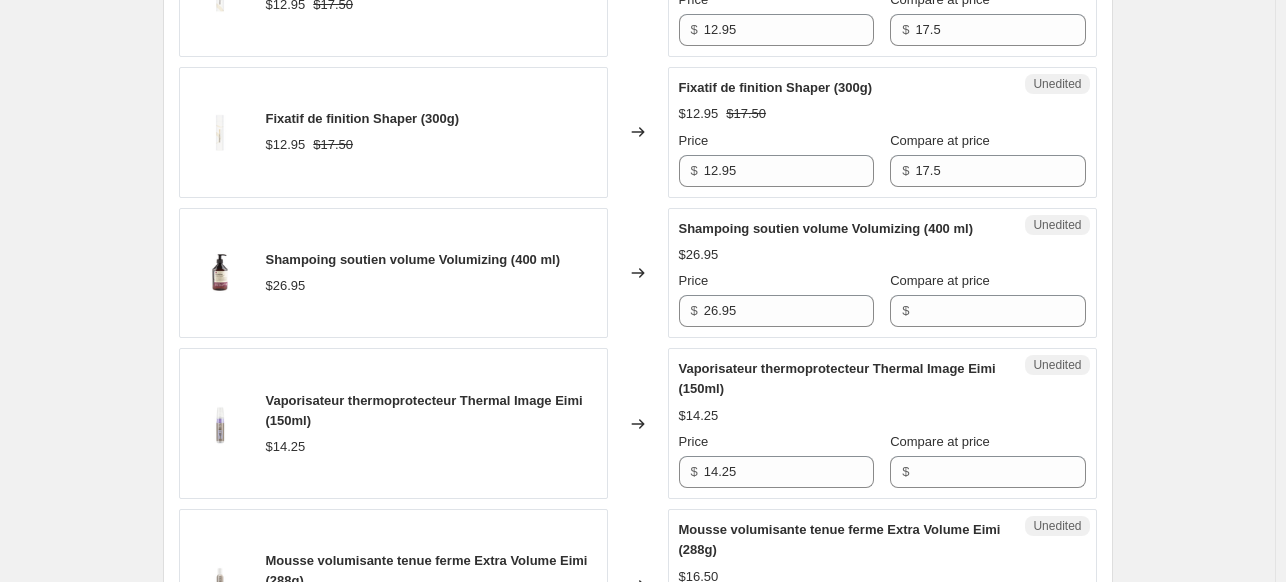 scroll, scrollTop: 2941, scrollLeft: 0, axis: vertical 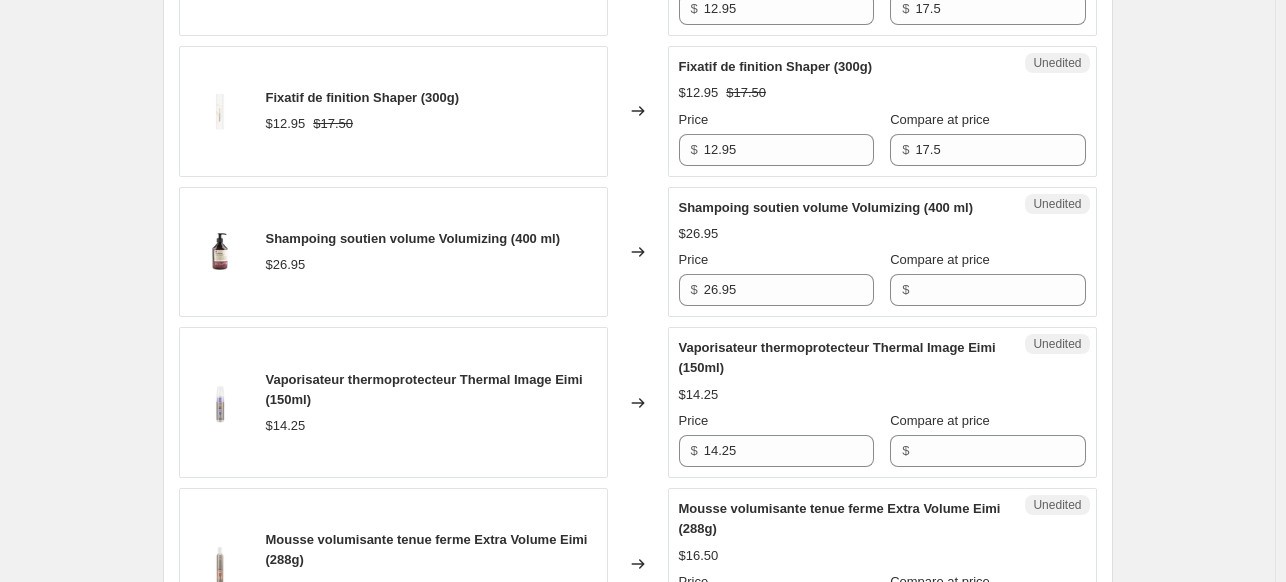 type on "28.75" 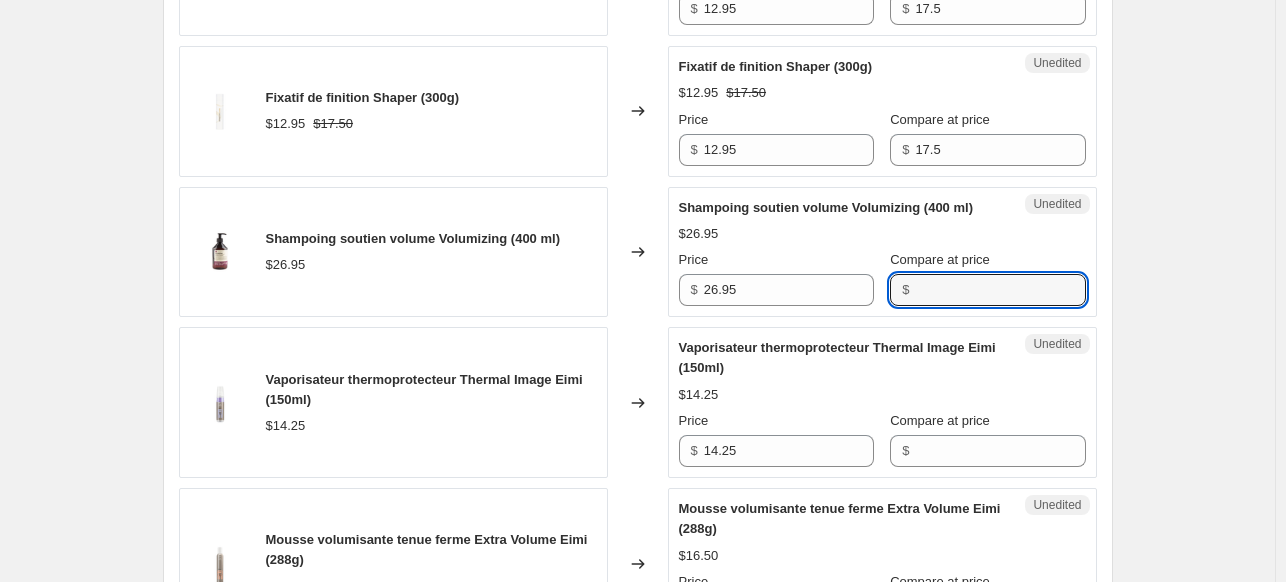 click on "Compare at price" at bounding box center [1000, 290] 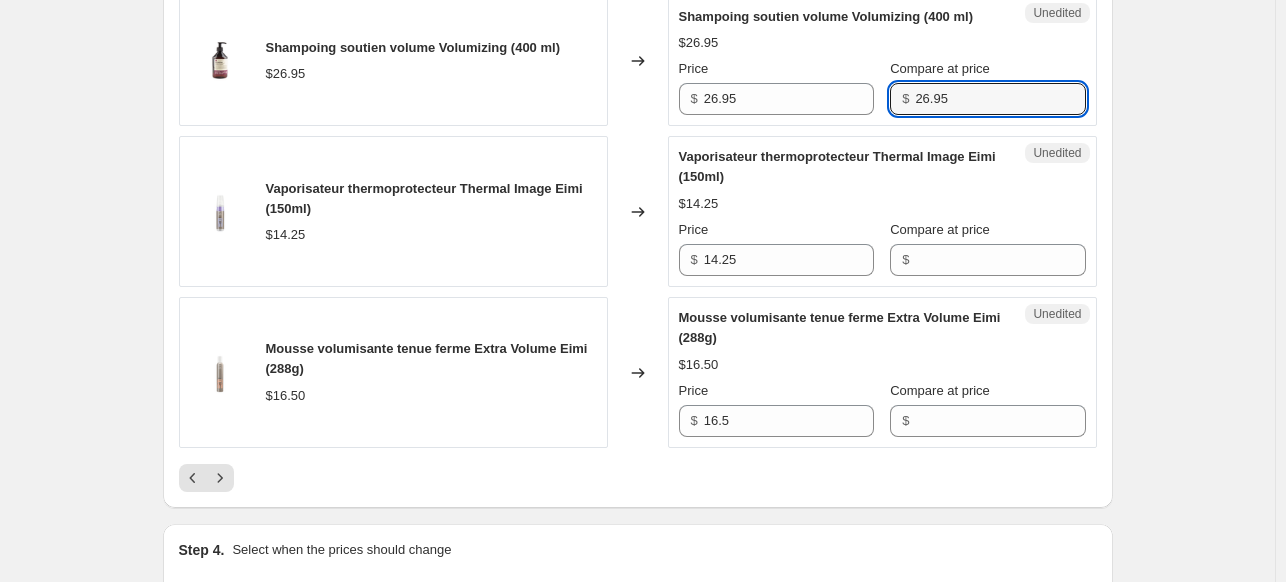 scroll, scrollTop: 3141, scrollLeft: 0, axis: vertical 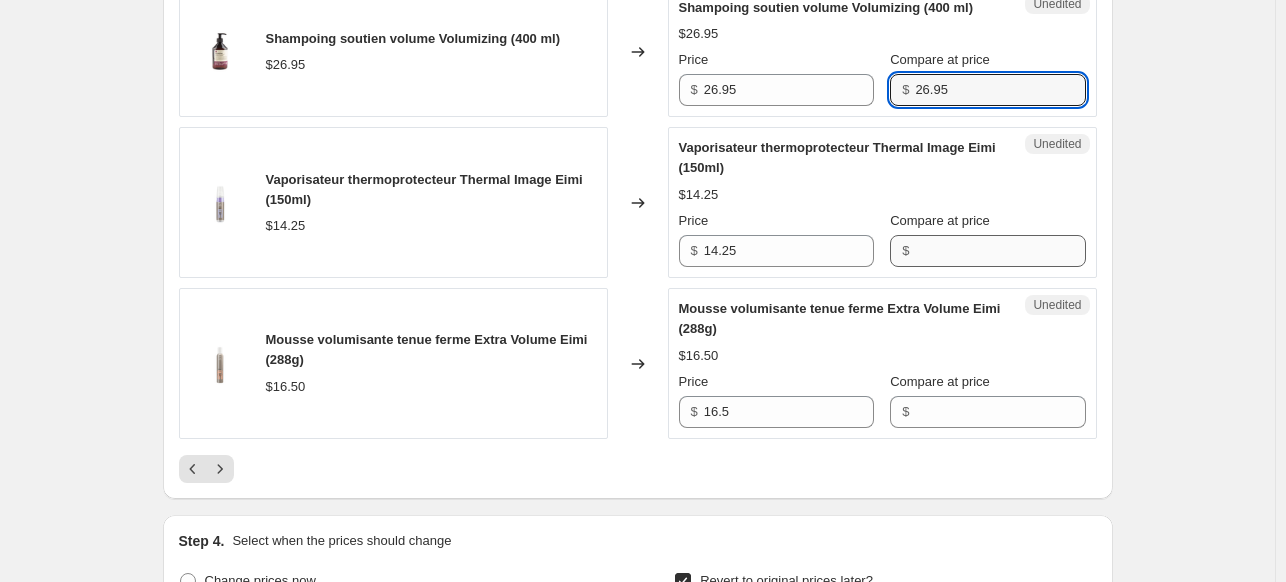 type on "26.95" 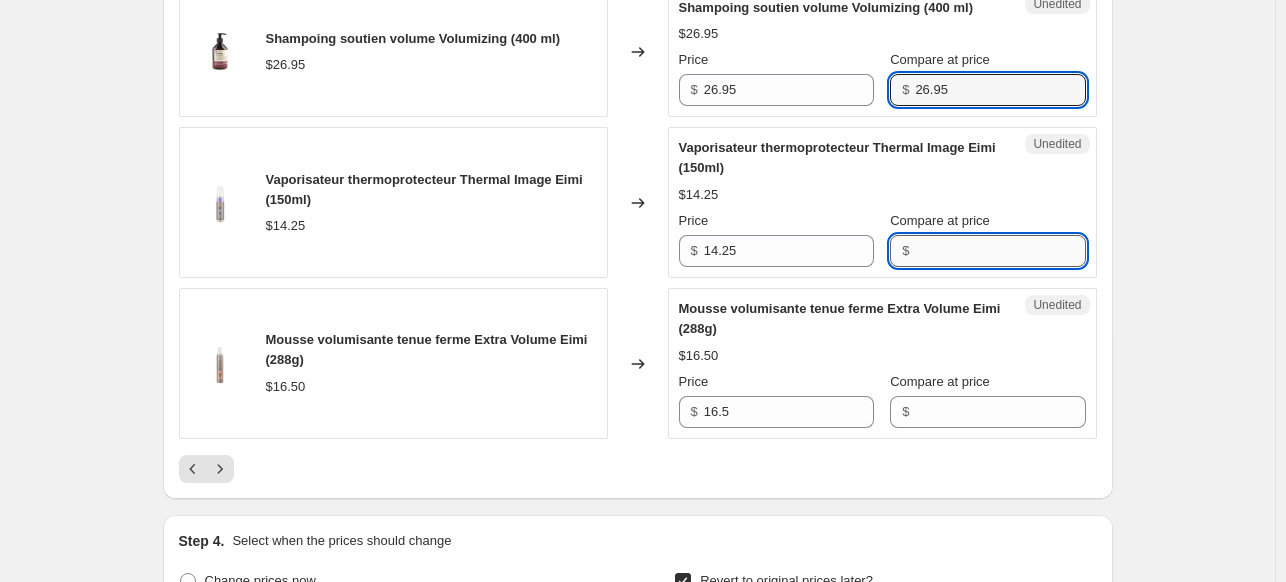 click on "Compare at price" at bounding box center [1000, 251] 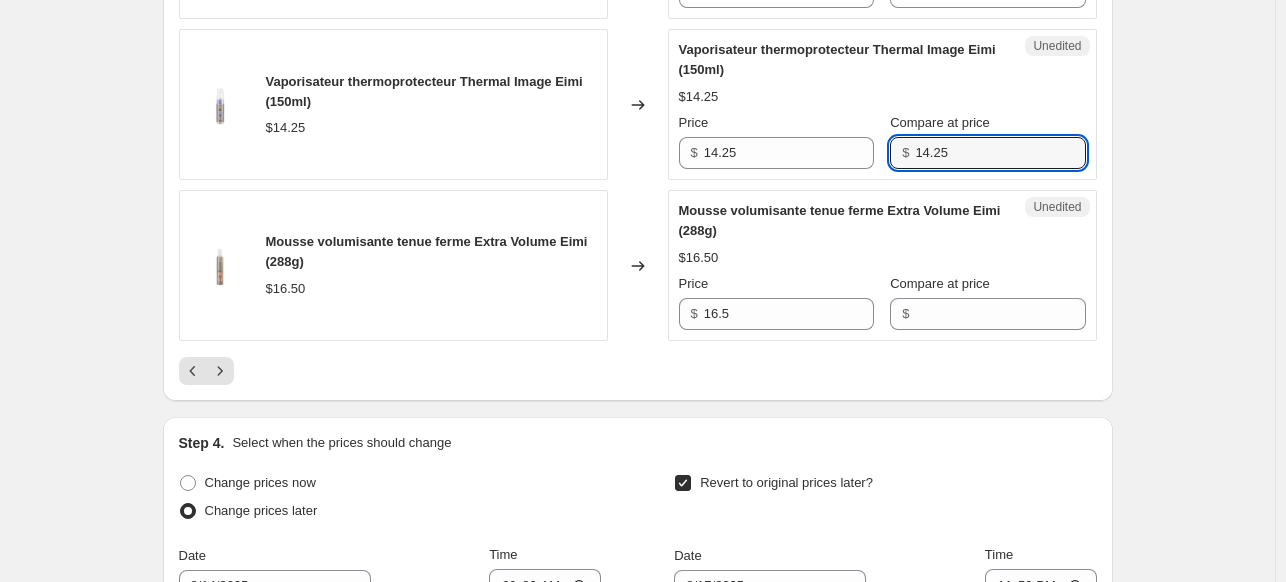 scroll, scrollTop: 3241, scrollLeft: 0, axis: vertical 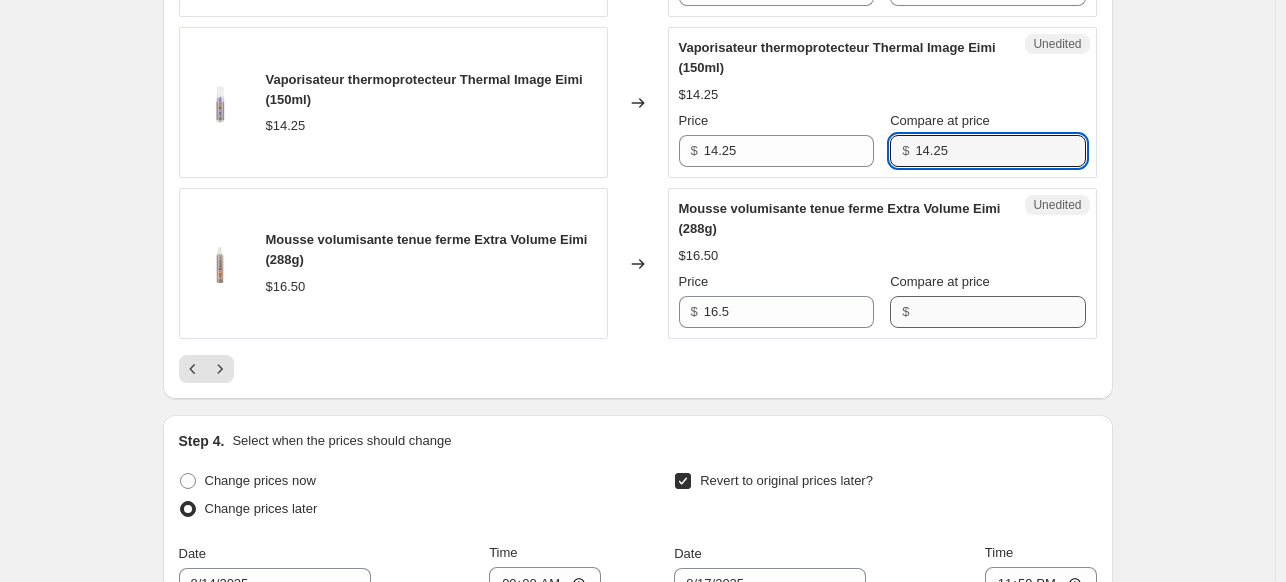 type on "14.25" 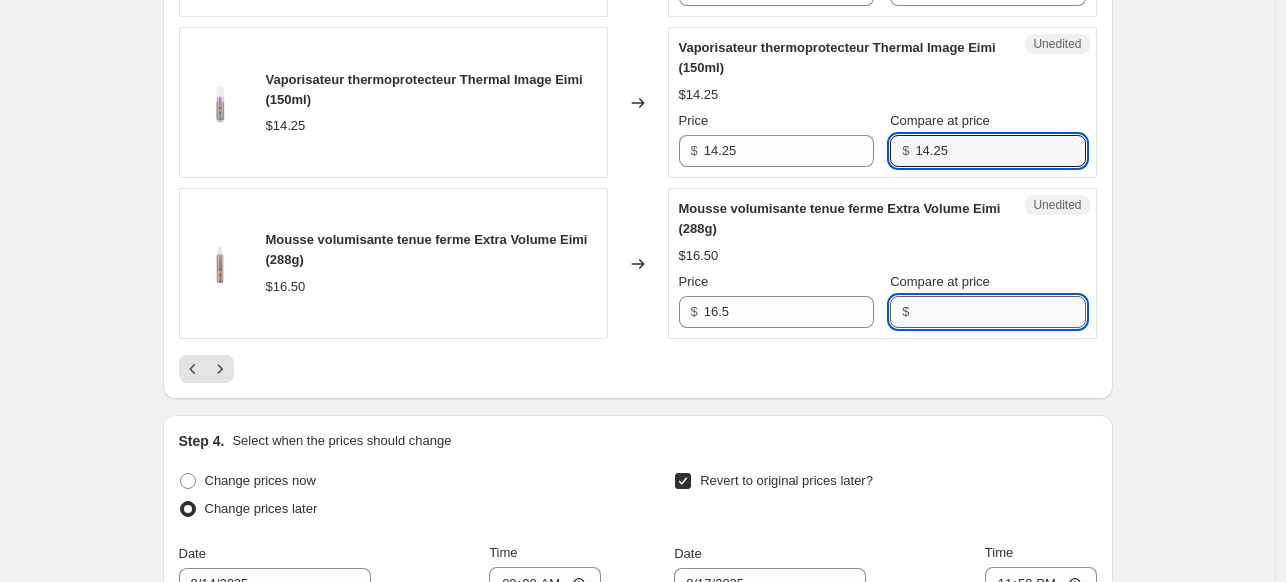 click on "Compare at price" at bounding box center [1000, 312] 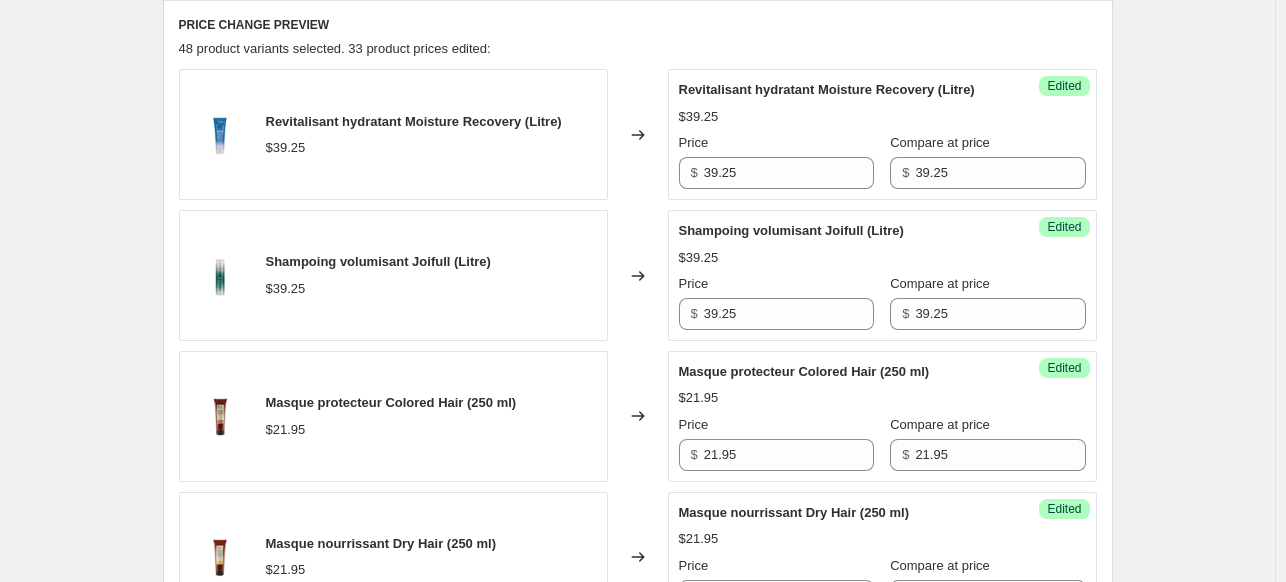 scroll, scrollTop: 700, scrollLeft: 0, axis: vertical 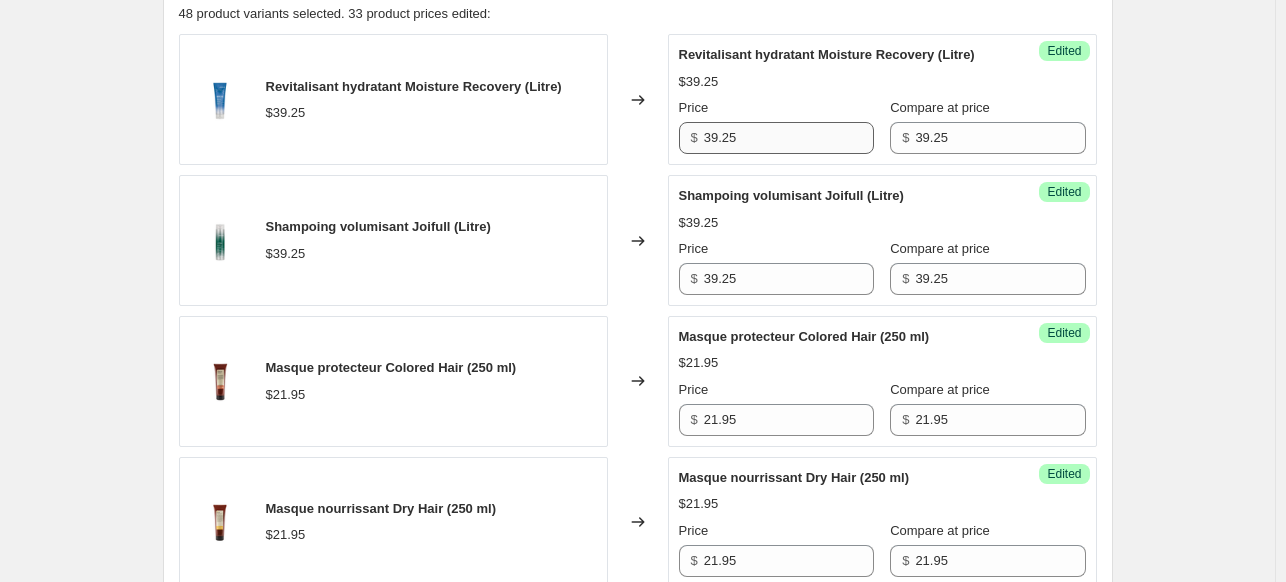 type on "16.5" 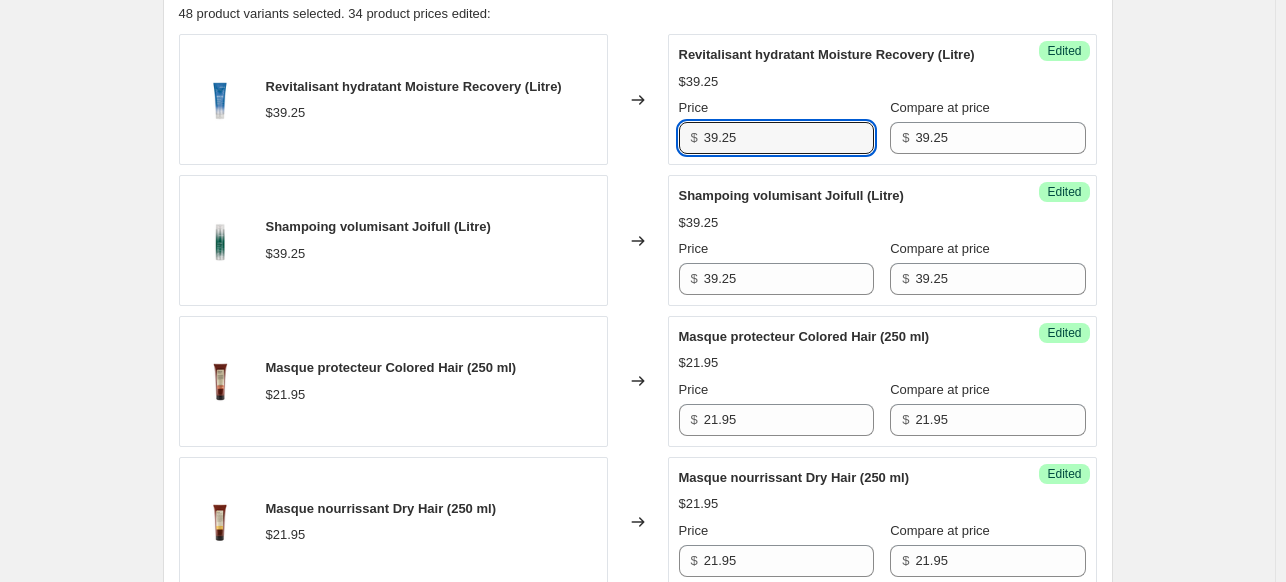 drag, startPoint x: 772, startPoint y: 156, endPoint x: 652, endPoint y: 152, distance: 120.06665 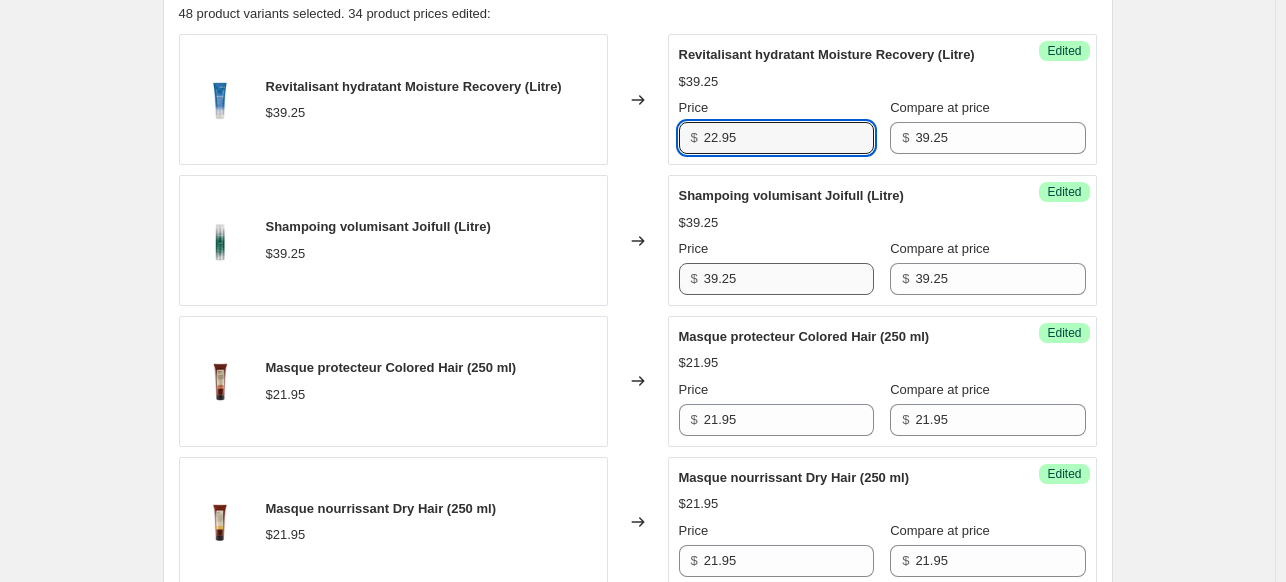 type on "22.95" 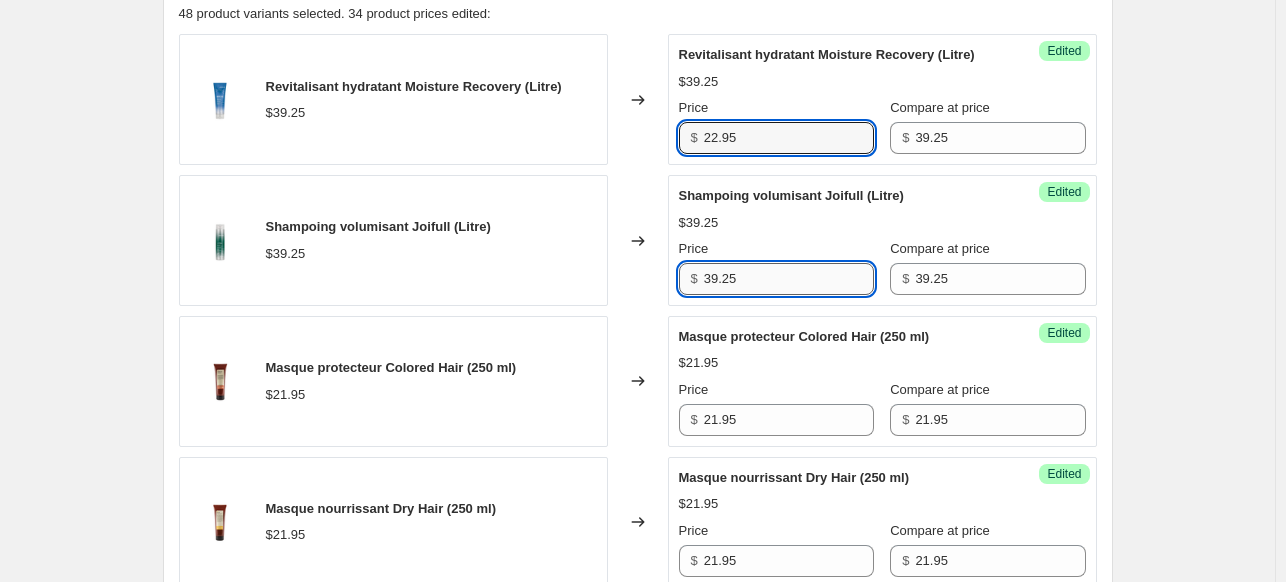 click on "39.25" at bounding box center (789, 279) 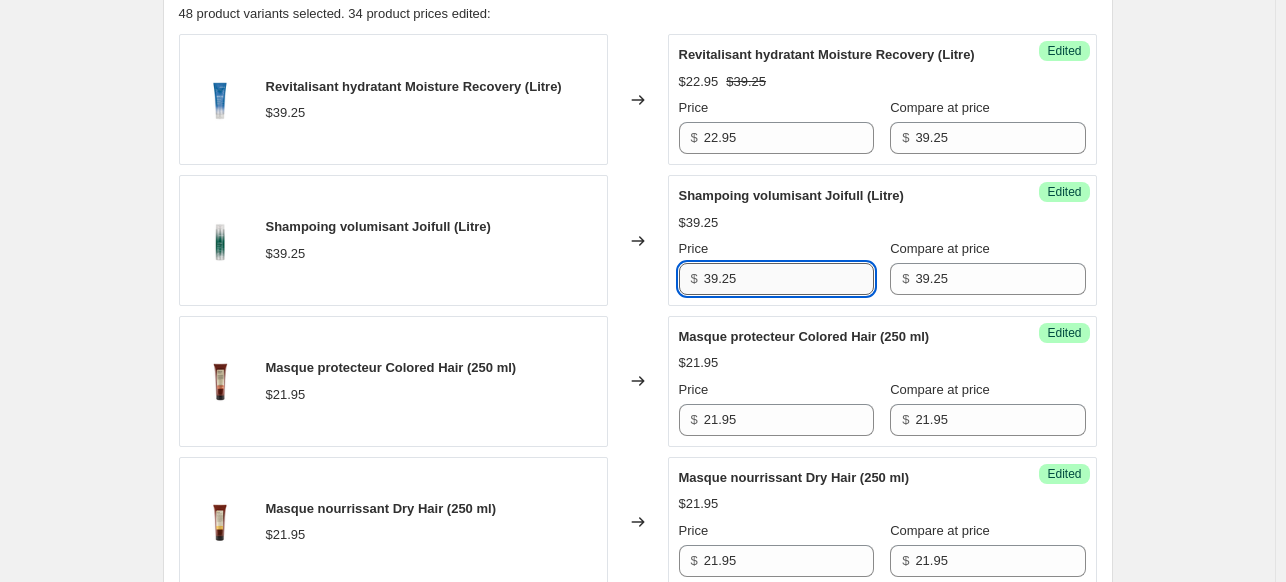click on "39.25" at bounding box center (789, 279) 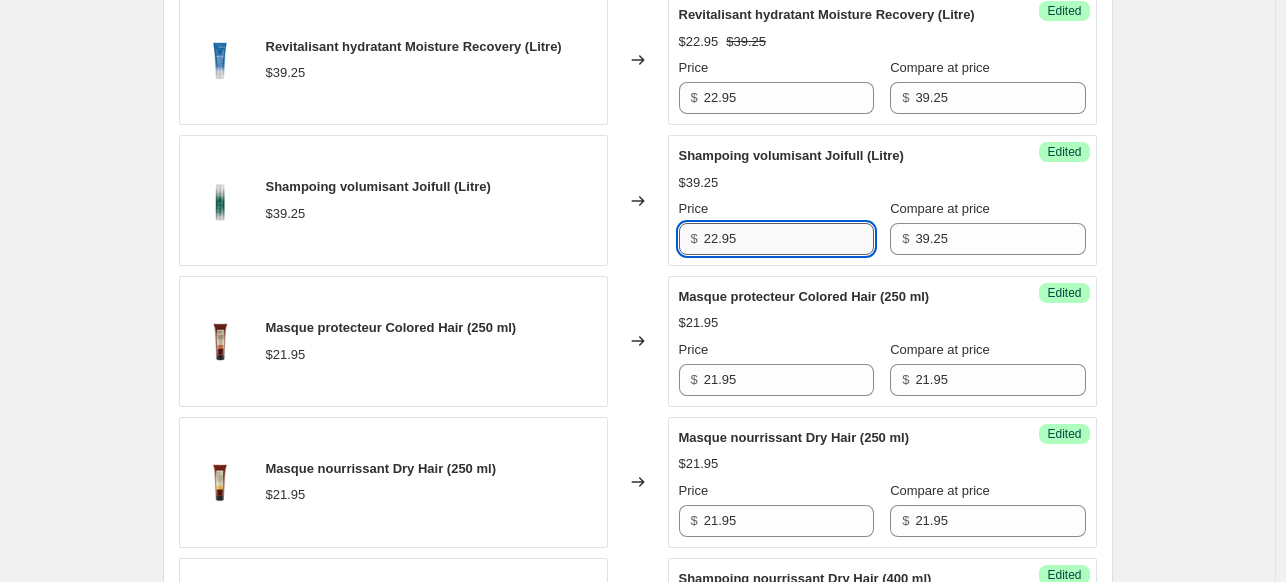 scroll, scrollTop: 800, scrollLeft: 0, axis: vertical 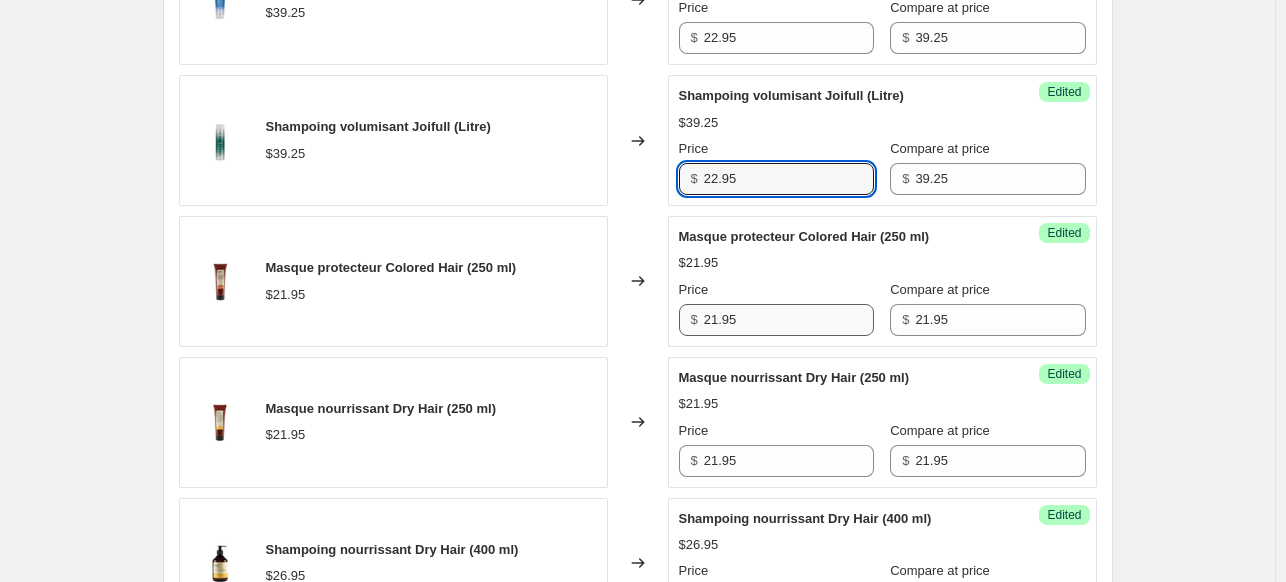 type on "22.95" 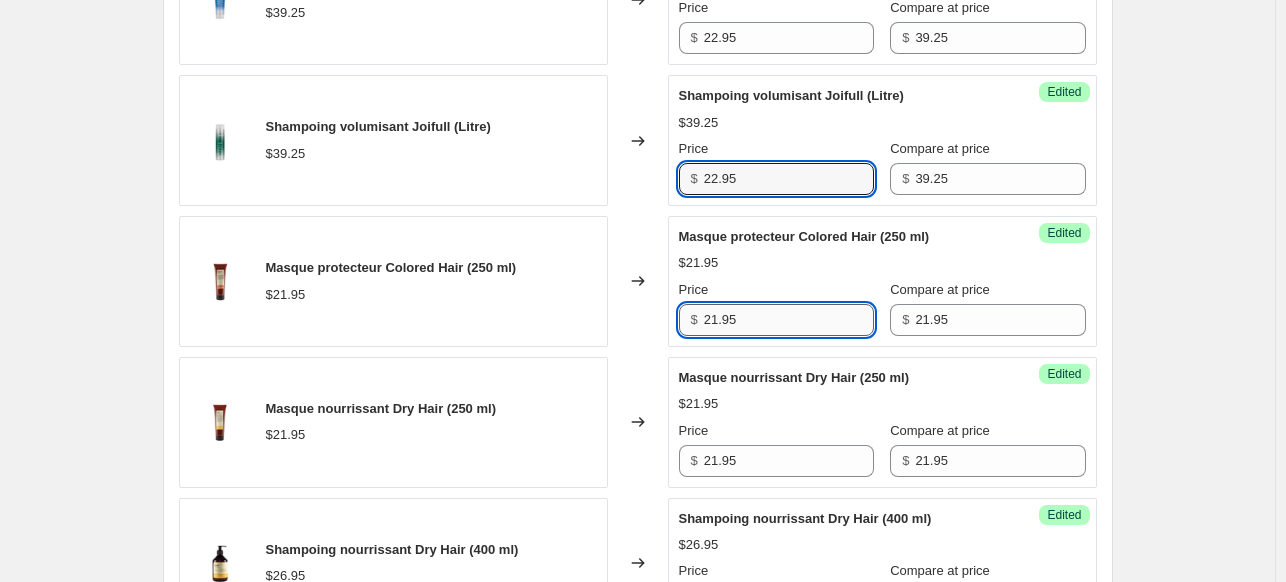 click on "21.95" at bounding box center (789, 320) 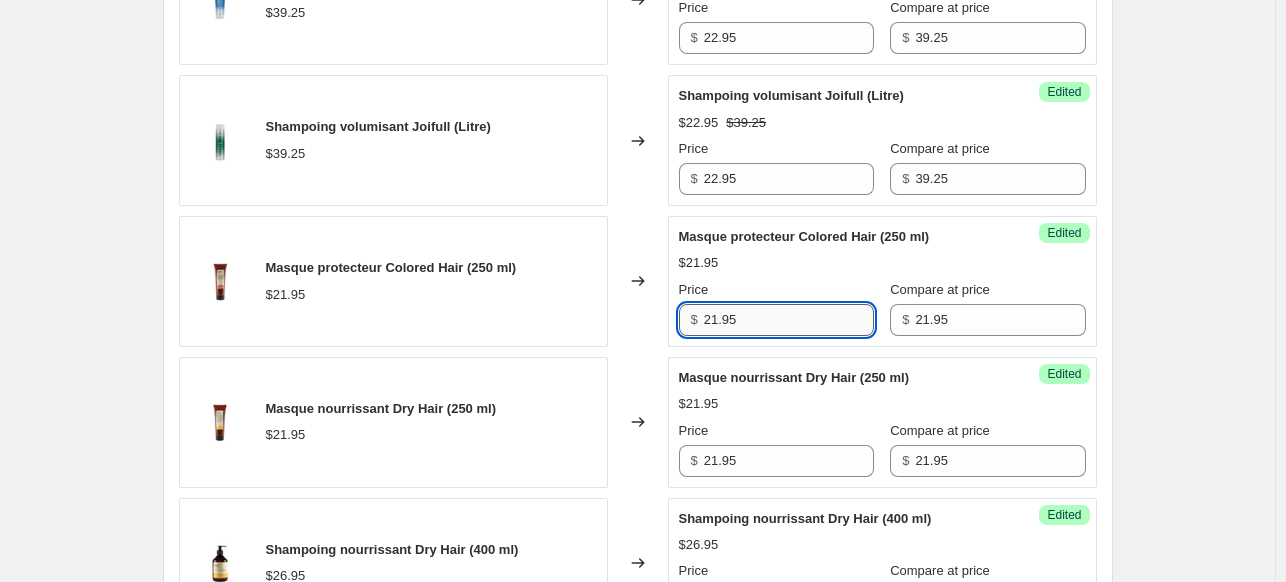 click on "21.95" at bounding box center (789, 320) 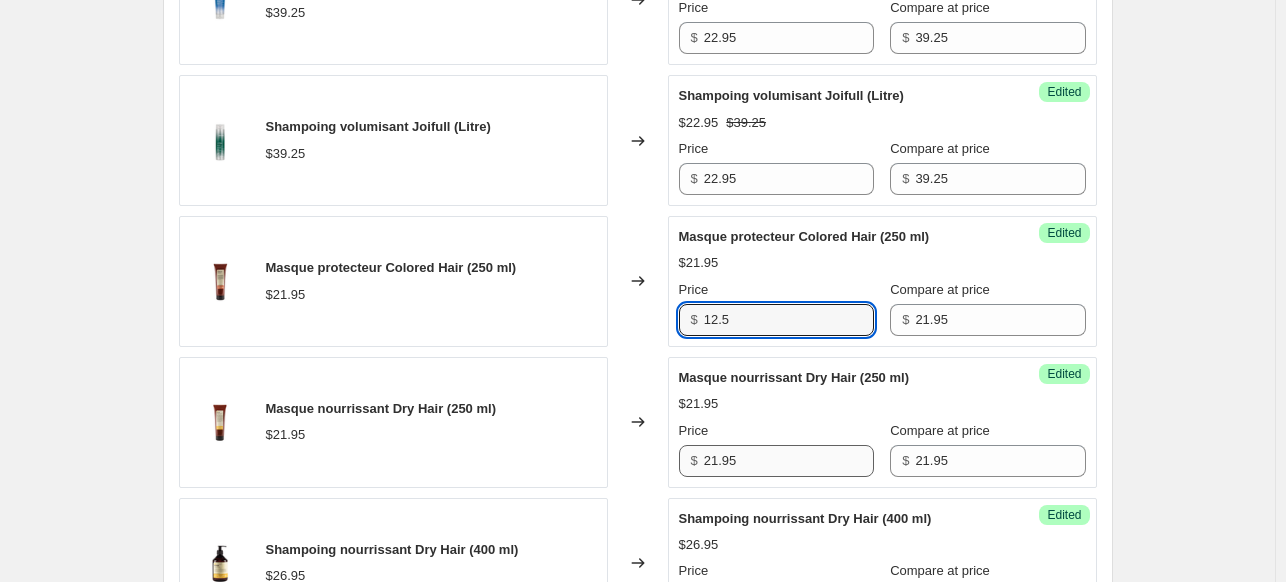 type on "12.5" 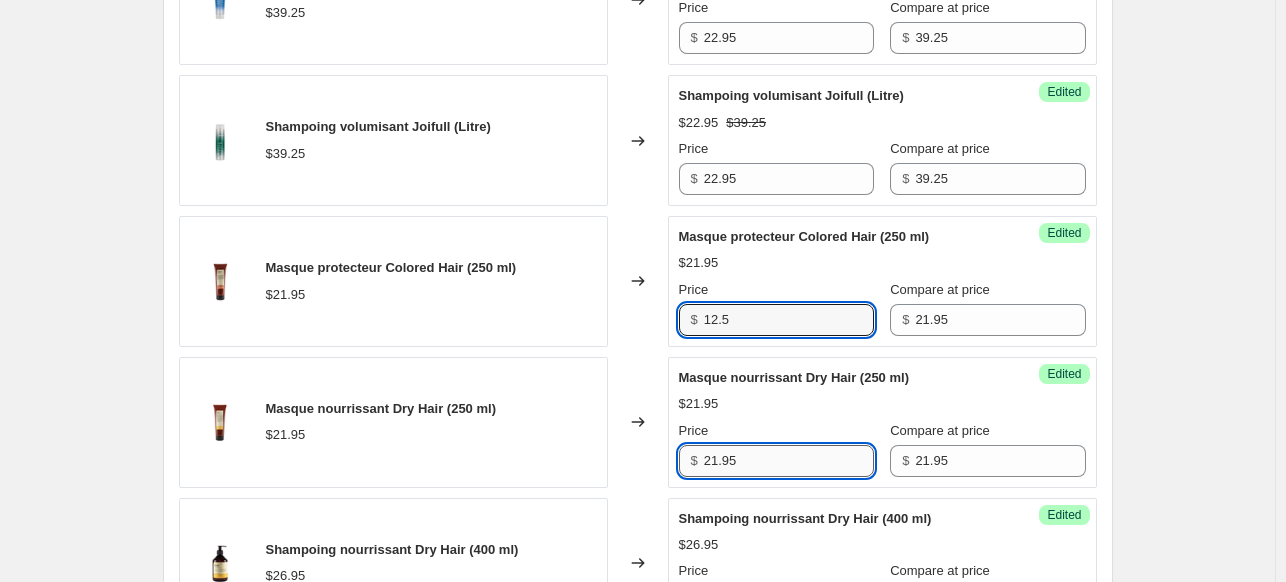 click on "21.95" at bounding box center [789, 461] 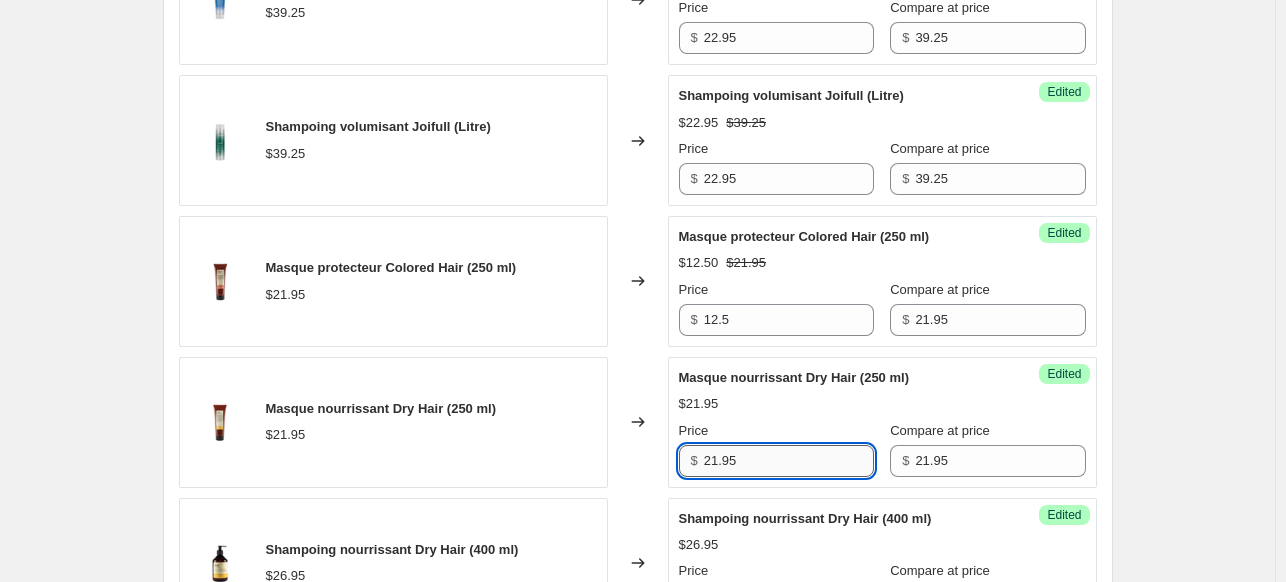 click on "21.95" at bounding box center (789, 461) 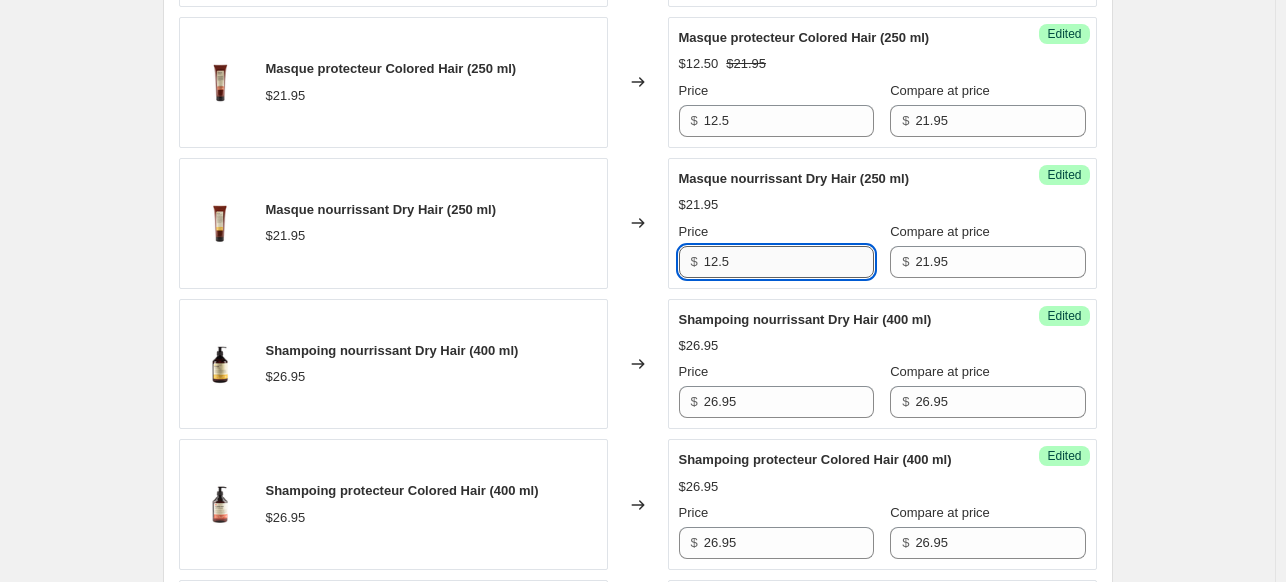 scroll, scrollTop: 1000, scrollLeft: 0, axis: vertical 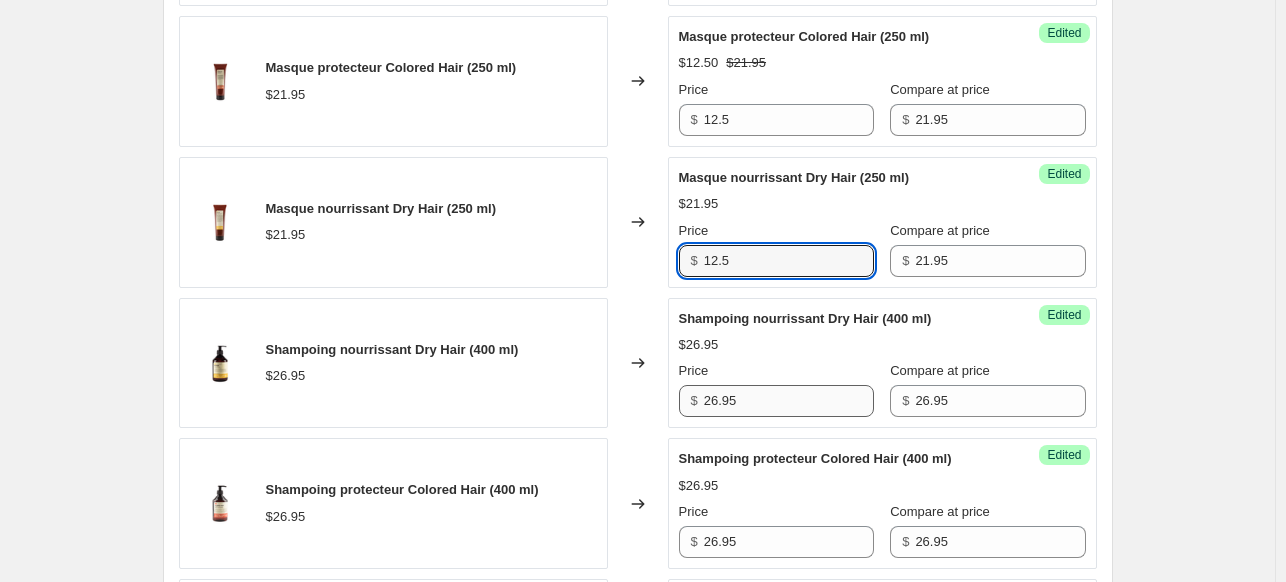 type on "12.5" 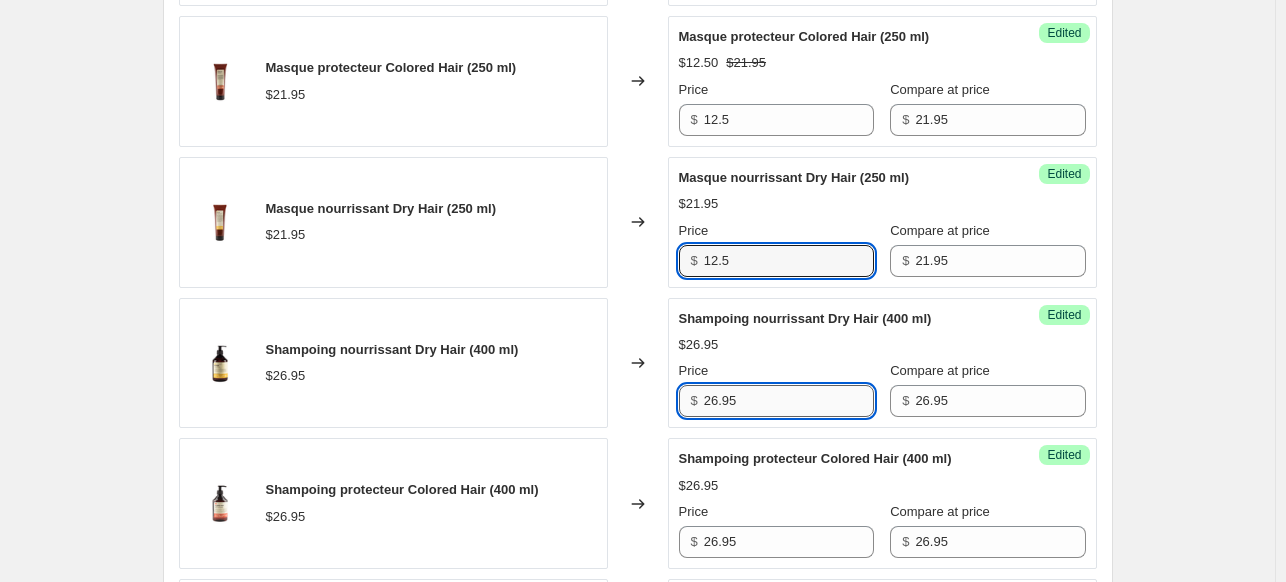 click on "26.95" at bounding box center (789, 401) 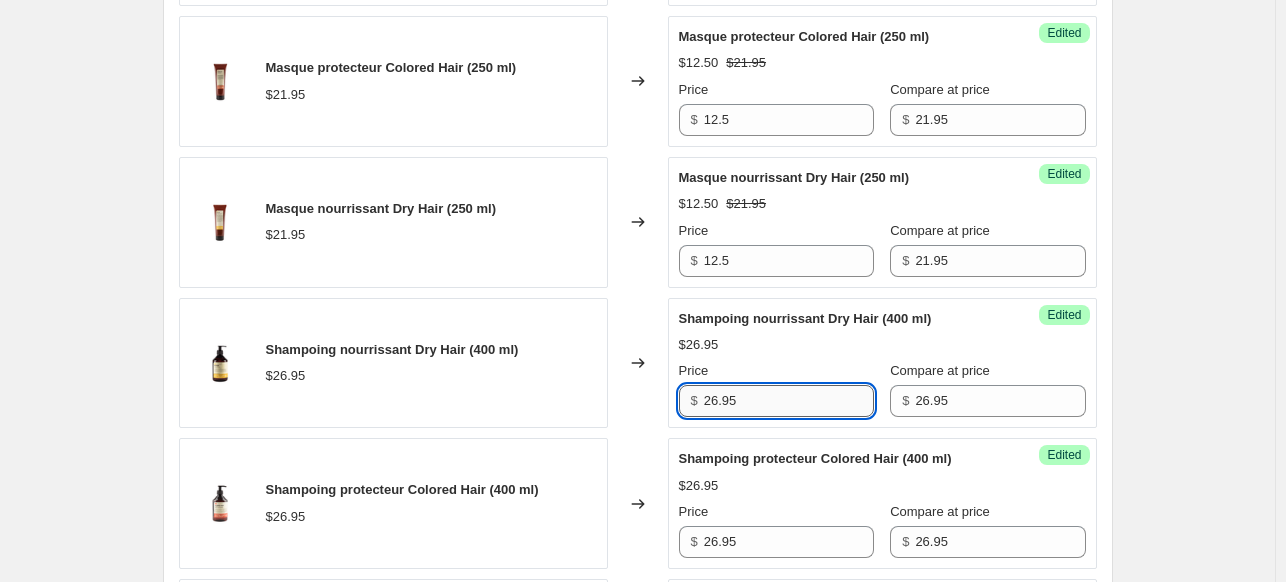 click on "26.95" at bounding box center [789, 401] 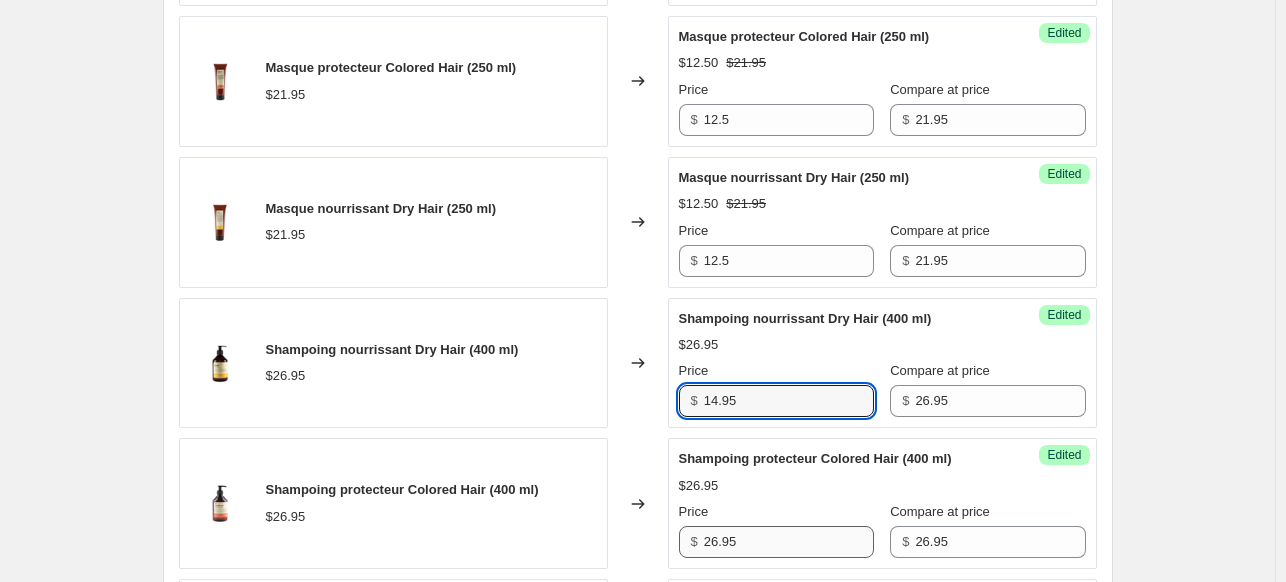 type on "14.95" 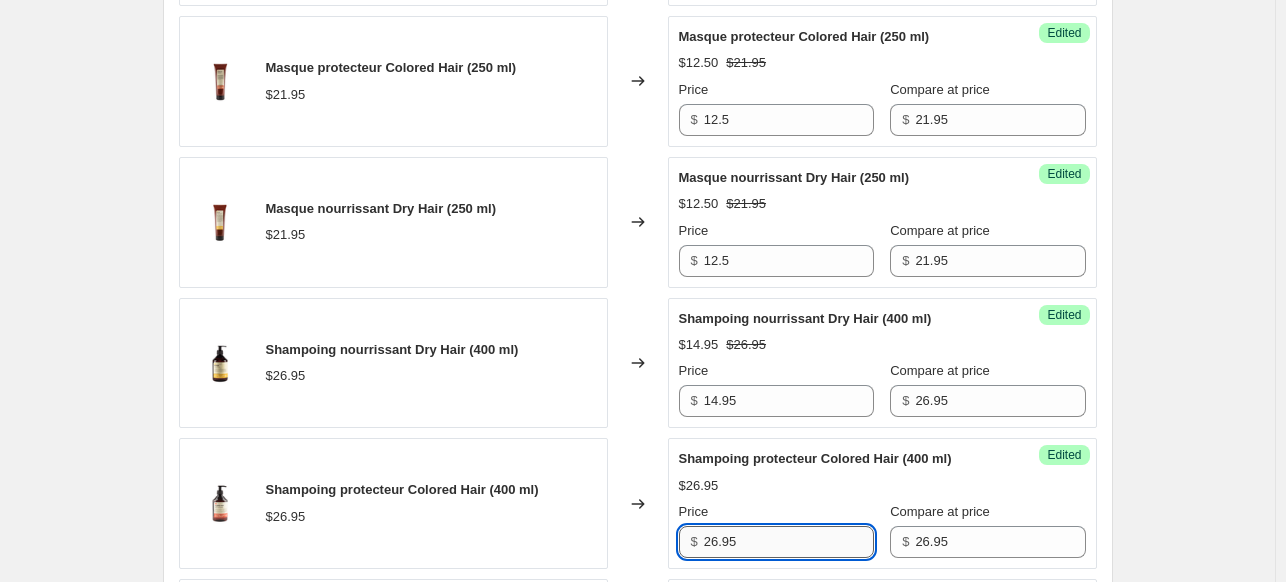 click on "26.95" at bounding box center [789, 542] 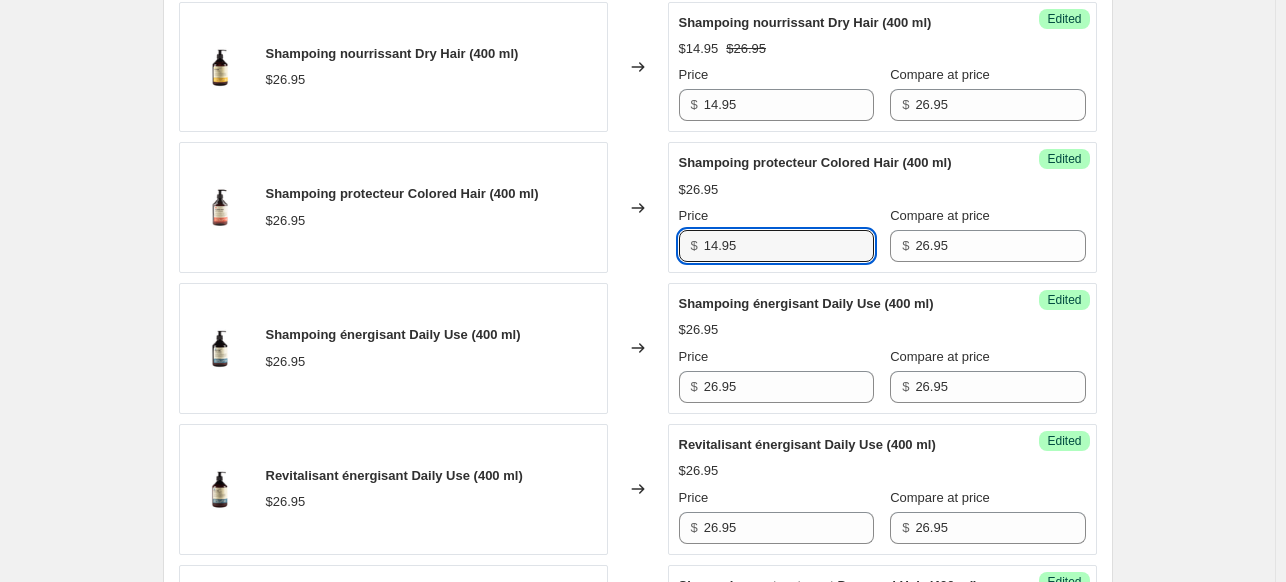scroll, scrollTop: 1300, scrollLeft: 0, axis: vertical 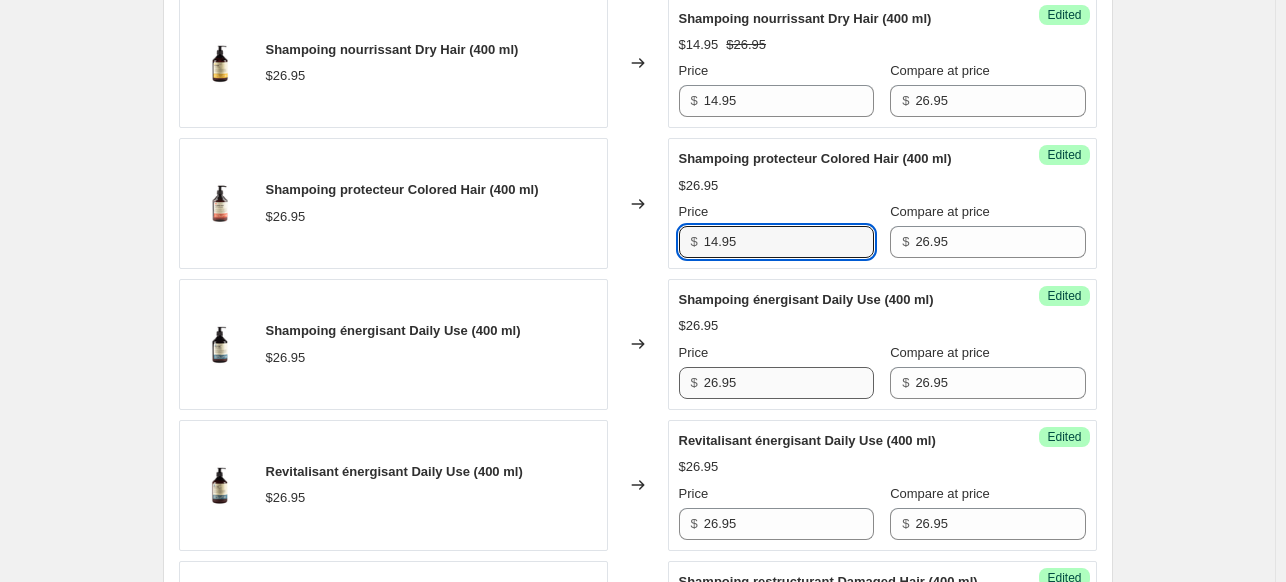 type on "14.95" 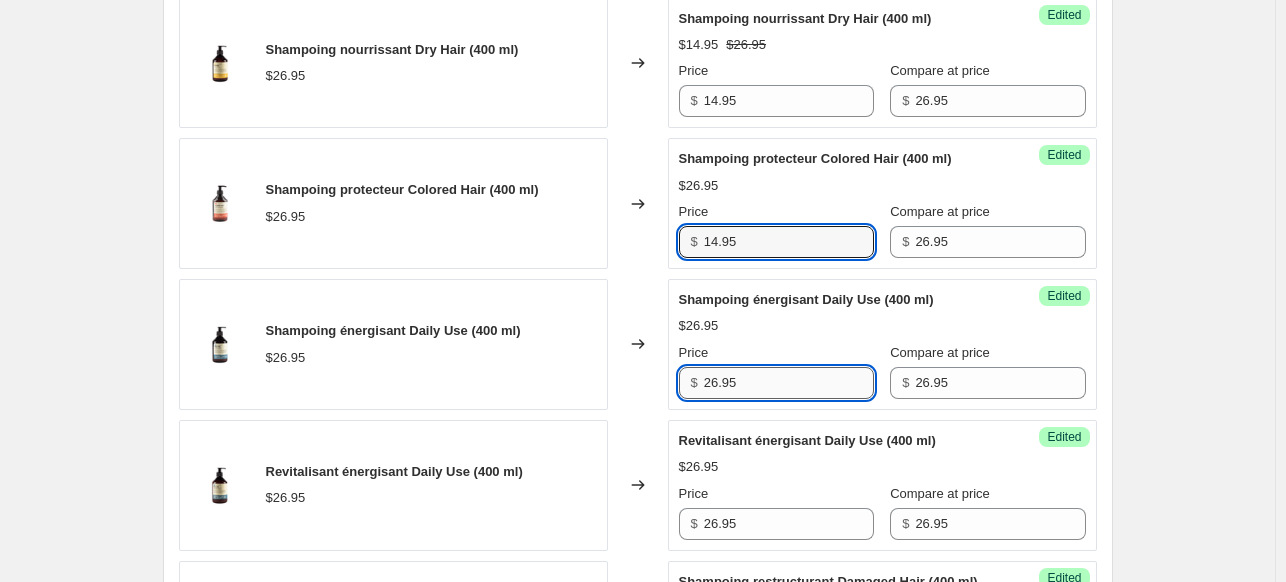 click on "26.95" at bounding box center (789, 383) 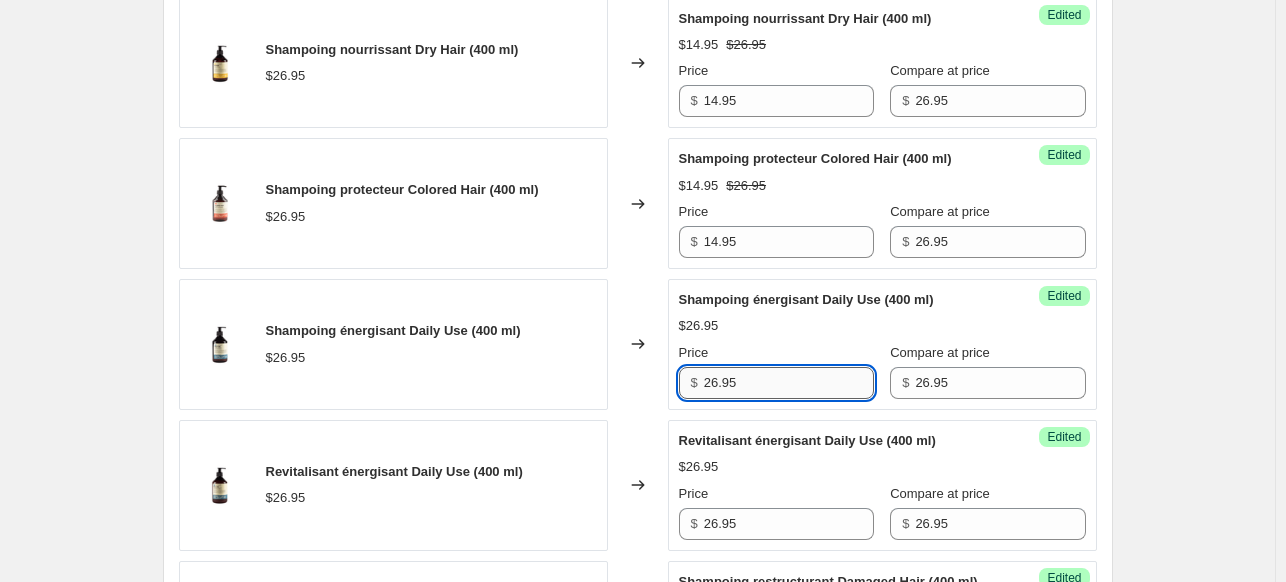 click on "26.95" at bounding box center [789, 383] 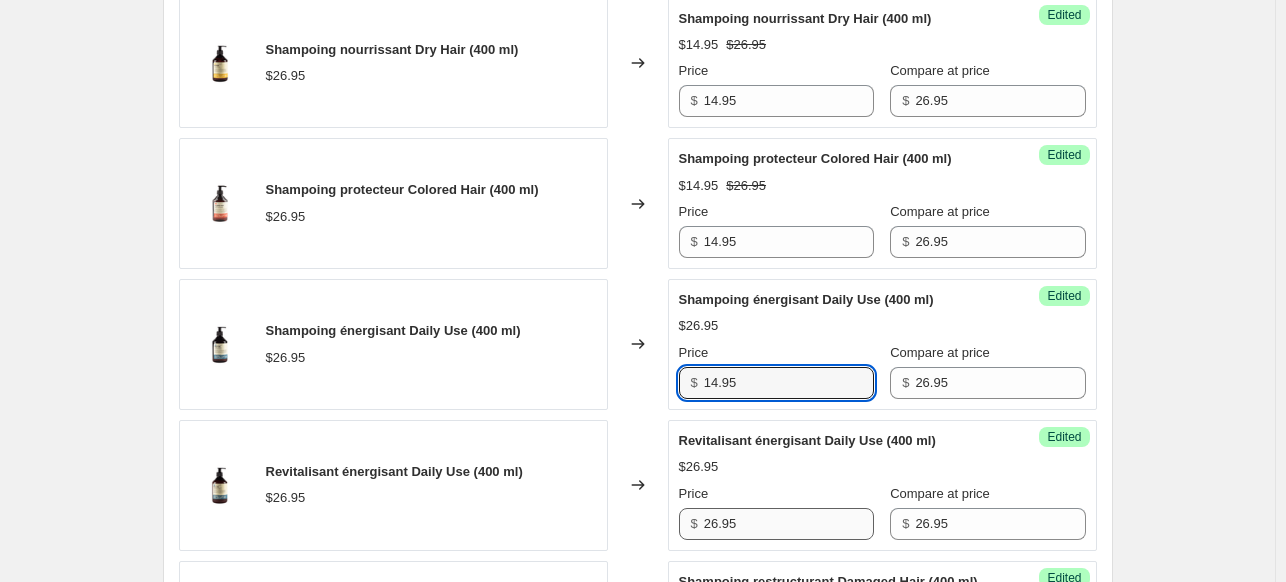 type on "14.95" 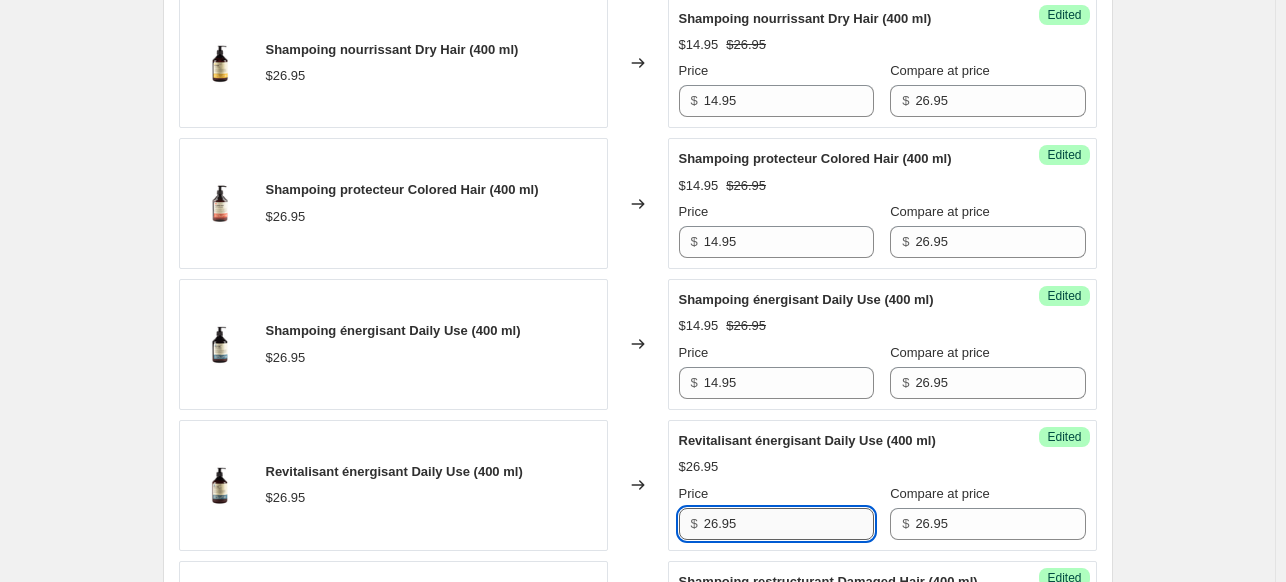 click on "26.95" at bounding box center [789, 524] 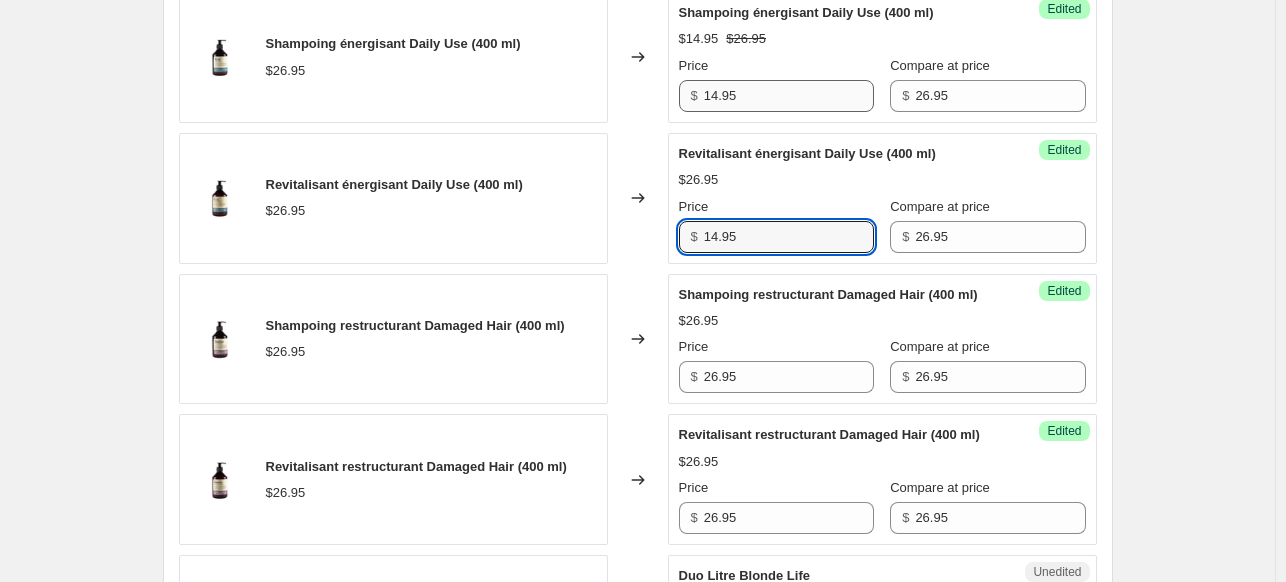 scroll, scrollTop: 1600, scrollLeft: 0, axis: vertical 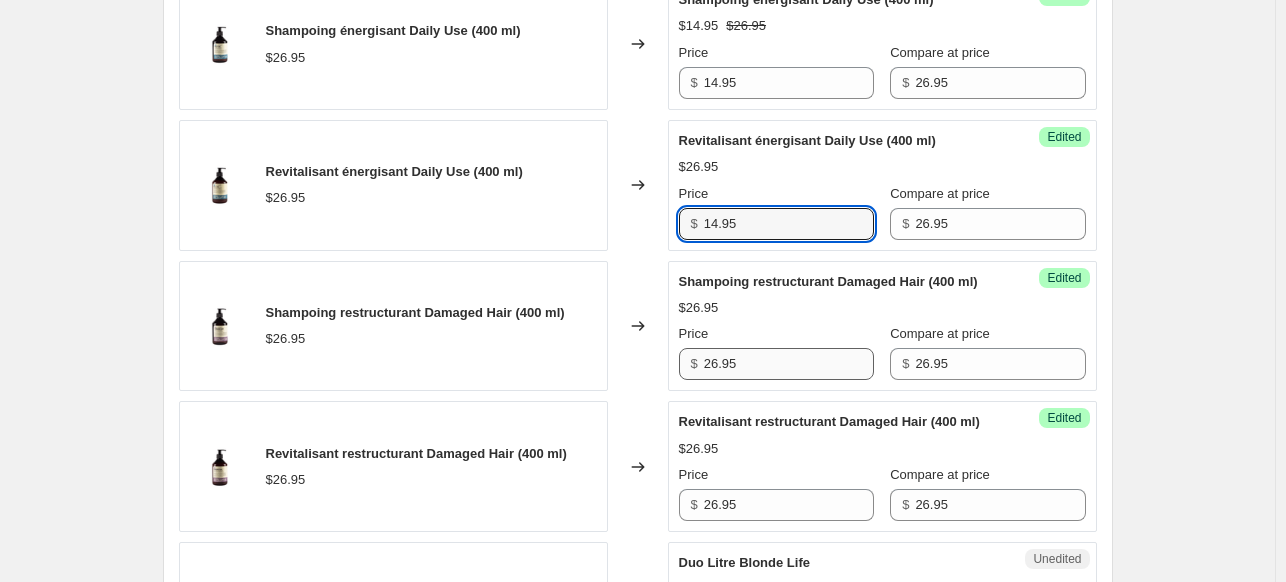type on "14.95" 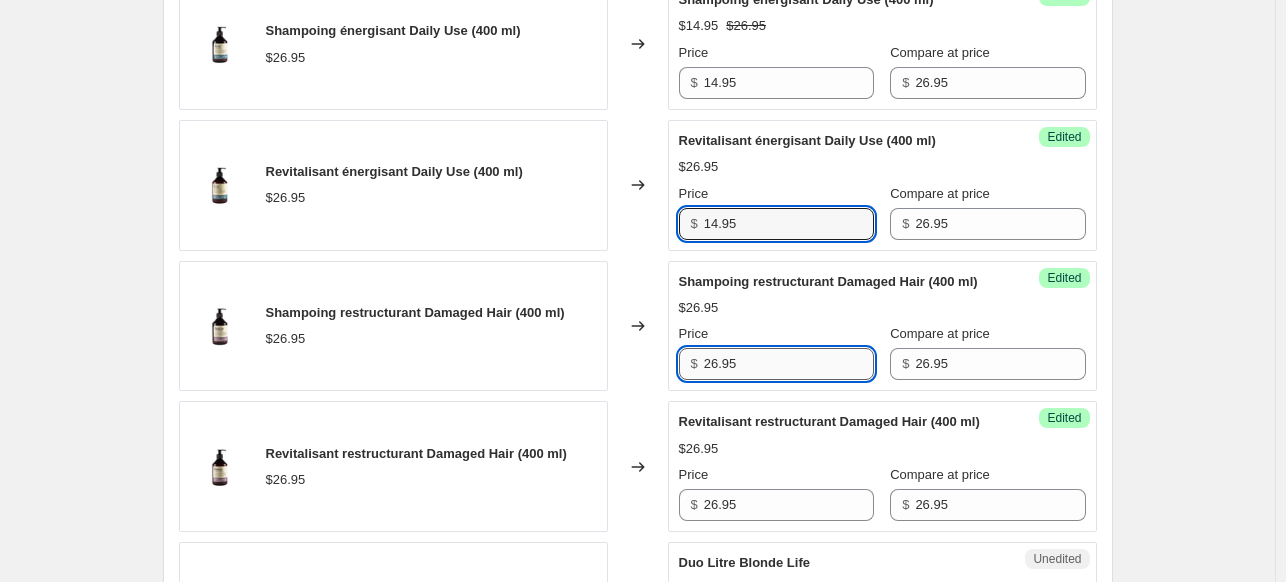 click on "26.95" at bounding box center (789, 364) 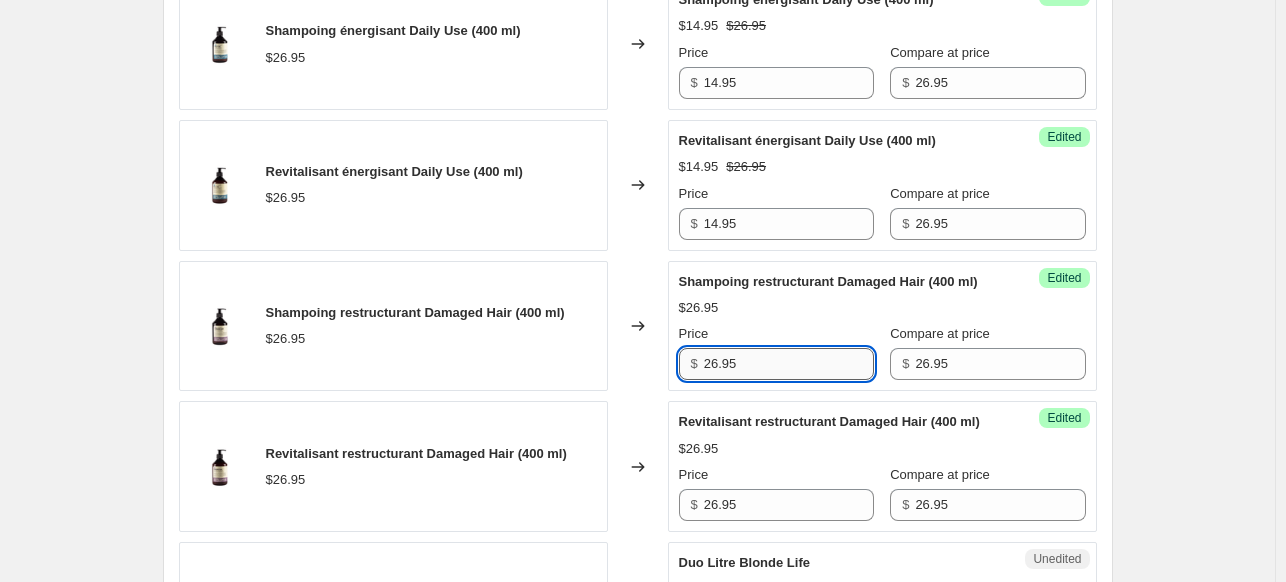 click on "26.95" at bounding box center (789, 364) 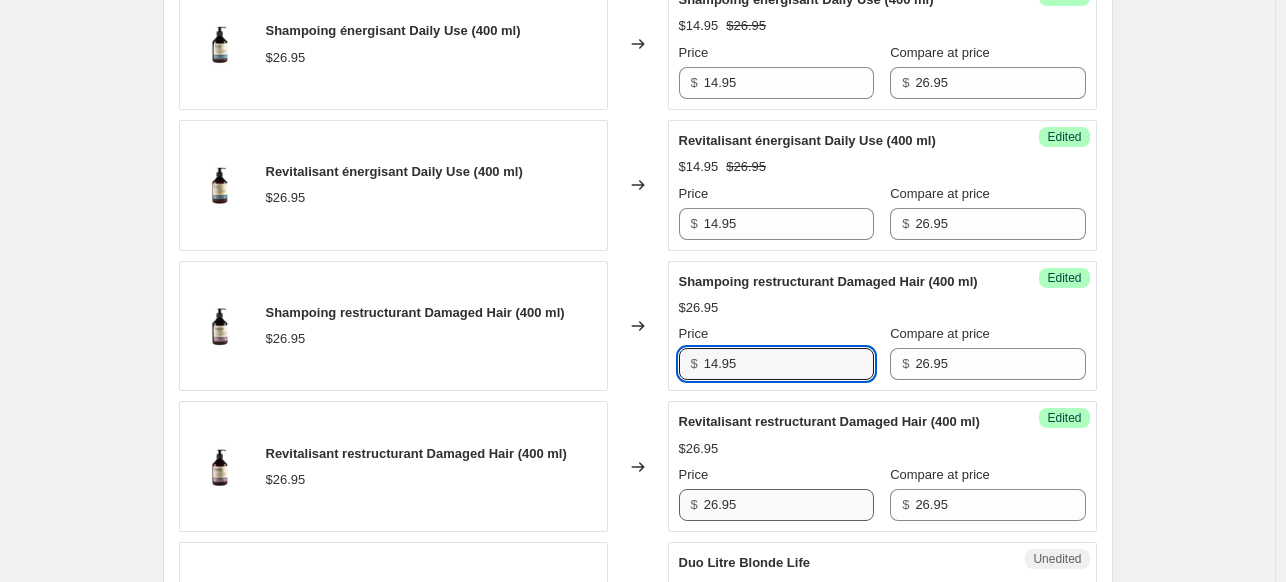 type on "14.95" 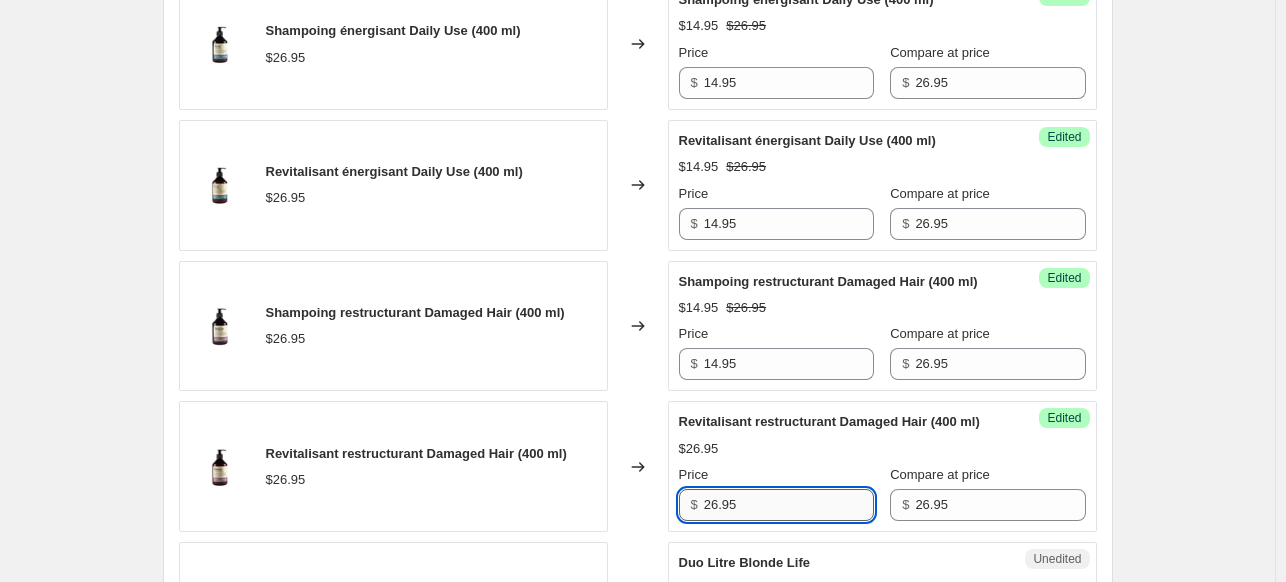 click on "26.95" at bounding box center (789, 505) 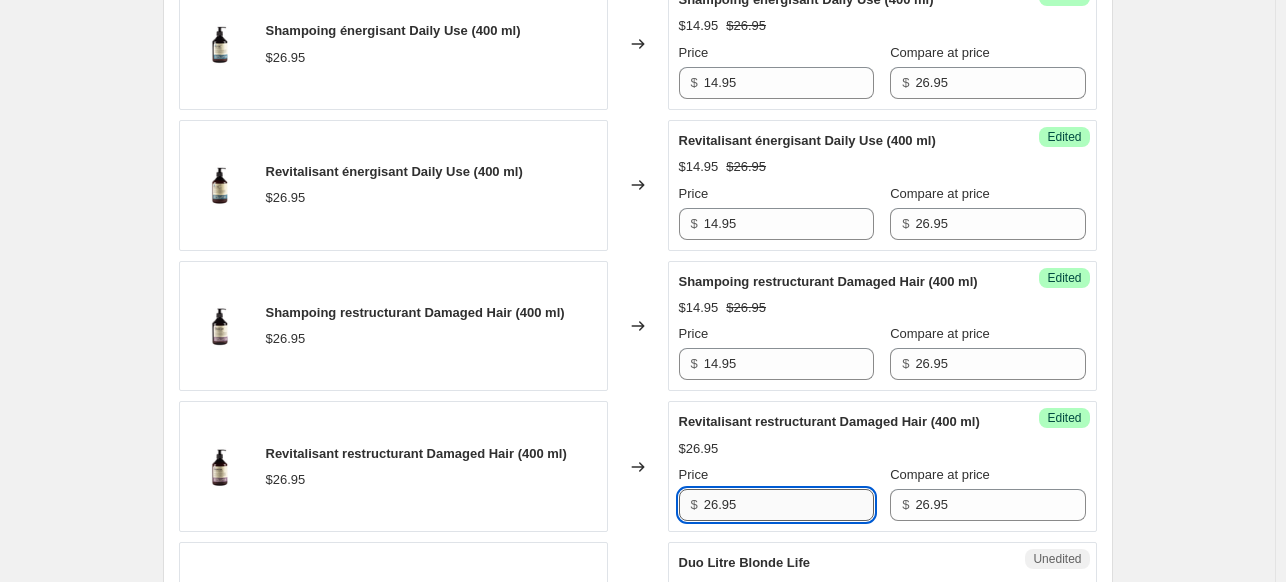 click on "26.95" at bounding box center [789, 505] 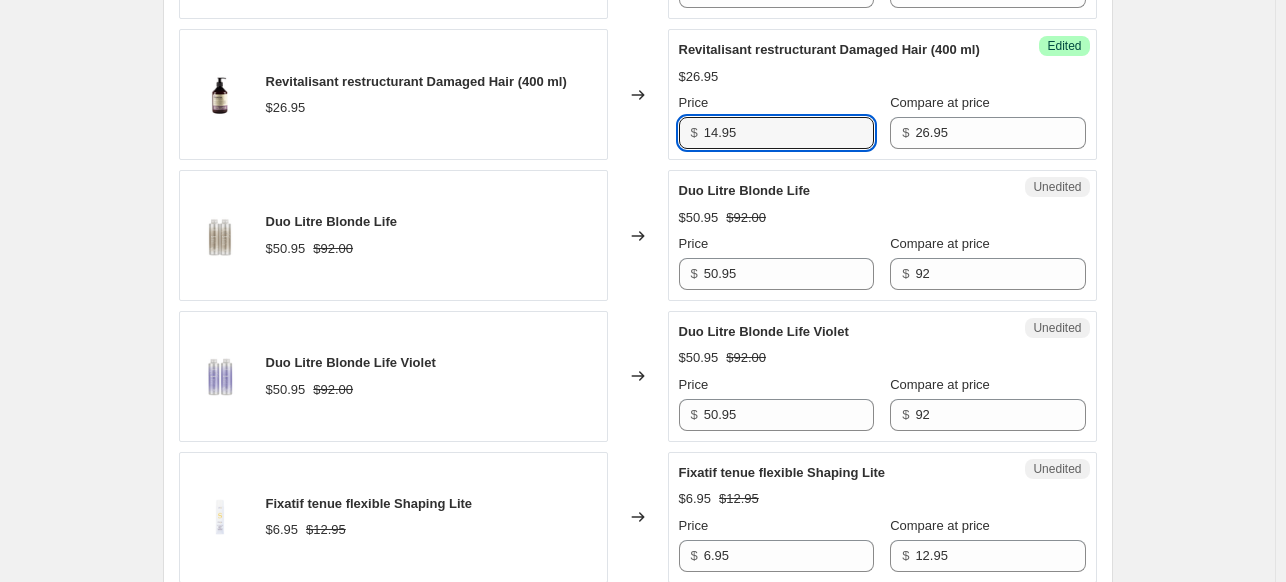 scroll, scrollTop: 2000, scrollLeft: 0, axis: vertical 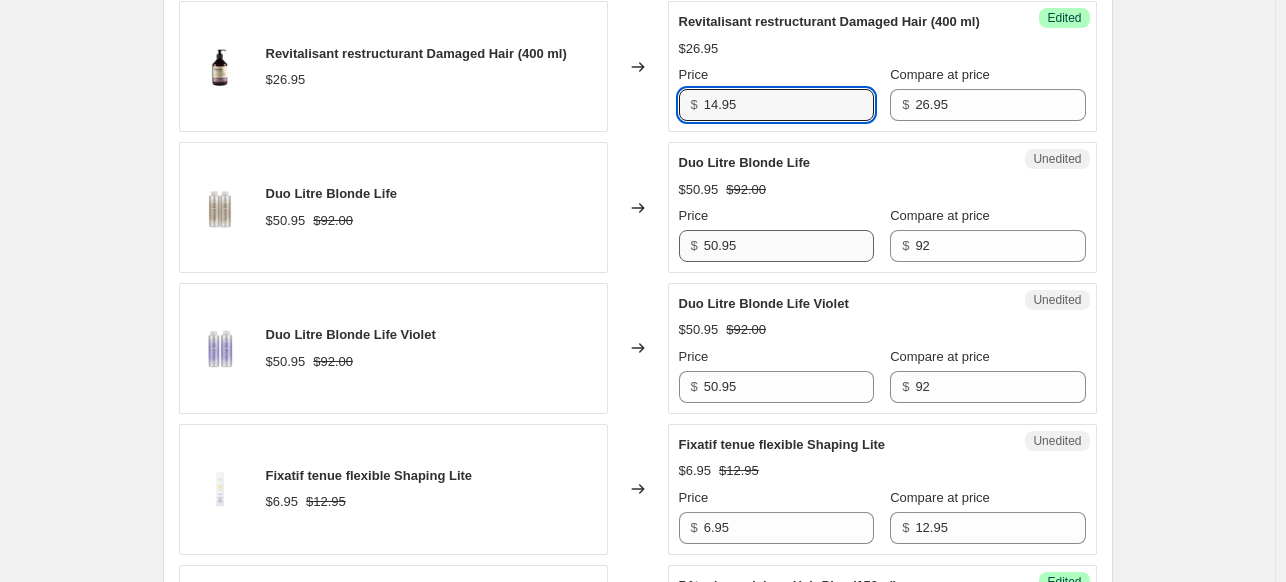 type on "14.95" 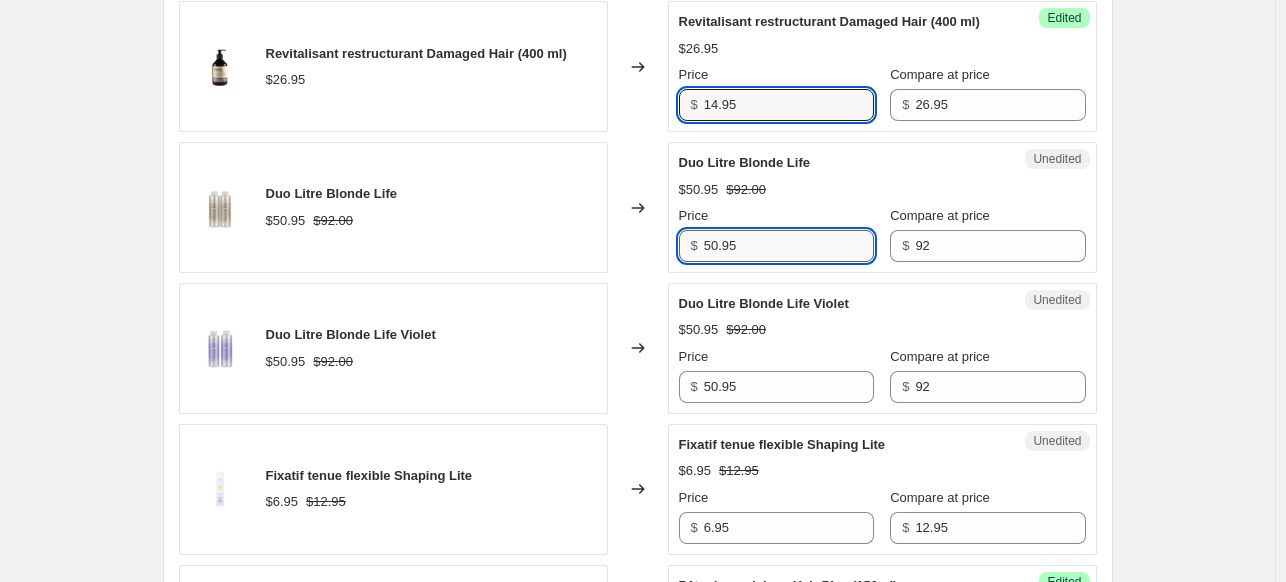 click on "50.95" at bounding box center (789, 246) 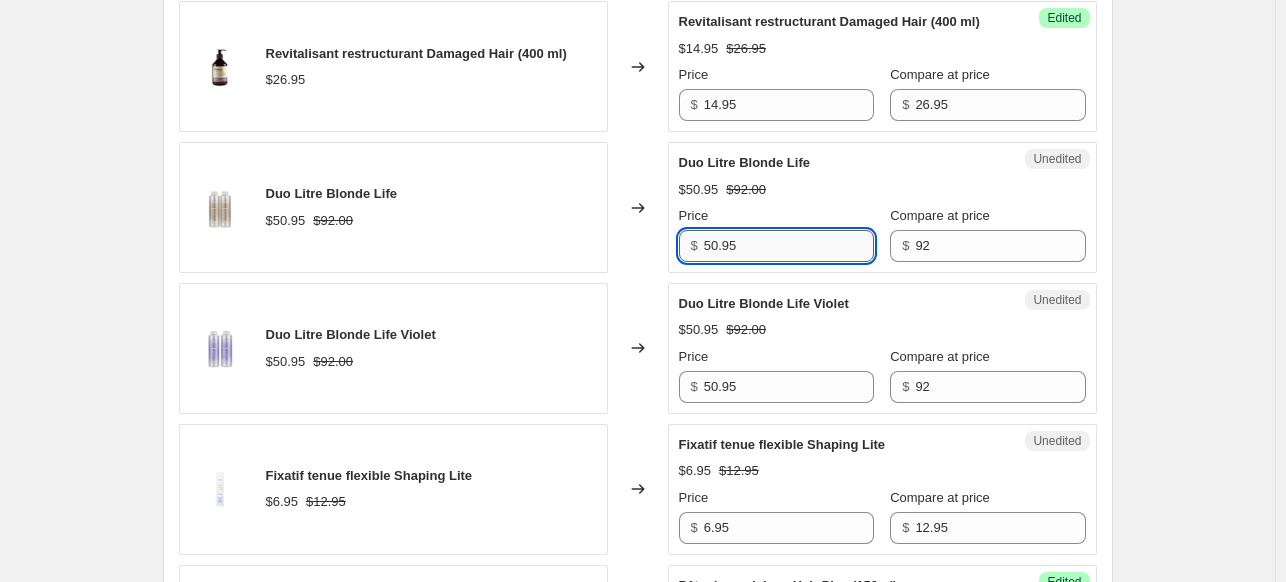 click on "50.95" at bounding box center (789, 246) 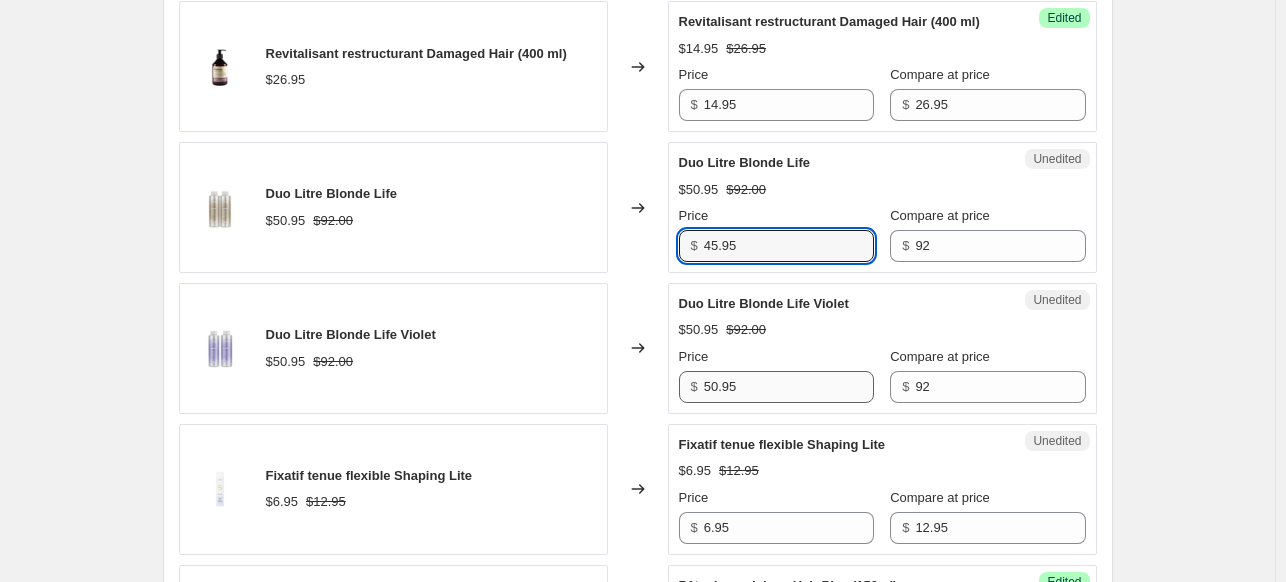 type on "45.95" 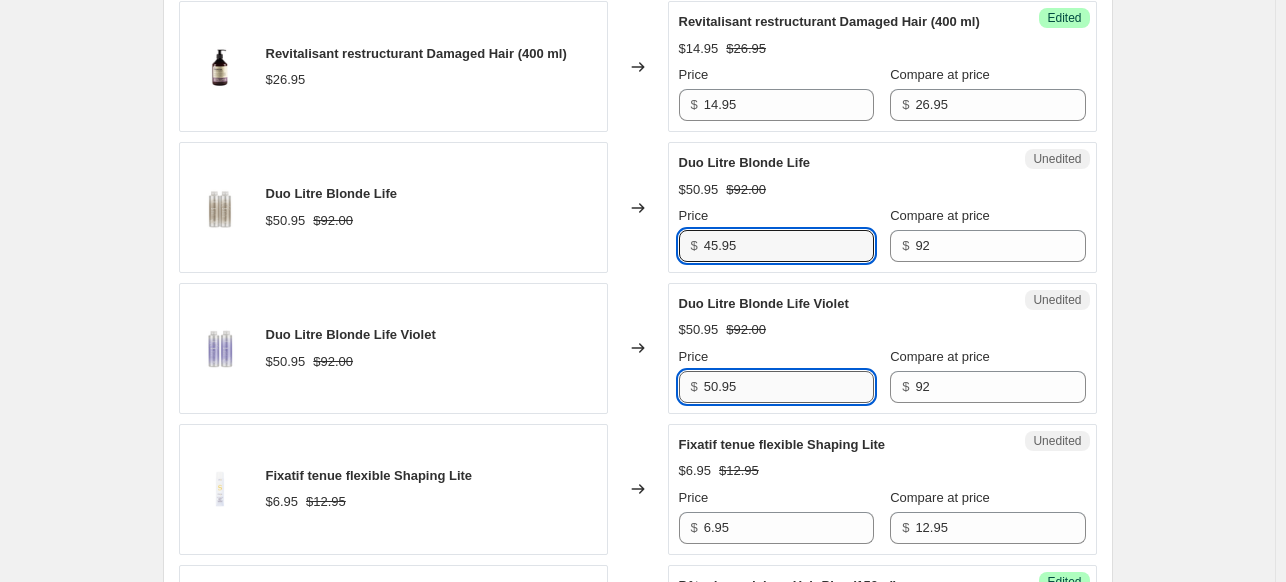 click on "50.95" at bounding box center (789, 387) 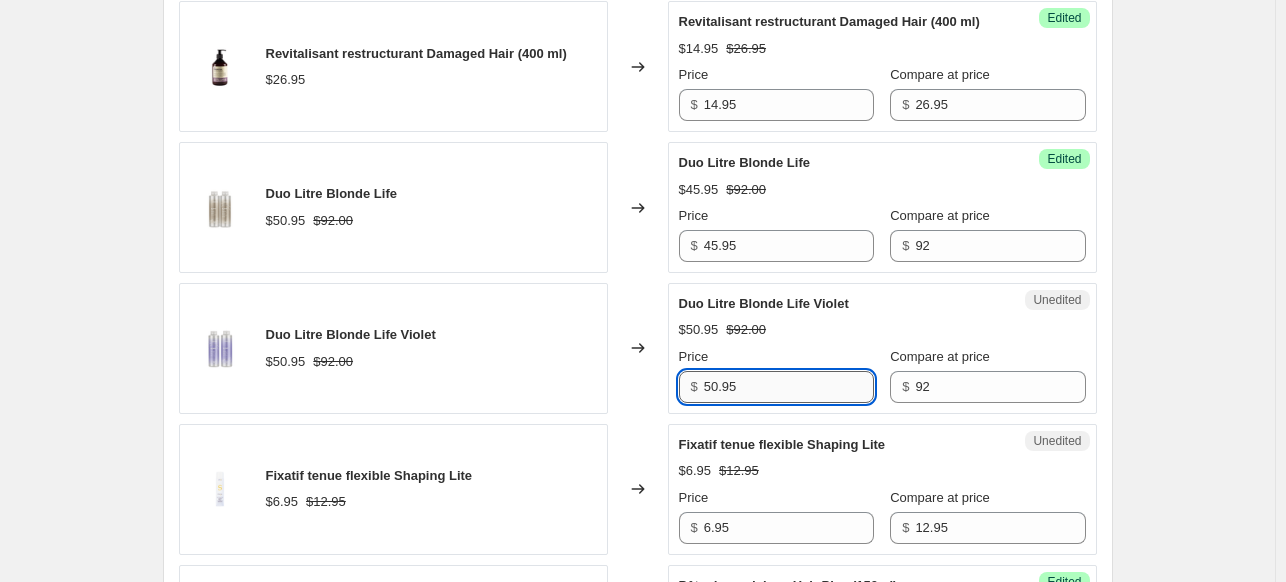 click on "50.95" at bounding box center (789, 387) 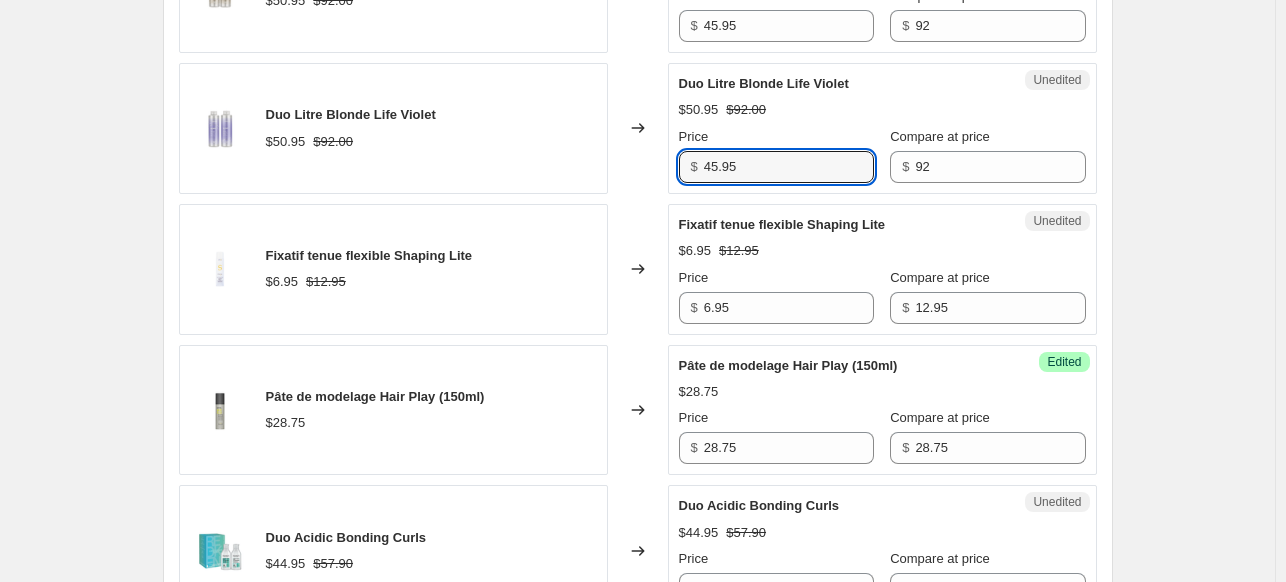 scroll, scrollTop: 2300, scrollLeft: 0, axis: vertical 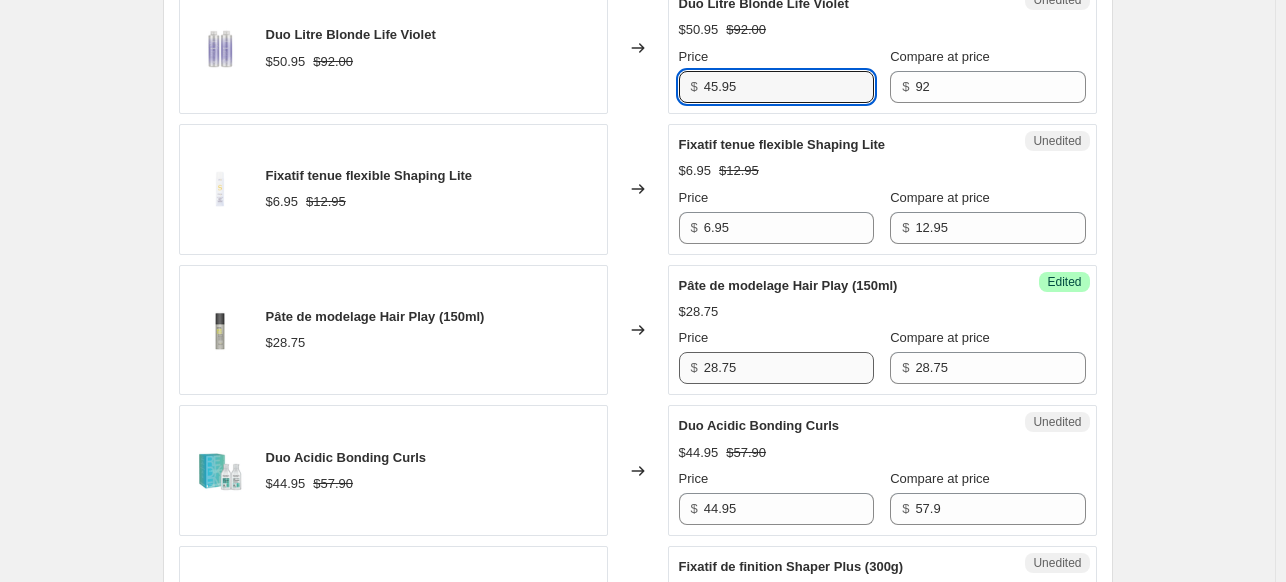 type on "45.95" 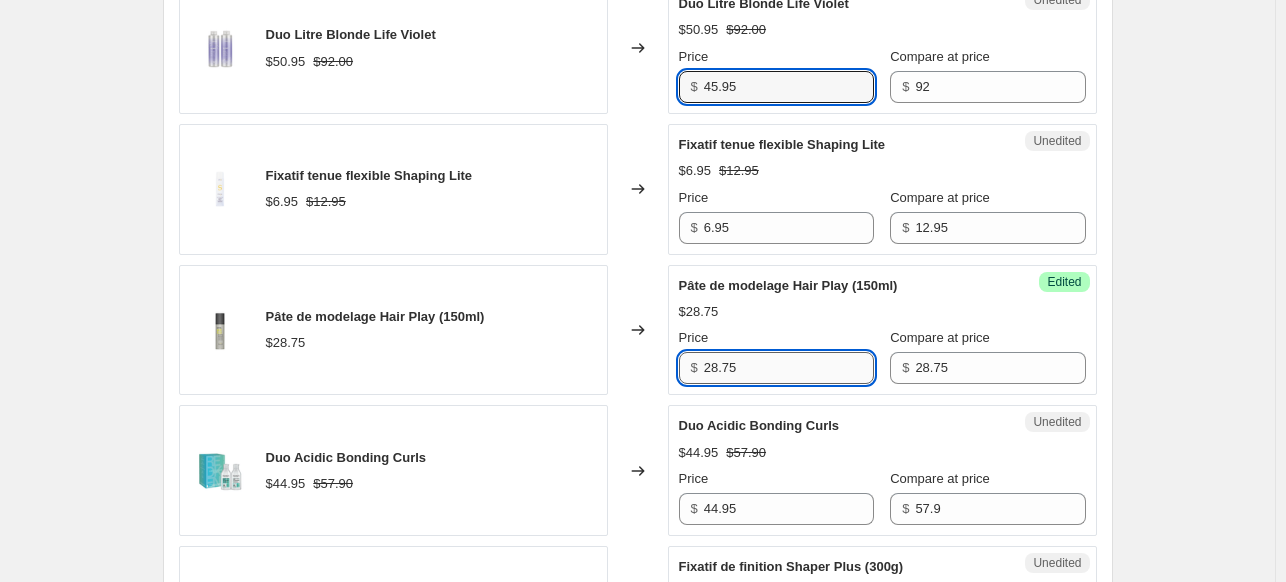 click on "28.75" at bounding box center (789, 368) 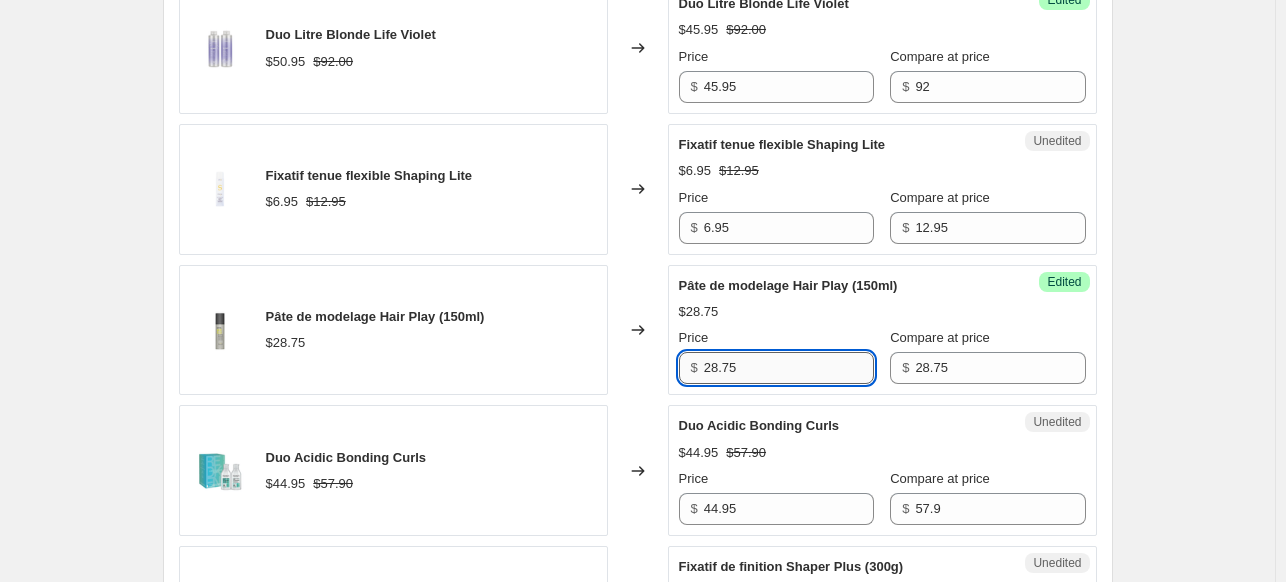 click on "28.75" at bounding box center [789, 368] 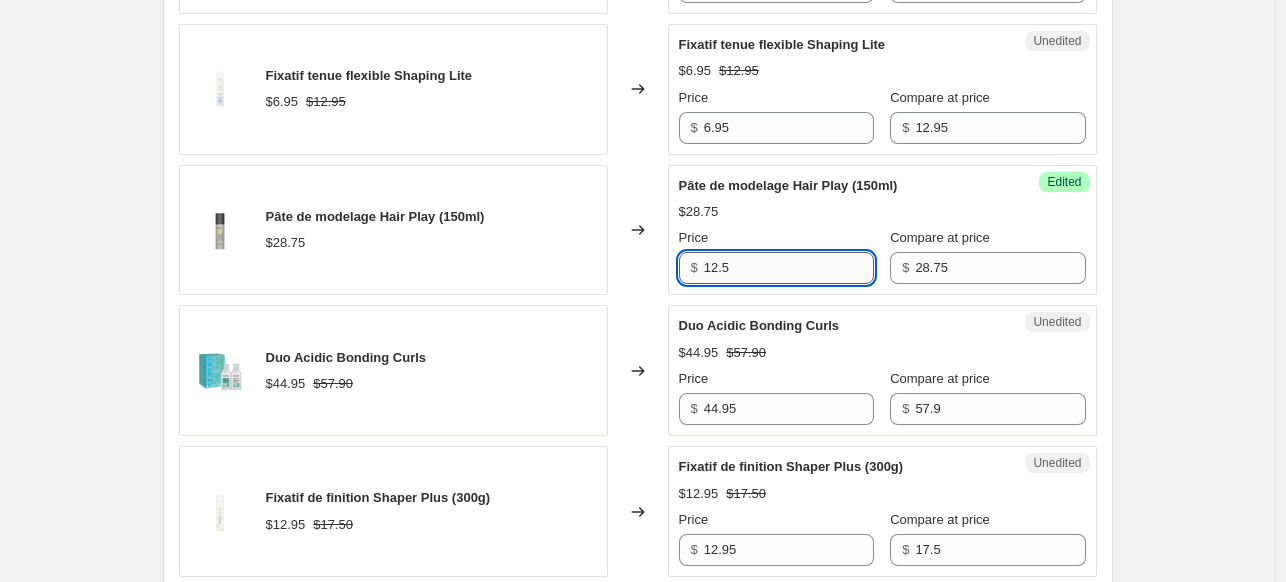 scroll, scrollTop: 2500, scrollLeft: 0, axis: vertical 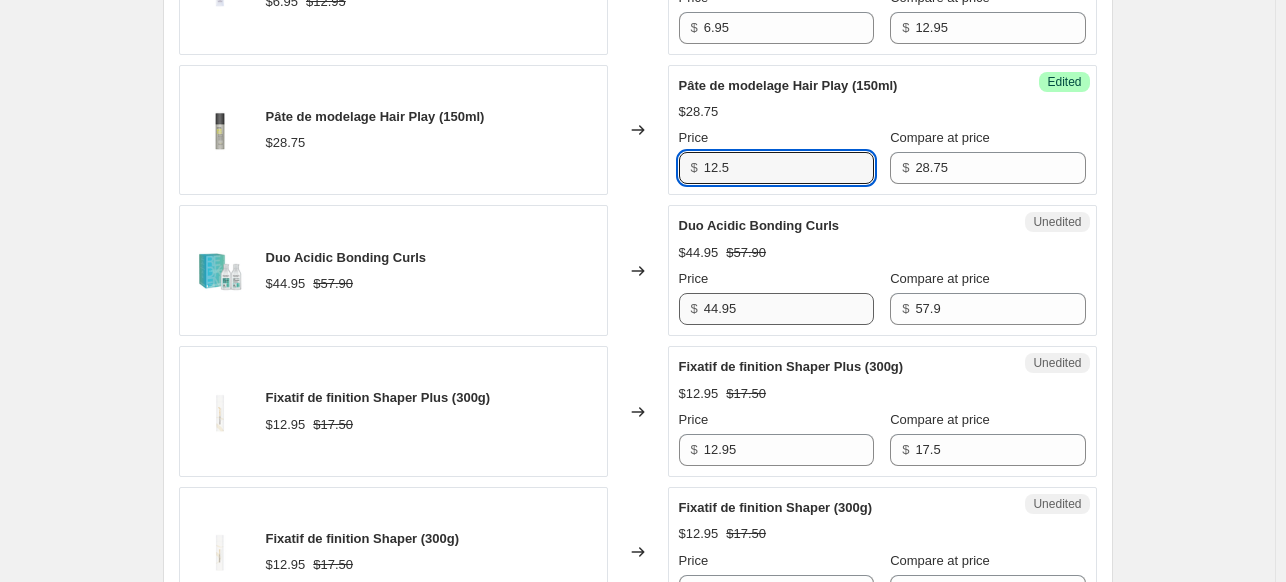 type on "12.5" 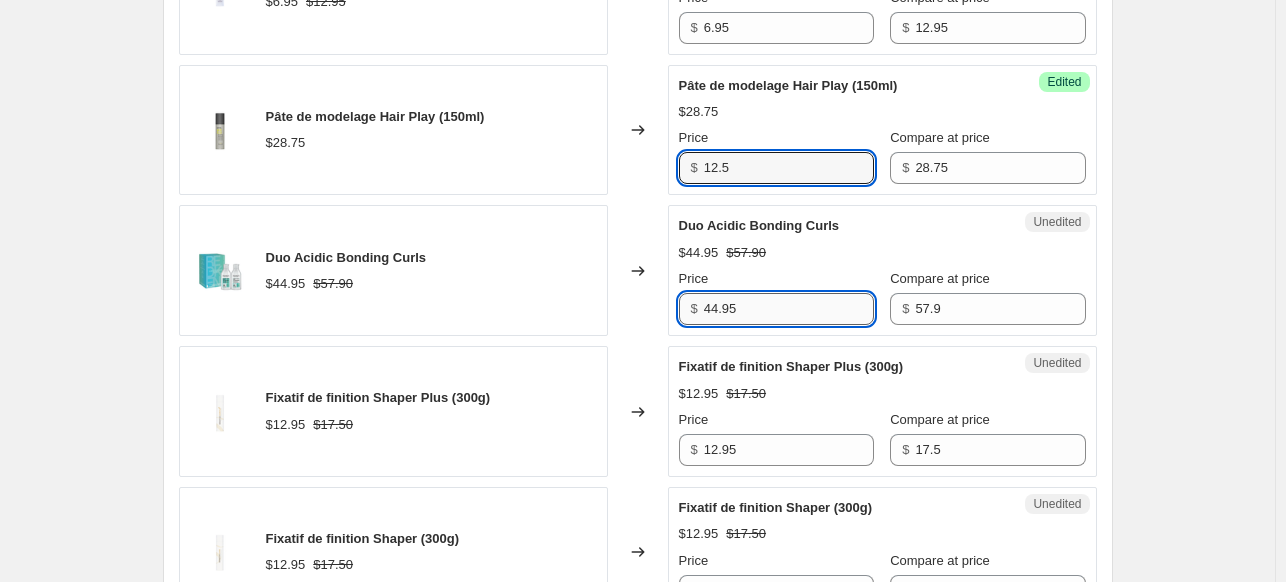 click on "44.95" at bounding box center [789, 309] 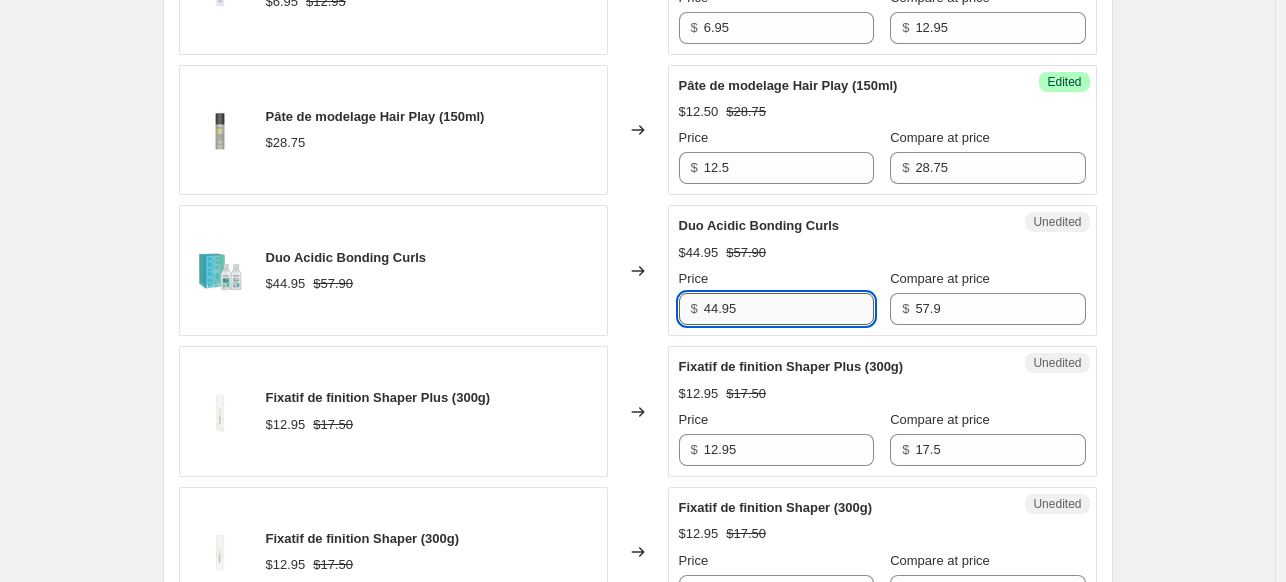 click on "44.95" at bounding box center (789, 309) 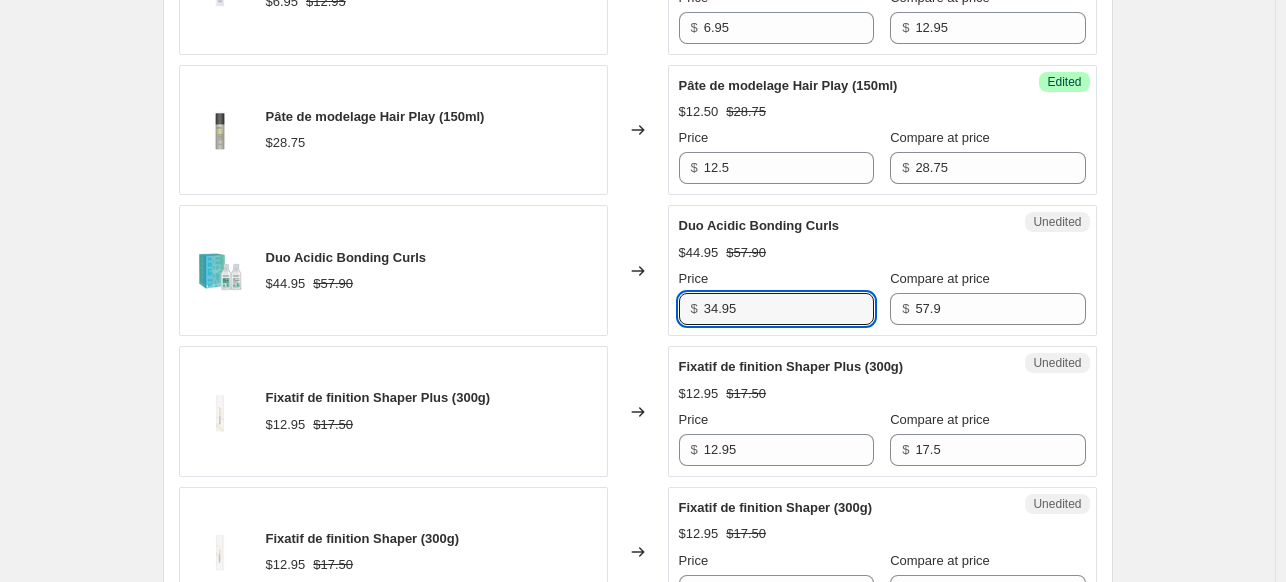 type on "34.95" 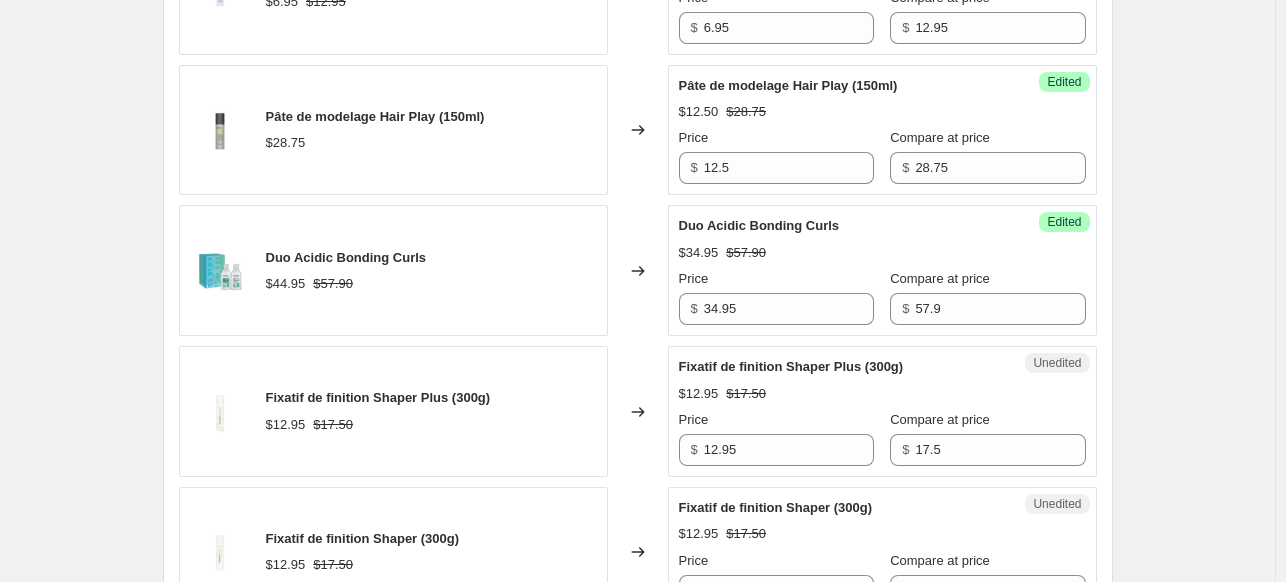click on "Unedited Fixatif de finition Shaper Plus (300g) $[PRICE] $[PRICE] Price $[PRICE] Compare at price $[PRICE]" at bounding box center (882, 411) 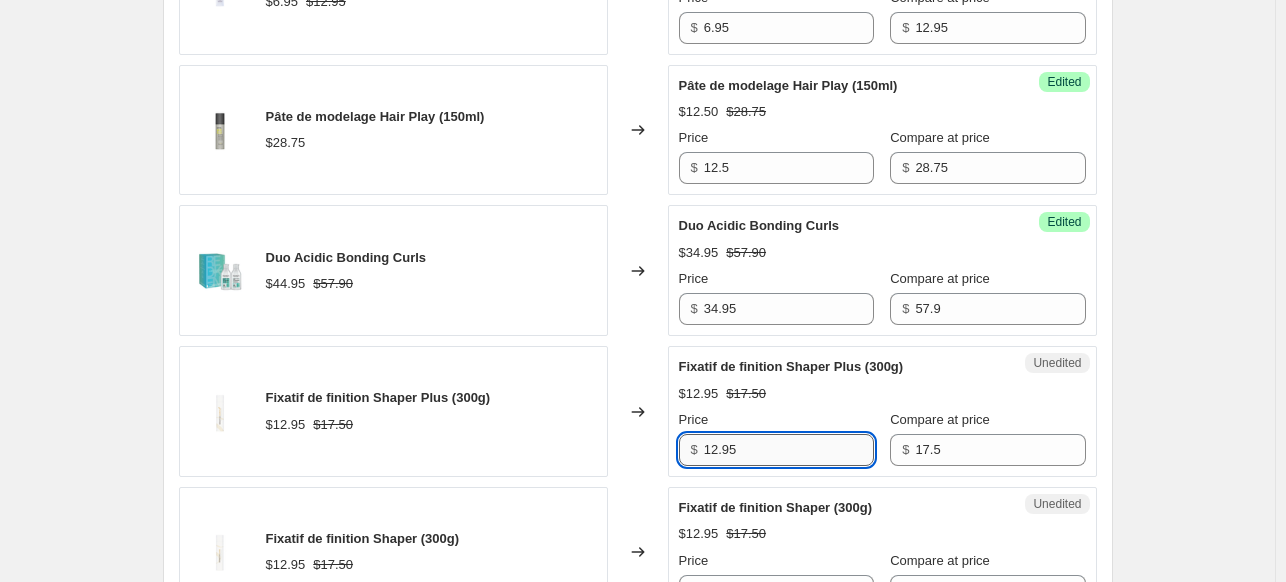 click on "12.95" at bounding box center [789, 450] 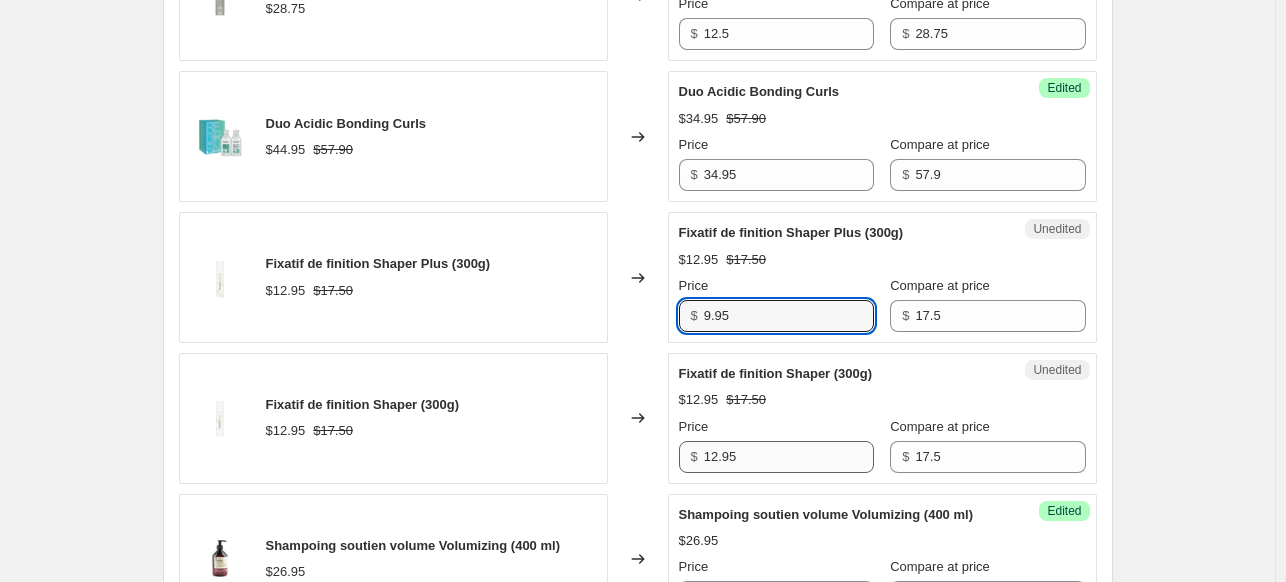 scroll, scrollTop: 2800, scrollLeft: 0, axis: vertical 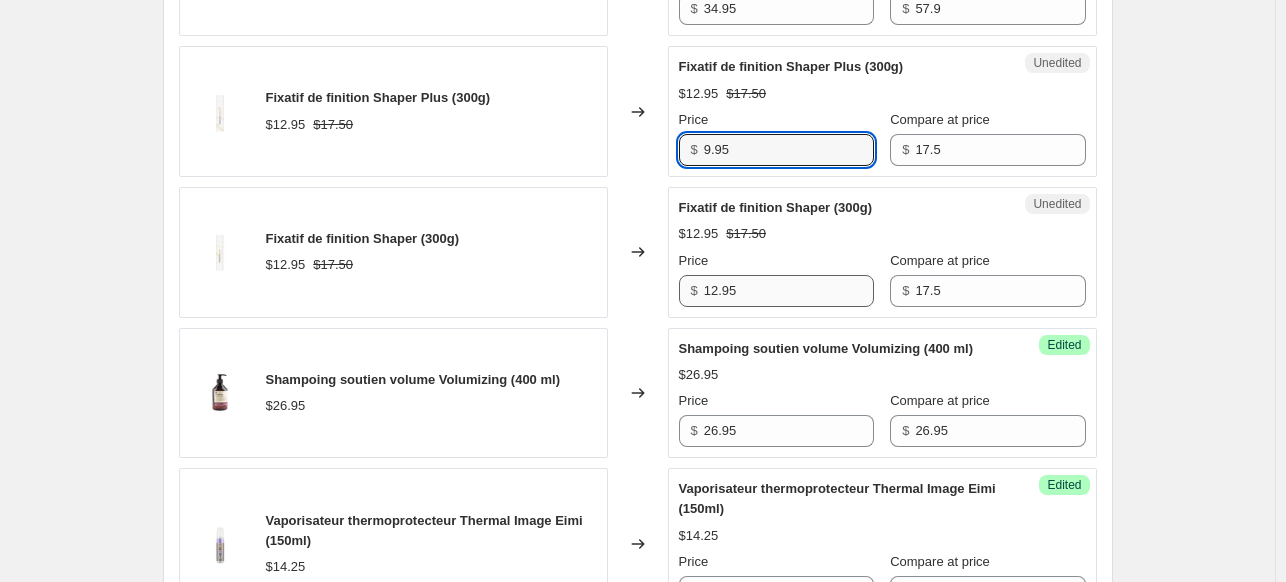 type on "9.95" 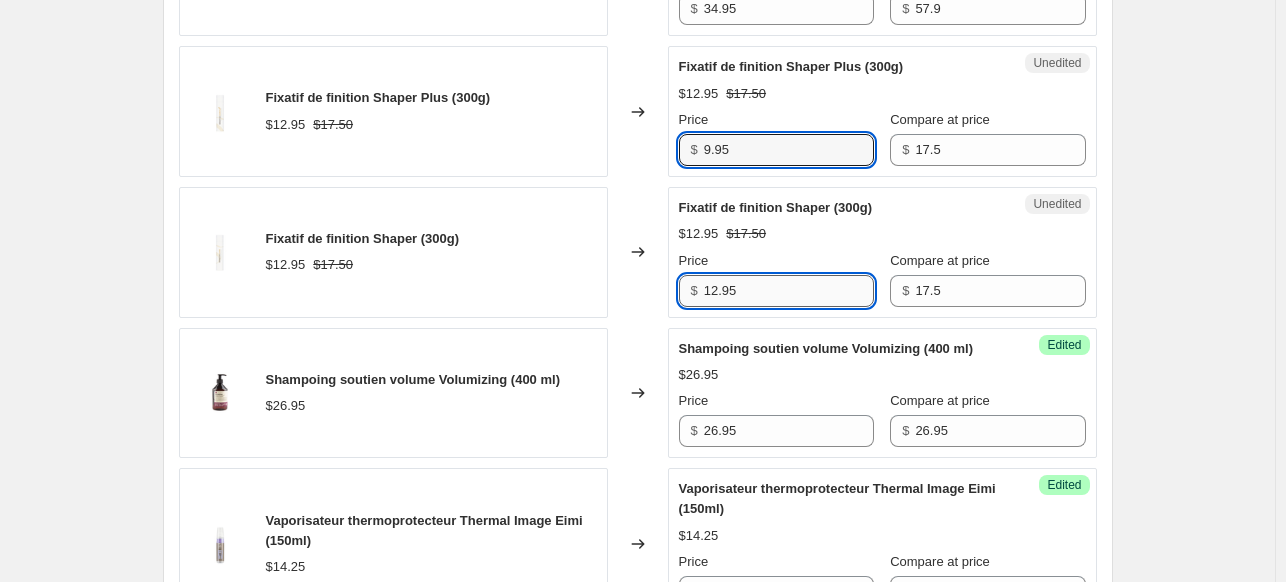 click on "12.95" at bounding box center (789, 291) 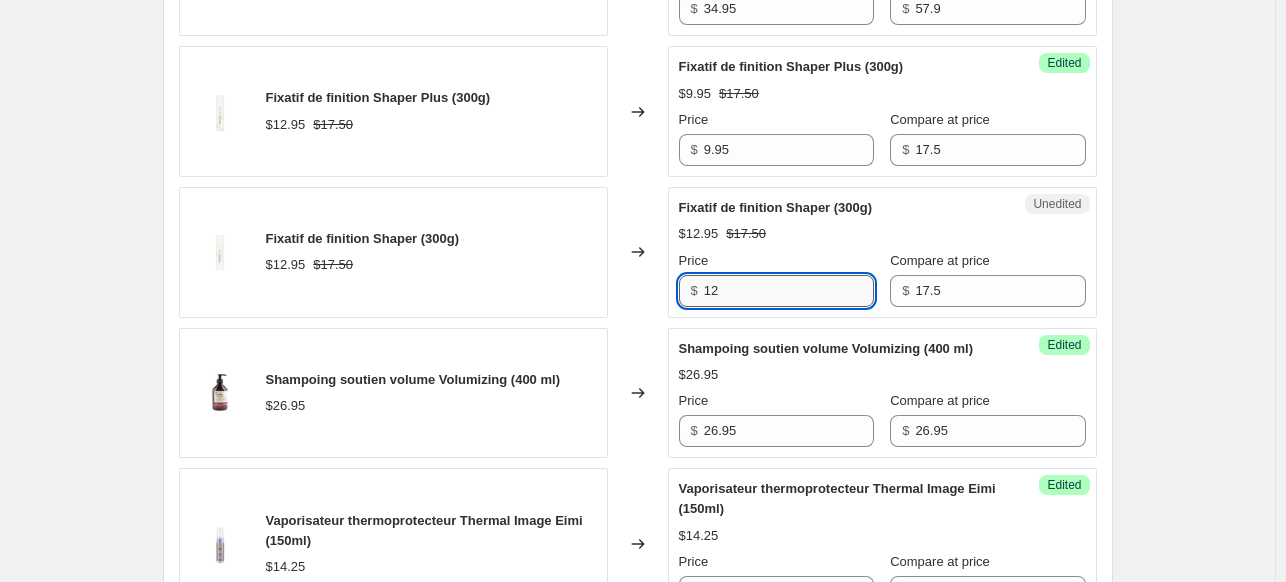 type on "1" 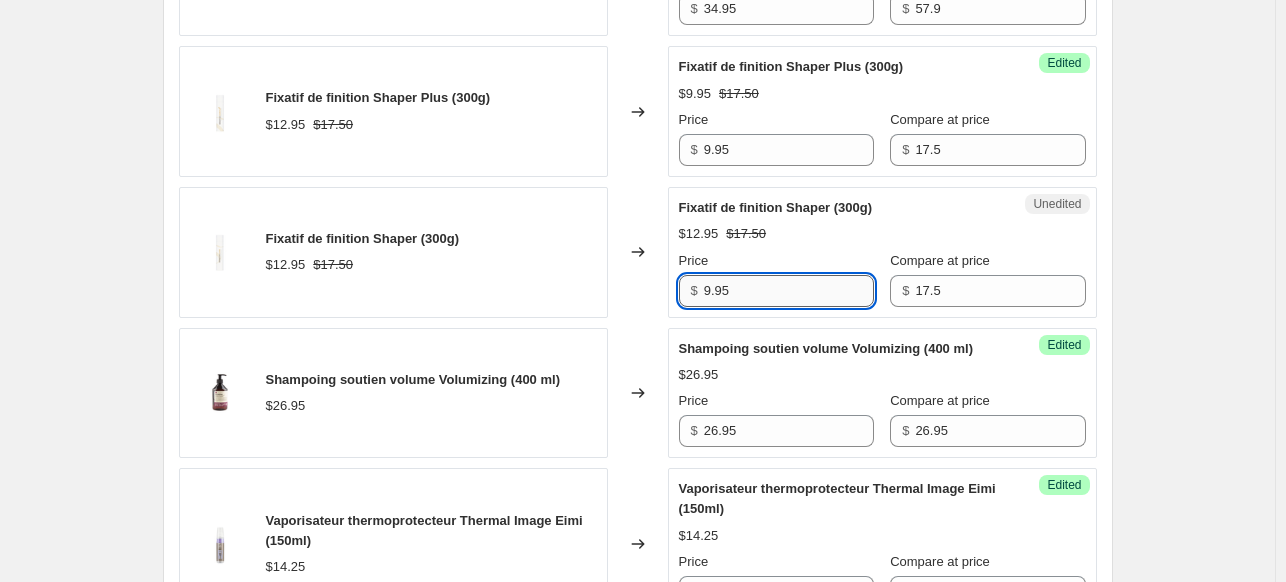 scroll, scrollTop: 3000, scrollLeft: 0, axis: vertical 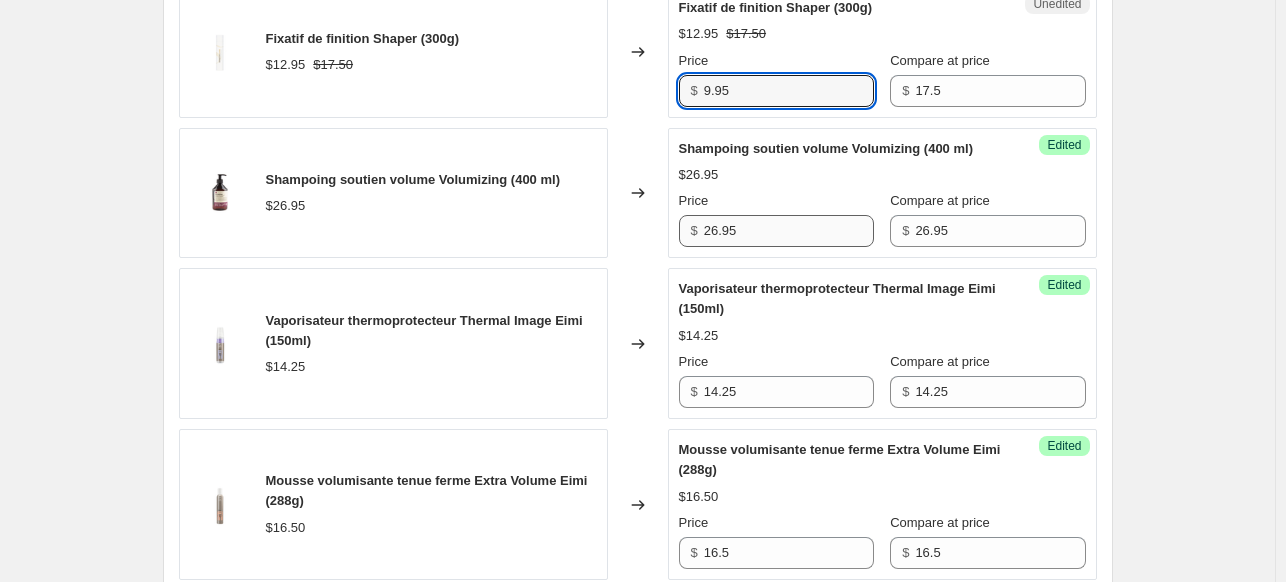 type on "9.95" 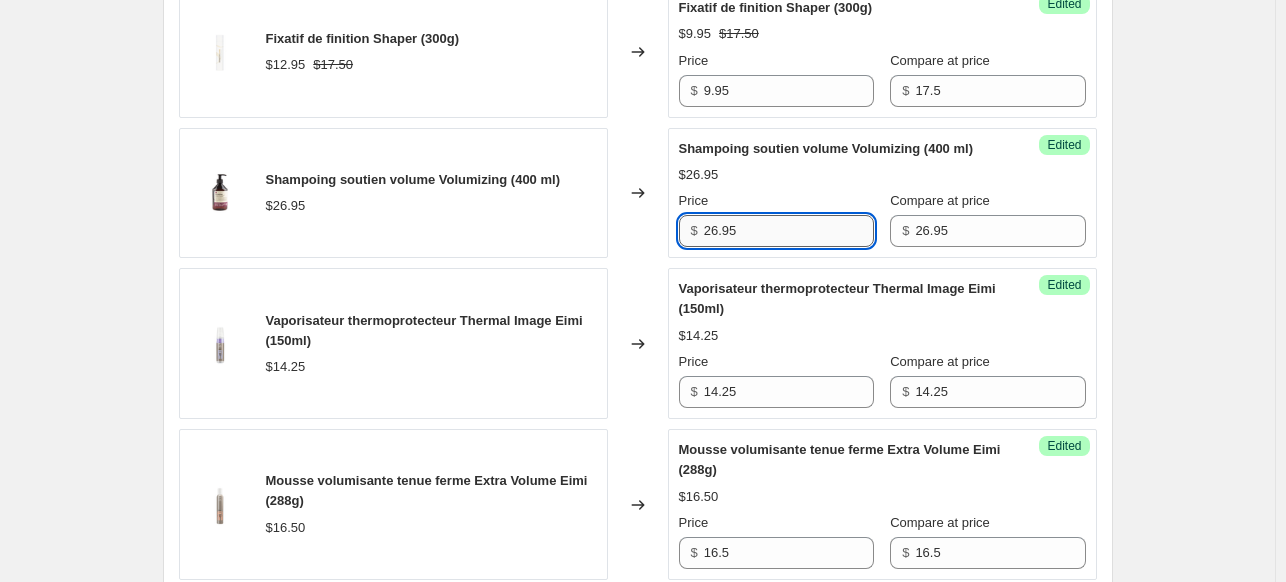 click on "26.95" at bounding box center (789, 231) 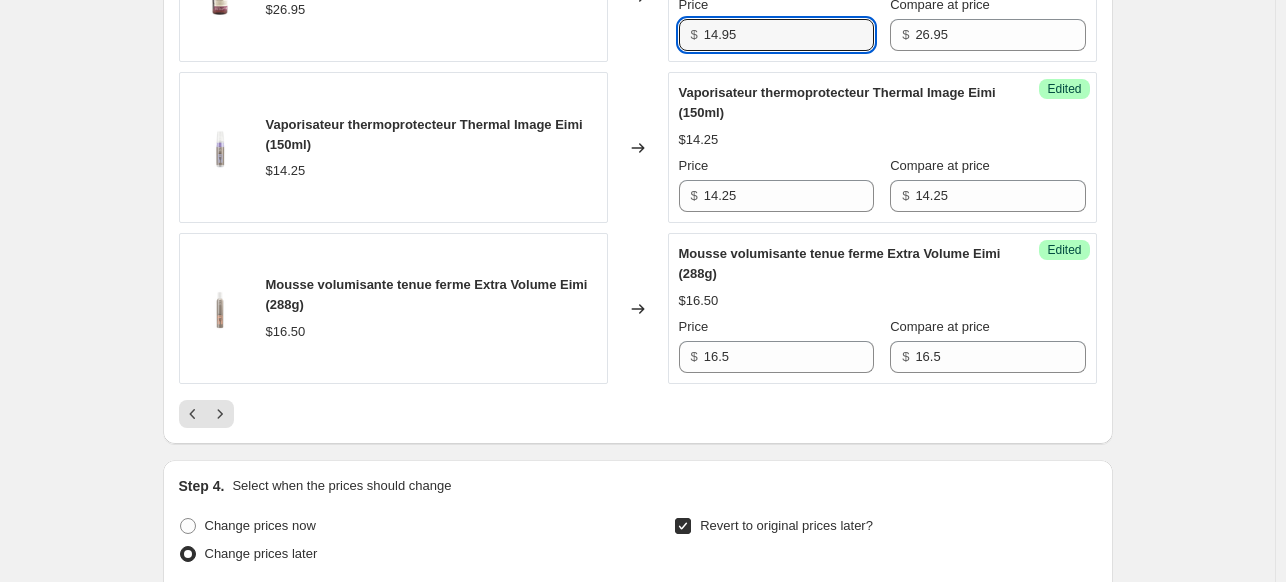 scroll, scrollTop: 3200, scrollLeft: 0, axis: vertical 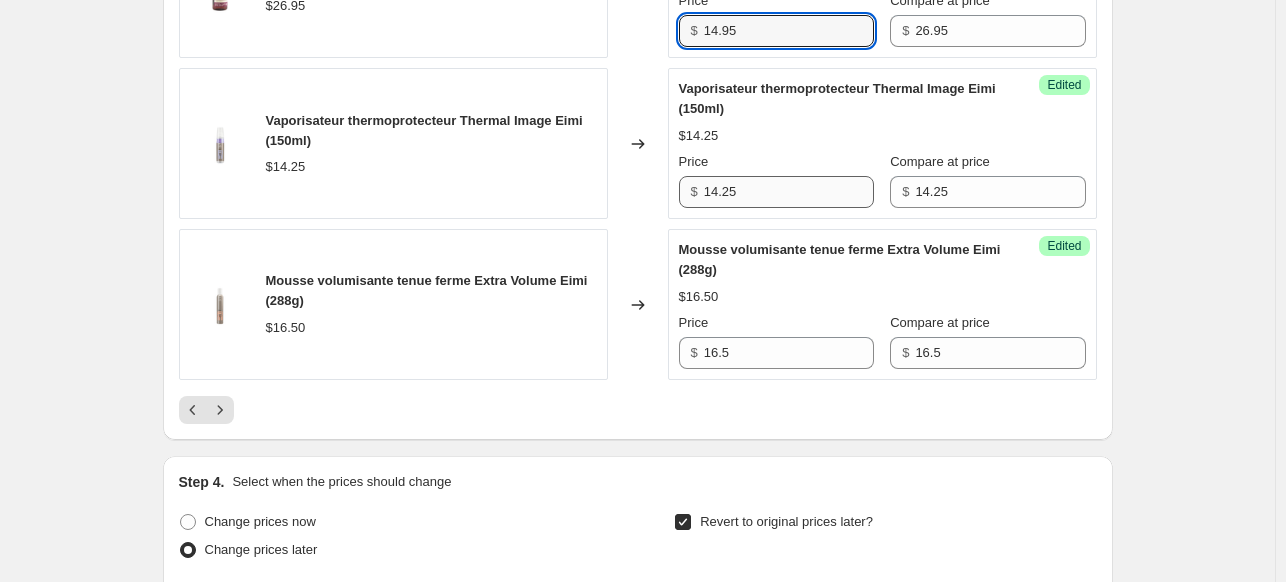 type on "14.95" 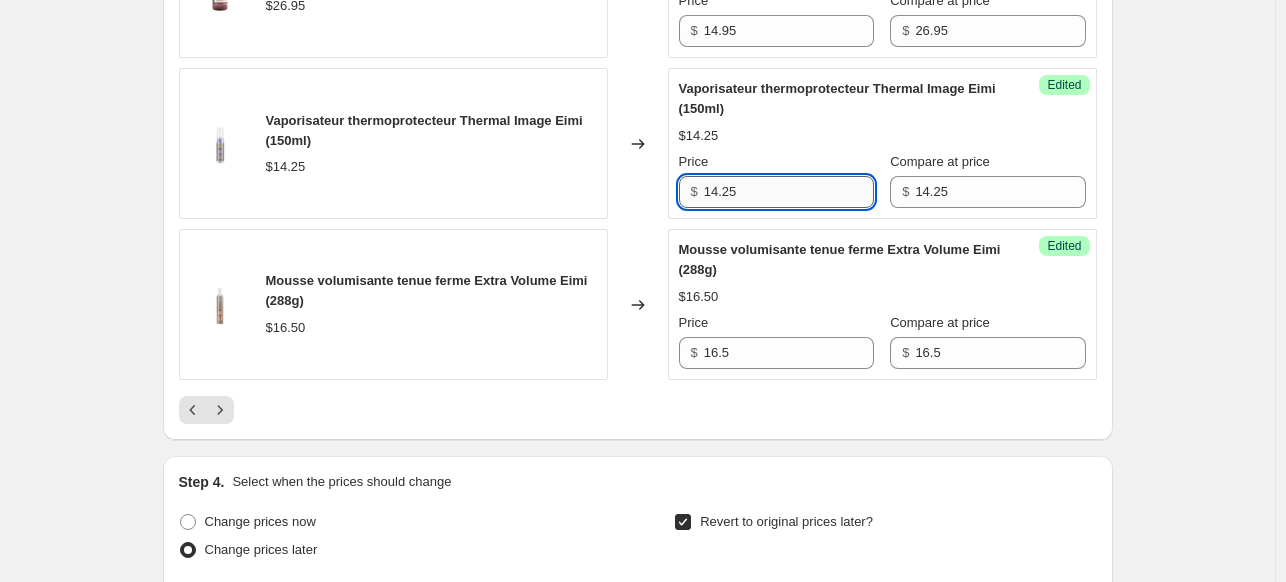 click on "14.25" at bounding box center (789, 192) 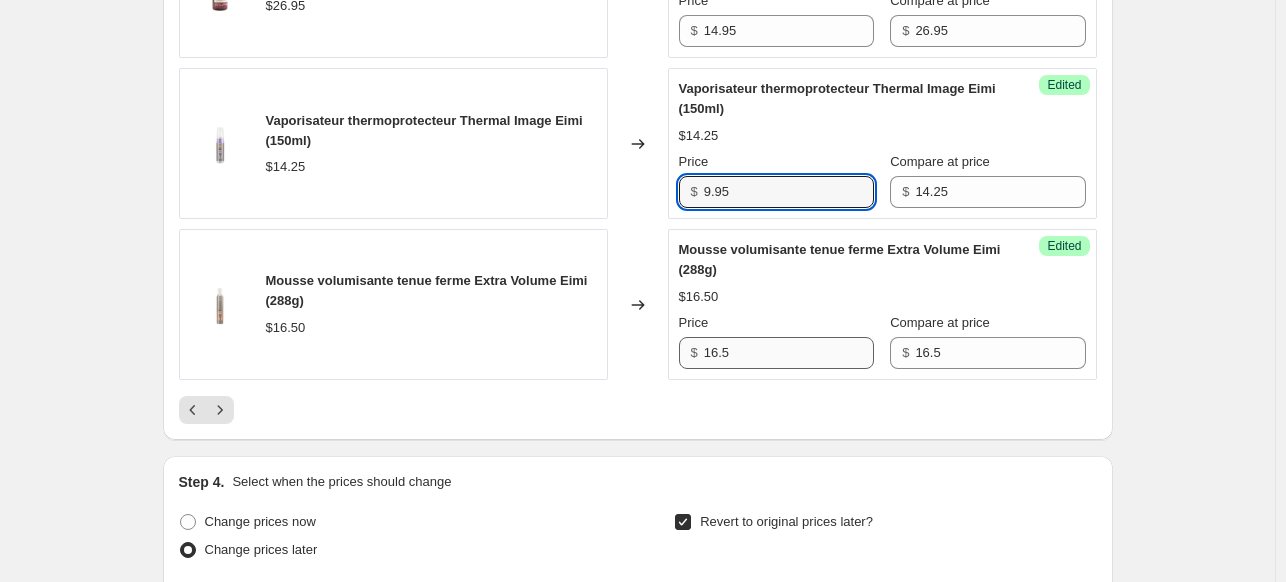 type on "9.95" 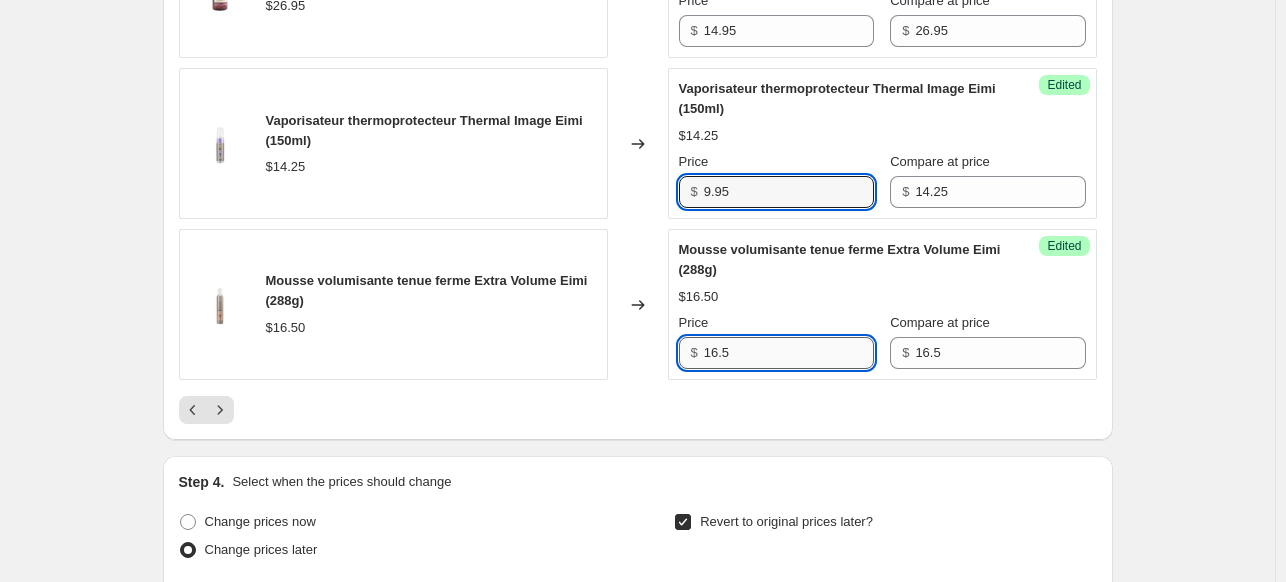 click on "16.5" at bounding box center (789, 353) 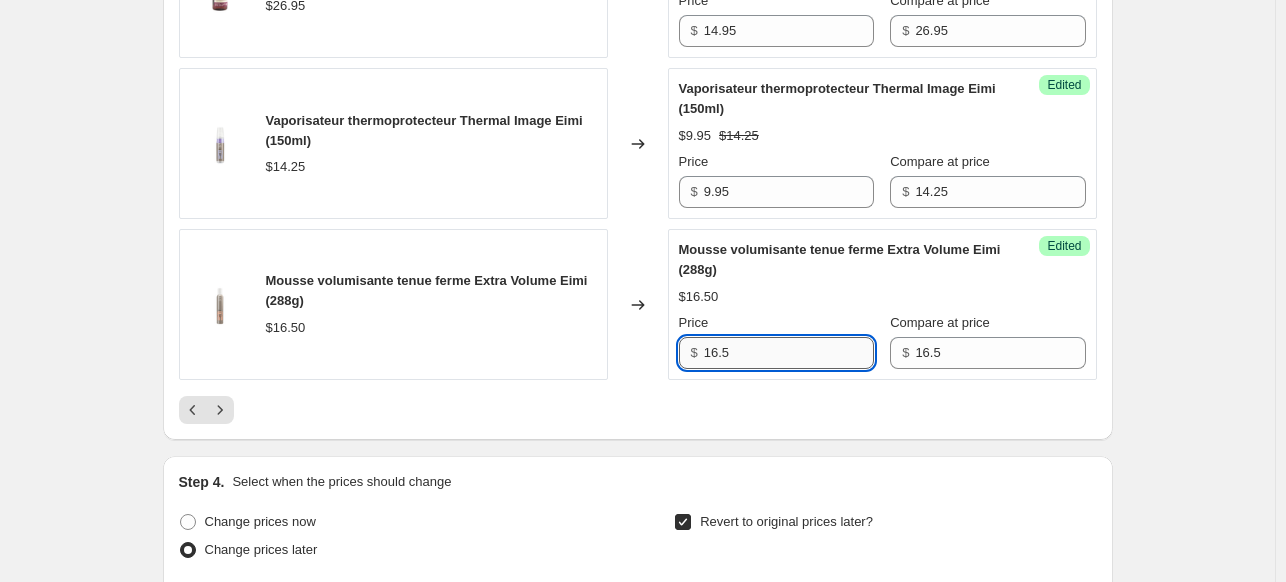 click on "16.5" at bounding box center [789, 353] 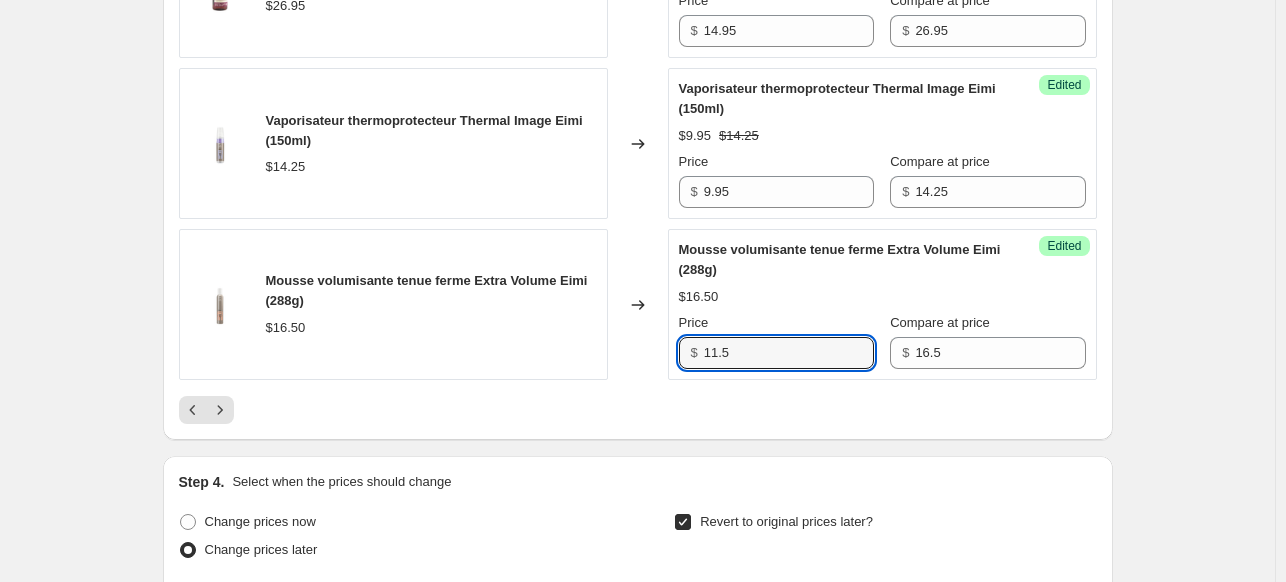 type on "11.5" 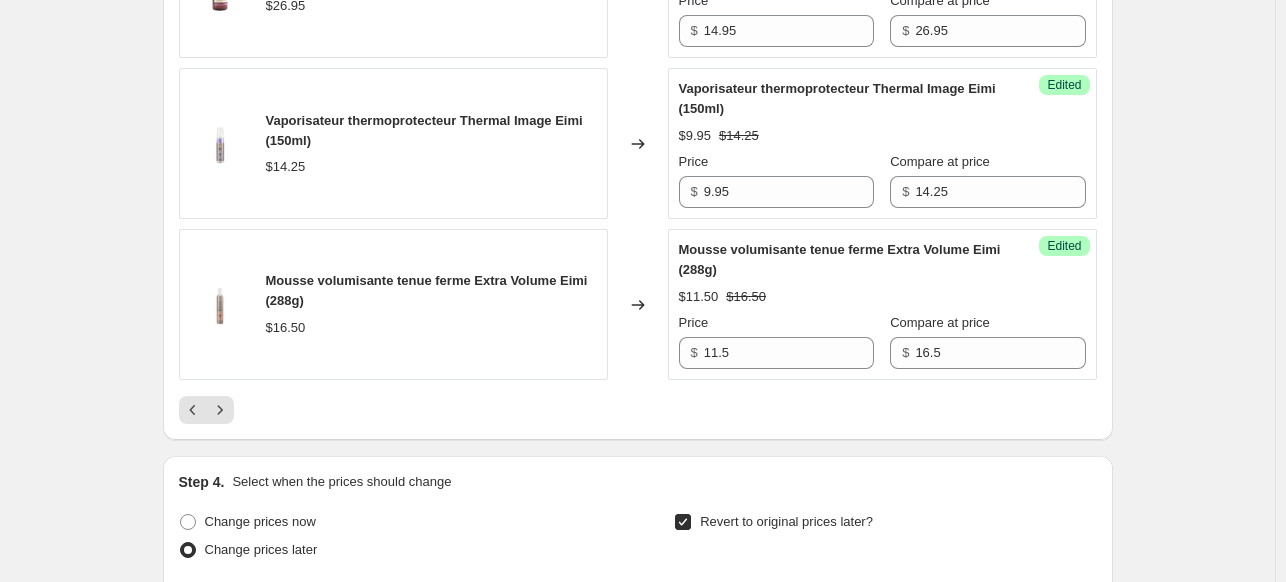 click at bounding box center (638, 410) 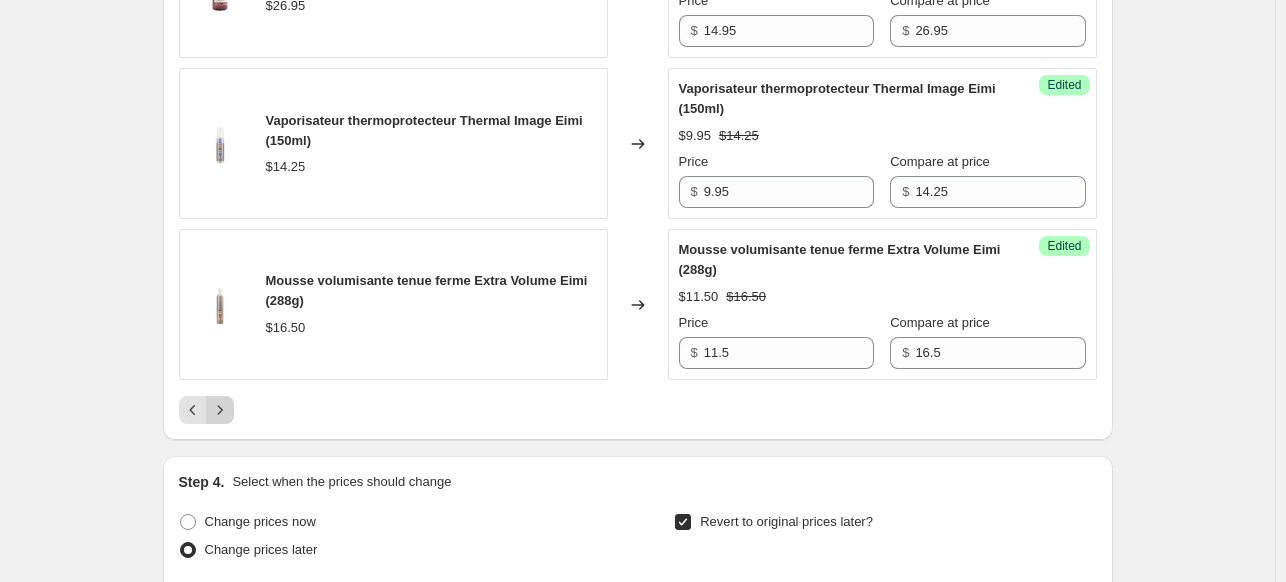 click at bounding box center [220, 410] 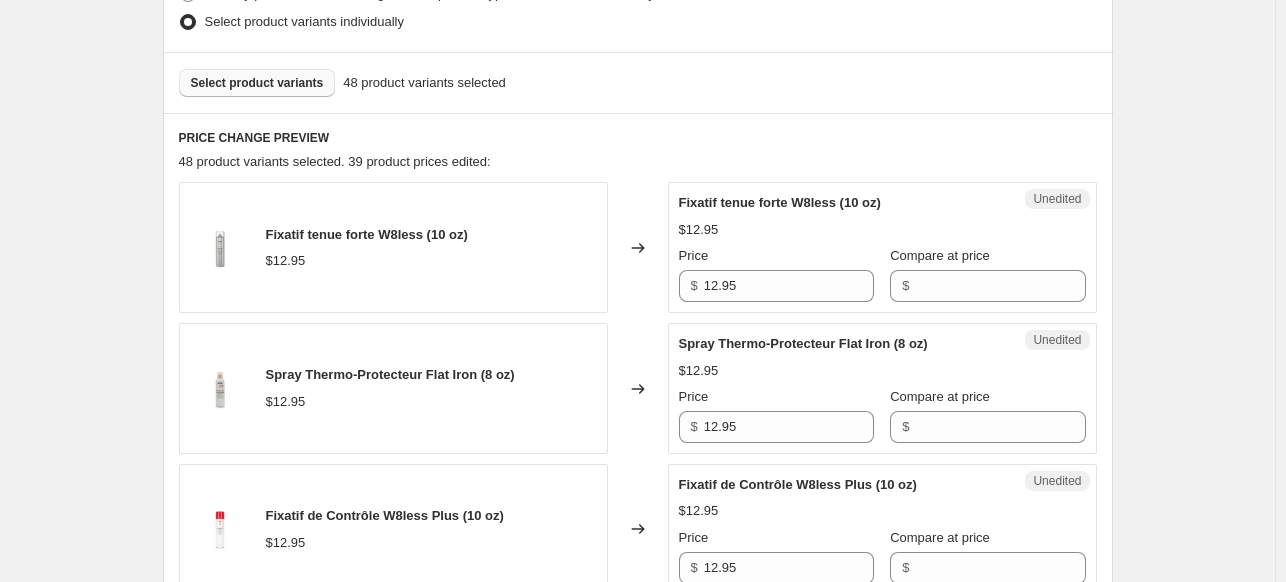 scroll, scrollTop: 548, scrollLeft: 0, axis: vertical 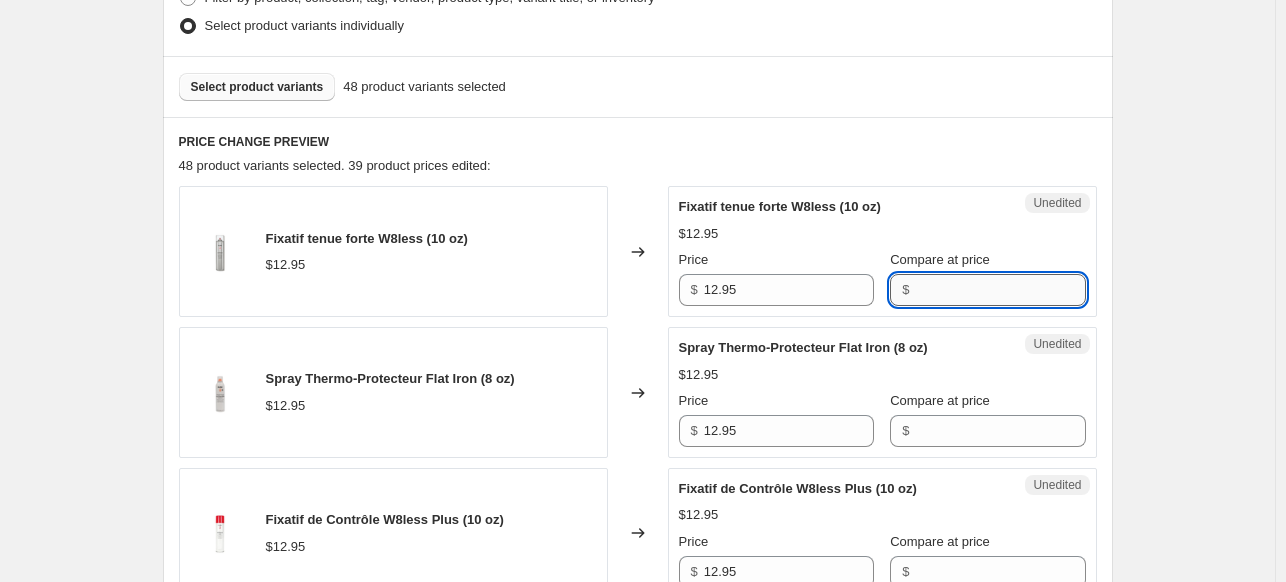 click on "Compare at price" at bounding box center (1000, 290) 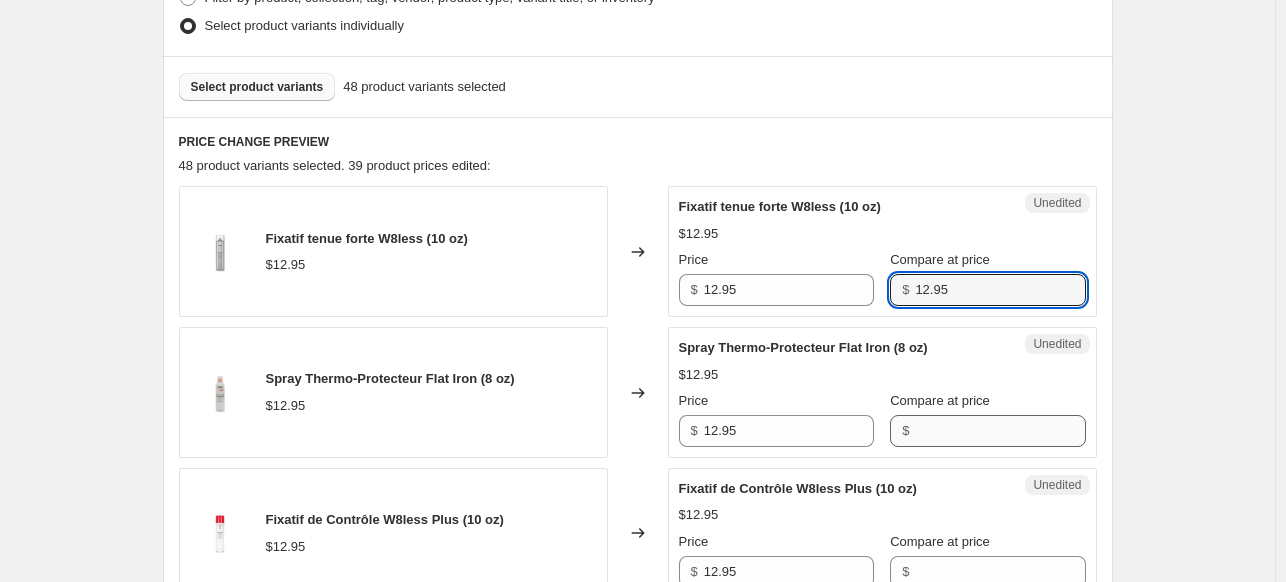 type on "12.95" 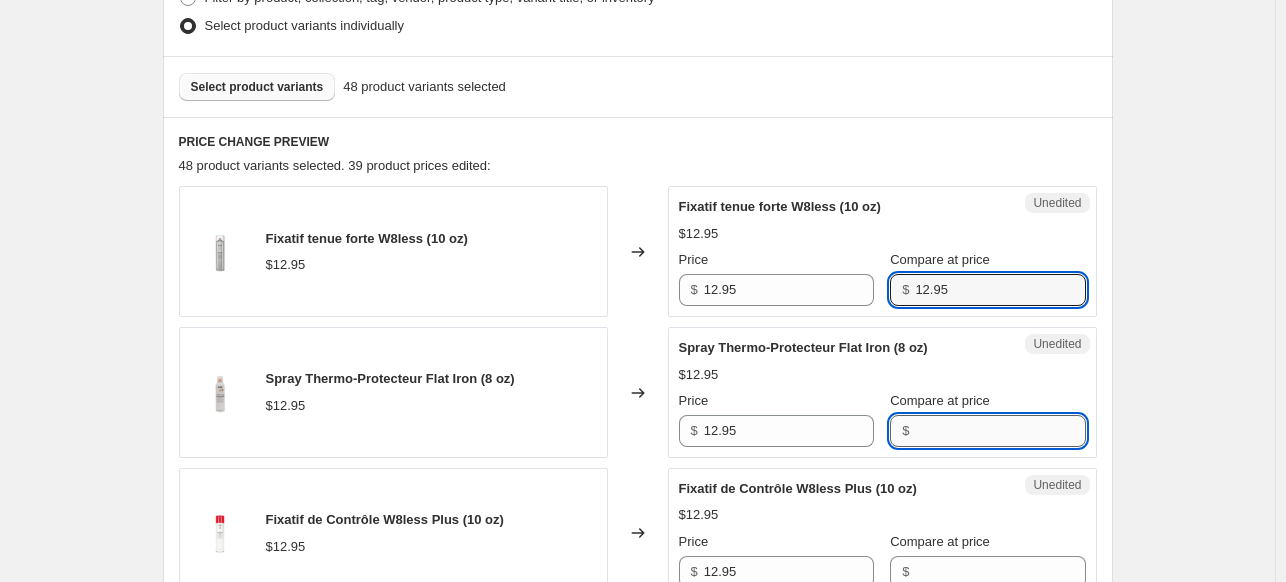 click on "Compare at price" at bounding box center (1000, 431) 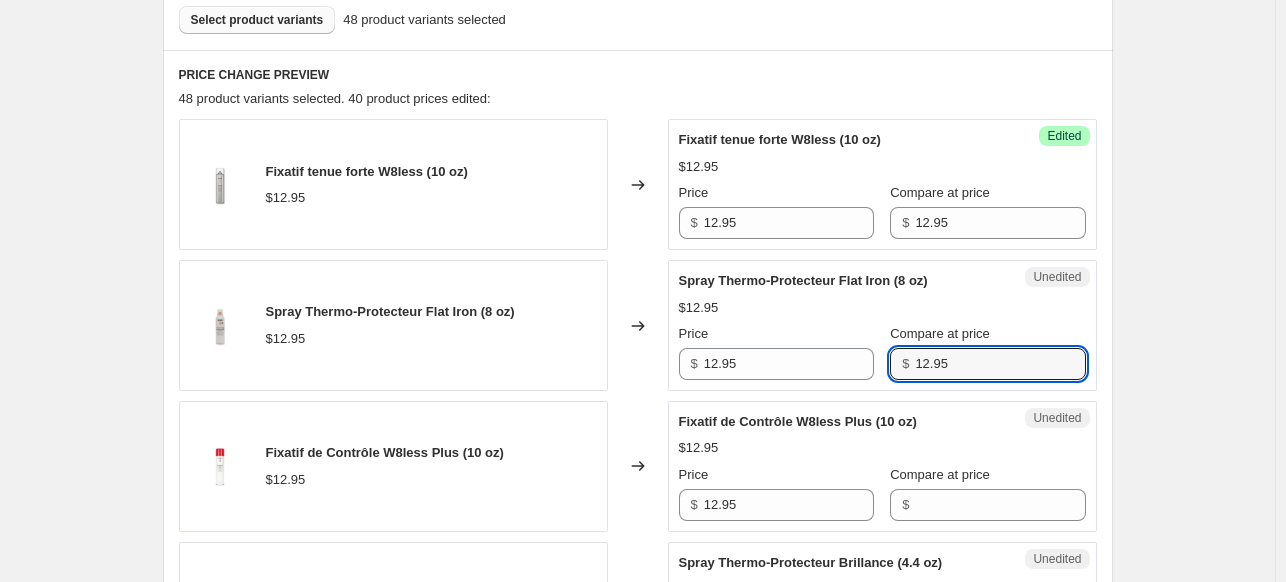 scroll, scrollTop: 648, scrollLeft: 0, axis: vertical 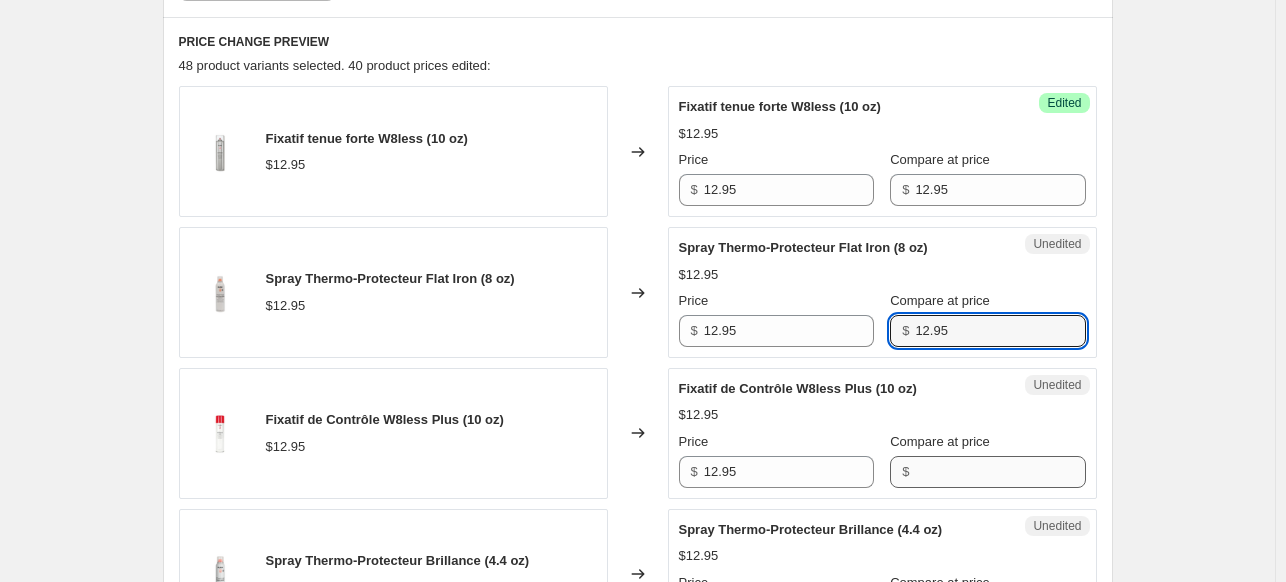 type on "12.95" 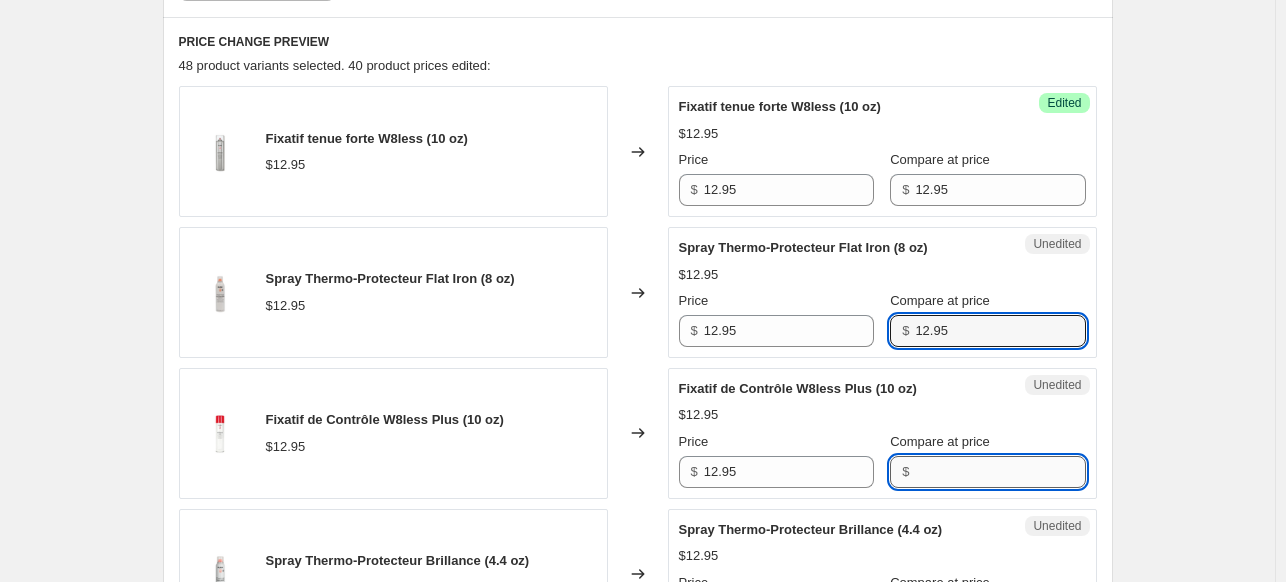 click on "Compare at price" at bounding box center (1000, 472) 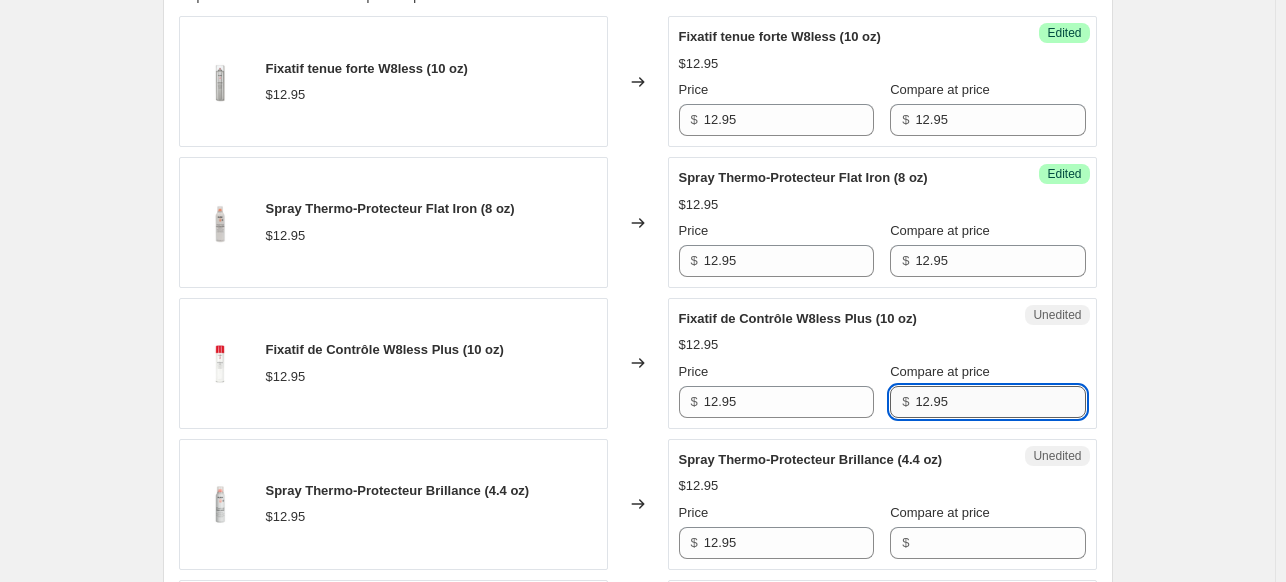 scroll, scrollTop: 748, scrollLeft: 0, axis: vertical 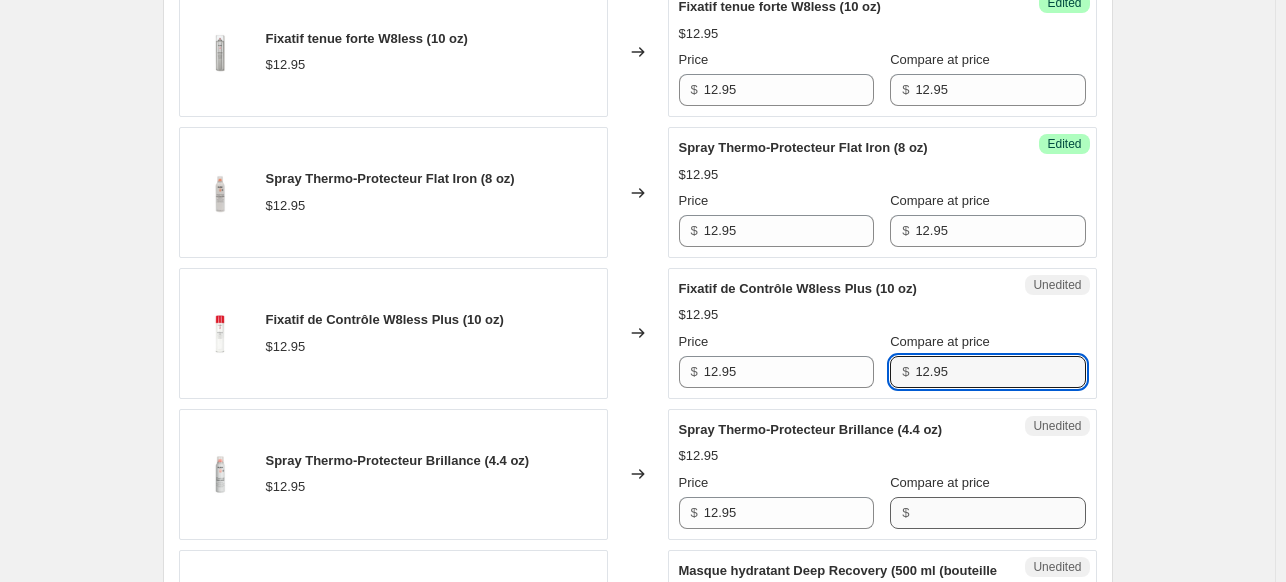 type on "12.95" 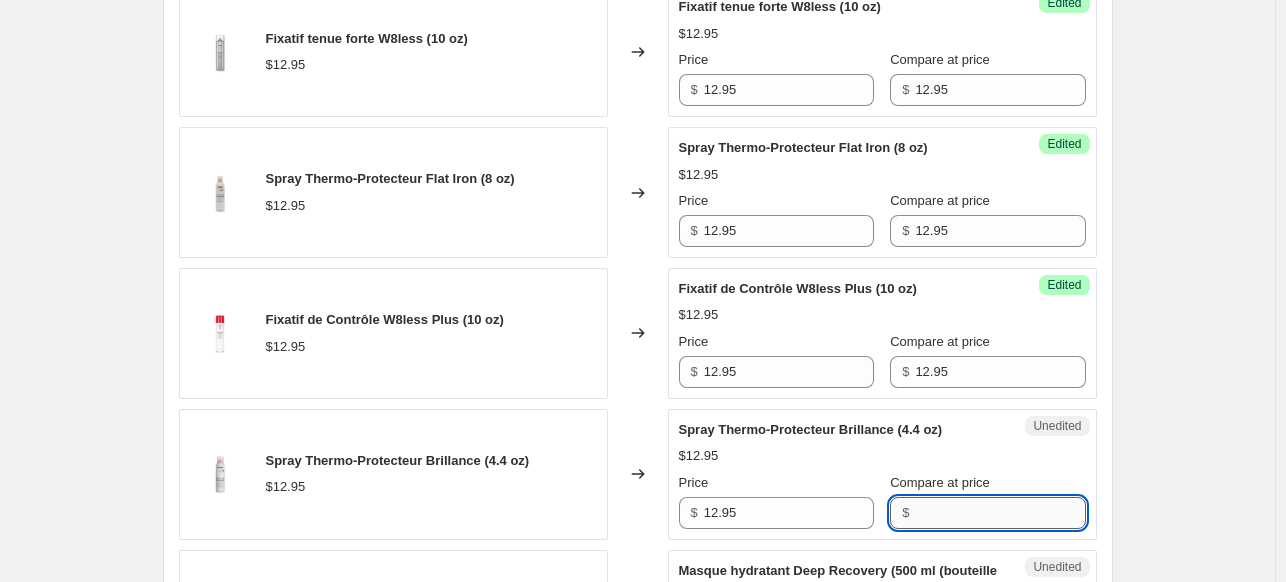 click on "Compare at price" at bounding box center (1000, 513) 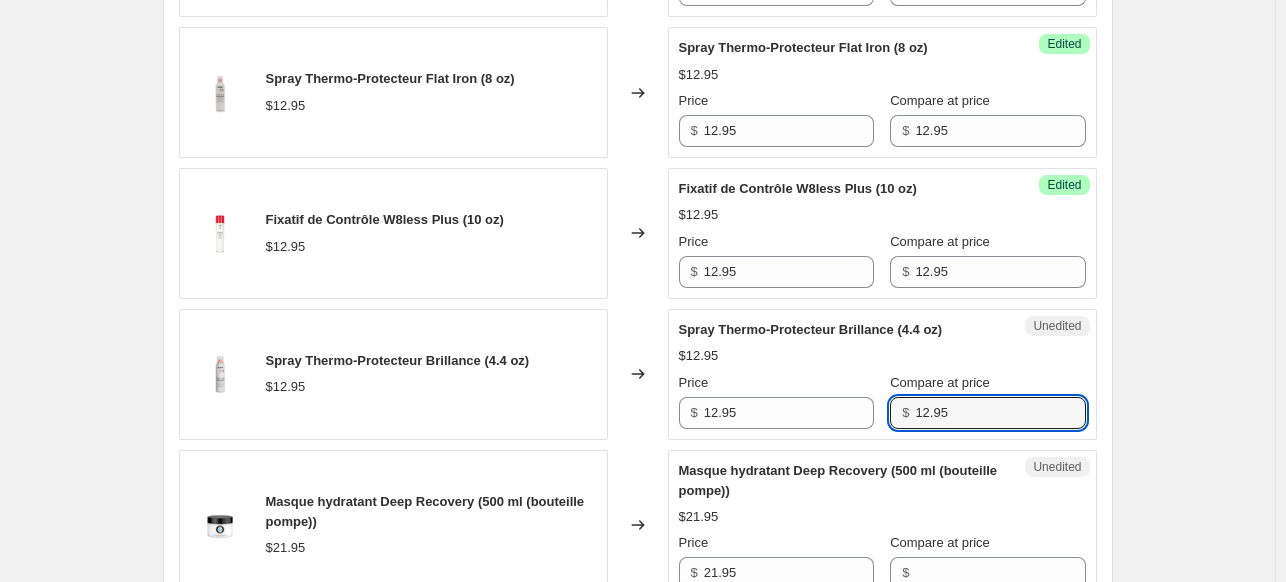 scroll, scrollTop: 1048, scrollLeft: 0, axis: vertical 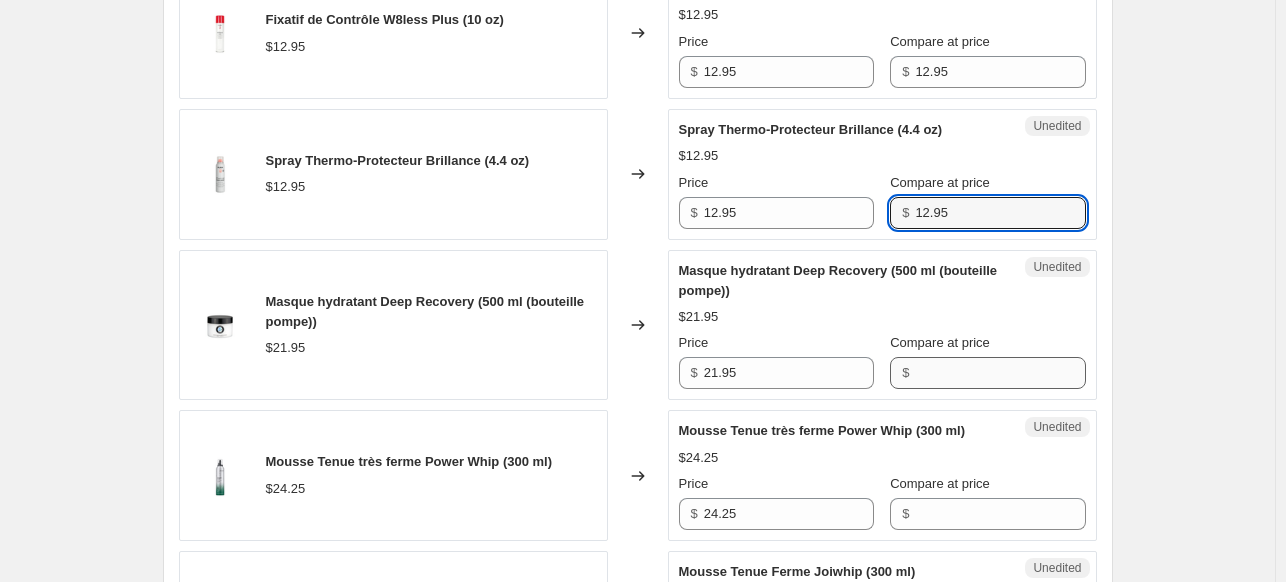 type on "12.95" 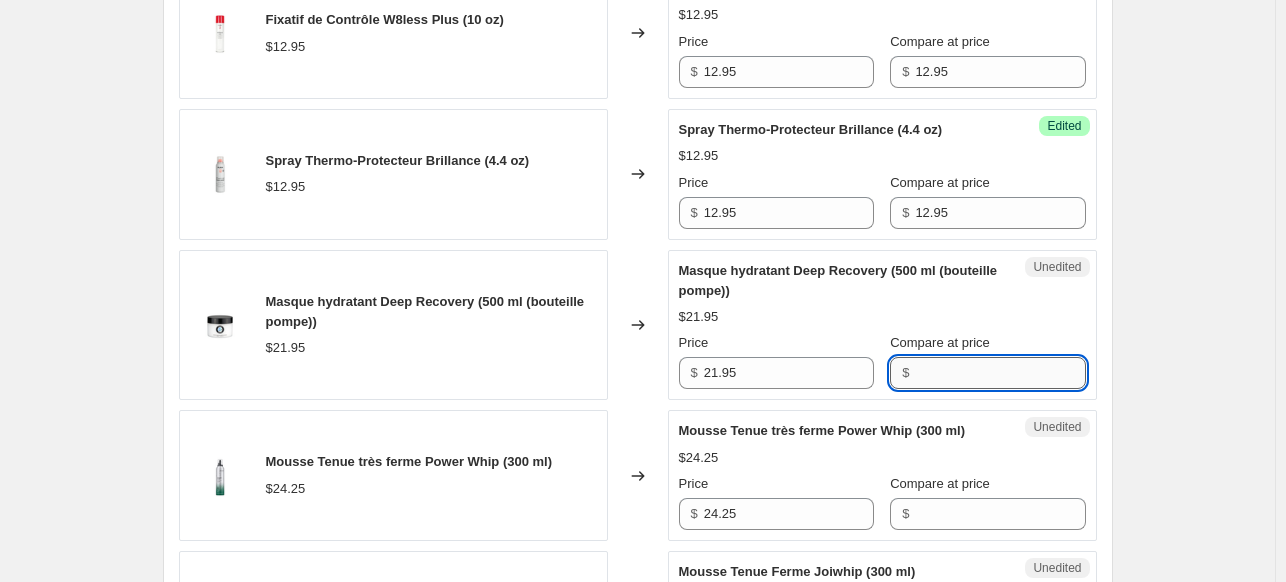 click on "Compare at price" at bounding box center [1000, 373] 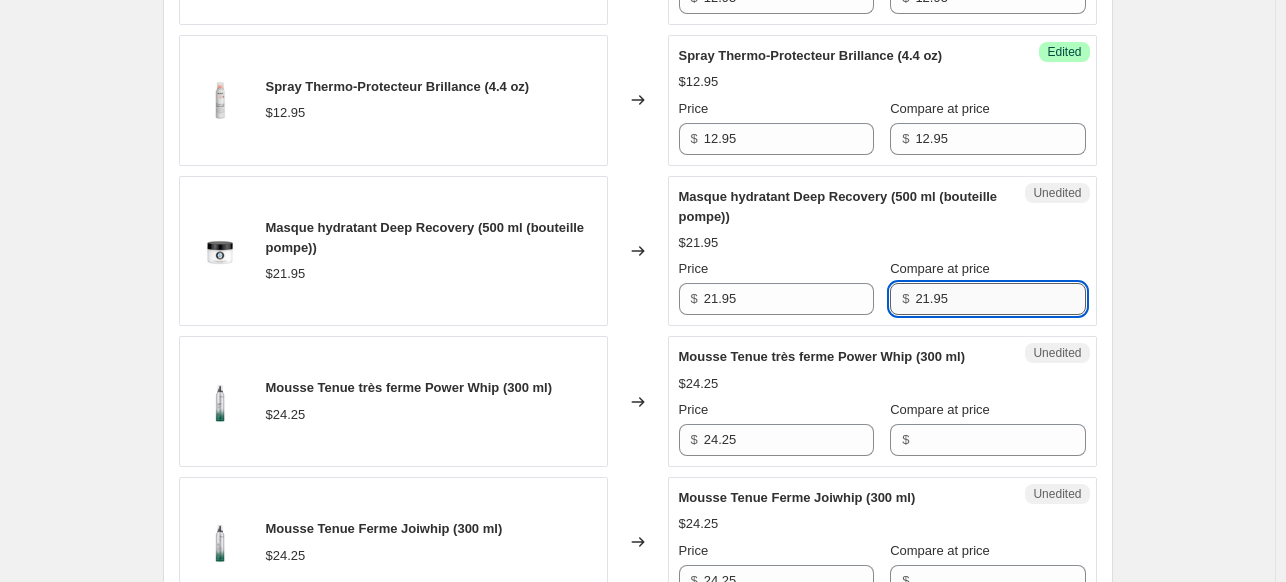scroll, scrollTop: 1148, scrollLeft: 0, axis: vertical 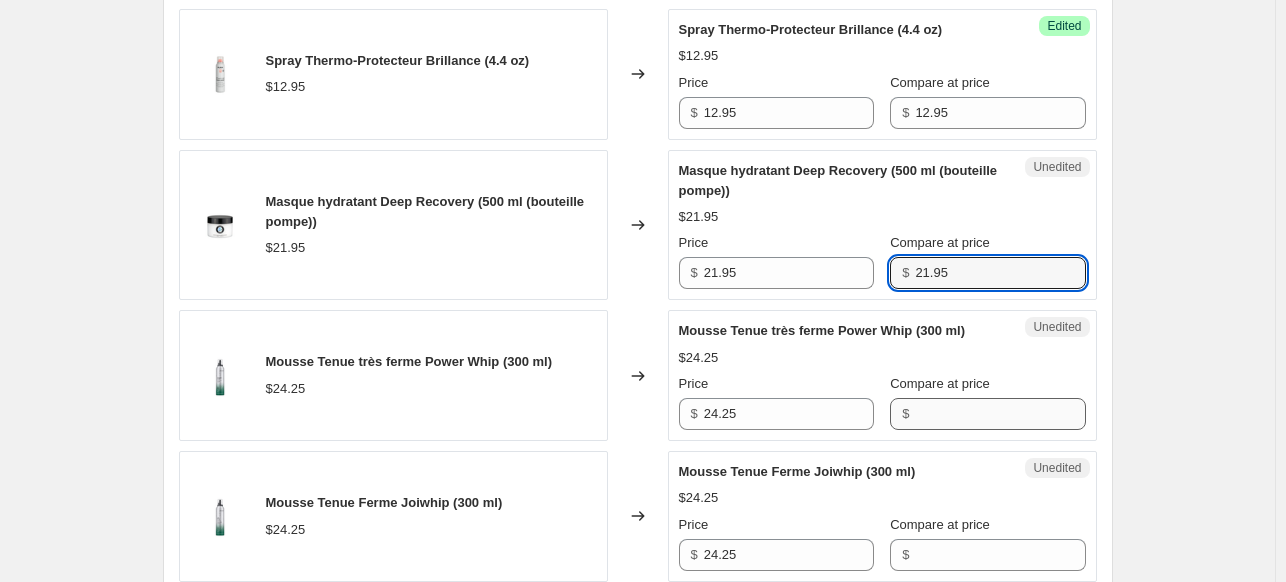 type on "21.95" 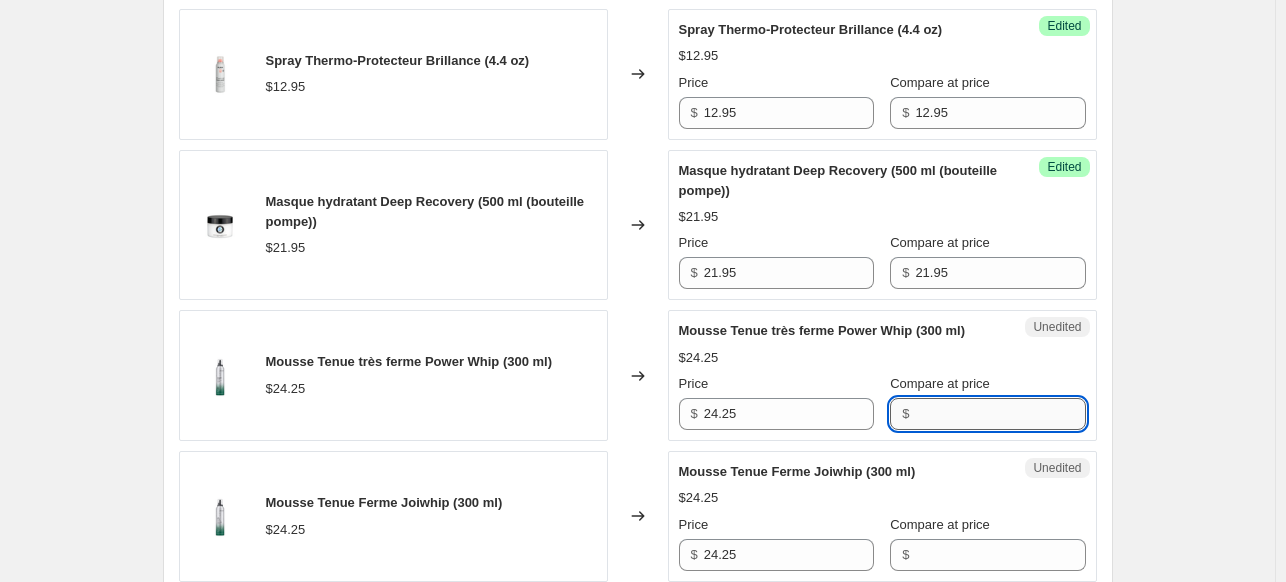 click on "Compare at price" at bounding box center (1000, 414) 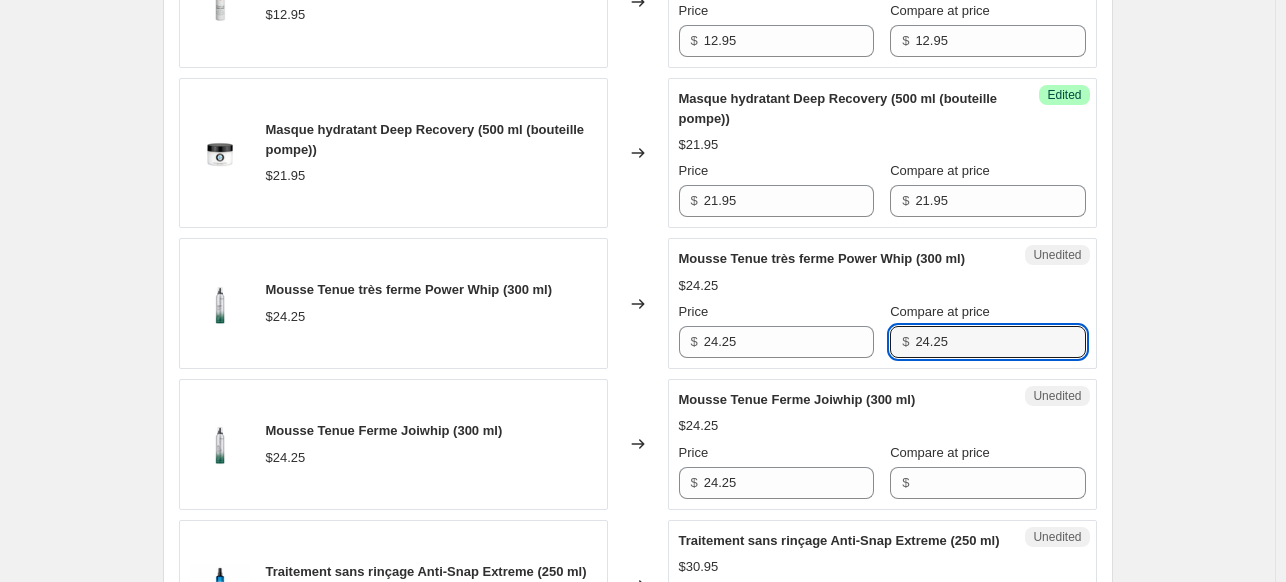 scroll, scrollTop: 1348, scrollLeft: 0, axis: vertical 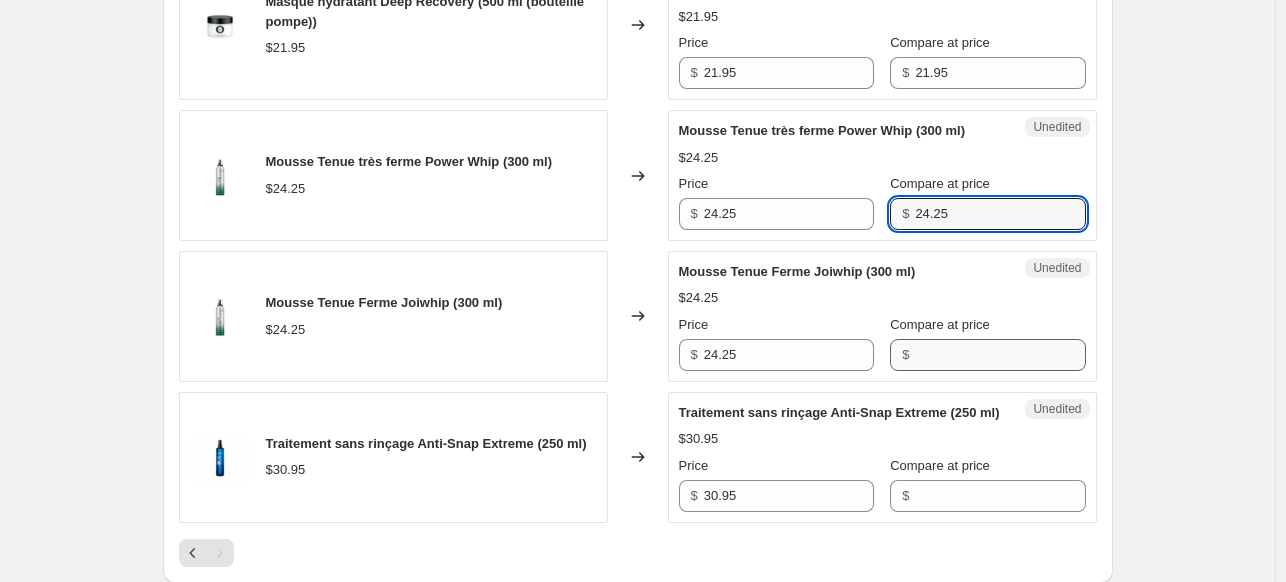 type on "24.25" 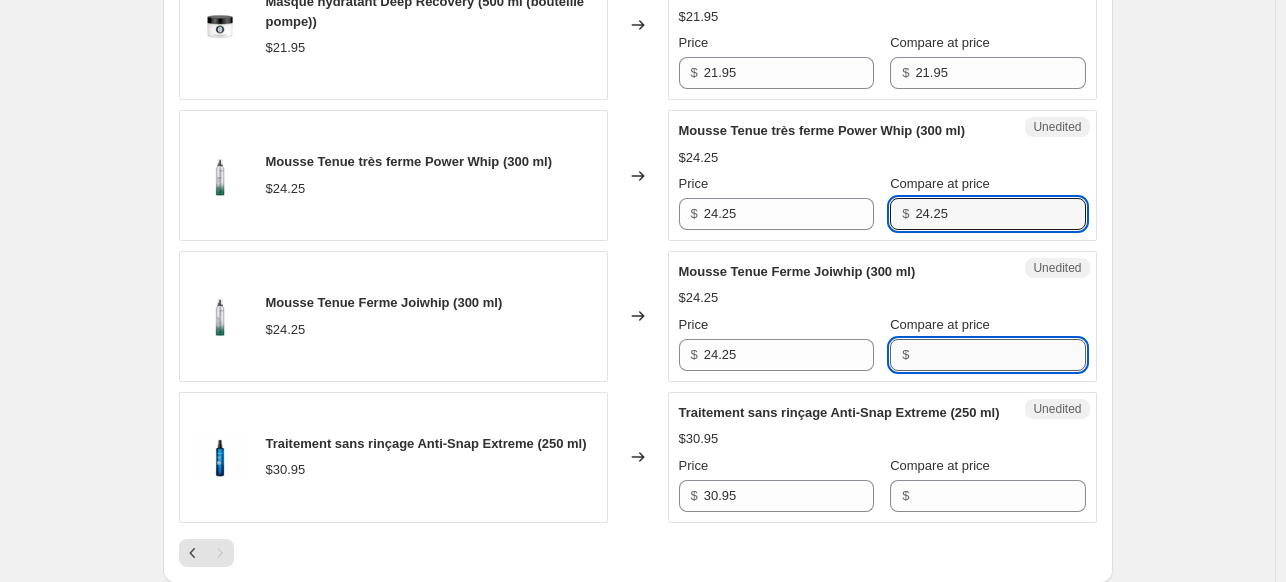 click on "Compare at price" at bounding box center (1000, 355) 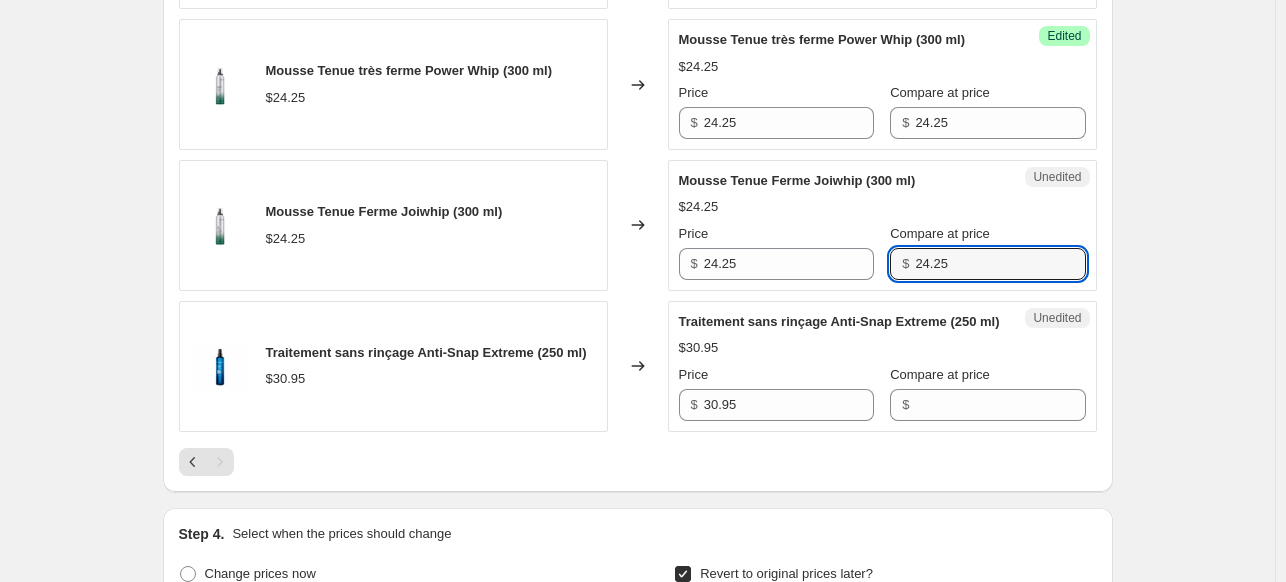 scroll, scrollTop: 1548, scrollLeft: 0, axis: vertical 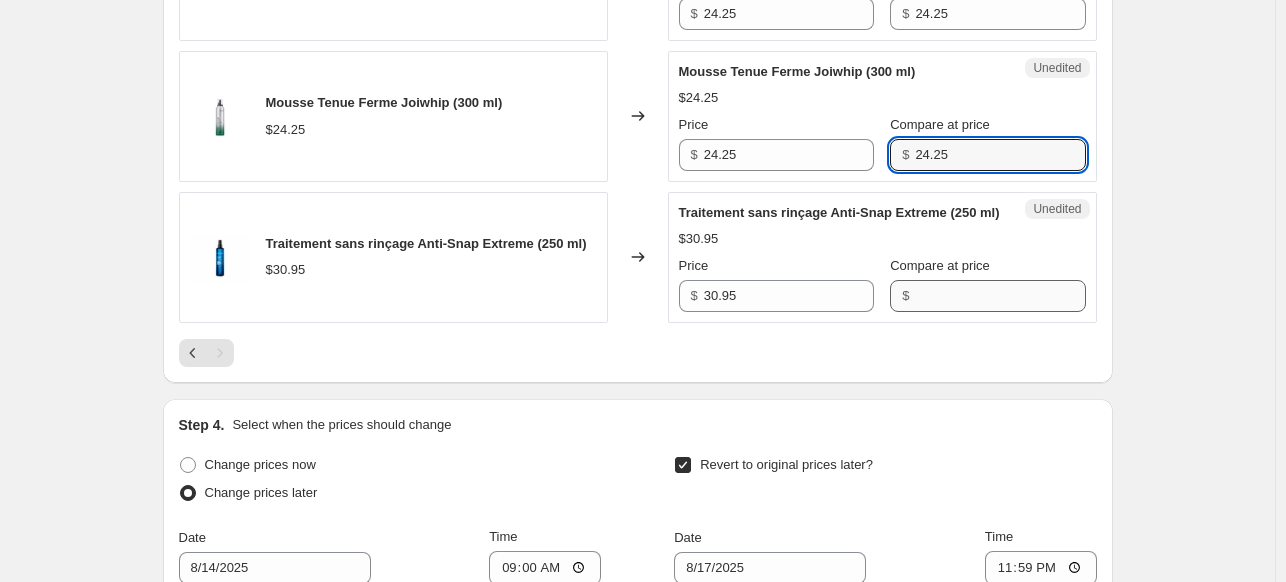 type on "24.25" 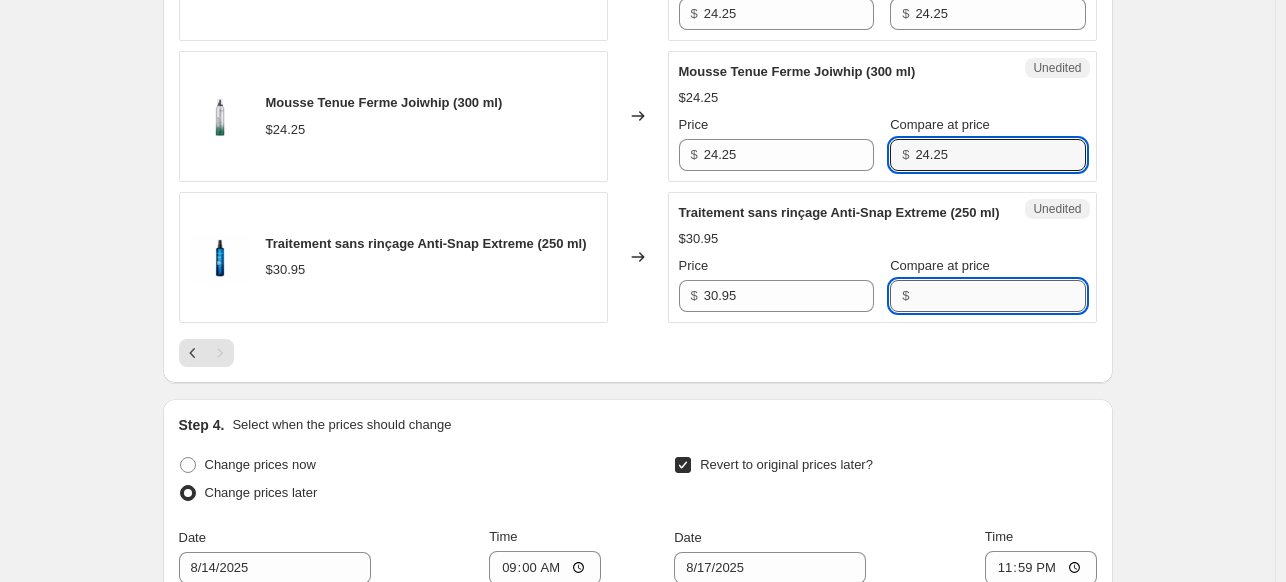 click on "Compare at price" at bounding box center [1000, 296] 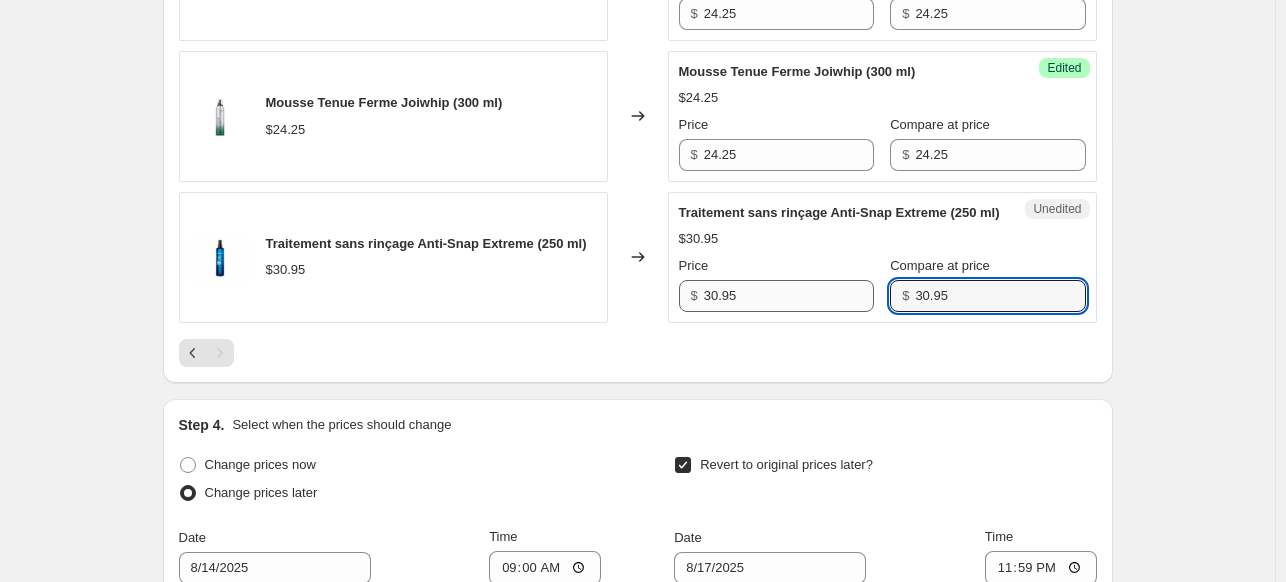 type on "30.95" 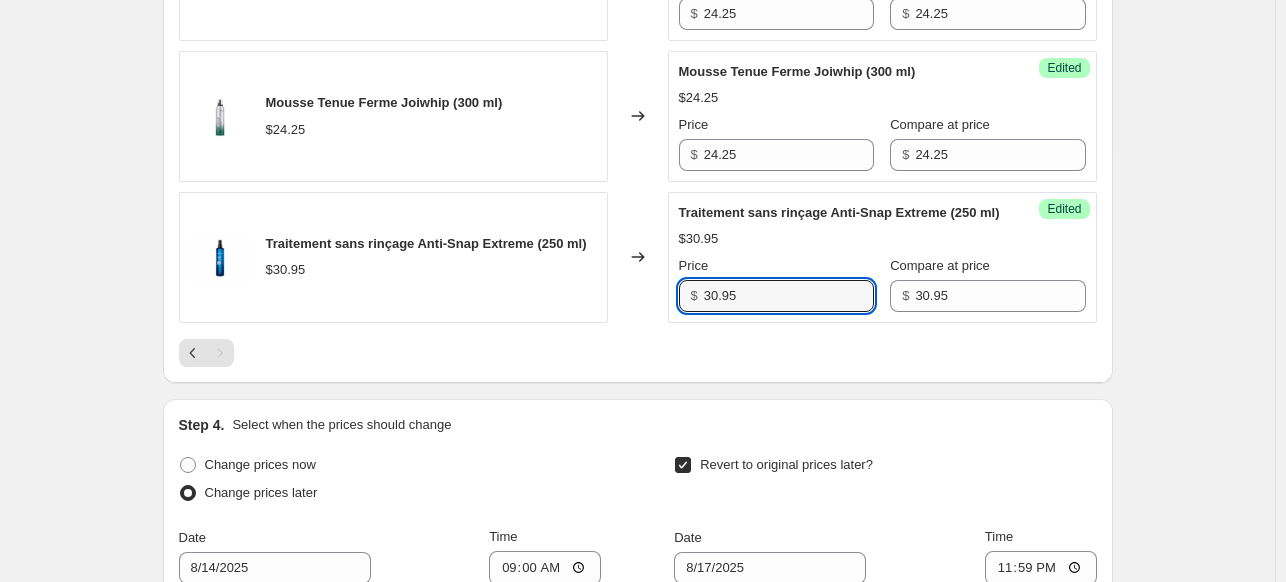 drag, startPoint x: 804, startPoint y: 323, endPoint x: 578, endPoint y: 341, distance: 226.71568 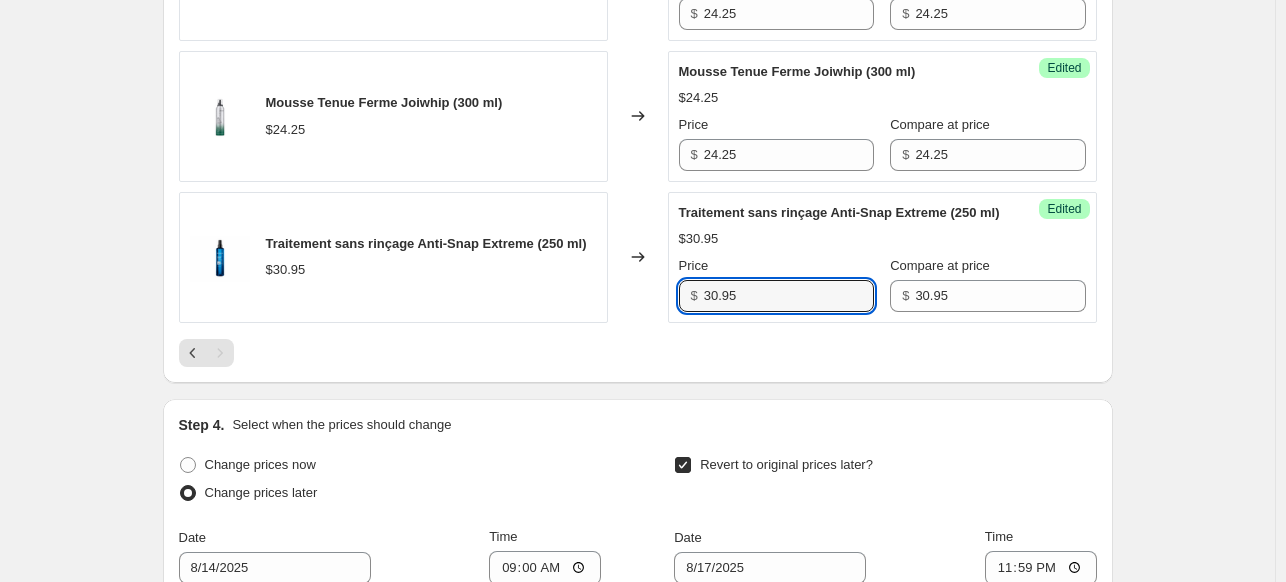 click on "Fixatif tenue forte W8less (10 oz) $[PRICE] Changed to Success Edited Fixatif tenue forte W8less (10 oz) $[PRICE] Price $[PRICE] Compare at price $[PRICE] Spray Thermo-Protecteur Flat Iron (8 oz) $[PRICE] Changed to Success Edited Spray Thermo-Protecteur Flat Iron (8 oz) $[PRICE] Price $[PRICE] Compare at price $[PRICE] Fixatif de Contrôle W8less Plus (10 oz) $[PRICE] Changed to Success Edited Fixatif de Contrôle W8less Plus (10 oz) $[PRICE] Price $[PRICE] Compare at price $[PRICE] Spray Thermo-Protecteur Brillance (4.4 oz) $[PRICE] Changed to Success Edited Spray Thermo-Protecteur Brillance (4.4 oz) $[PRICE] Price $[PRICE] Compare at price $[PRICE] Masque hydratant Deep Recovery (500 ml (bouteille pompe)) $[PRICE] Changed to Success Edited Masque hydratant Deep Recovery (500 ml (bouteille pompe)) $[PRICE] Price $[PRICE] Compare at price $[PRICE] Mousse Tenue très ferme Power Whip (300 ml) $[PRICE] Changed to Success Edited Mousse Tenue très ferme Power Whip (300 ml) $[PRICE] Price $[PRICE] Compare at price $[PRICE] $[PRICE] Changed to Edited" at bounding box center [638, -224] 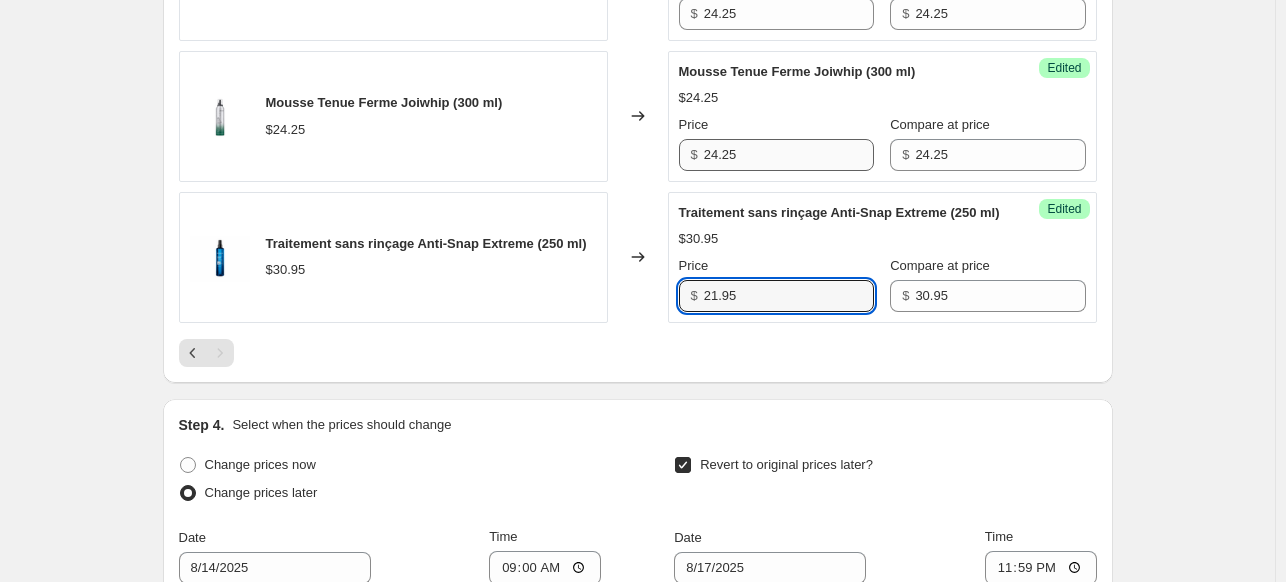 type on "21.95" 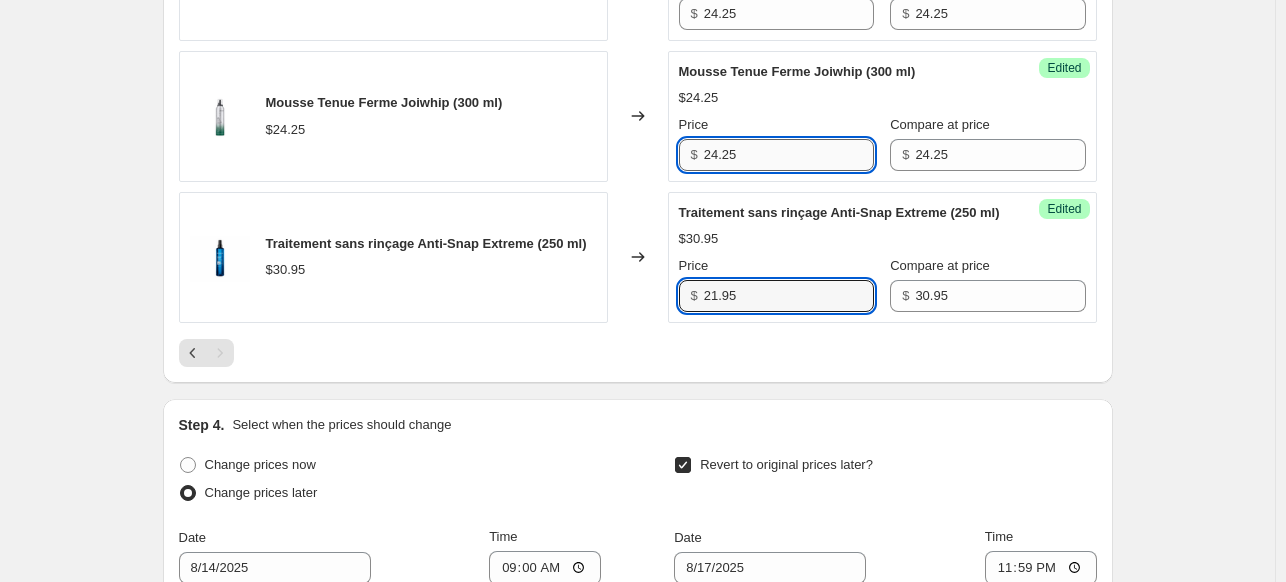 click on "24.25" at bounding box center (789, 155) 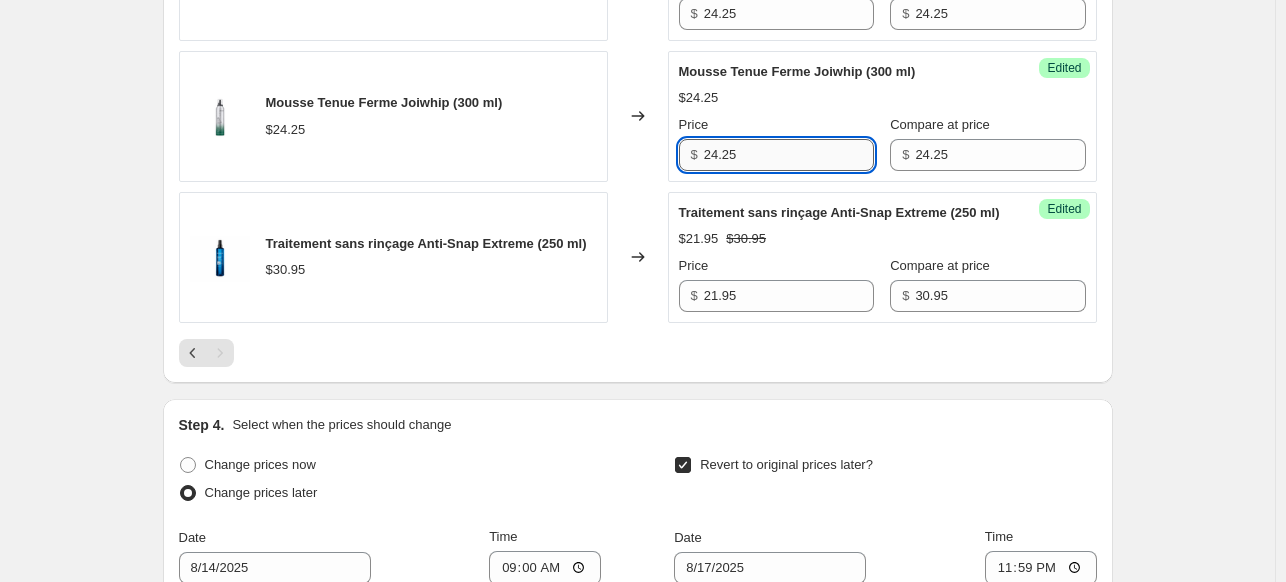 click on "24.25" at bounding box center [789, 155] 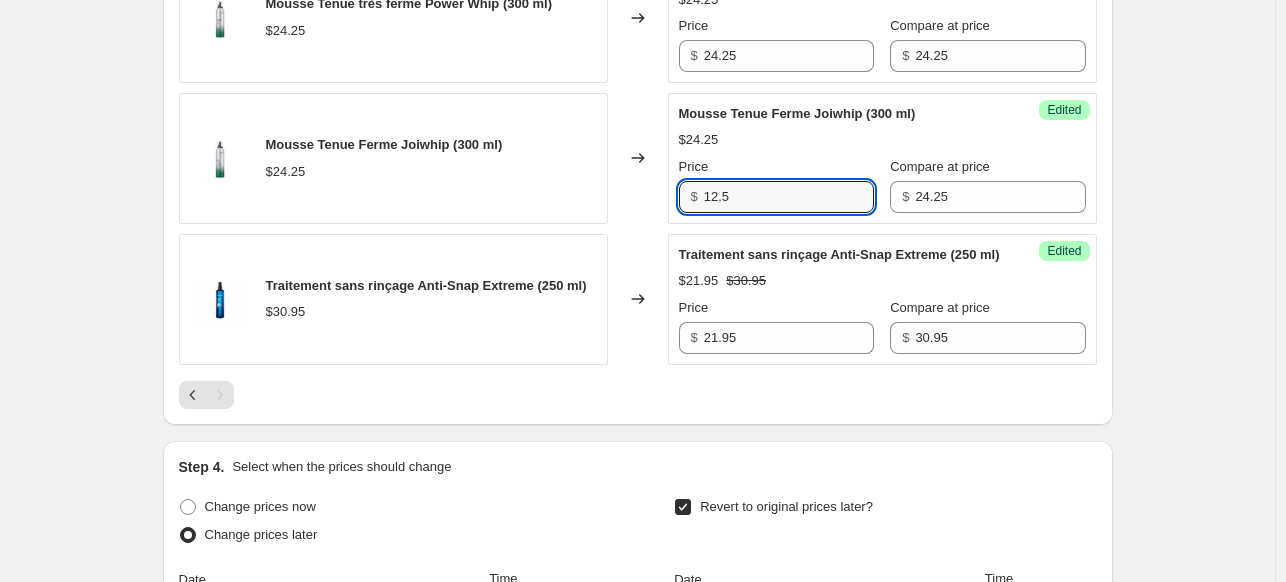 scroll, scrollTop: 1448, scrollLeft: 0, axis: vertical 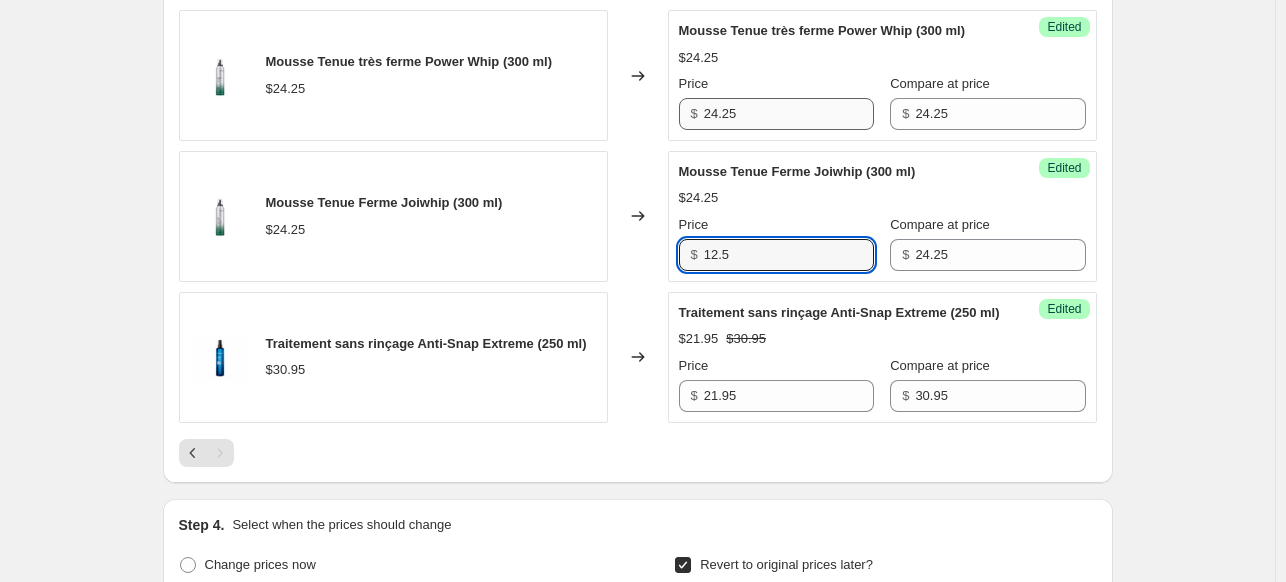 type on "12.5" 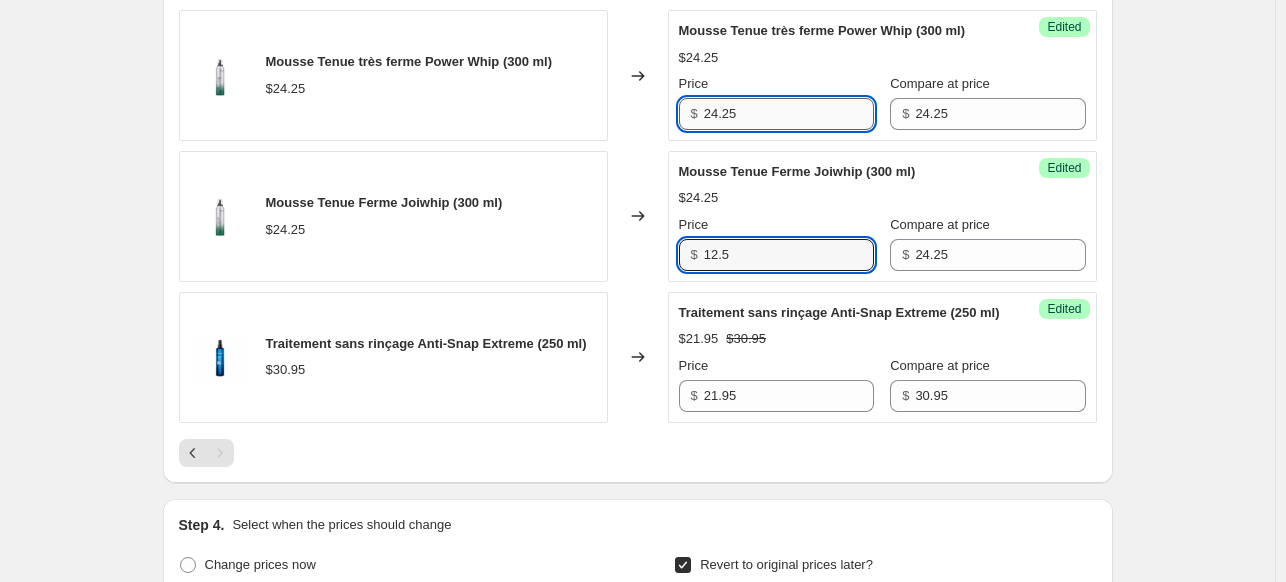 click on "24.25" at bounding box center [789, 114] 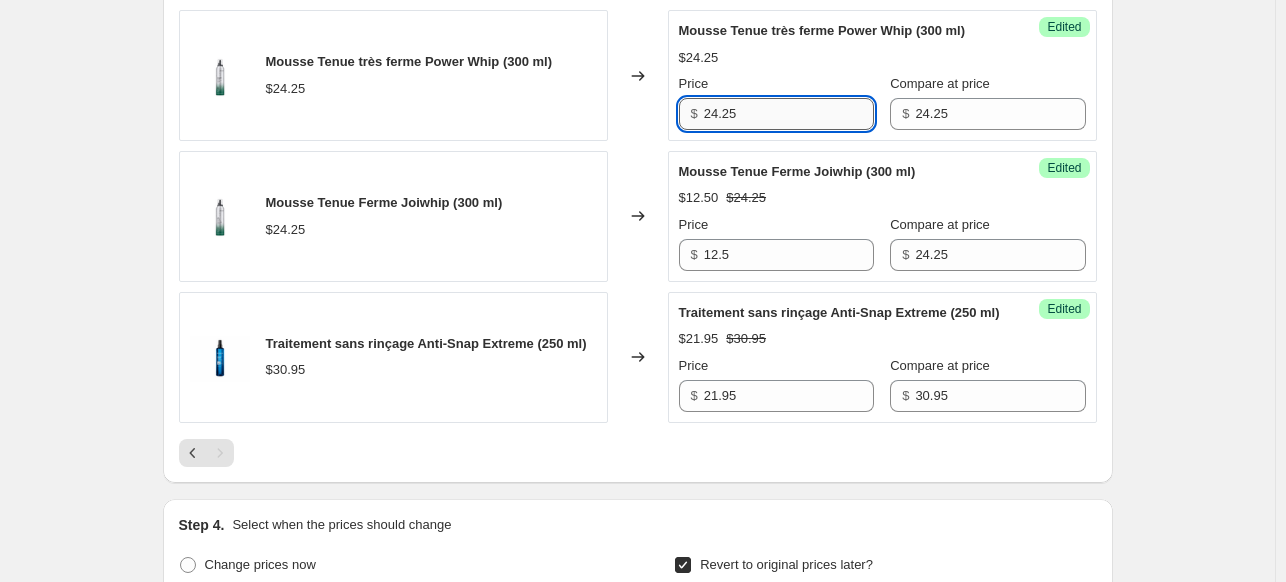 click on "24.25" at bounding box center (789, 114) 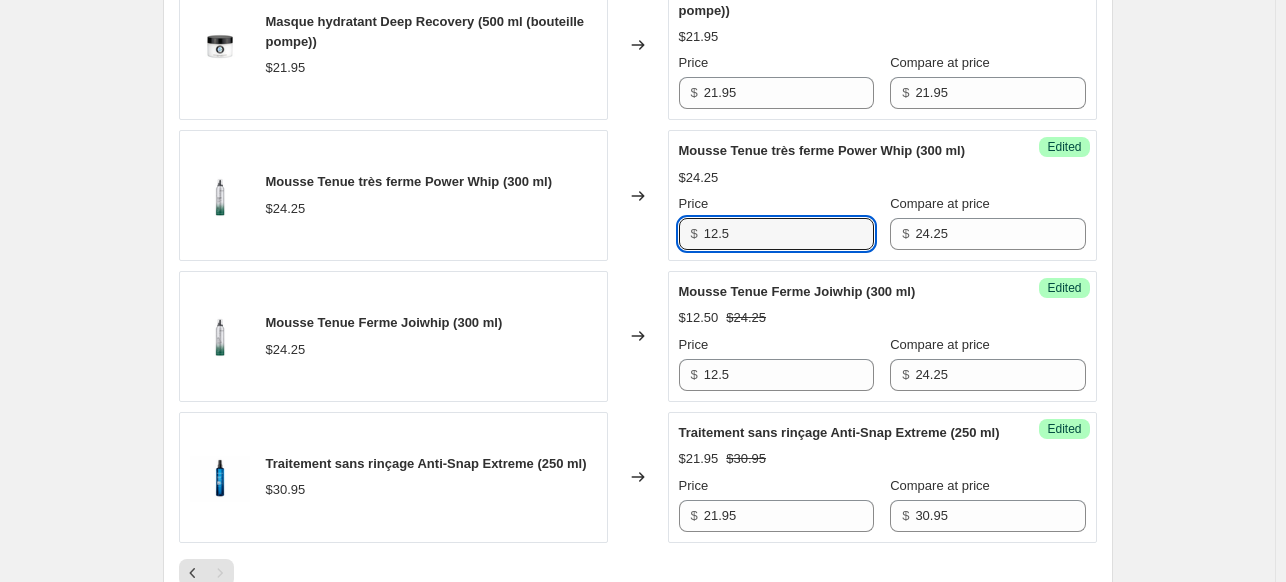 scroll, scrollTop: 1248, scrollLeft: 0, axis: vertical 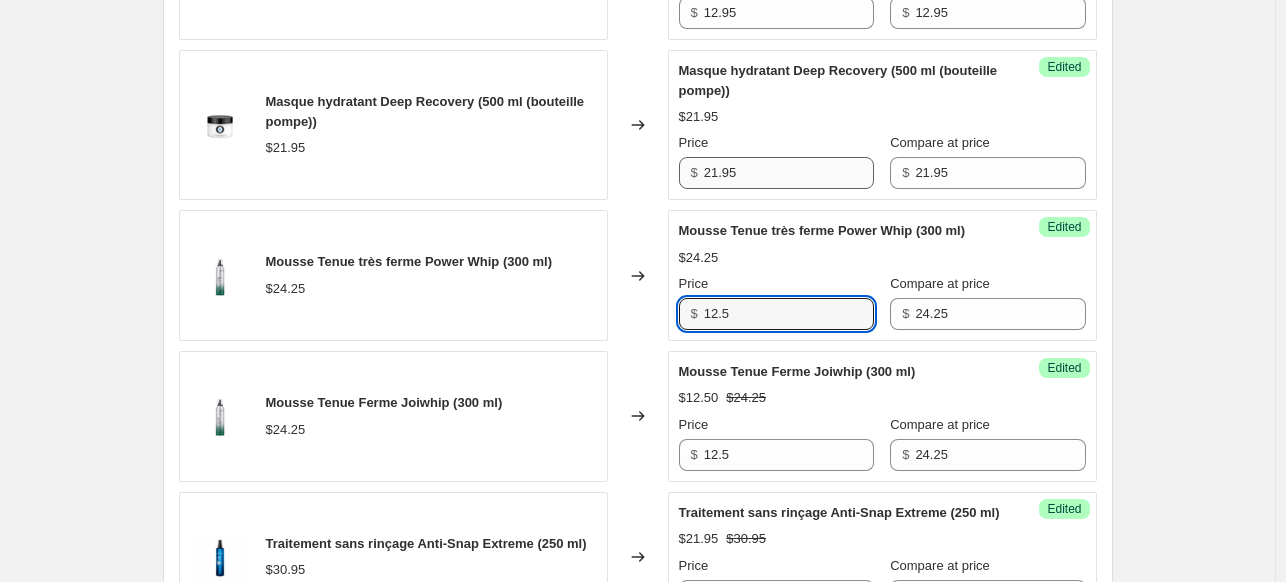 type on "12.5" 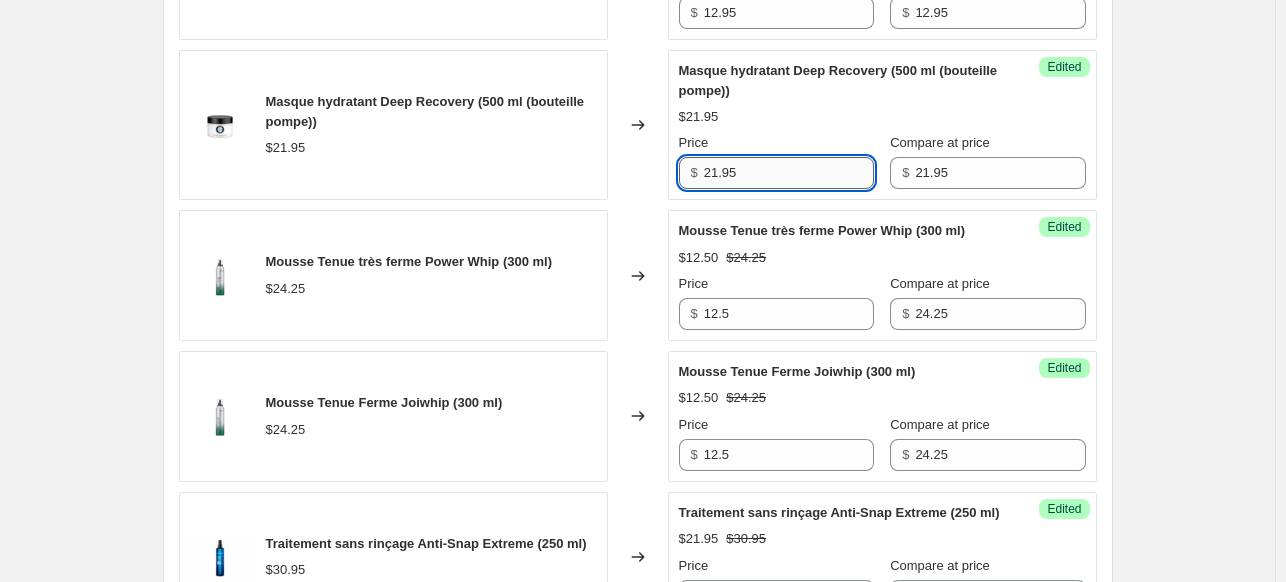 click on "21.95" at bounding box center [789, 173] 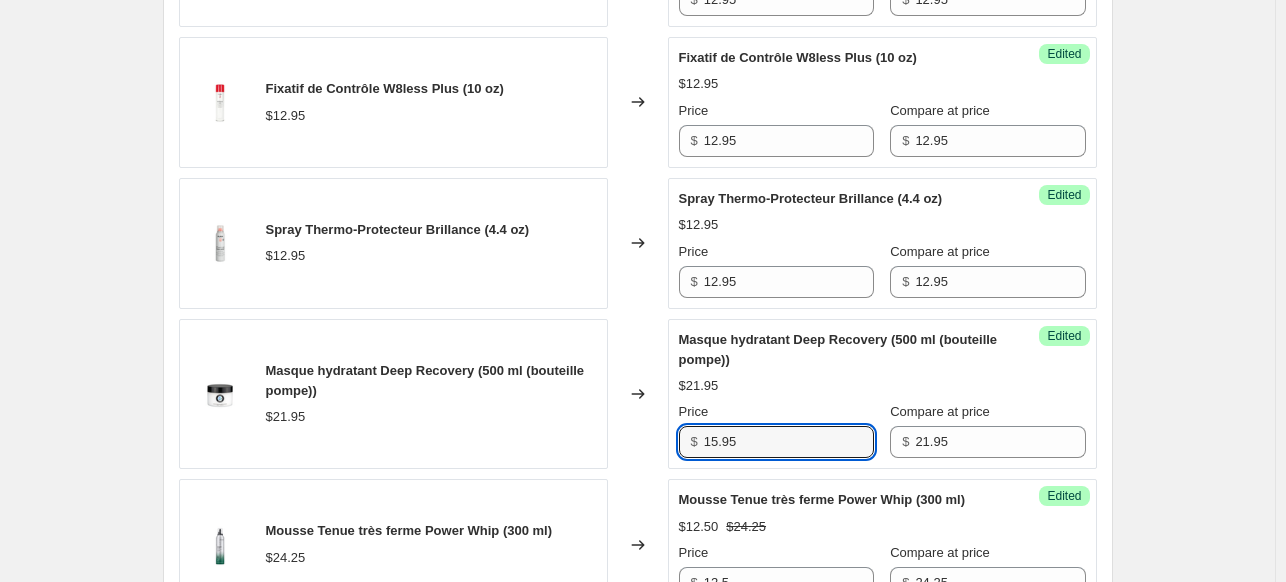 scroll, scrollTop: 948, scrollLeft: 0, axis: vertical 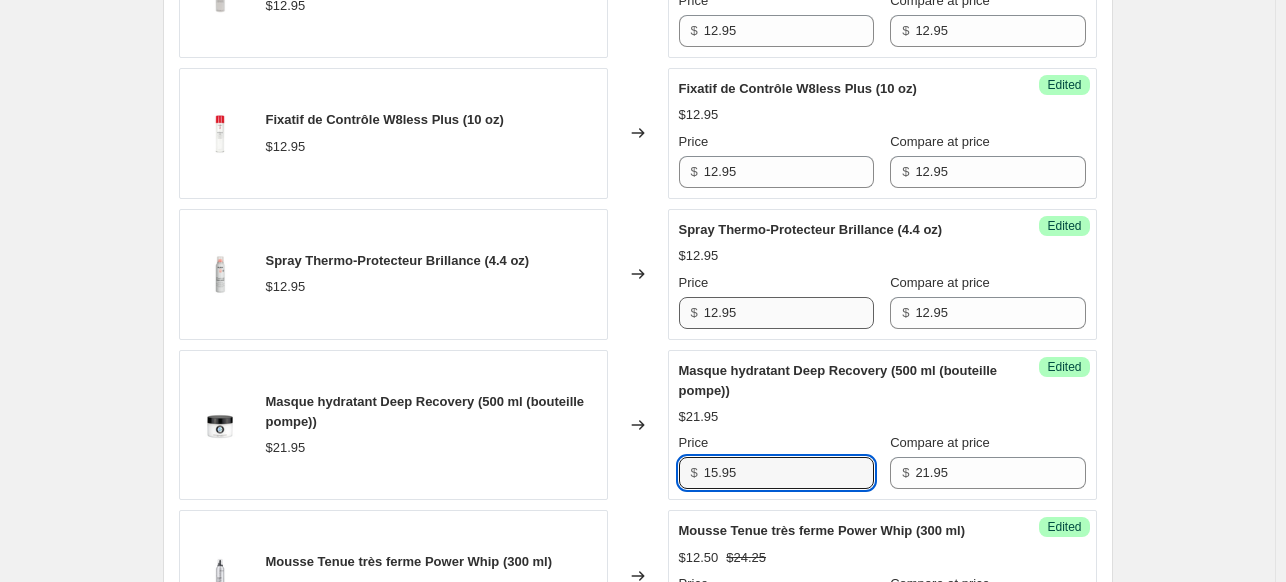 type on "15.95" 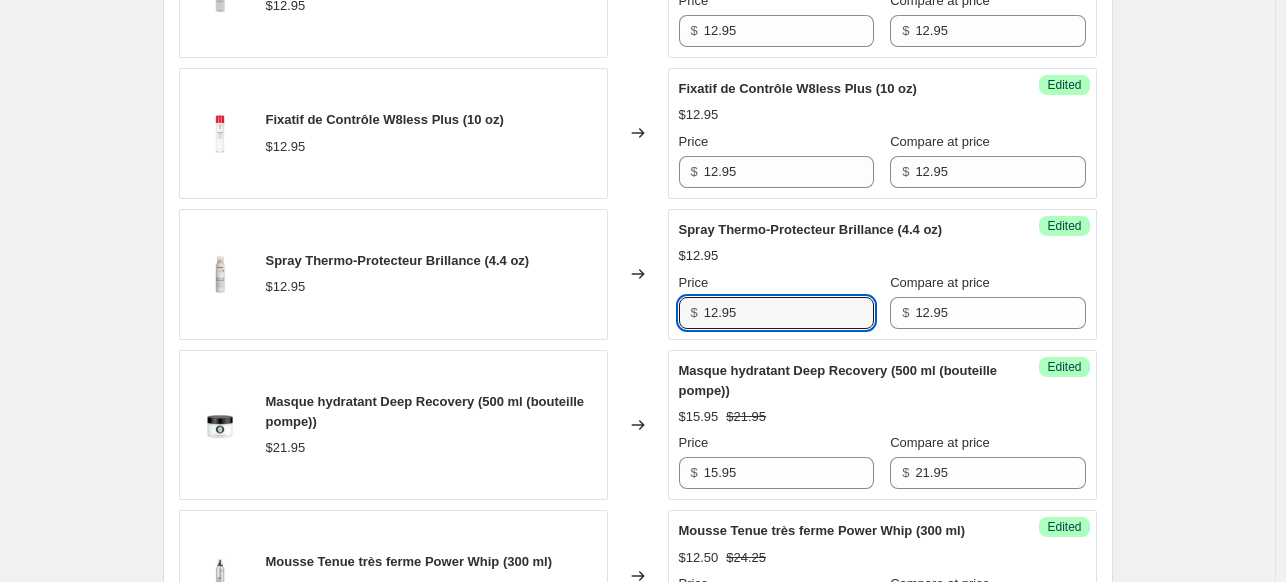 drag, startPoint x: 758, startPoint y: 303, endPoint x: 649, endPoint y: 318, distance: 110.02727 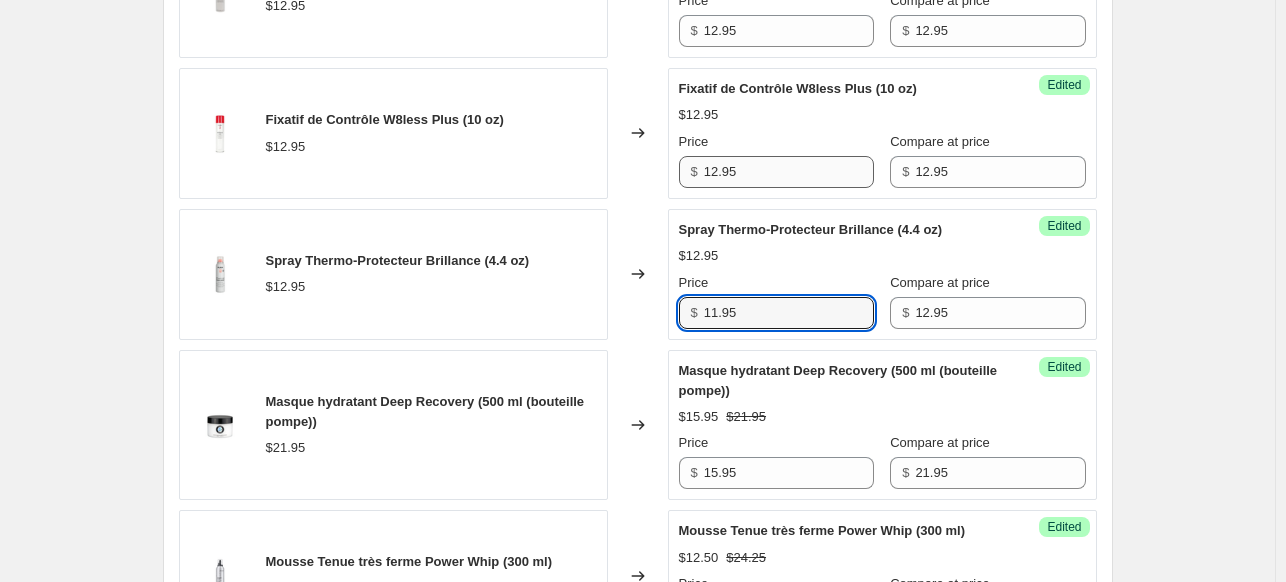 type on "11.95" 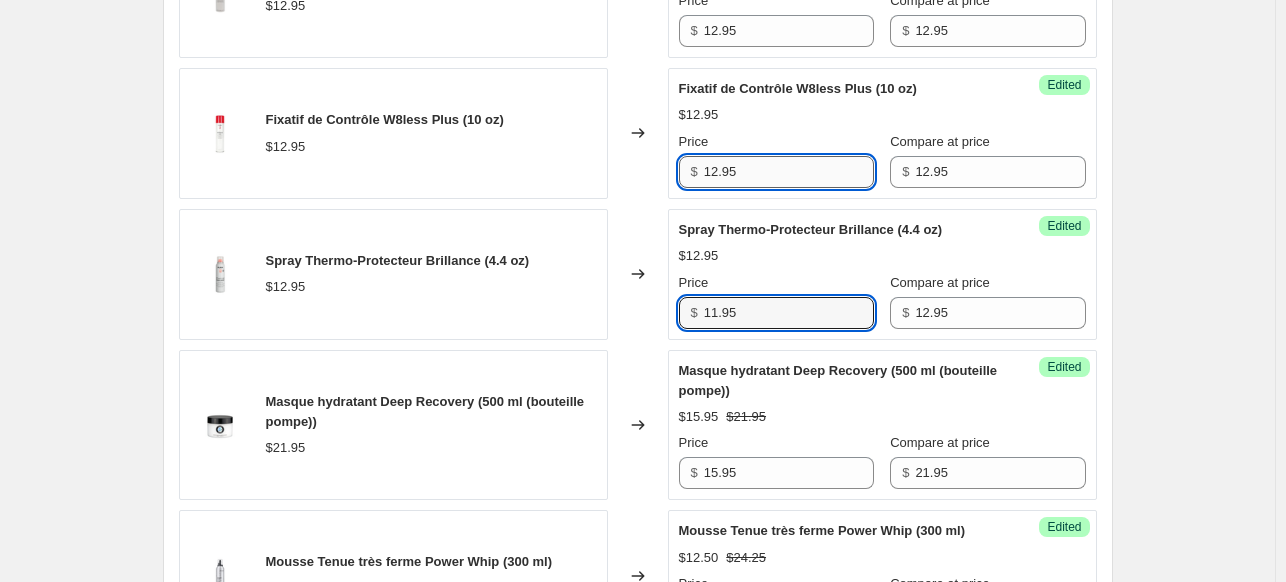 click on "12.95" at bounding box center (789, 172) 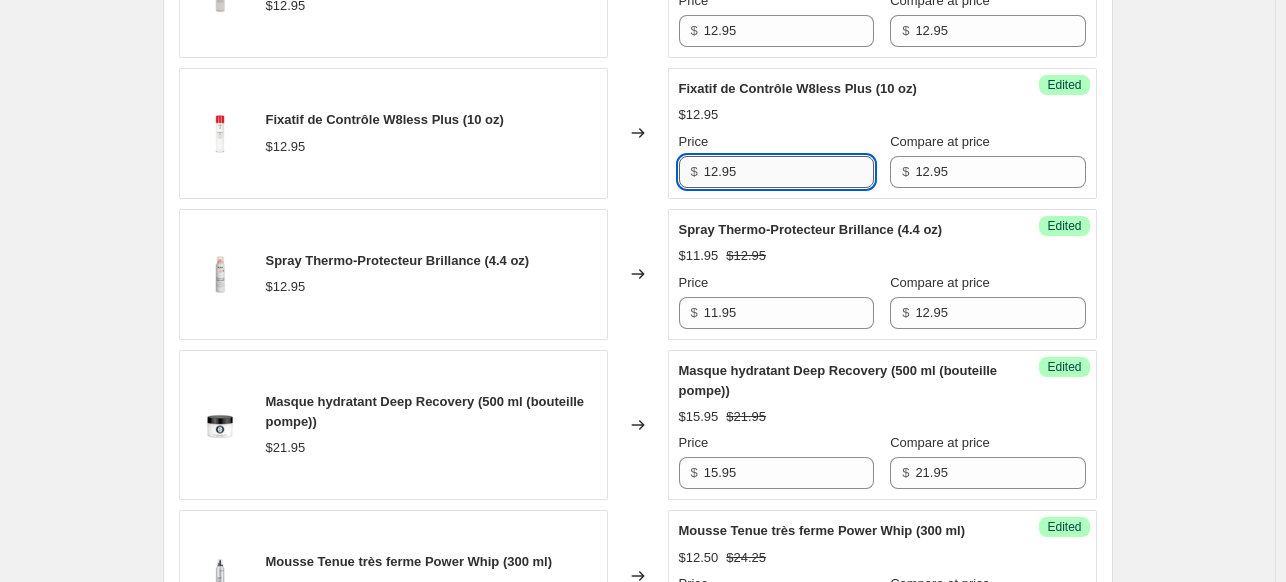 click on "12.95" at bounding box center [789, 172] 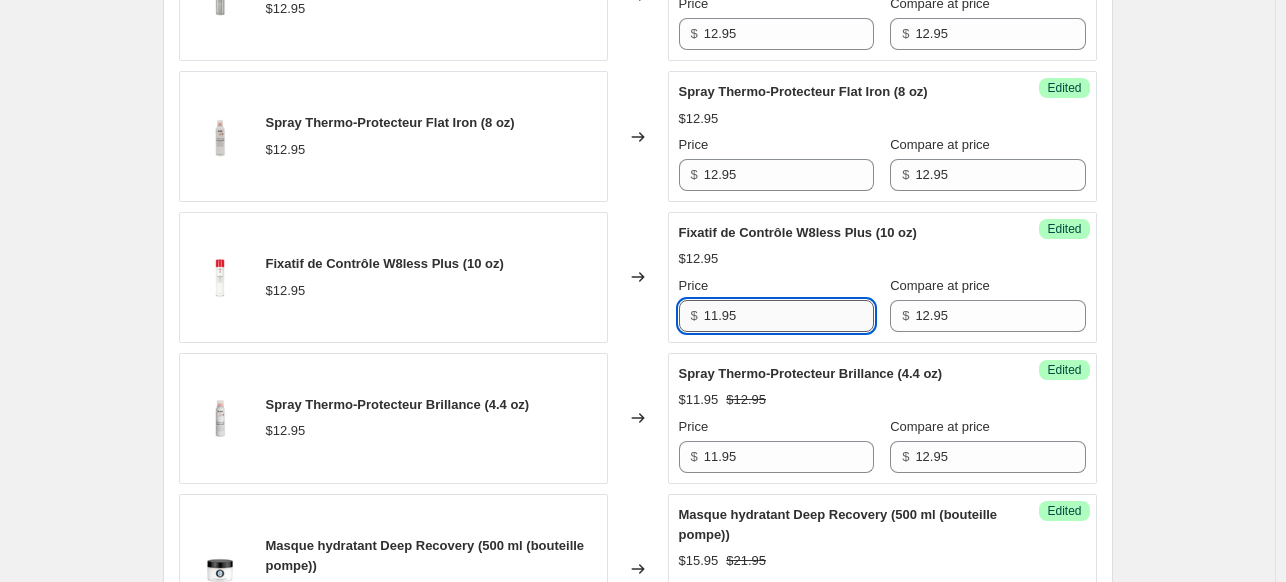 scroll, scrollTop: 748, scrollLeft: 0, axis: vertical 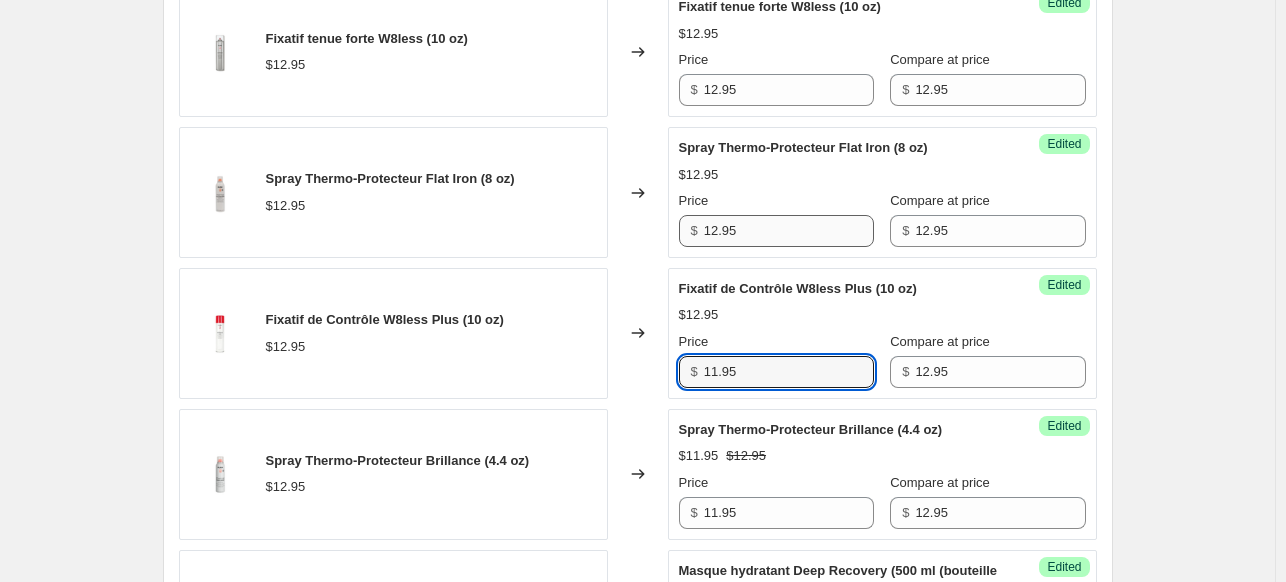 type on "11.95" 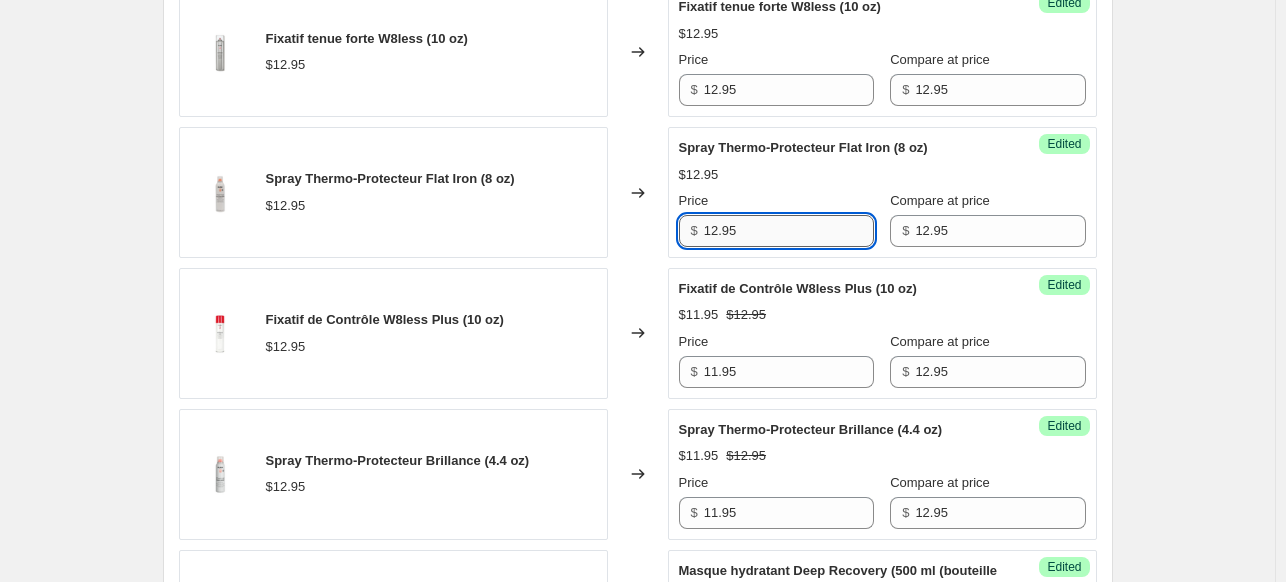 click on "12.95" at bounding box center (789, 231) 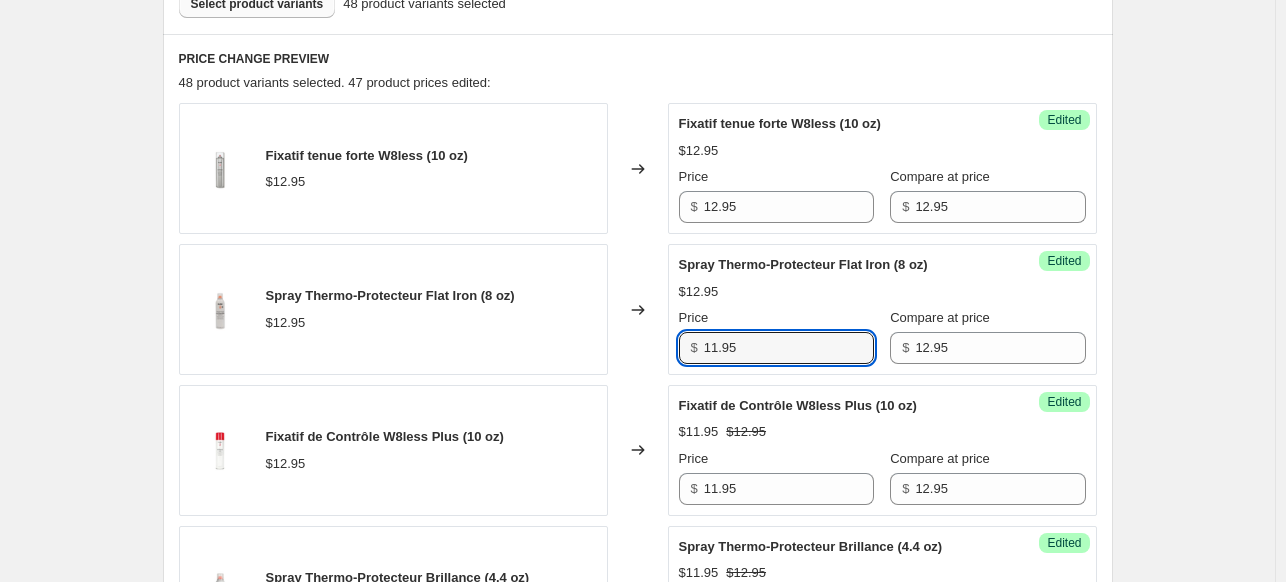 scroll, scrollTop: 448, scrollLeft: 0, axis: vertical 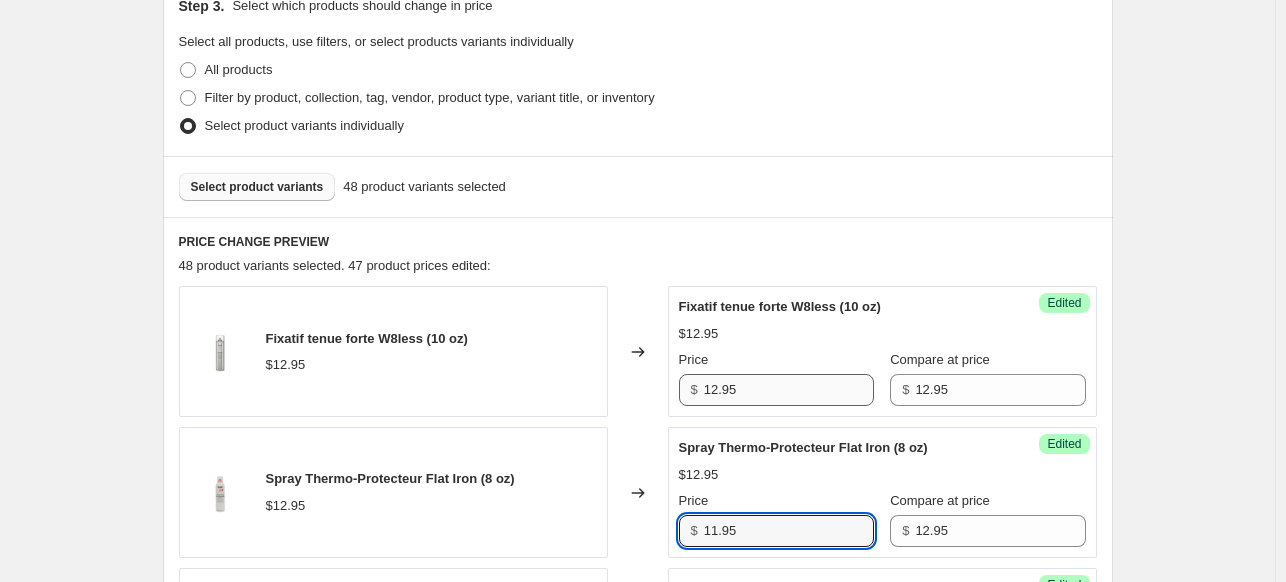 type on "11.95" 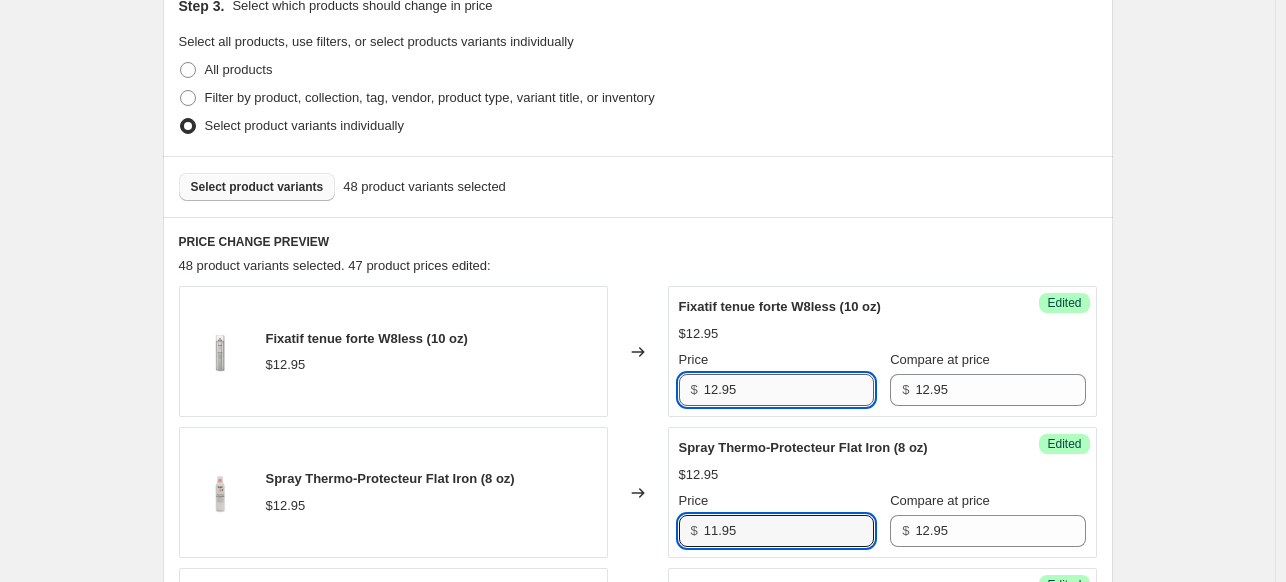 click on "12.95" at bounding box center [789, 390] 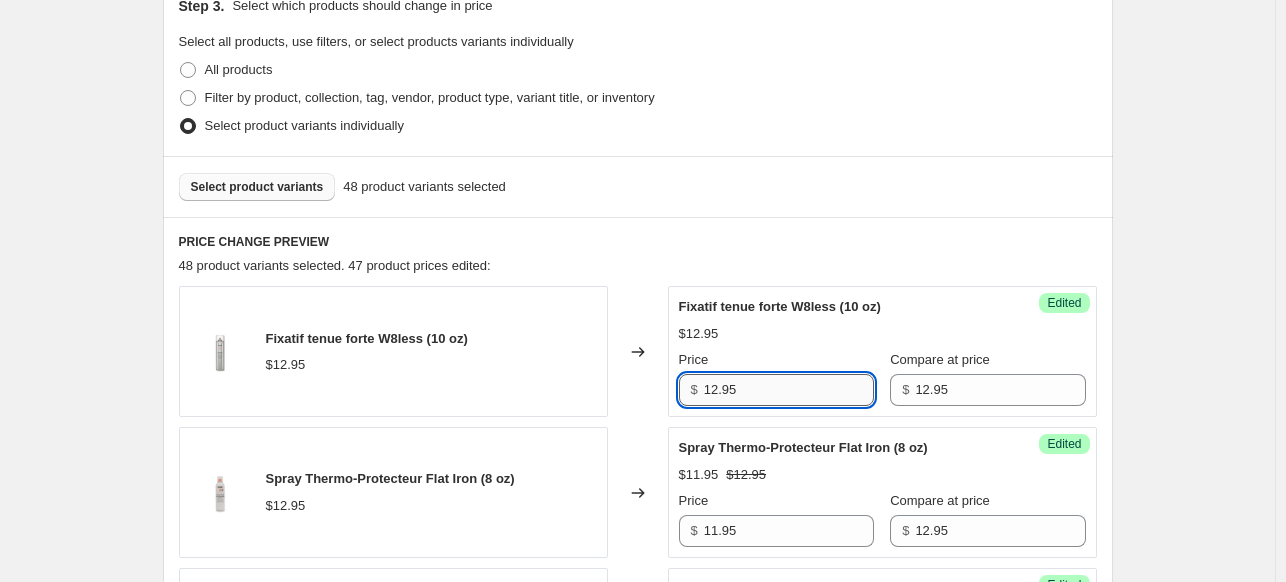click on "12.95" at bounding box center [789, 390] 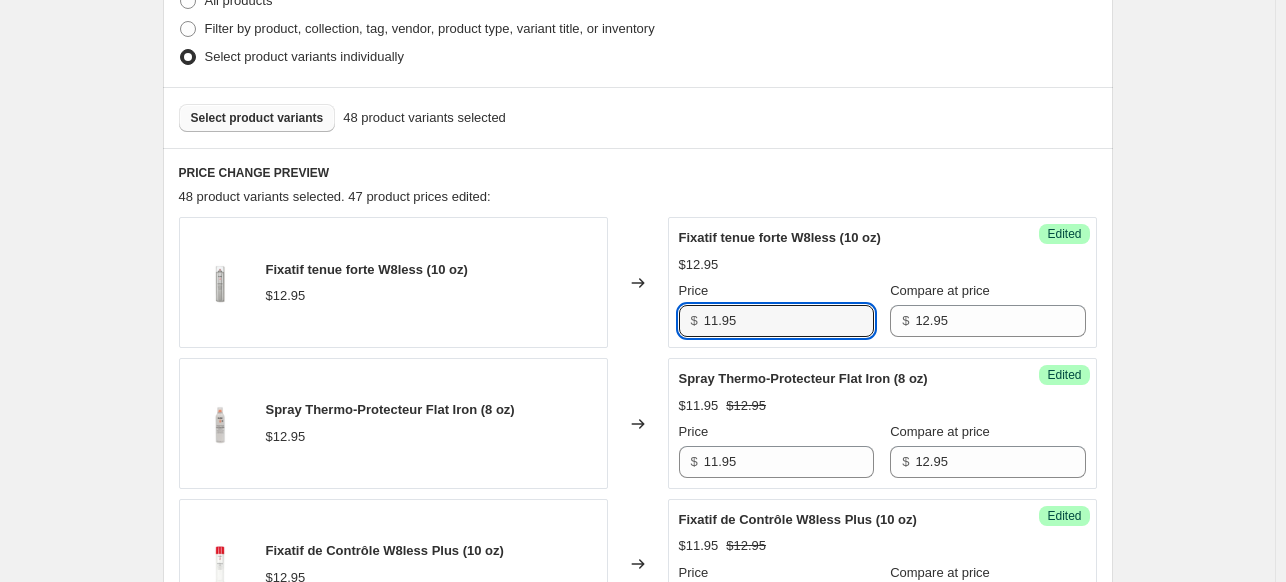 scroll, scrollTop: 548, scrollLeft: 0, axis: vertical 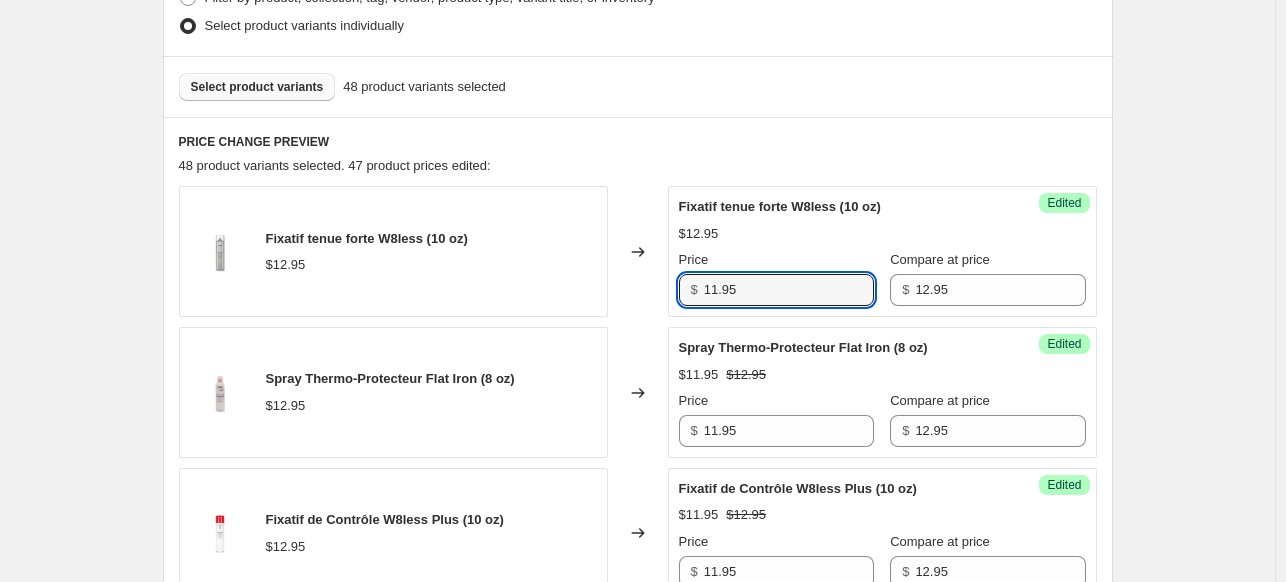 type on "11.95" 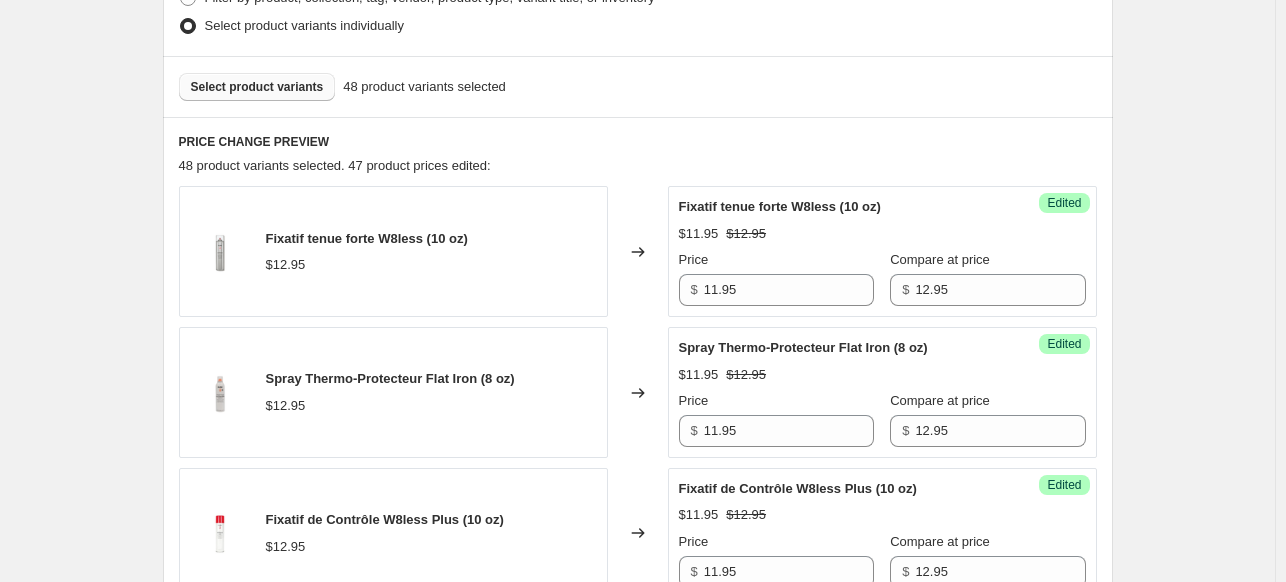 click on "Create new price change job. This page is ready Create new price change job Draft Step 1. Optionally give your price change job a title (eg "March 30% off sale on boots") Vente Trottoir [MONTH] [YEAR] Autres produits This title is just for internal use, customers won't see it Step 2. Select how the prices should change Use bulk price change rules Set product prices individually Use CSV upload Select tags to add while price change is active Select tags to remove while price change is active Step 3. Select which products should change in price Select all products, use filters, or select products variants individually All products Filter by product, collection, tag, vendor, product type, variant title, or inventory Select product variants individually Select product variants 48   product variants selected PRICE CHANGE PREVIEW 48 product variants selected. 47 product prices edited: Fixatif tenue forte W8less (10 oz) $[PRICE] Changed to Success Edited Fixatif tenue forte W8less (10 oz) $[PRICE] $[PRICE] Price $ $[PRICE] $ $ $" at bounding box center (637, 759) 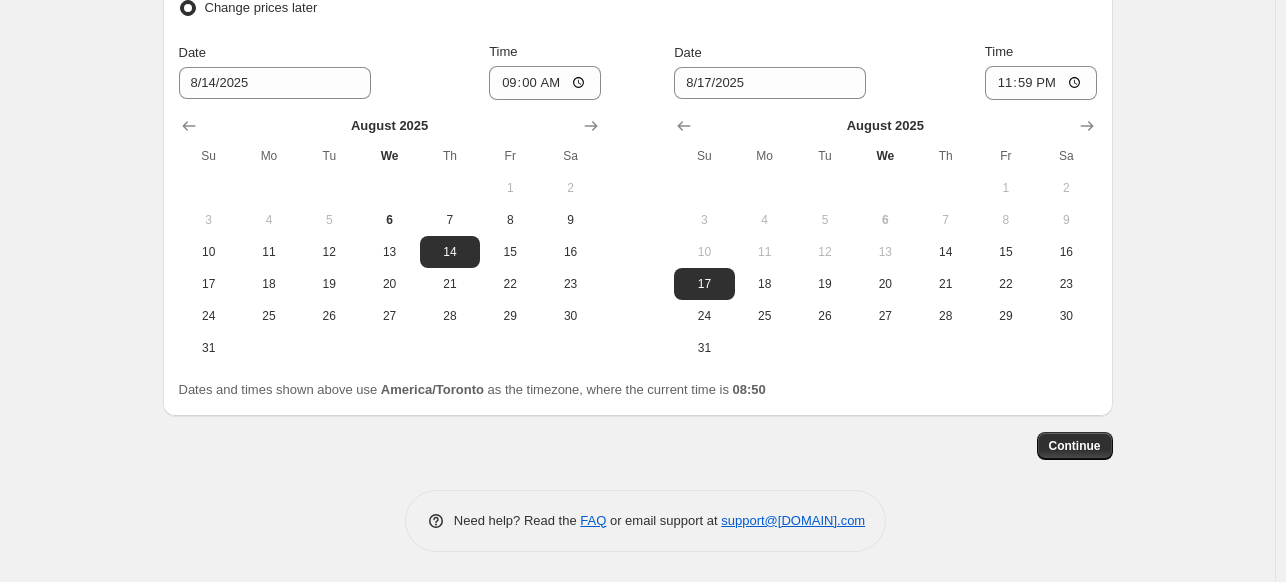 scroll, scrollTop: 2048, scrollLeft: 0, axis: vertical 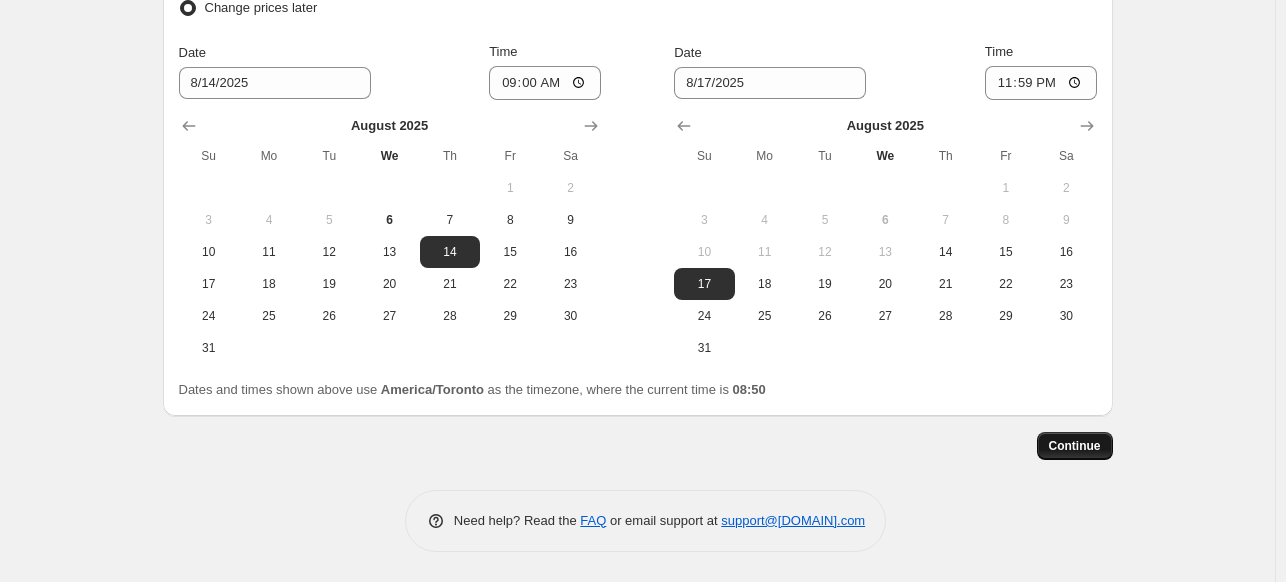 click on "Continue" at bounding box center [1075, 446] 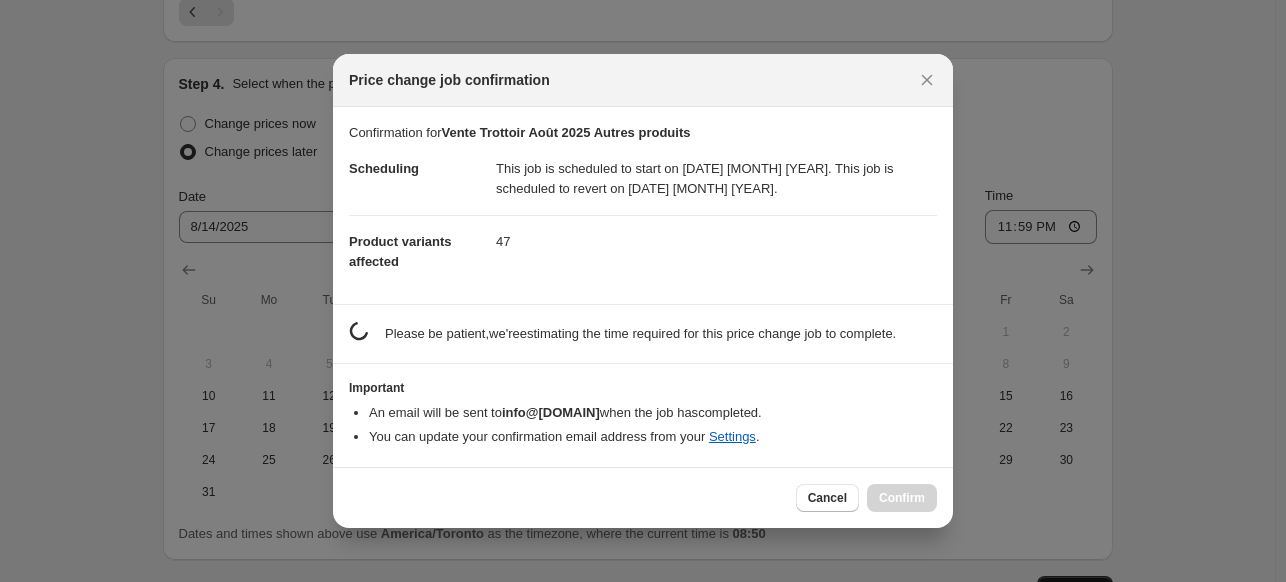 scroll, scrollTop: 0, scrollLeft: 0, axis: both 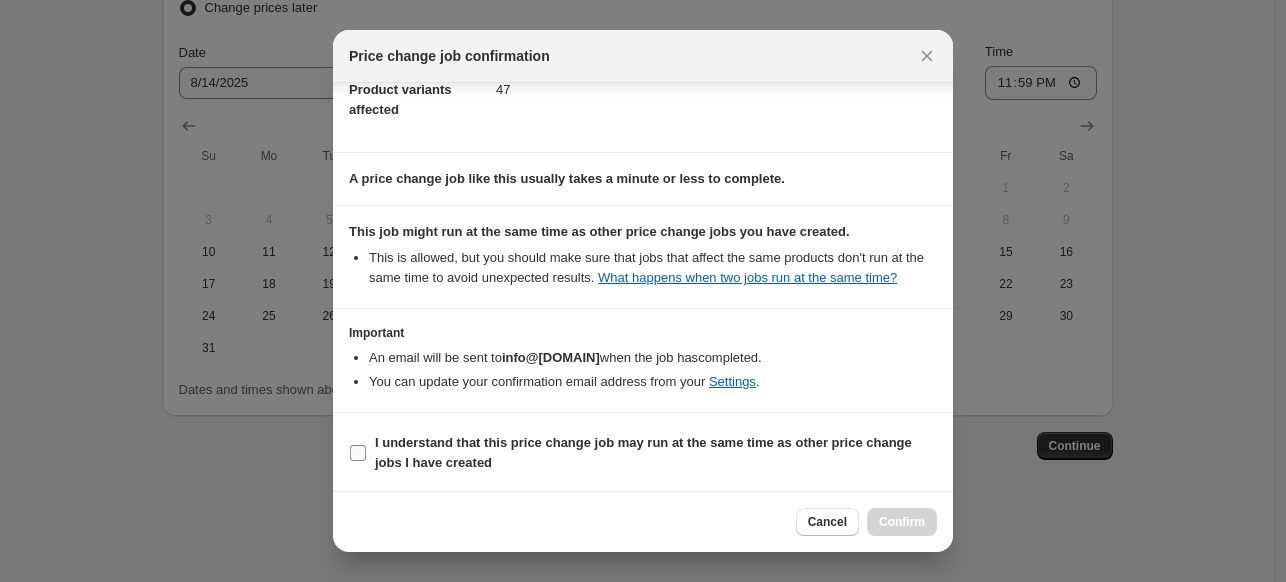 click on "I understand that this price change job may run at the same time as other price change jobs I have created" at bounding box center [643, 452] 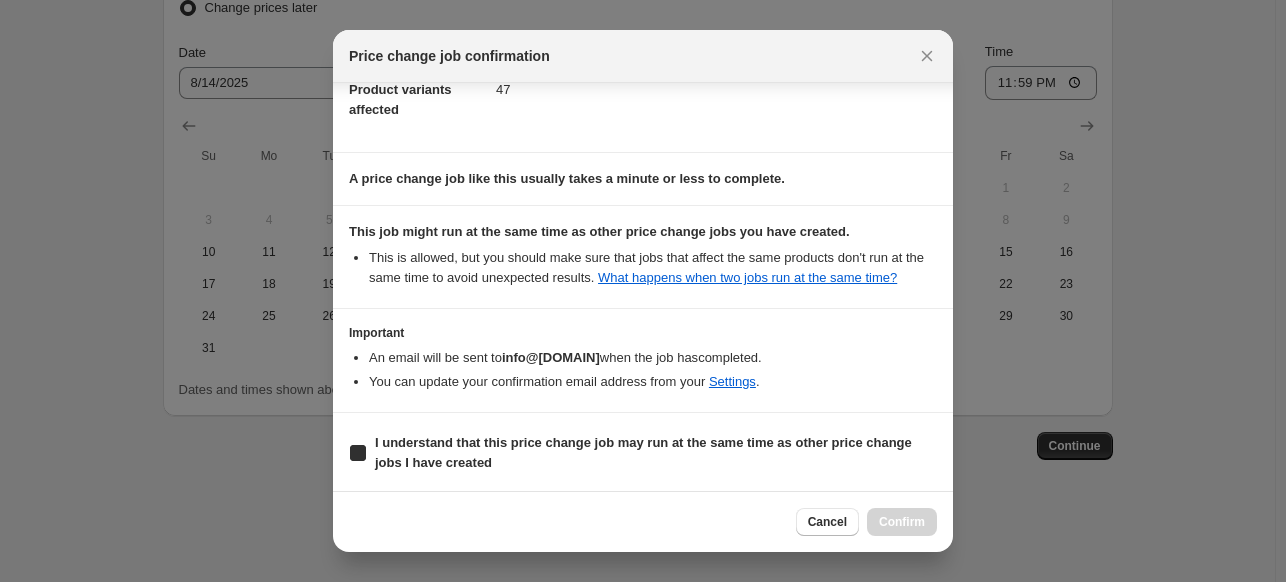 checkbox on "true" 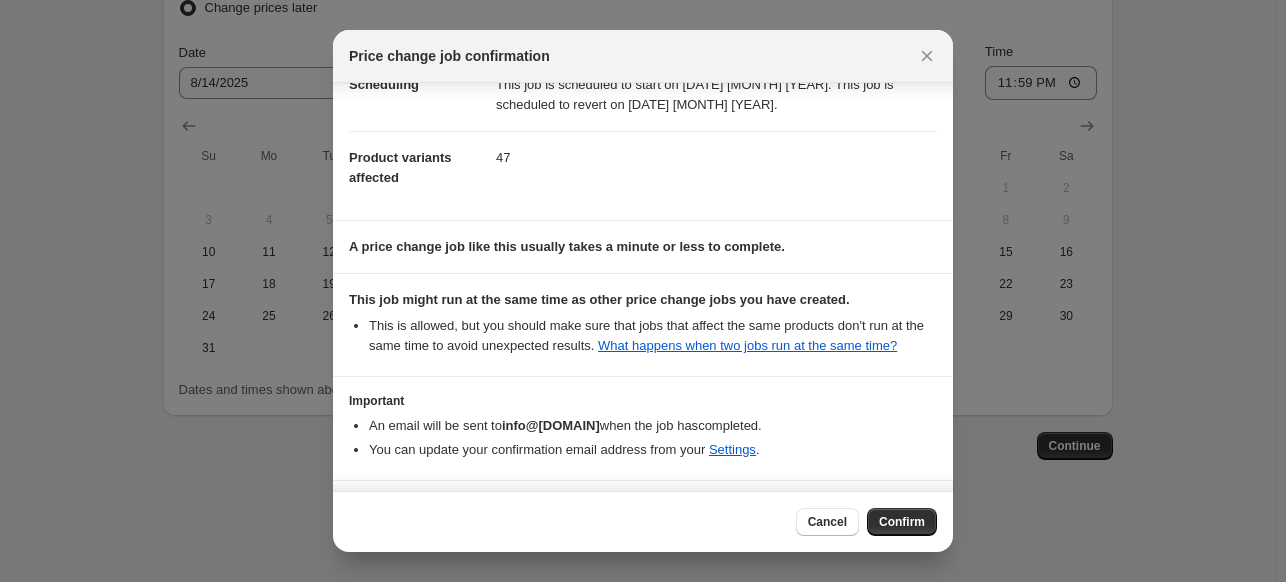 scroll, scrollTop: 0, scrollLeft: 0, axis: both 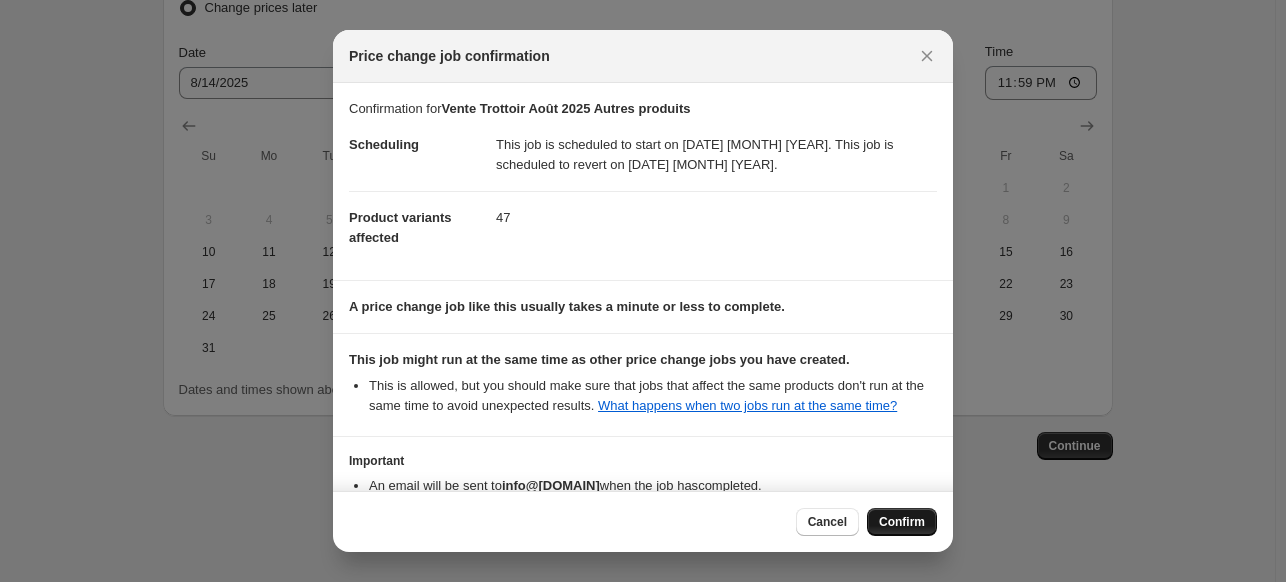click on "Confirm" at bounding box center (902, 522) 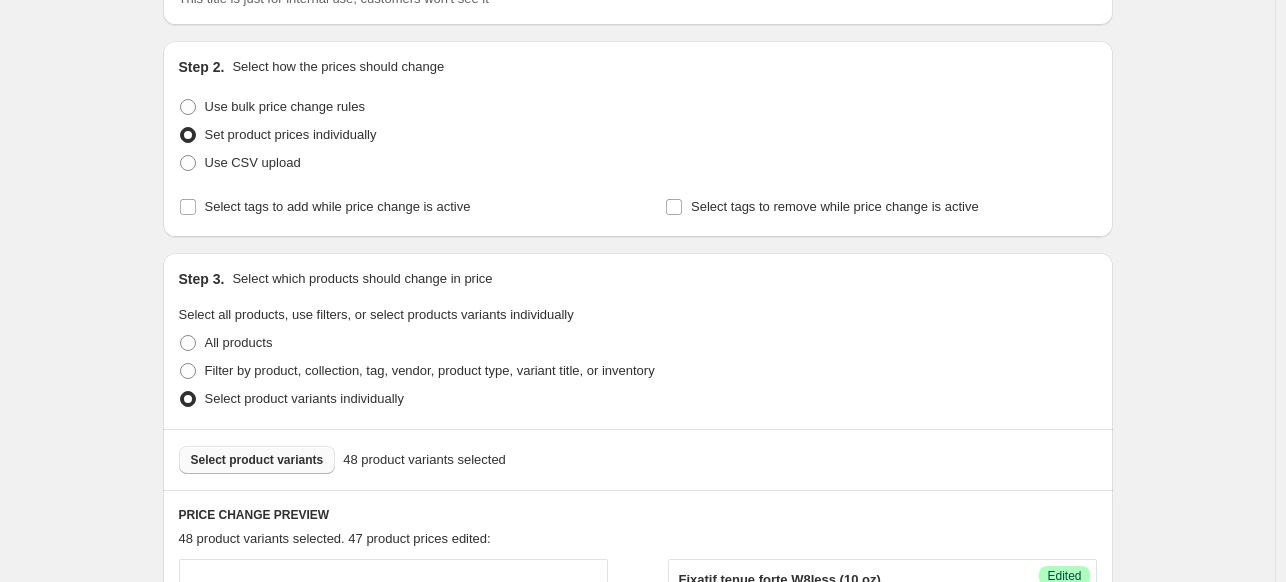 scroll, scrollTop: 0, scrollLeft: 0, axis: both 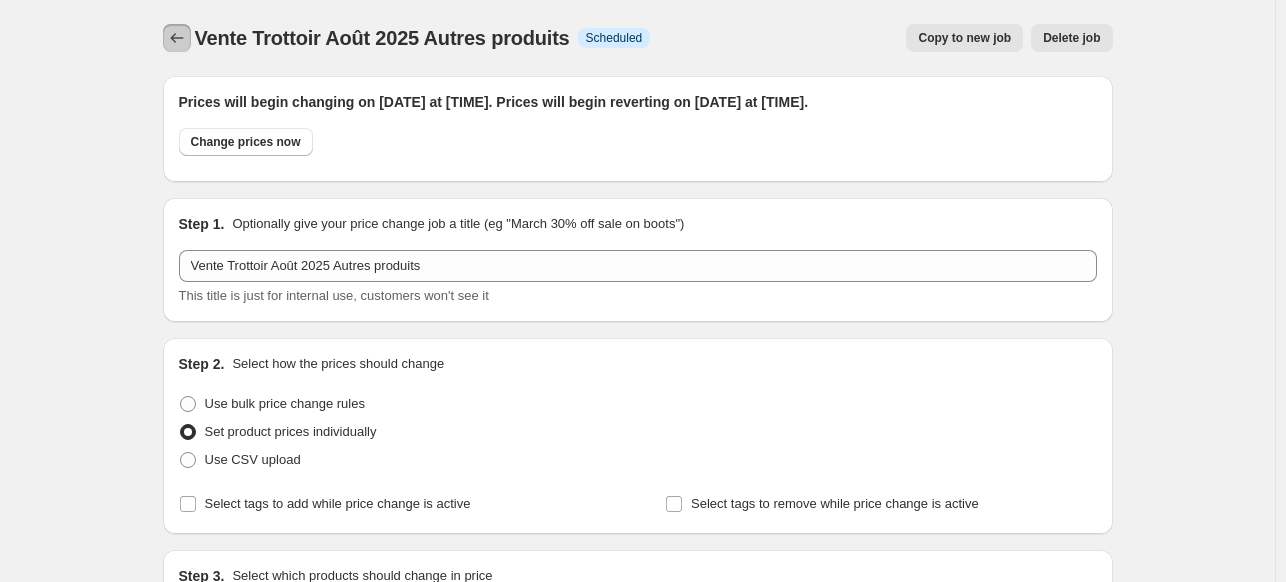 click 